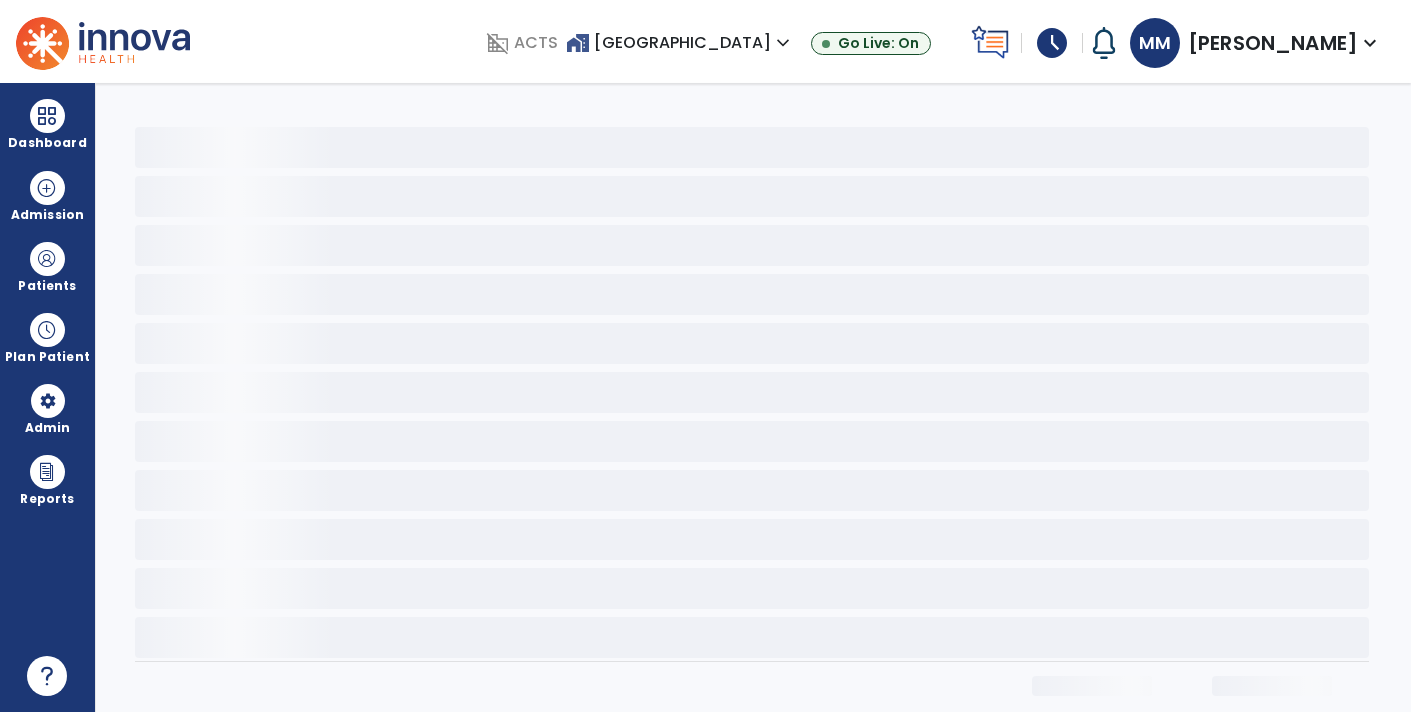 scroll, scrollTop: 0, scrollLeft: 0, axis: both 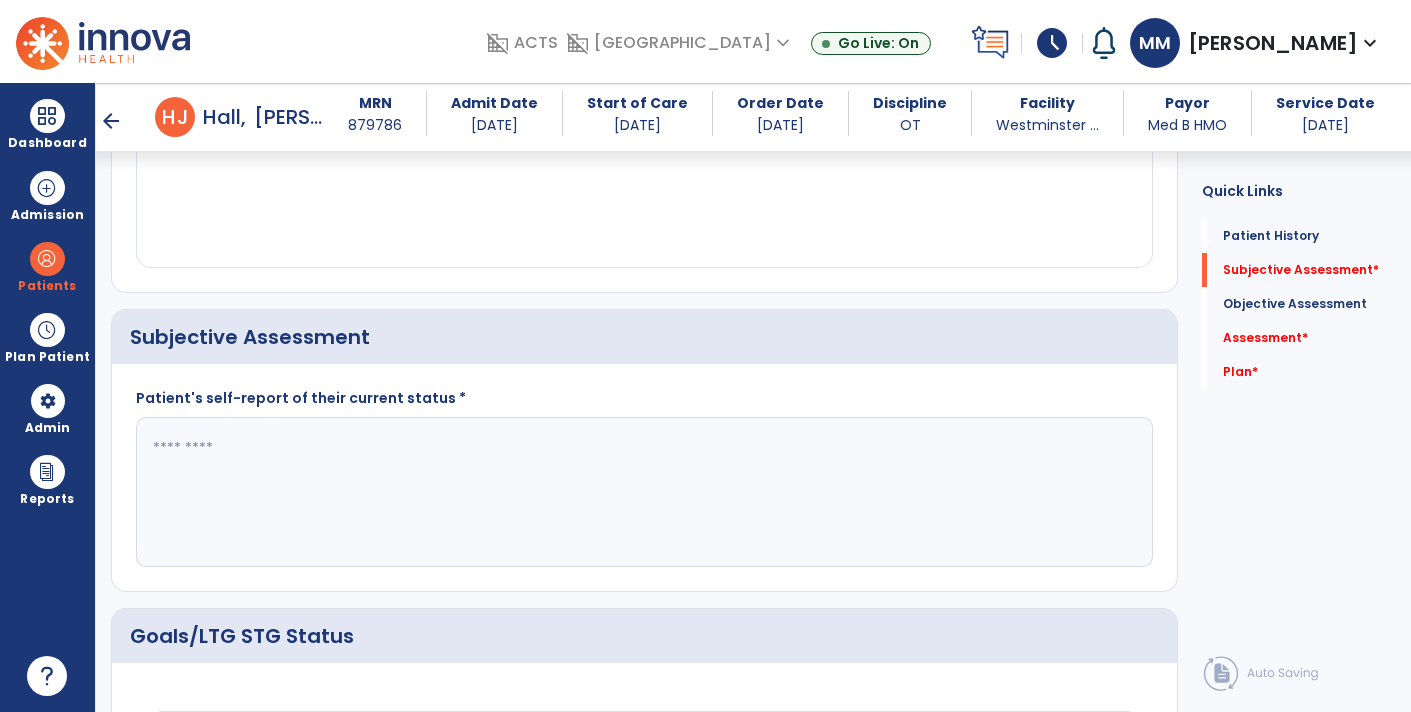 click 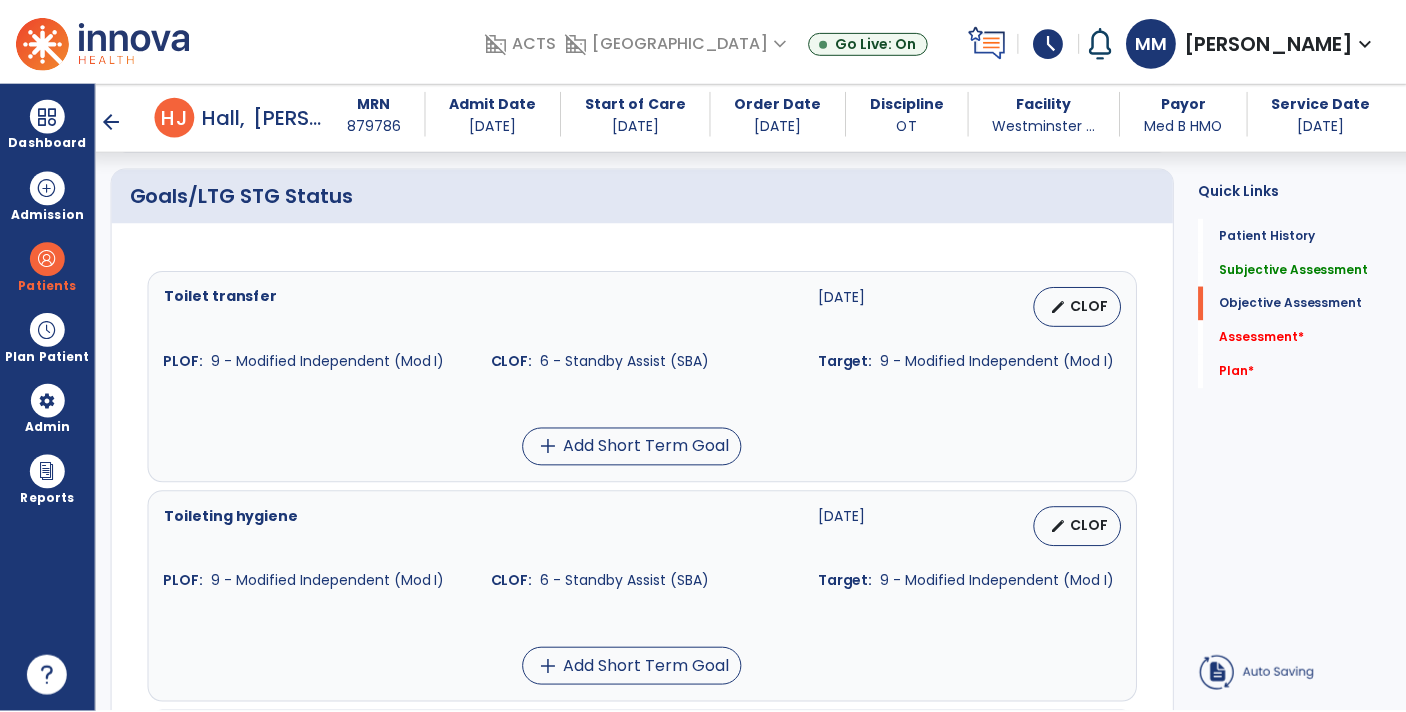 scroll, scrollTop: 781, scrollLeft: 0, axis: vertical 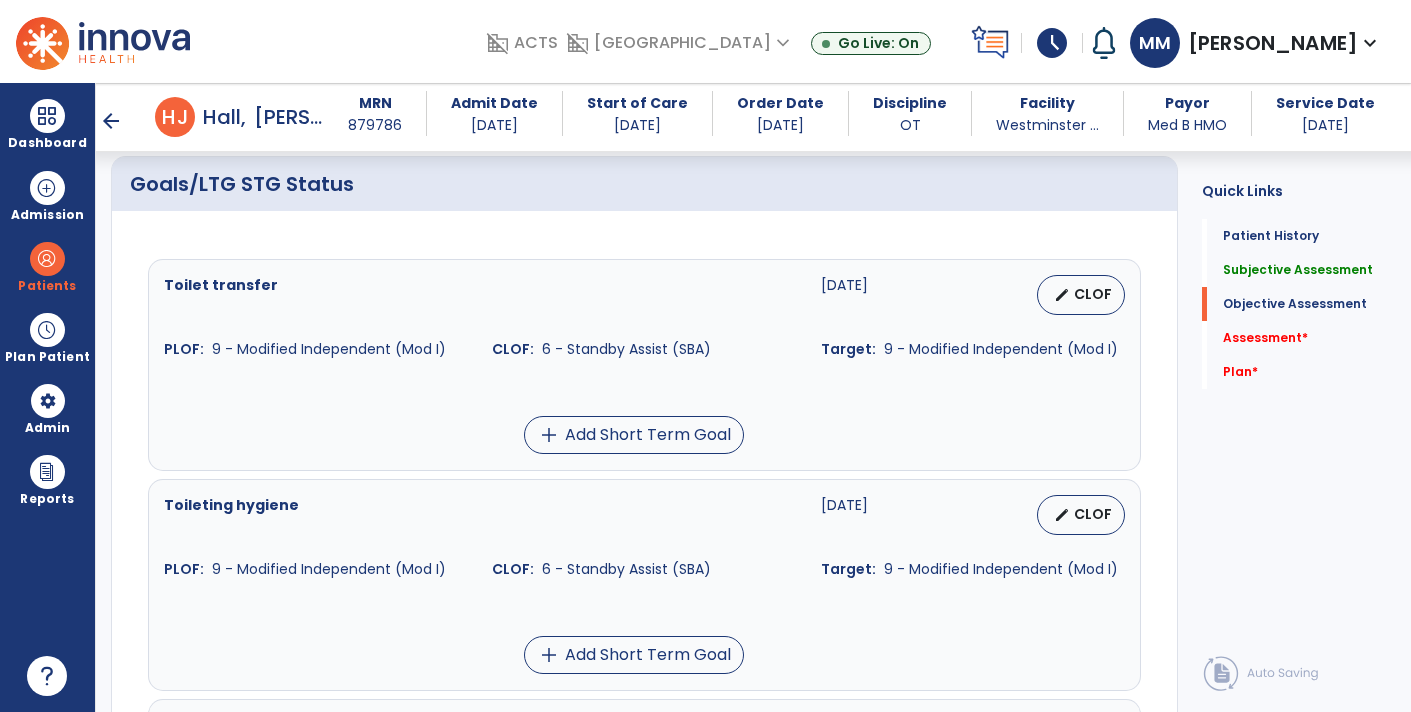 type on "**********" 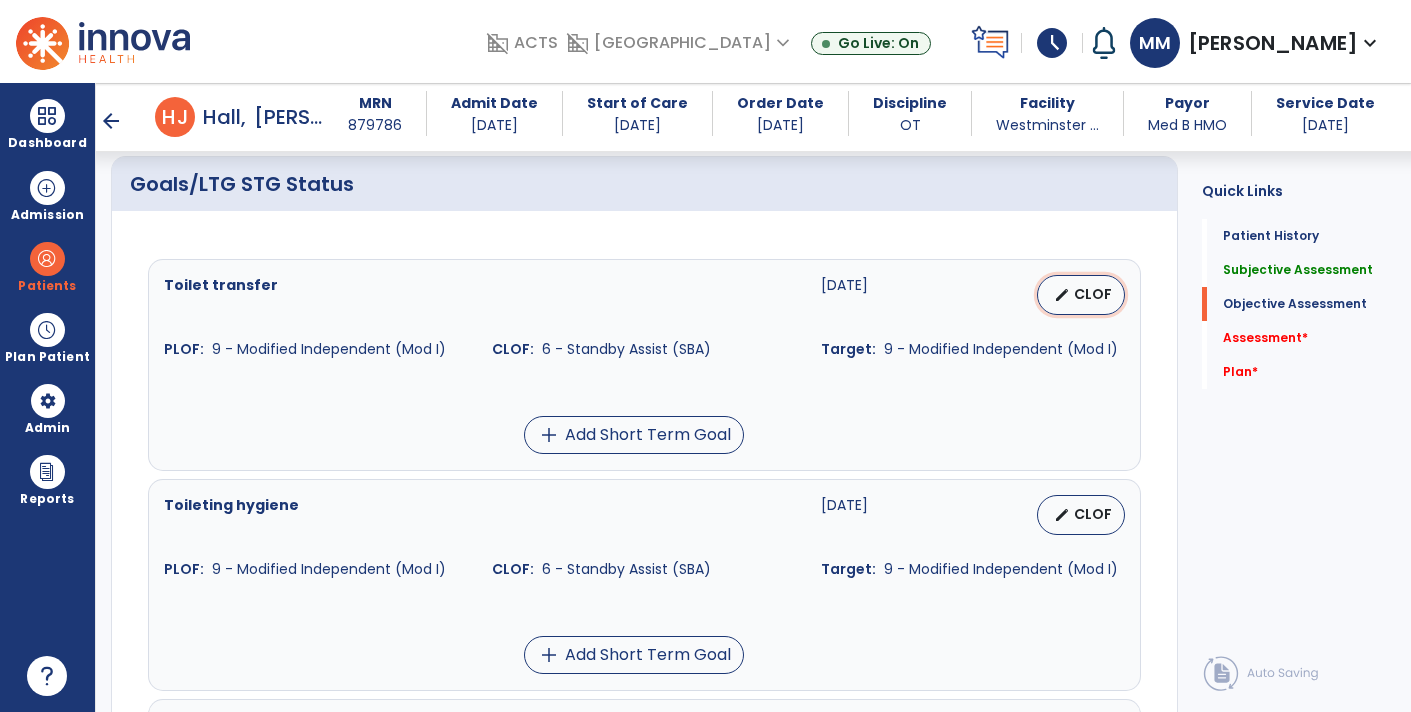 click on "edit   CLOF" at bounding box center [1081, 295] 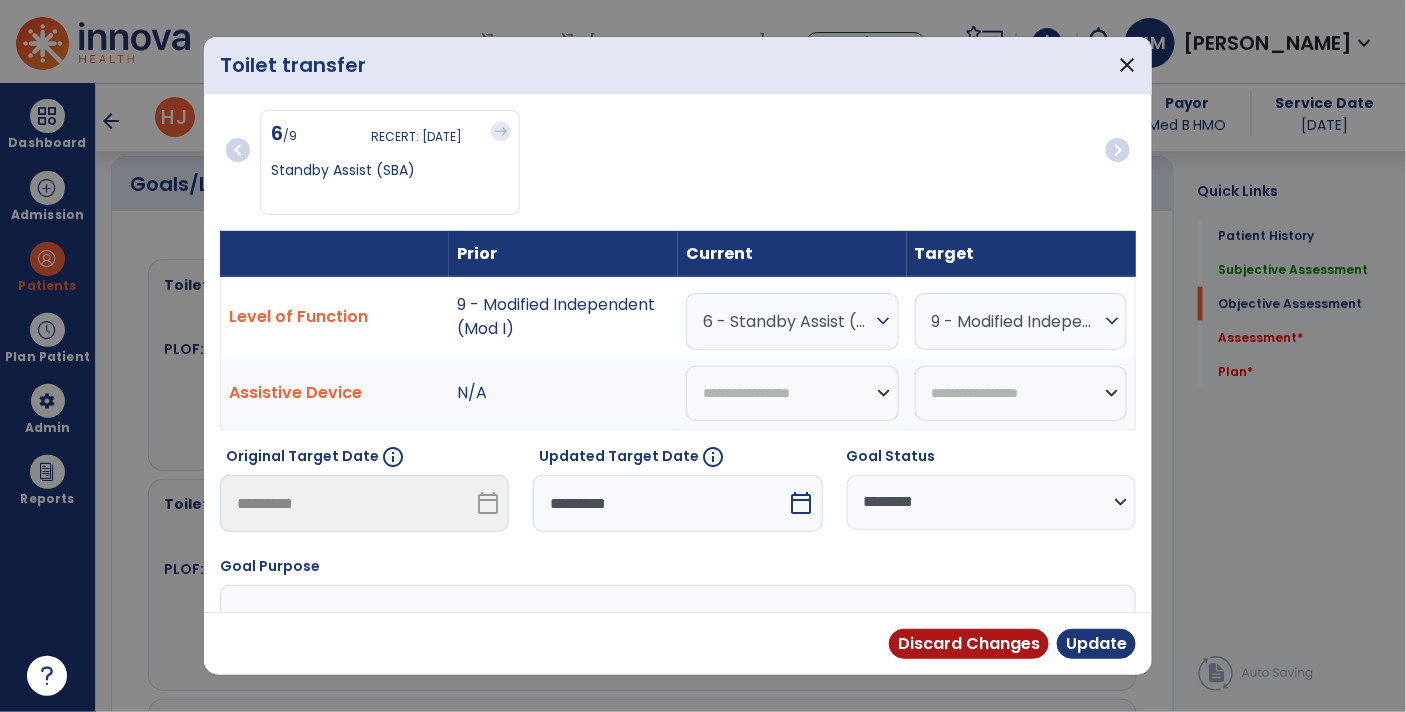 scroll, scrollTop: 781, scrollLeft: 0, axis: vertical 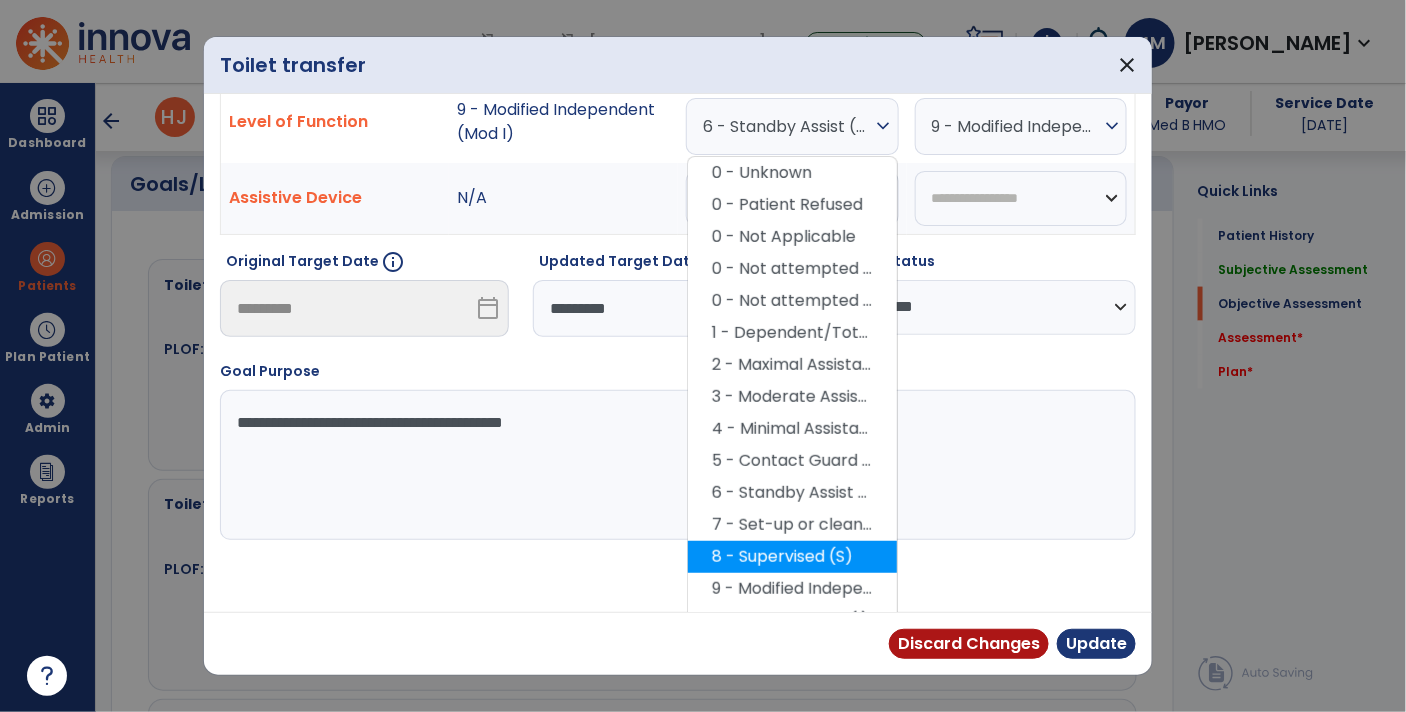 click on "8 - Supervised (S)" at bounding box center (792, 557) 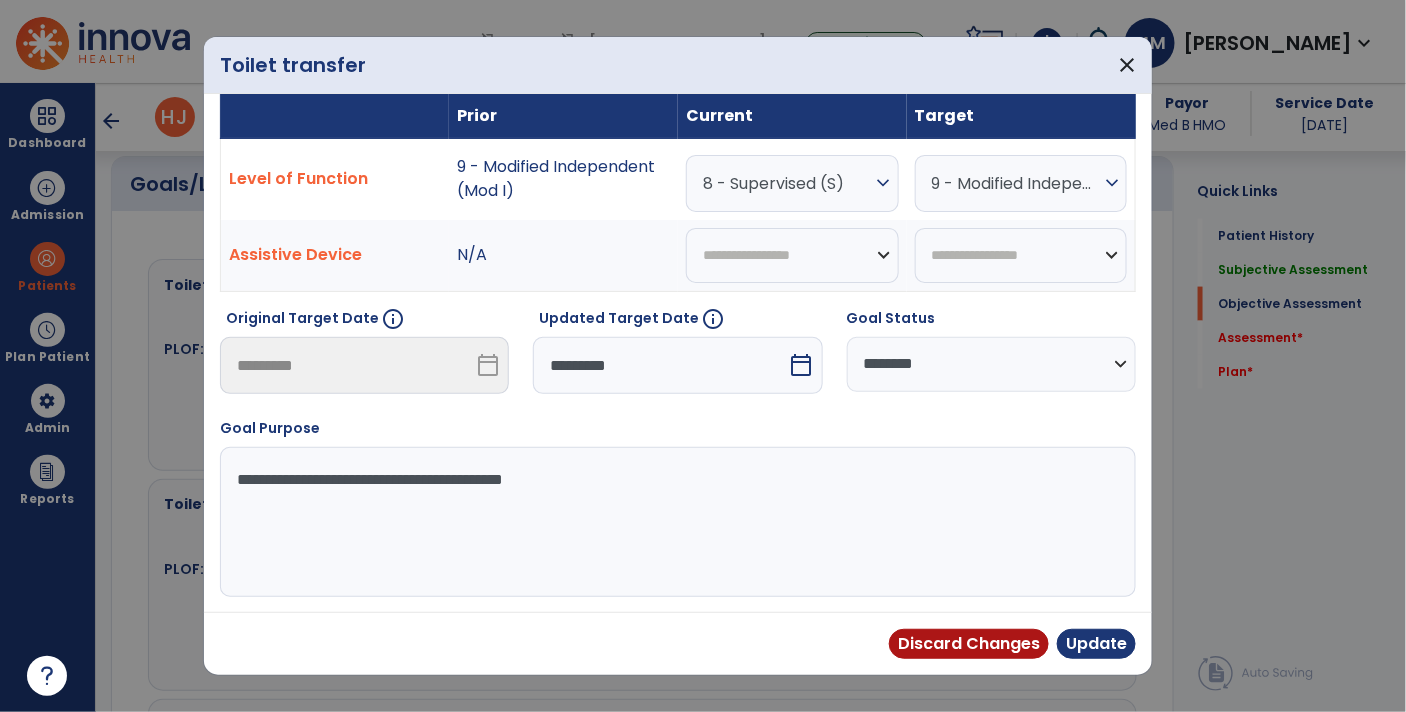 scroll, scrollTop: 133, scrollLeft: 0, axis: vertical 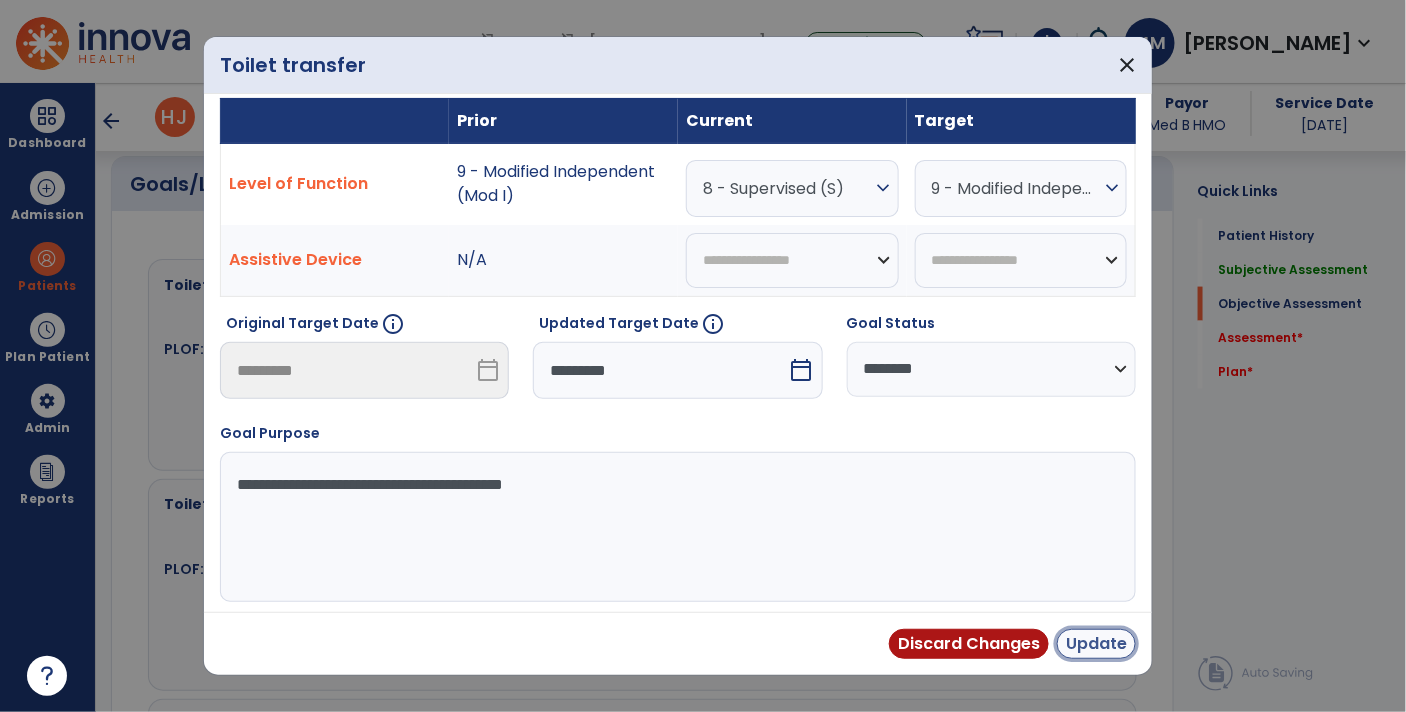 click on "Update" at bounding box center (1096, 644) 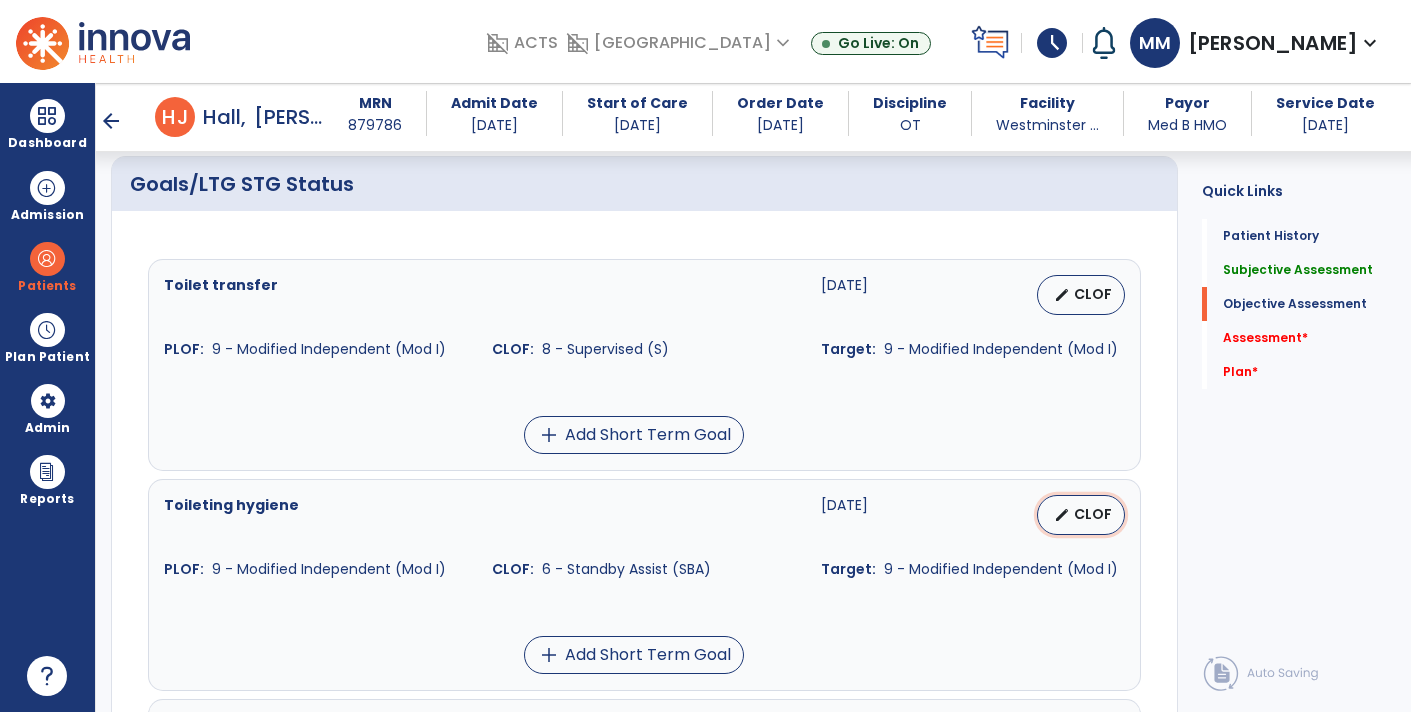 click on "edit   CLOF" at bounding box center [1081, 515] 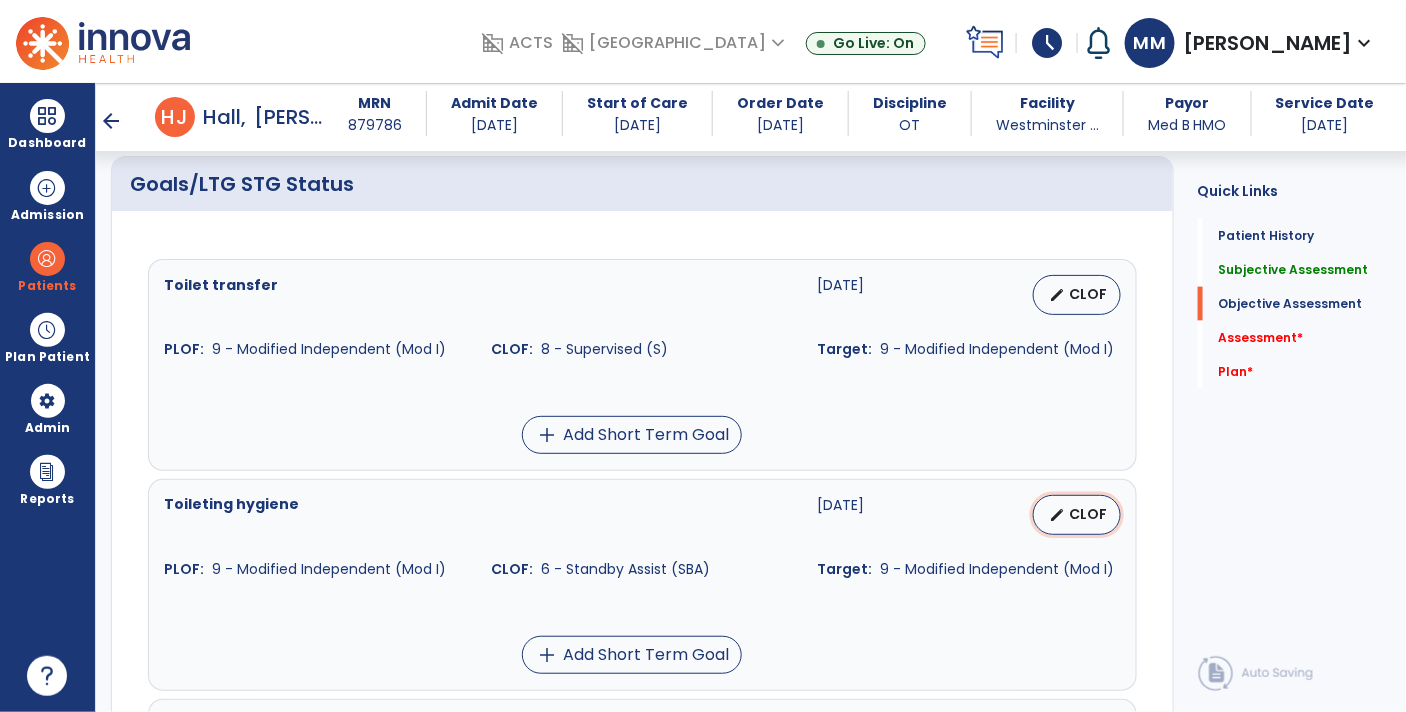 select on "********" 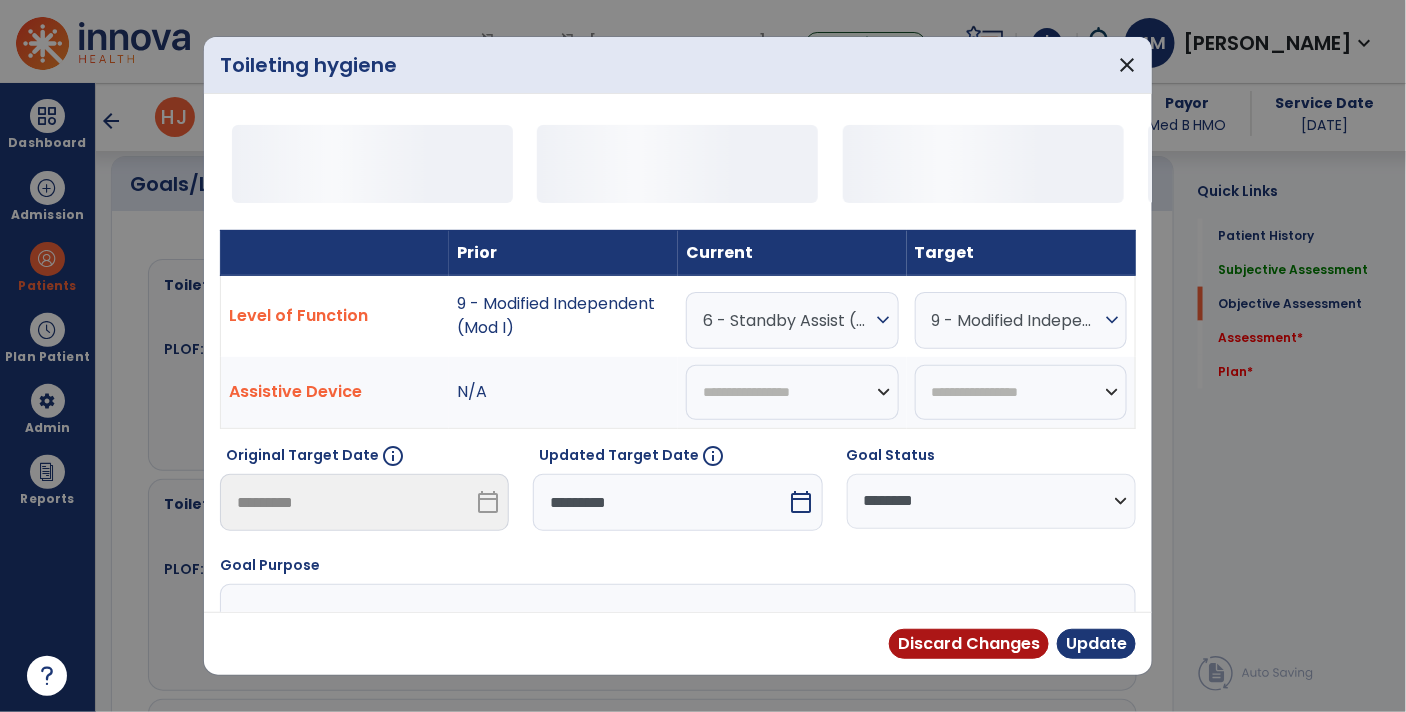 scroll, scrollTop: 781, scrollLeft: 0, axis: vertical 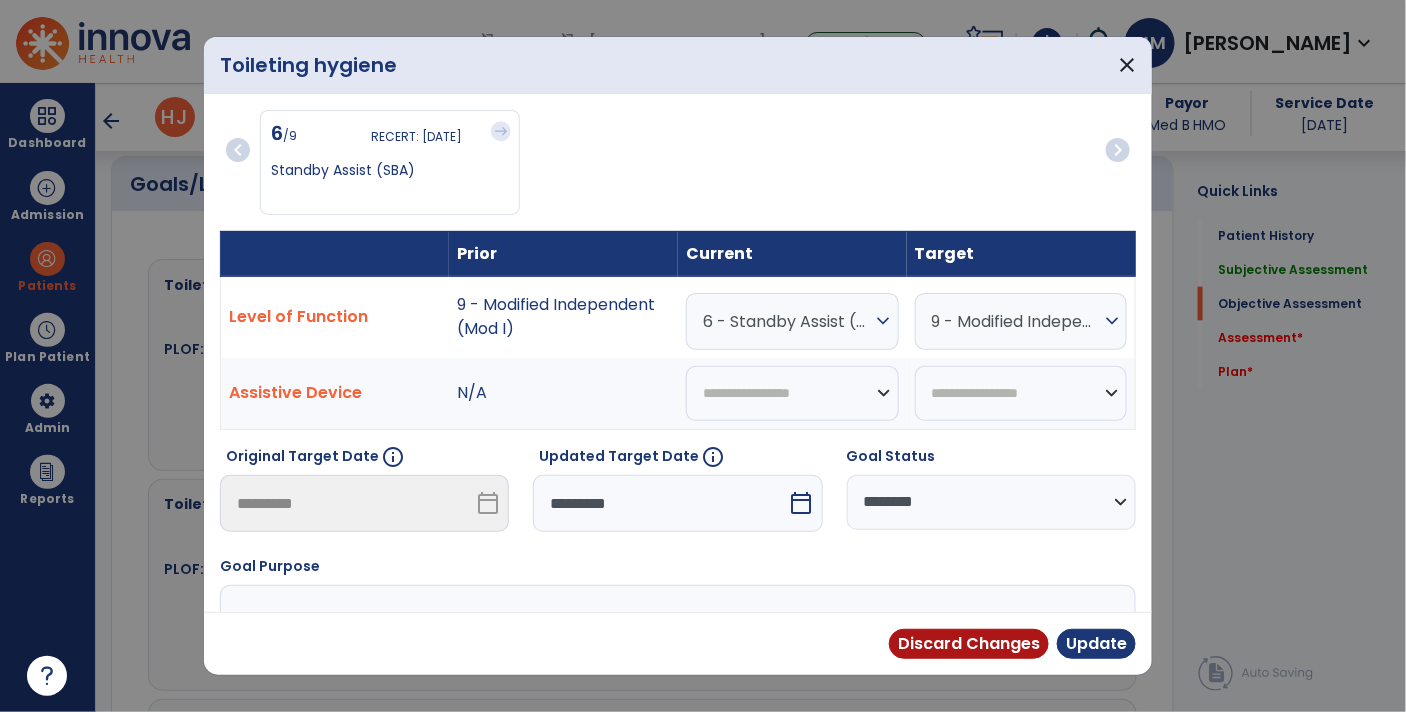 click on "6 - Standby Assist (SBA)" at bounding box center [787, 321] 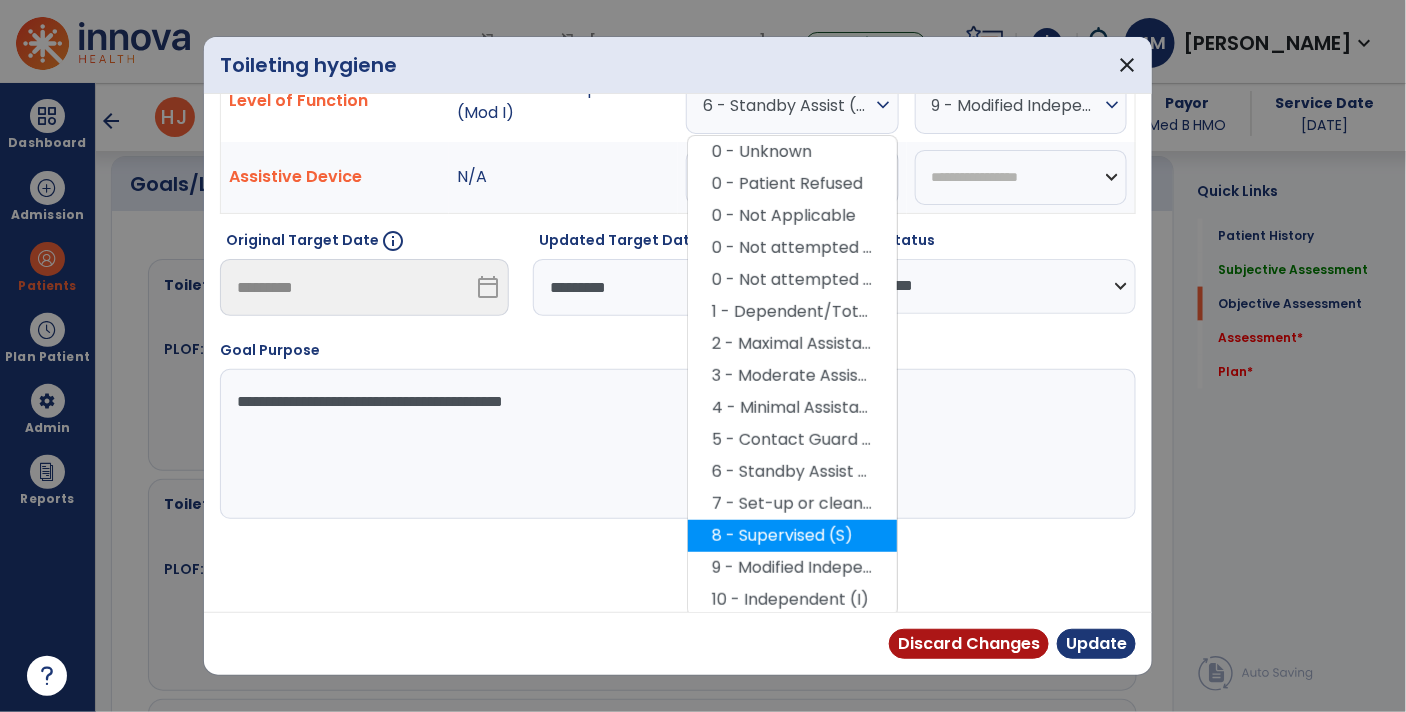click on "8 - Supervised (S)" at bounding box center (792, 536) 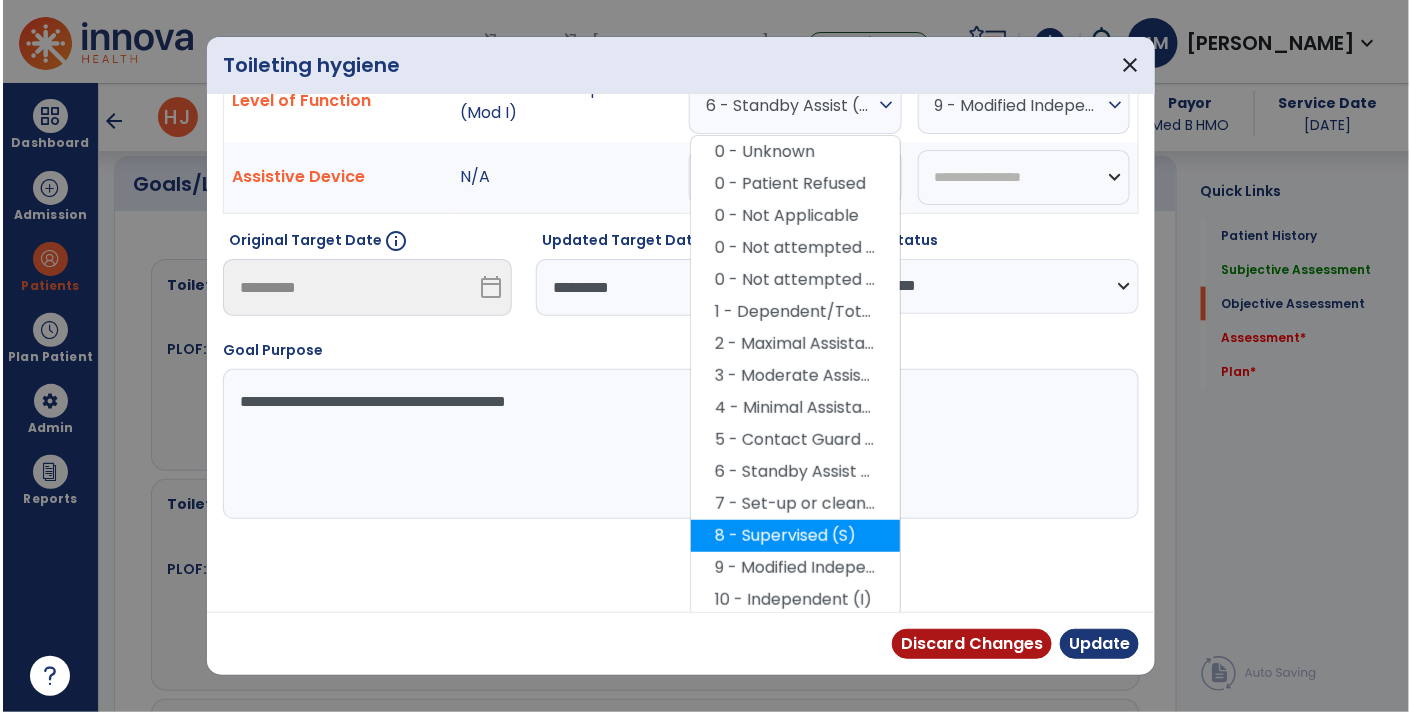 scroll, scrollTop: 133, scrollLeft: 0, axis: vertical 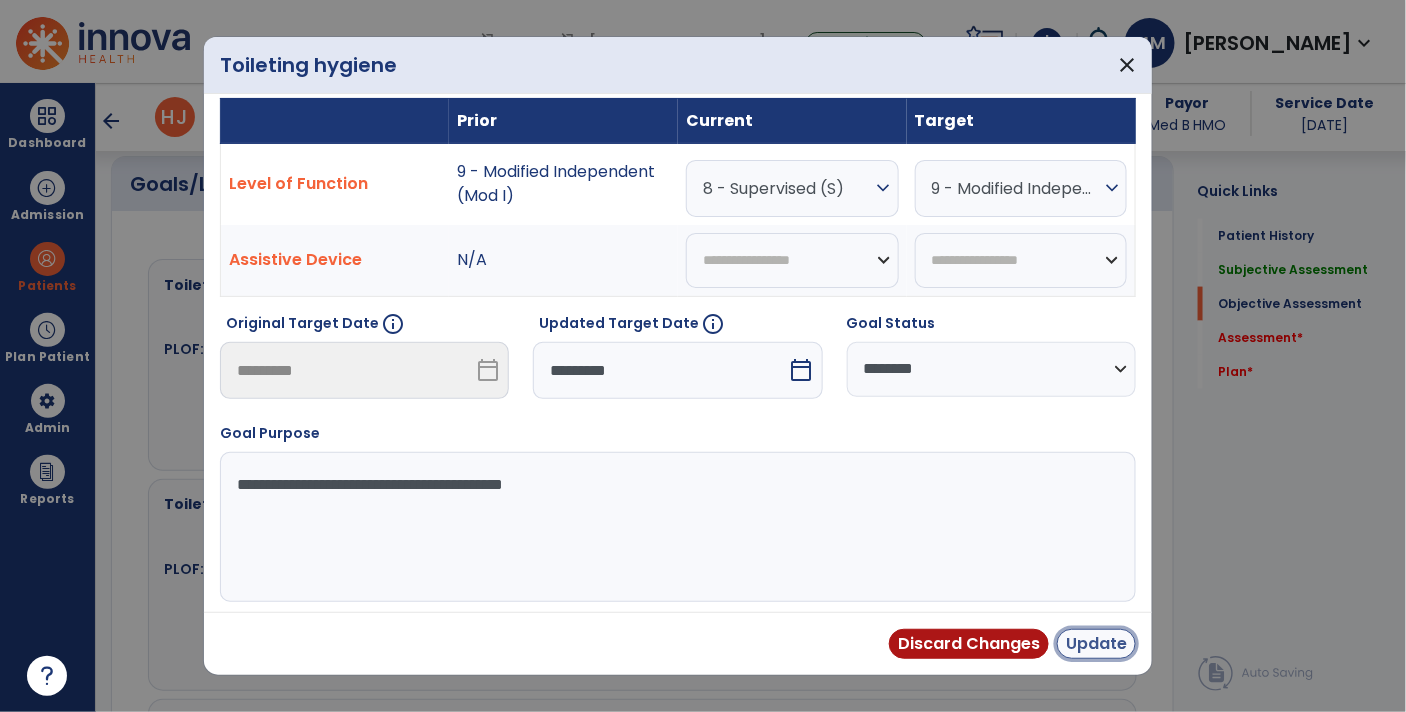 click on "Update" at bounding box center (1096, 644) 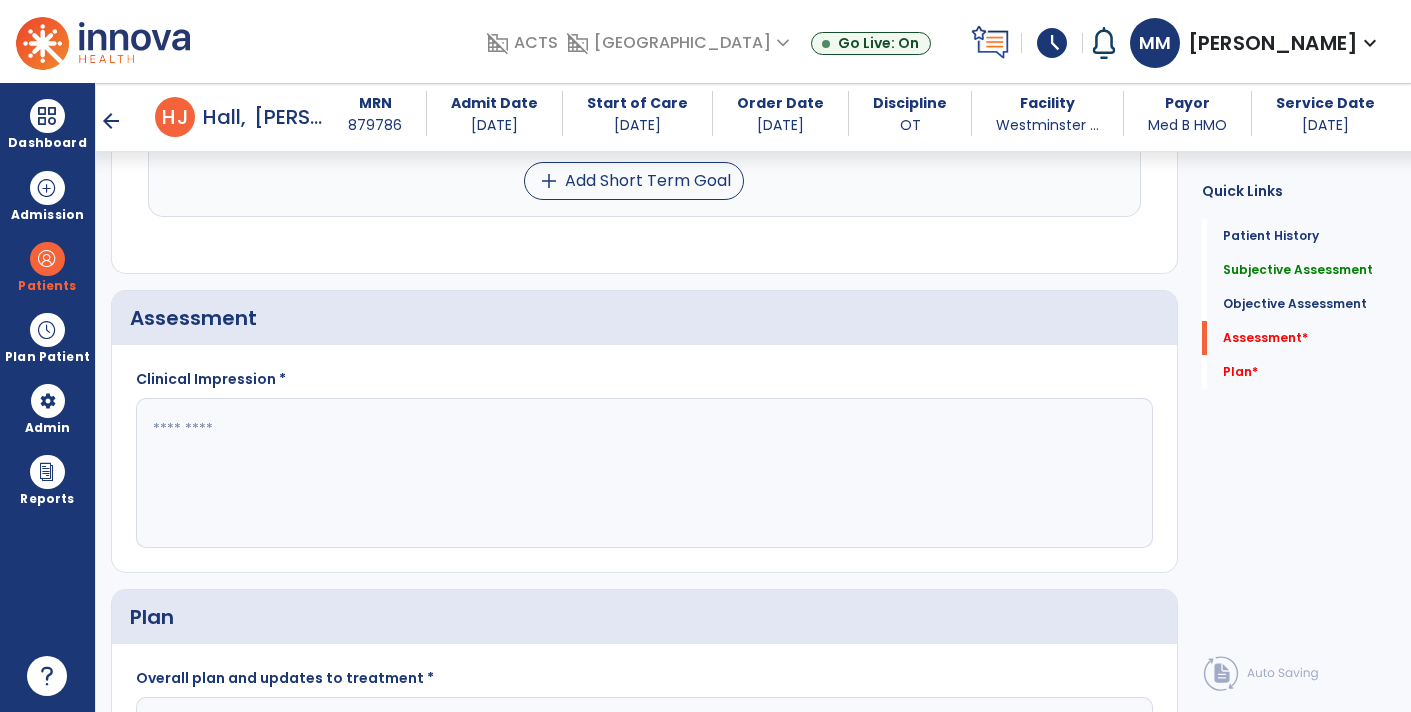 scroll, scrollTop: 2140, scrollLeft: 0, axis: vertical 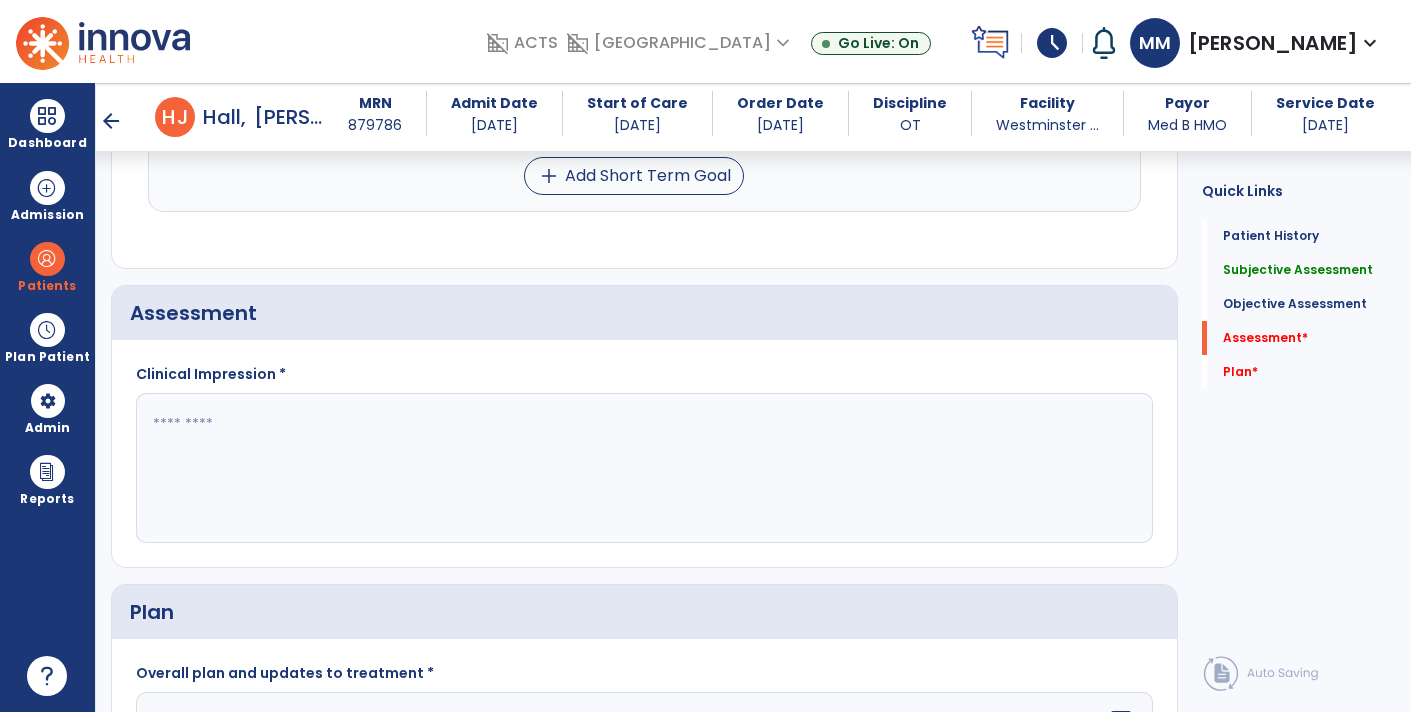 click 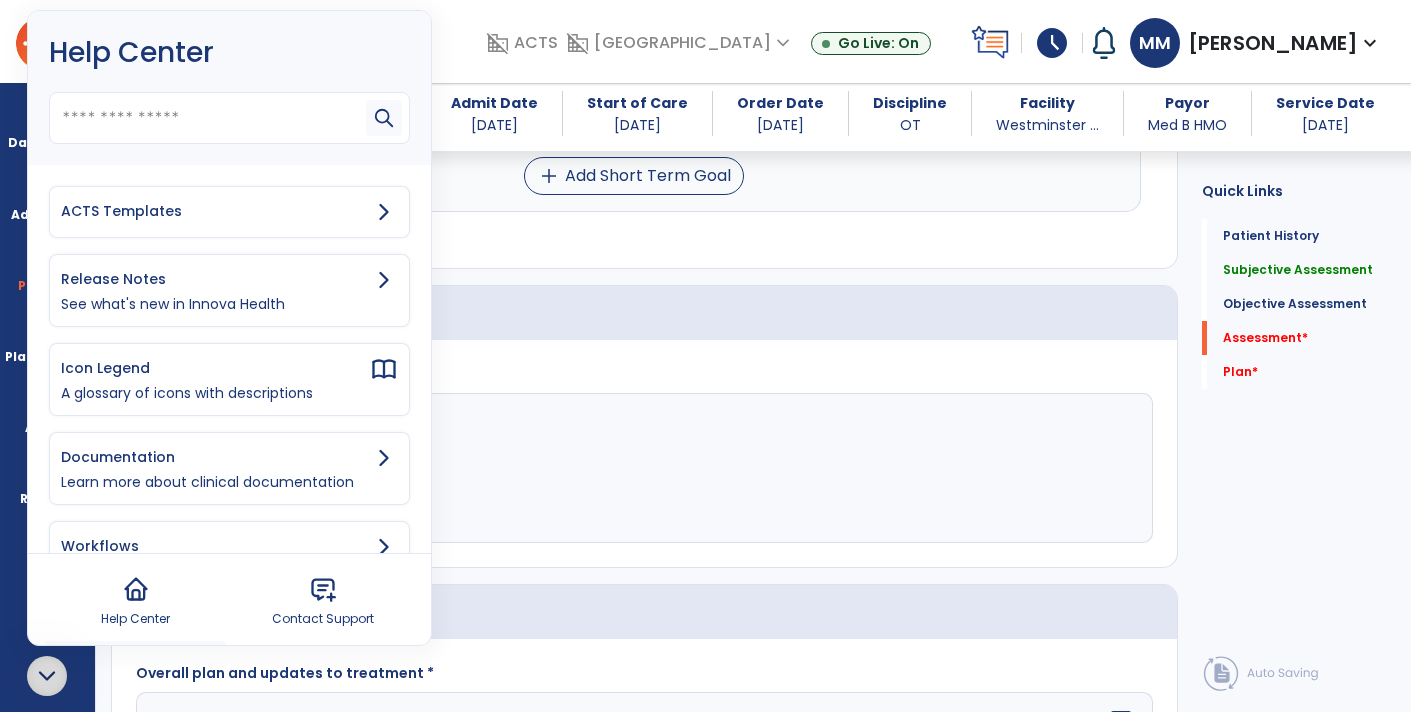 click 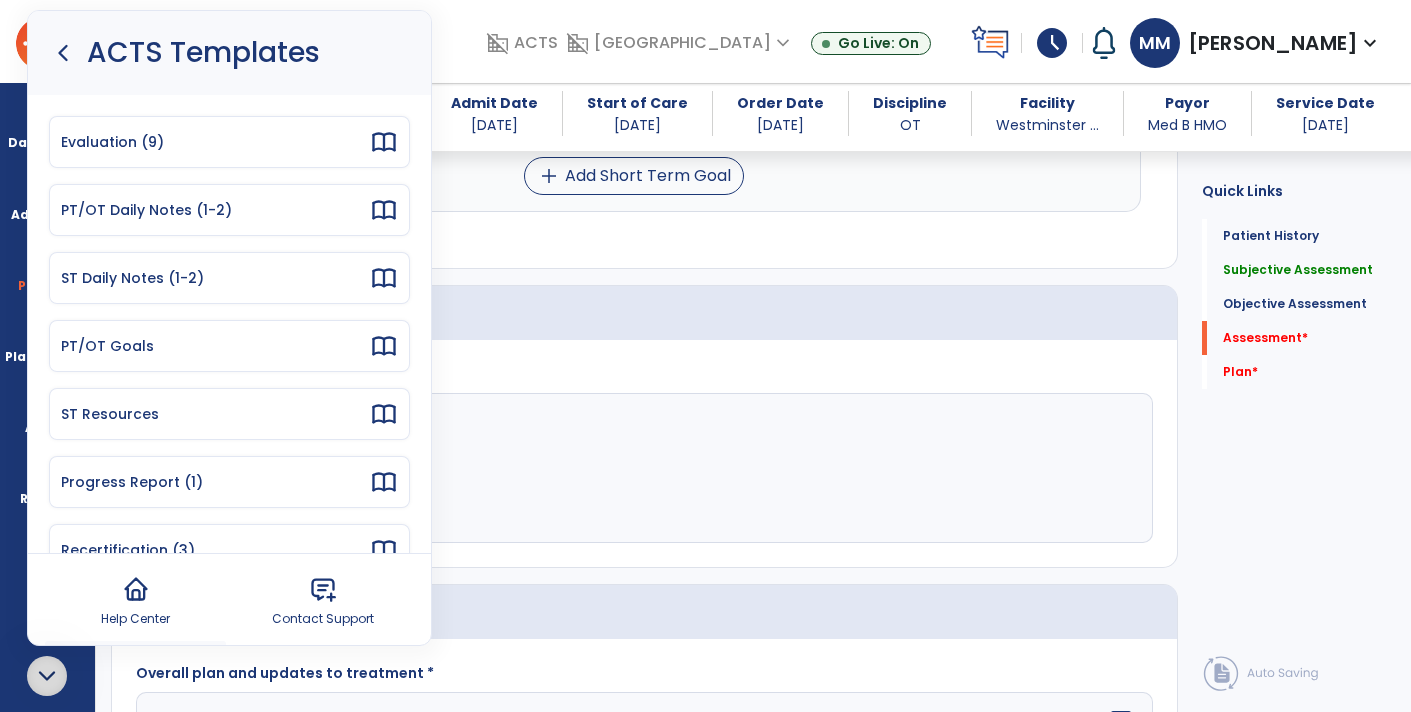 click on "Progress Report (1)" at bounding box center (229, 482) 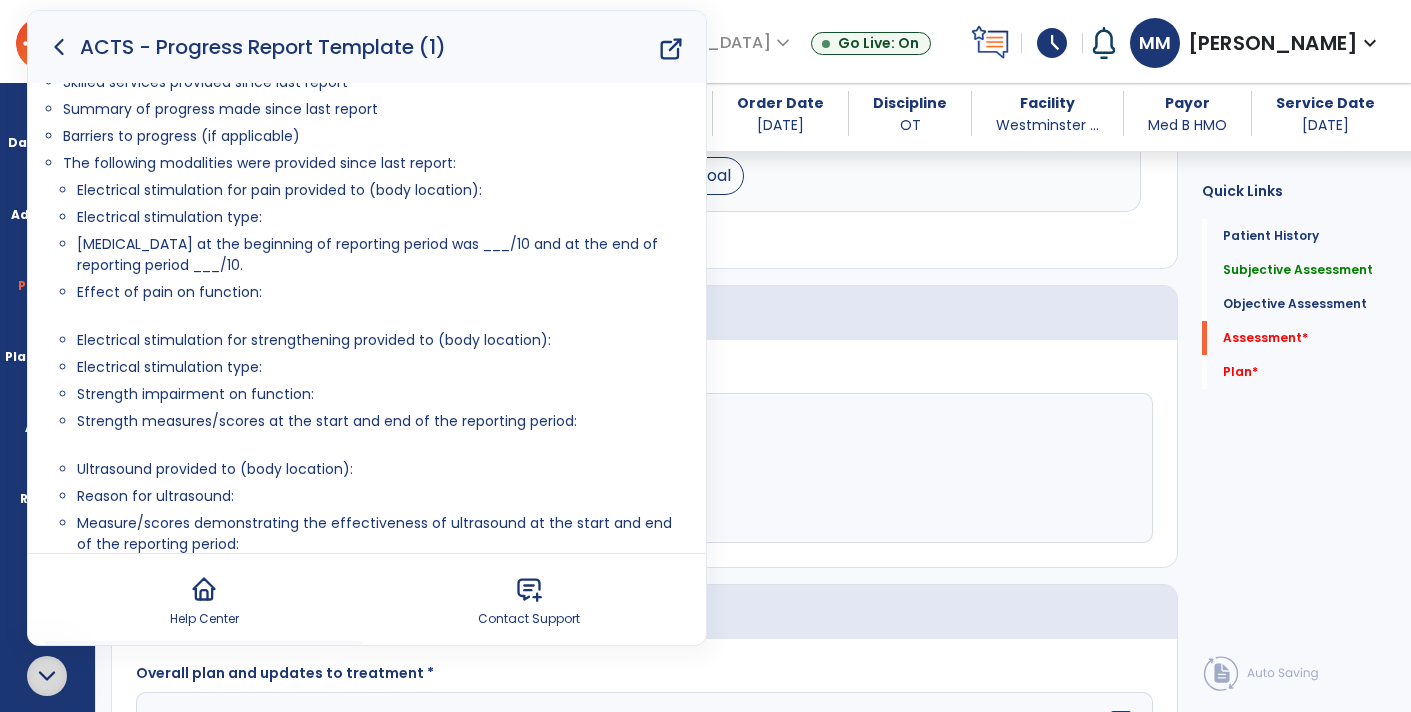 scroll, scrollTop: 0, scrollLeft: 0, axis: both 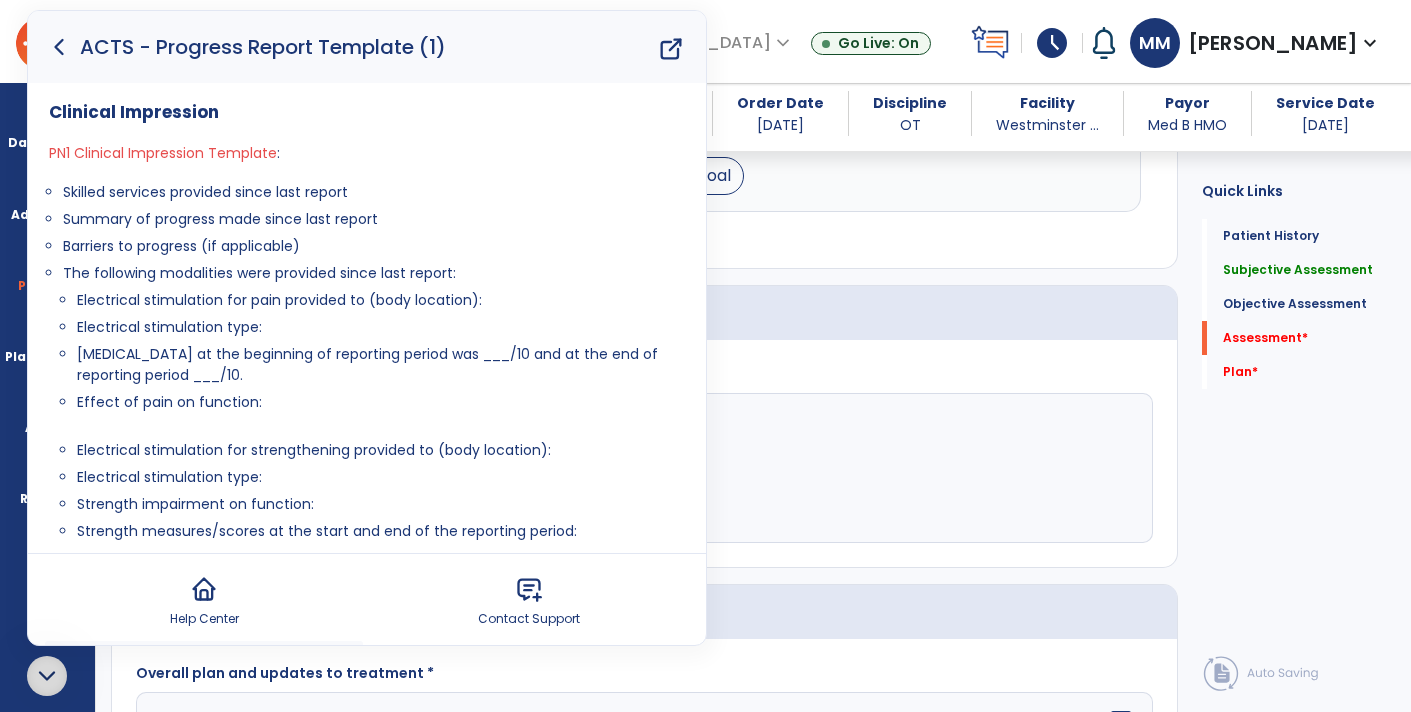 click 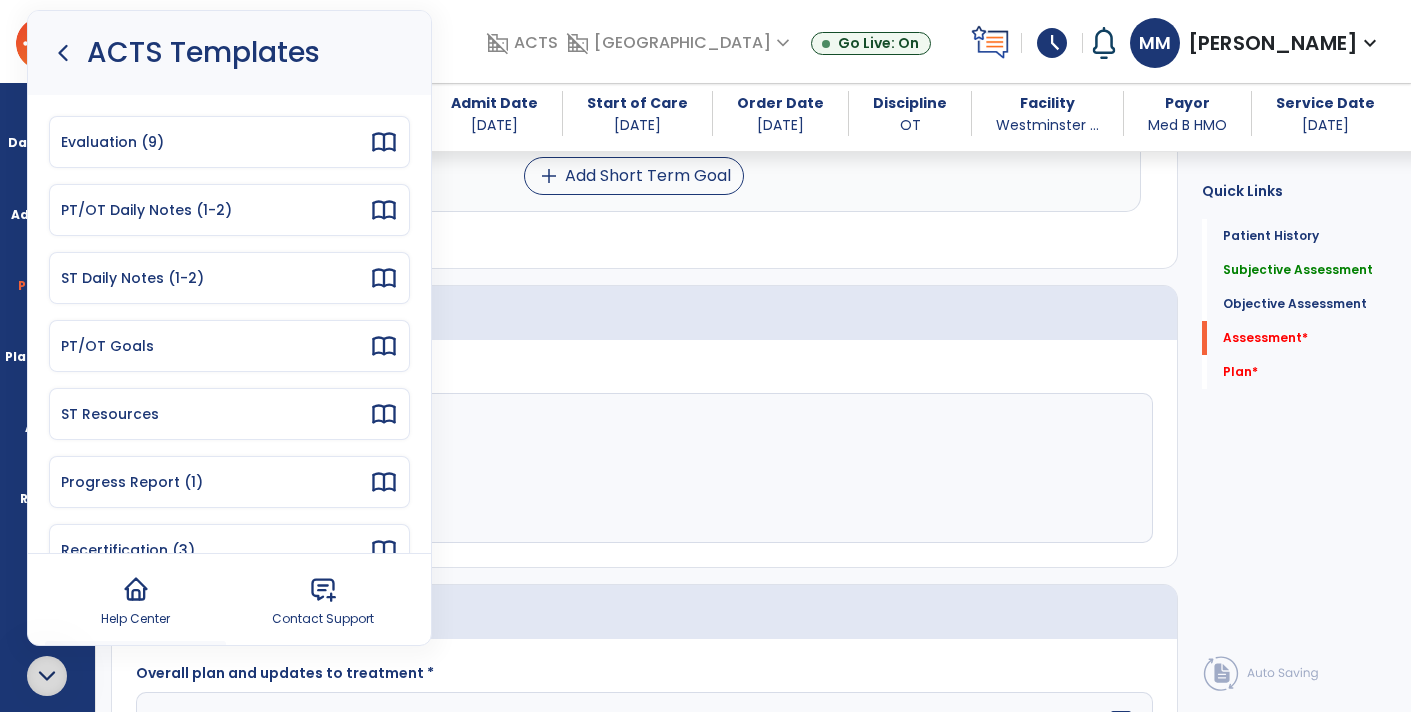 click 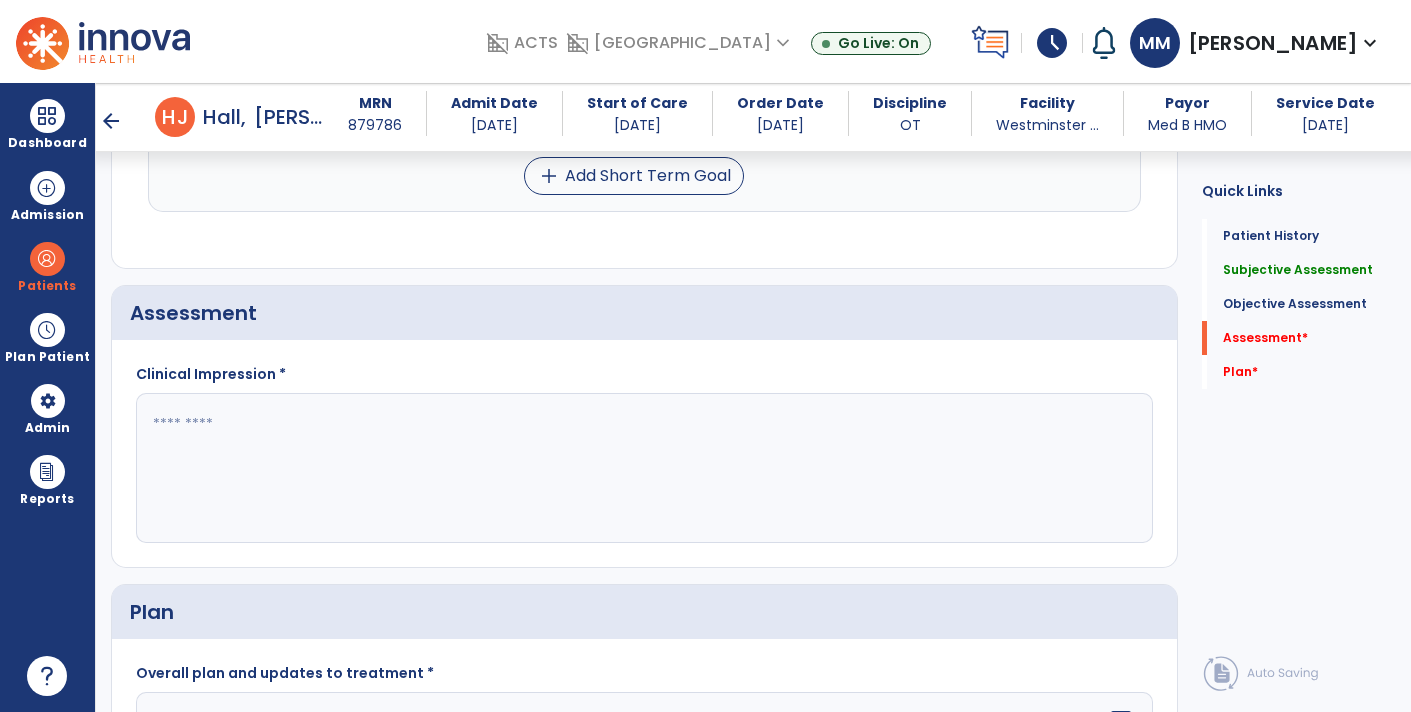 click 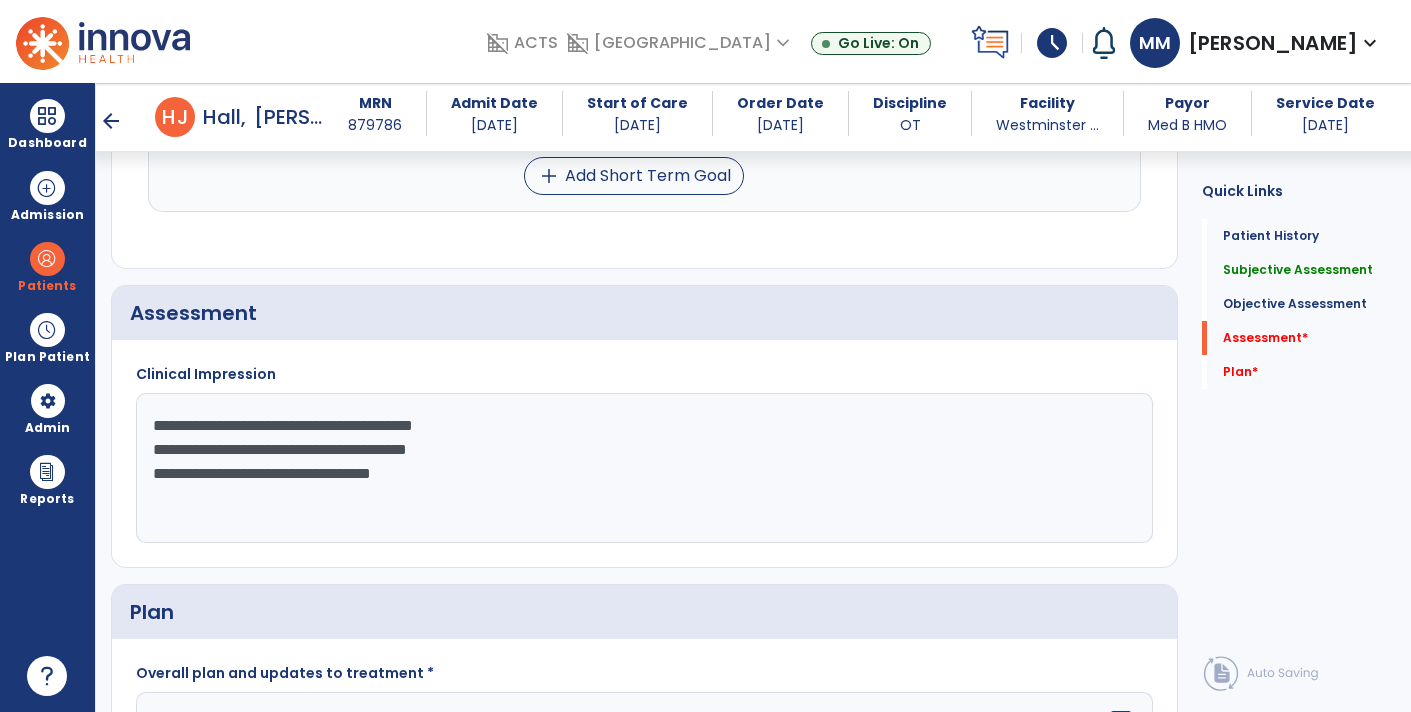 click on "**********" 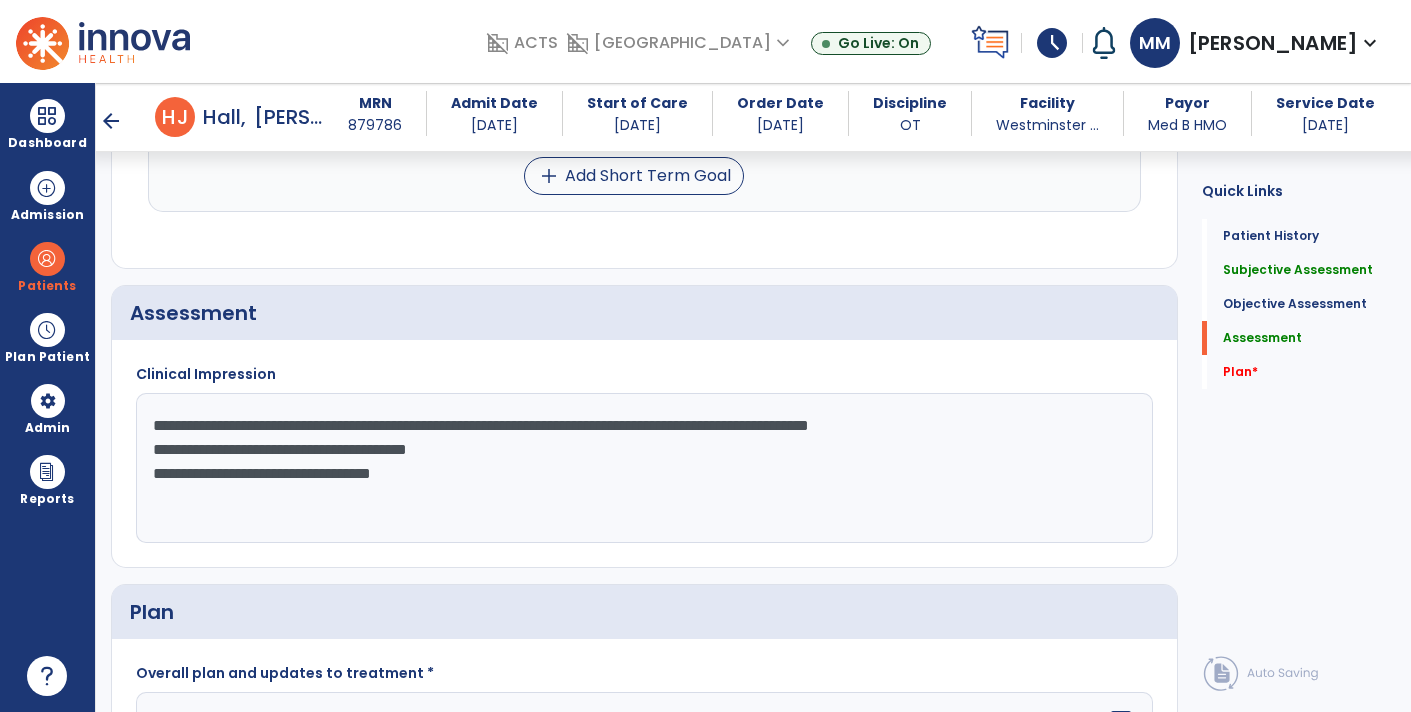 click on "**********" 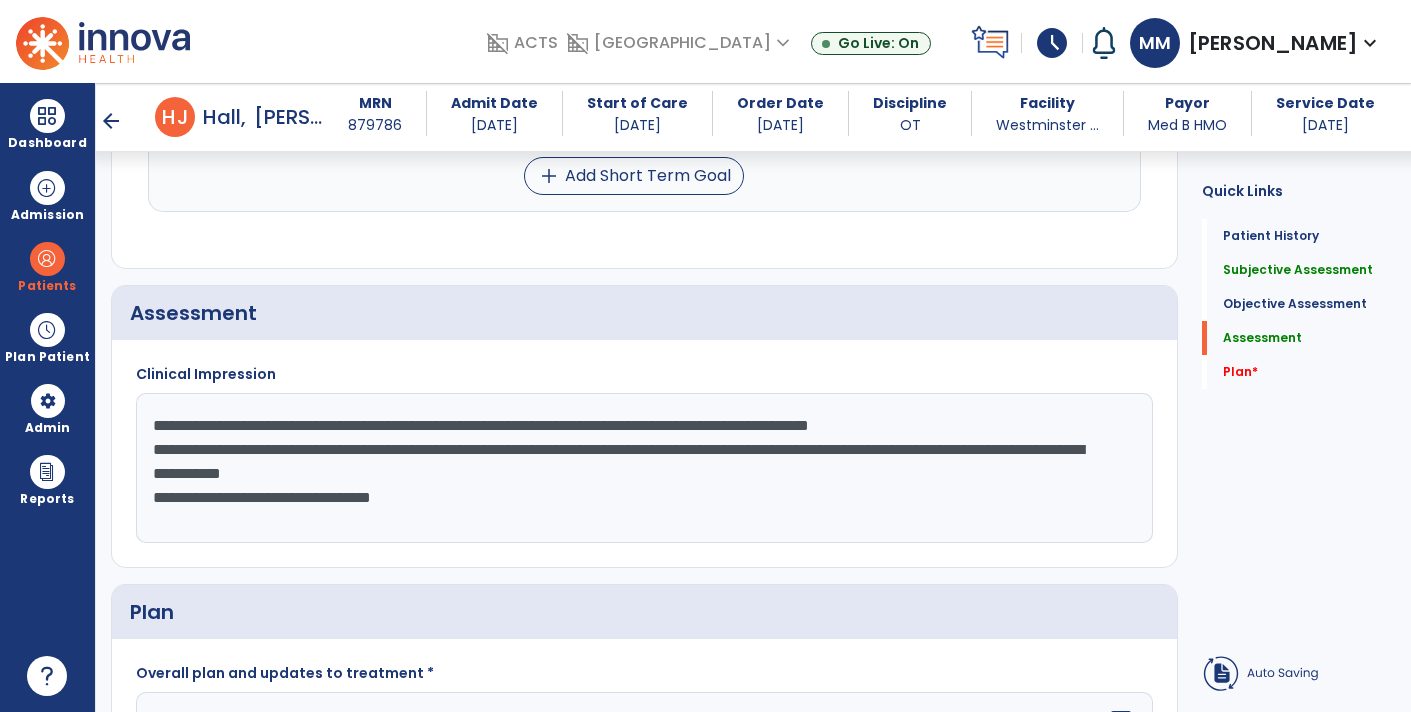 click on "**********" 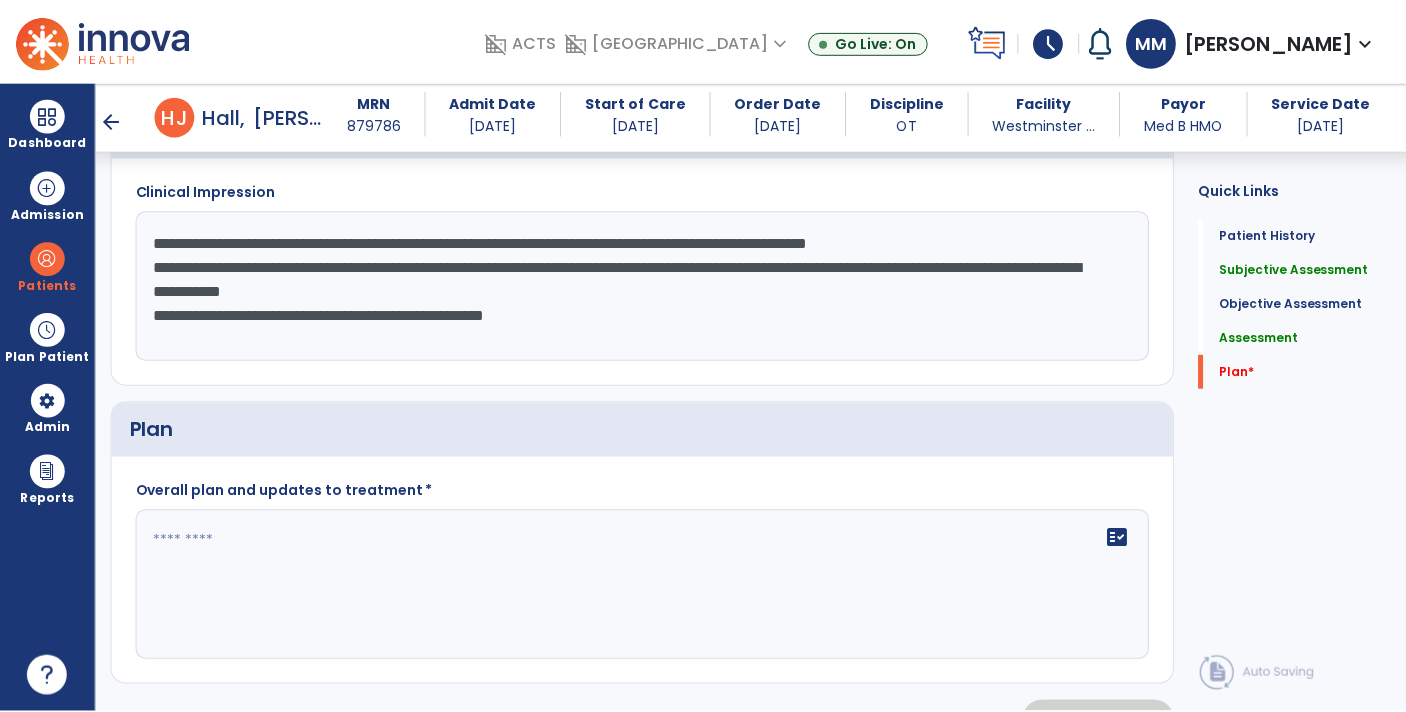 scroll, scrollTop: 2321, scrollLeft: 0, axis: vertical 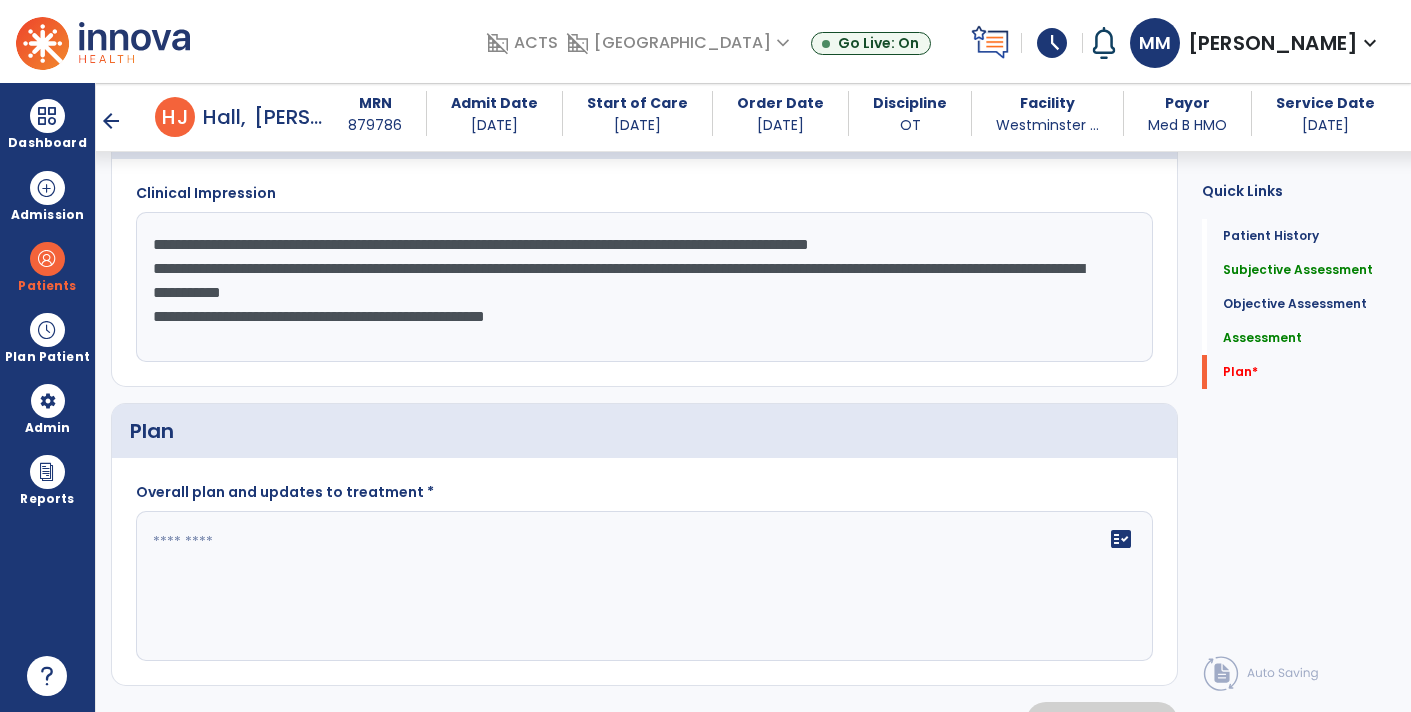 type on "**********" 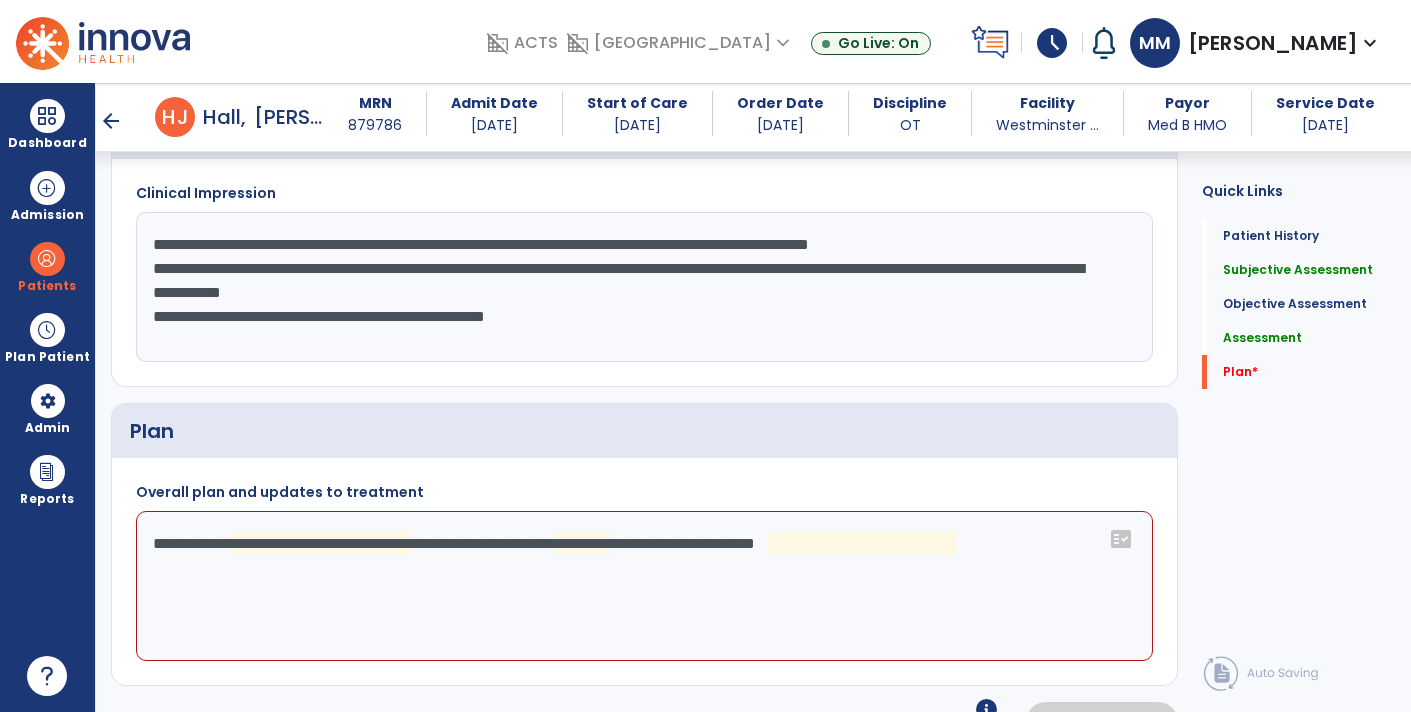 click on "**********" 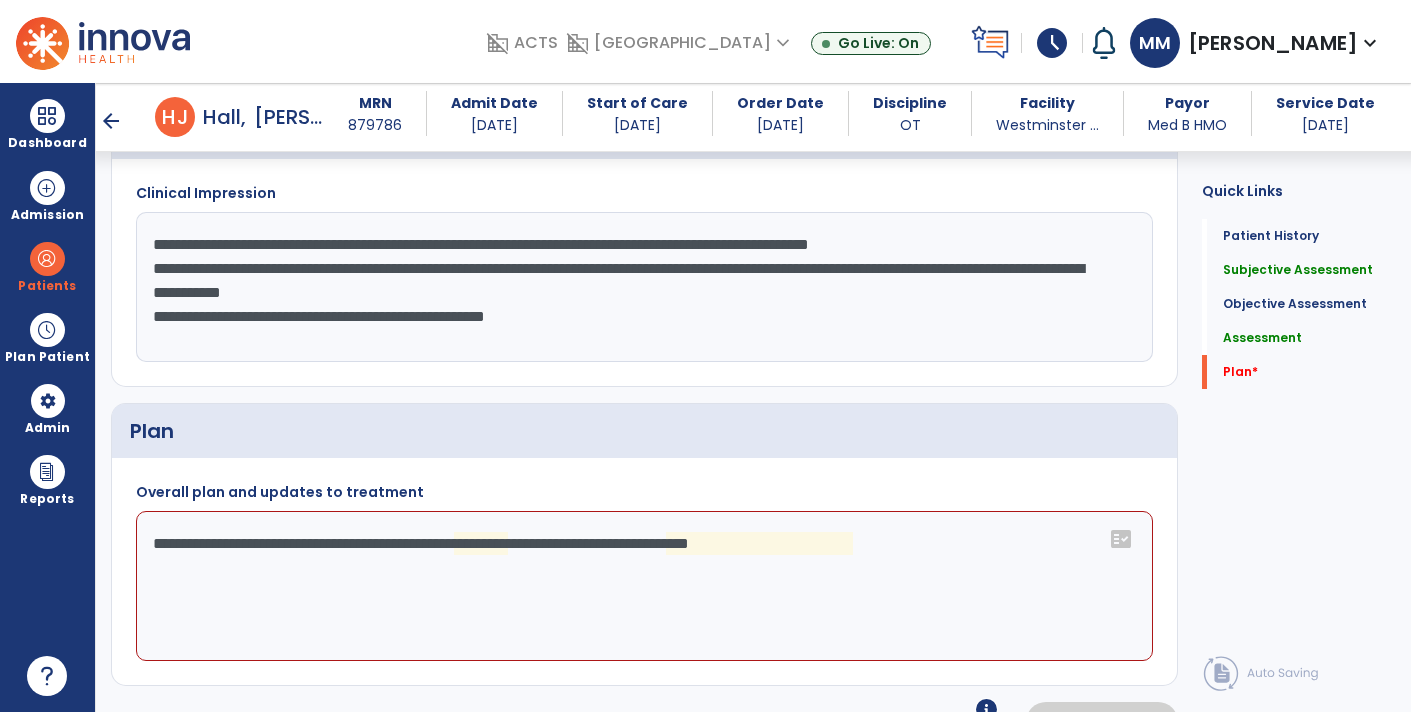 click on "**********" 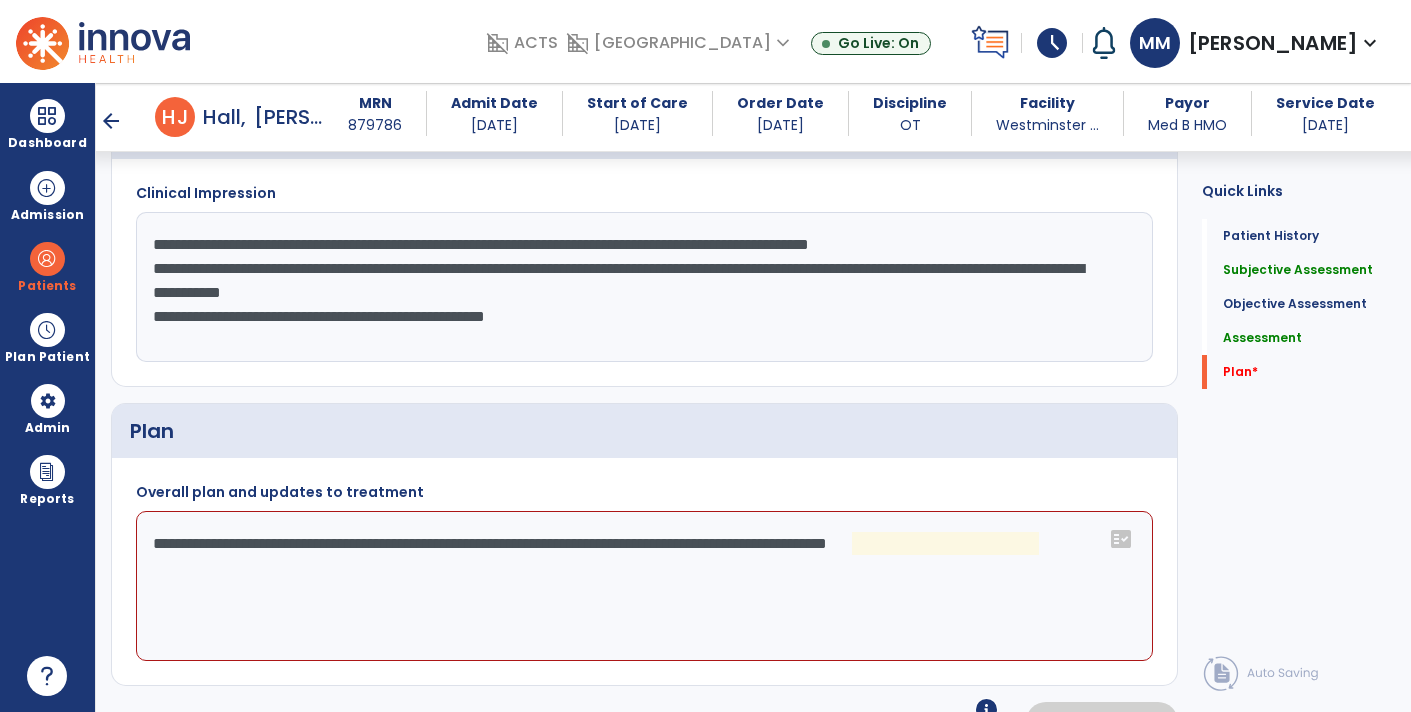click on "**********" 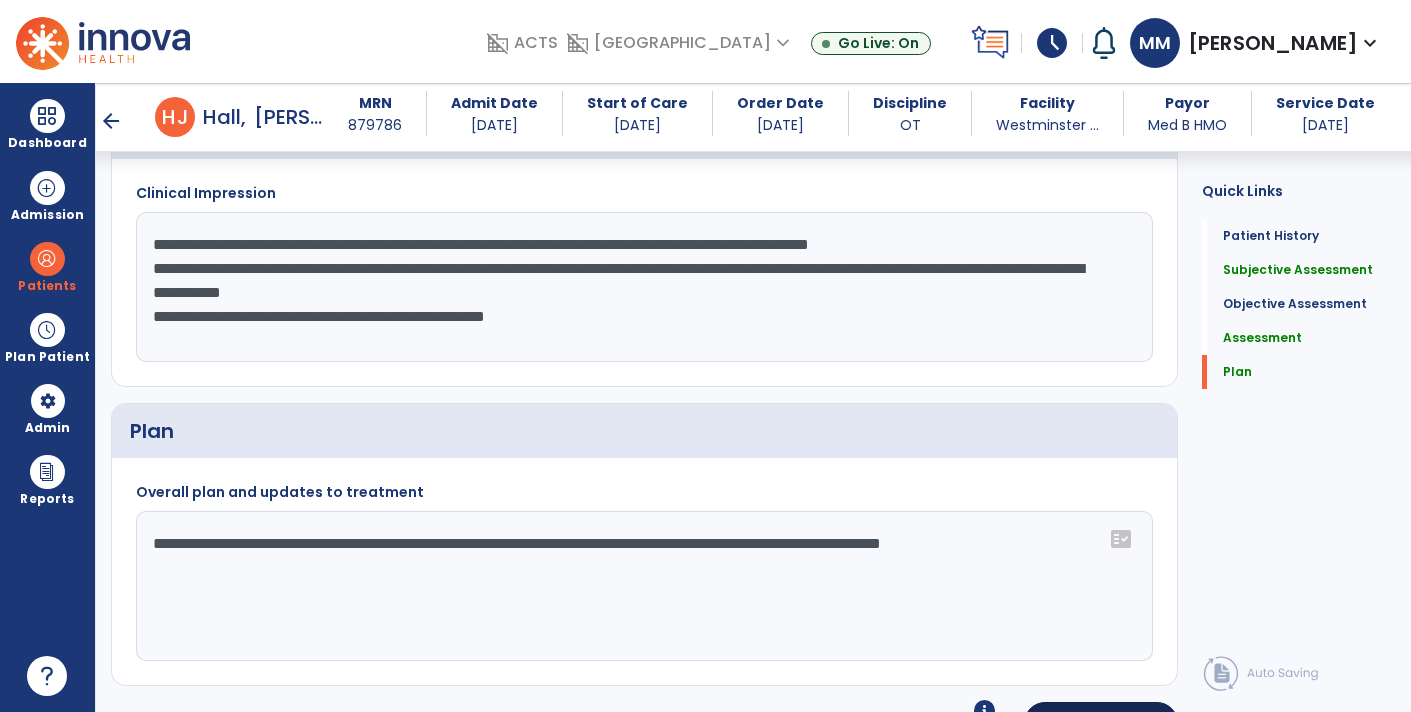 type on "**********" 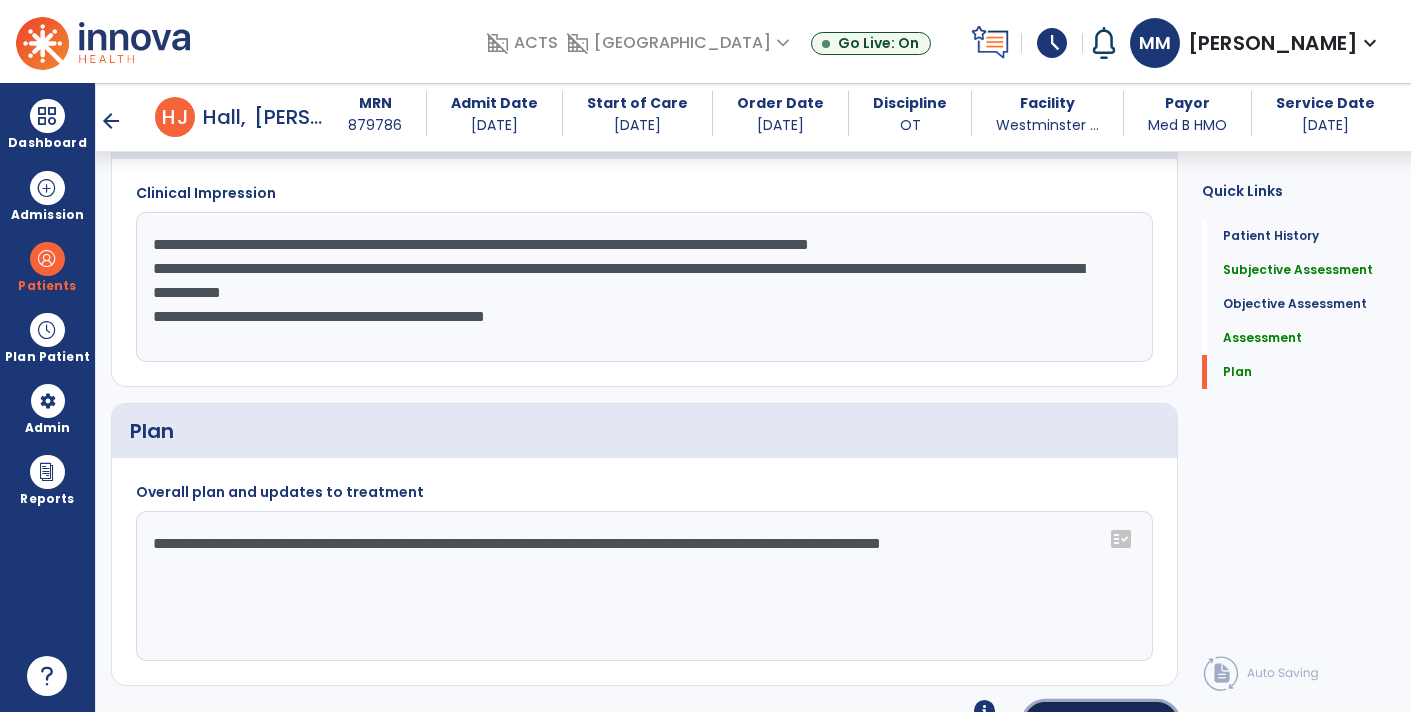 click on "chevron_right" 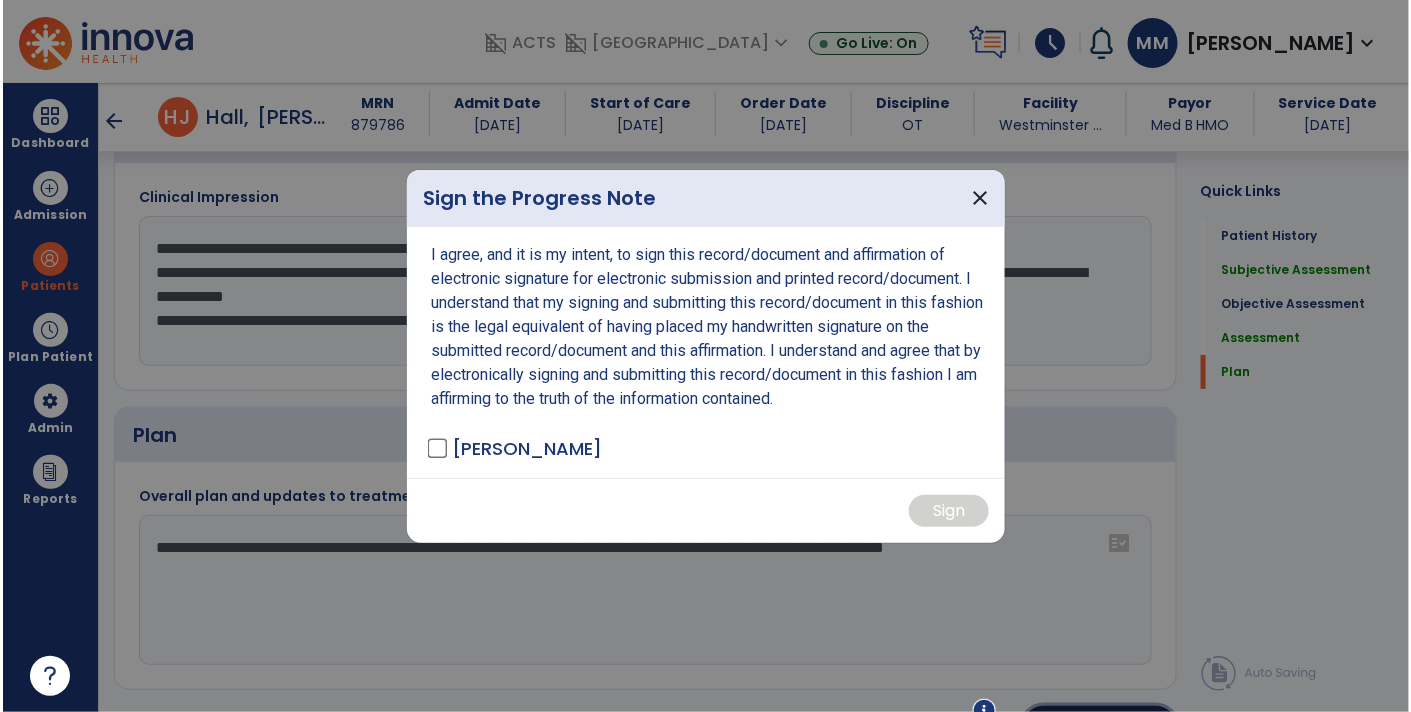 scroll, scrollTop: 2321, scrollLeft: 0, axis: vertical 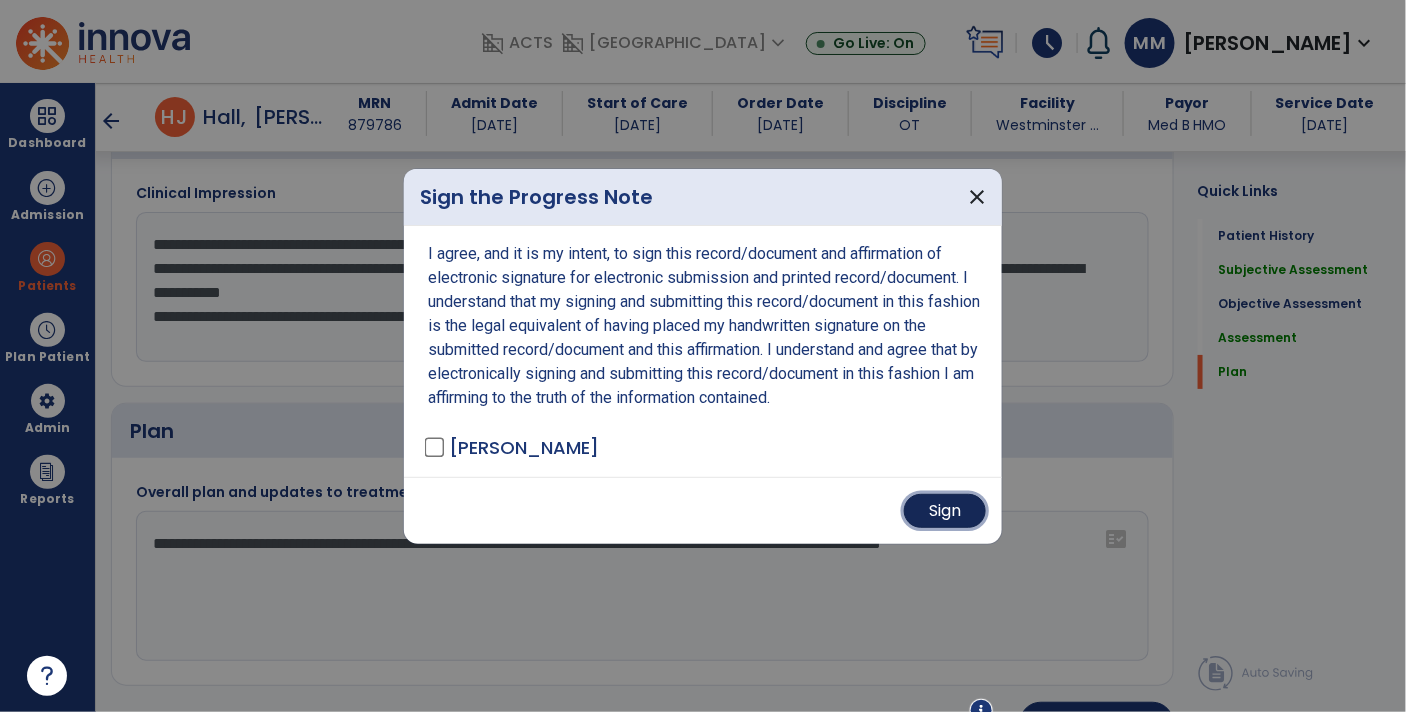 click on "Sign" at bounding box center (945, 511) 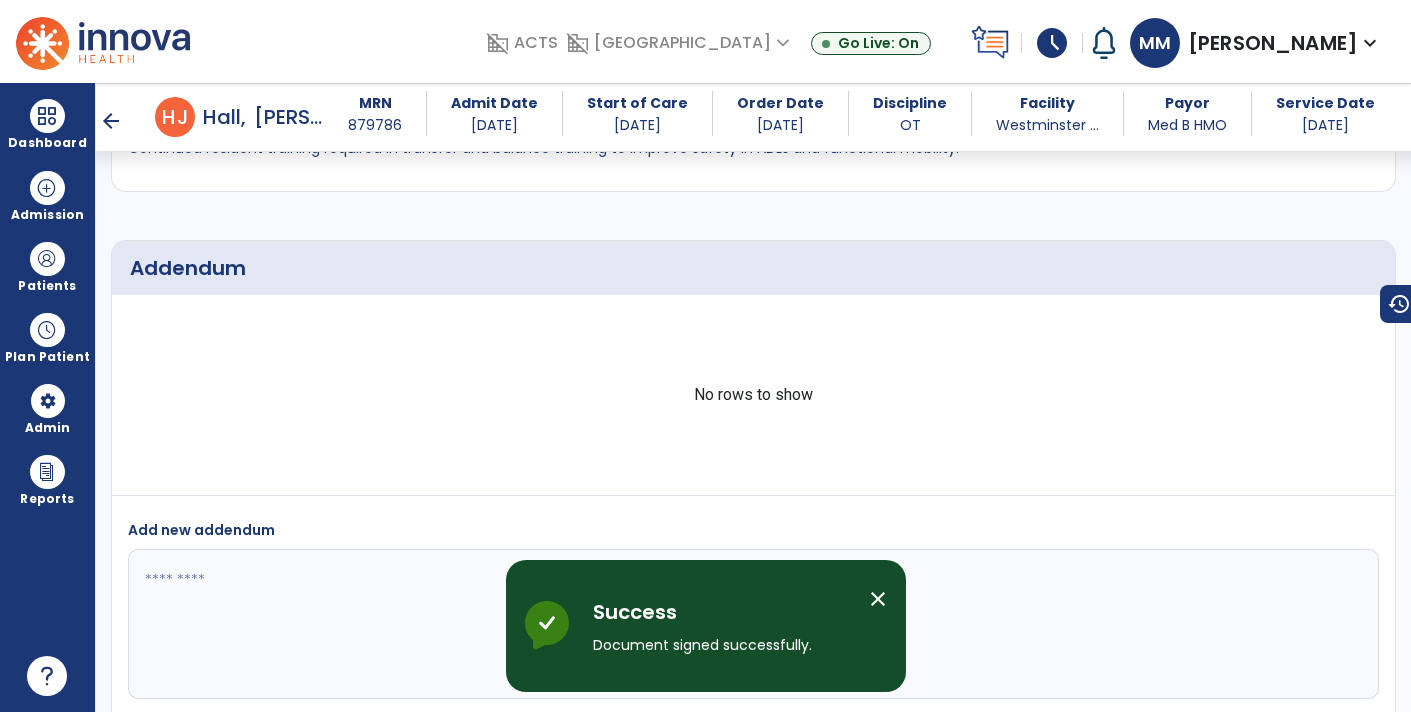 scroll, scrollTop: 2431, scrollLeft: 0, axis: vertical 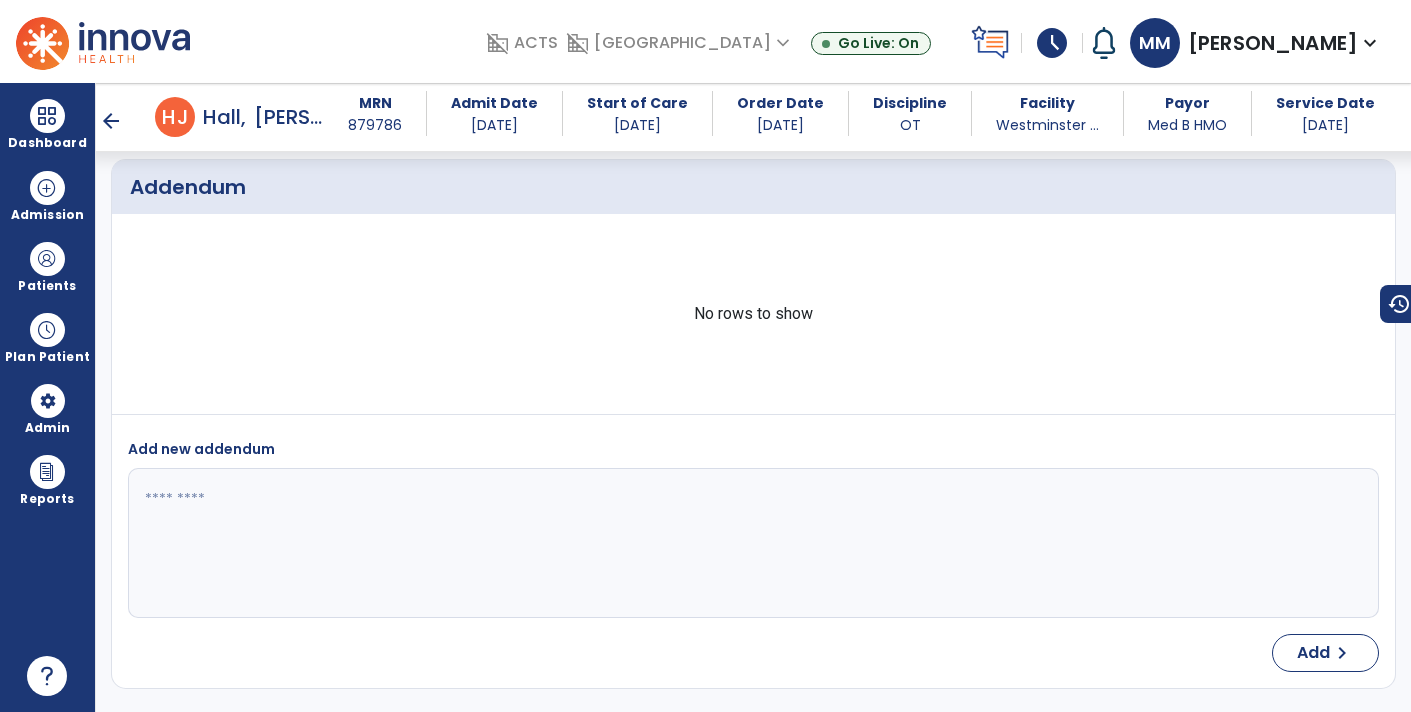 click on "arrow_back" at bounding box center [111, 121] 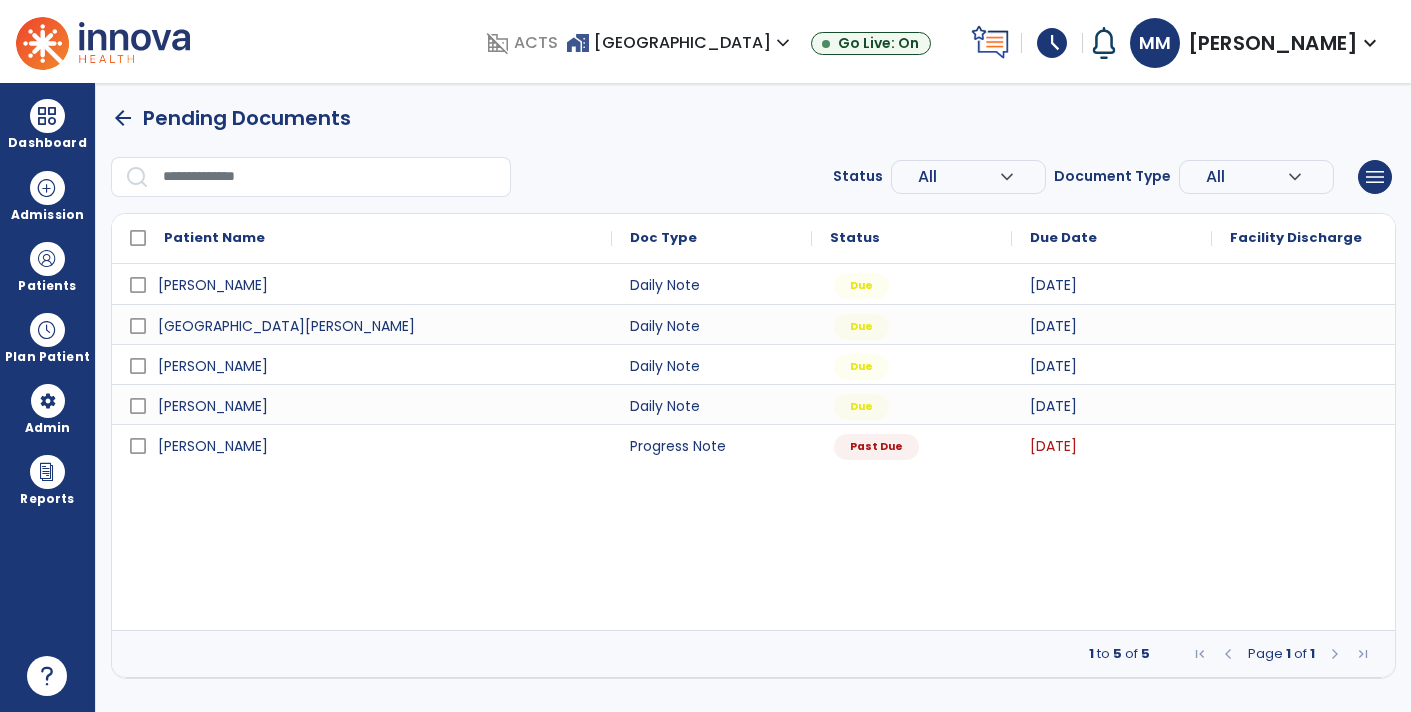 scroll, scrollTop: 0, scrollLeft: 0, axis: both 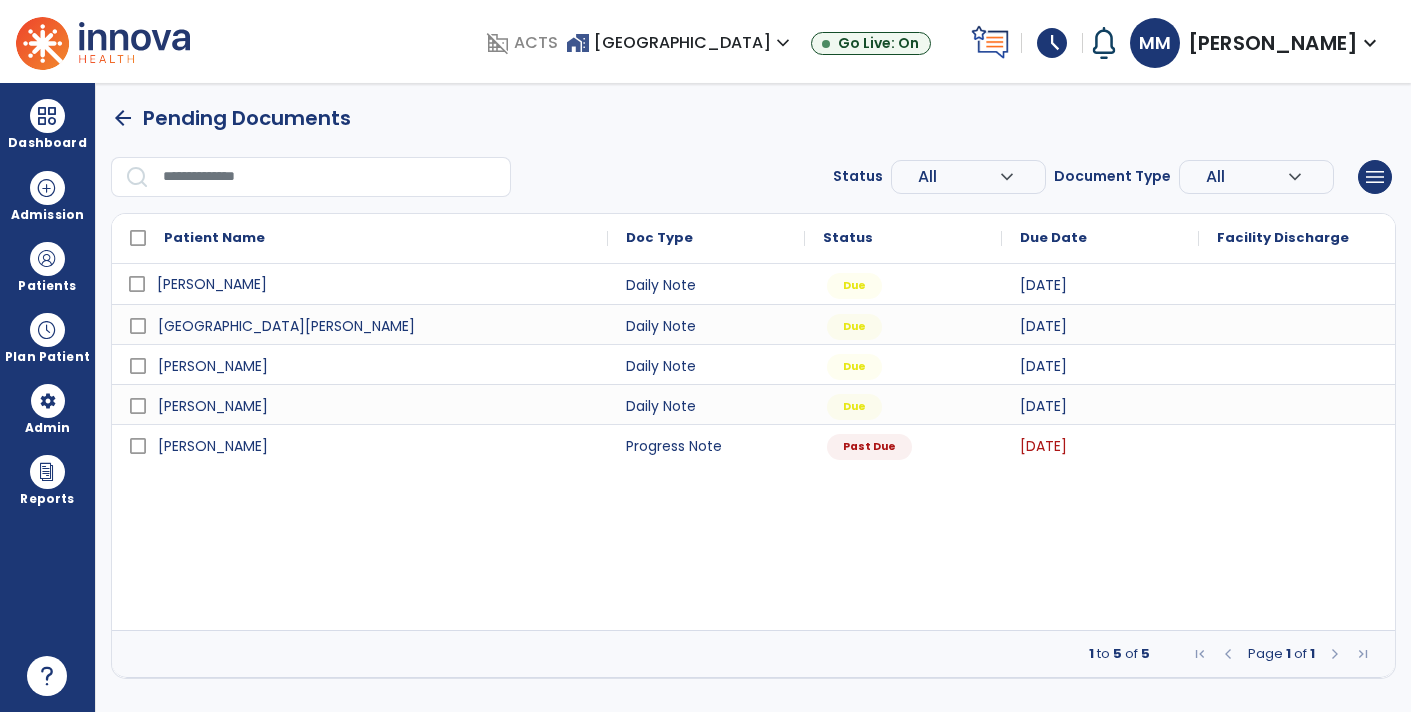 click on "[PERSON_NAME]" at bounding box center [212, 284] 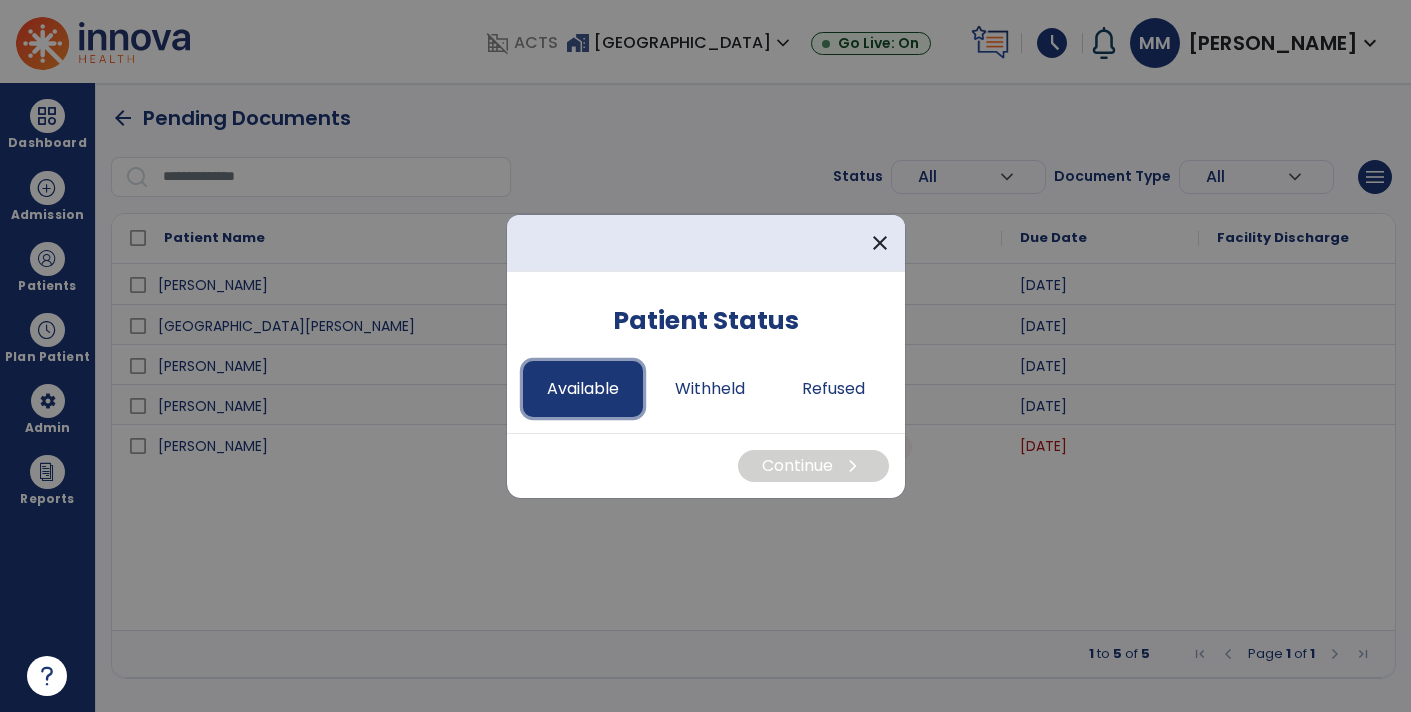 click on "Available" at bounding box center (583, 389) 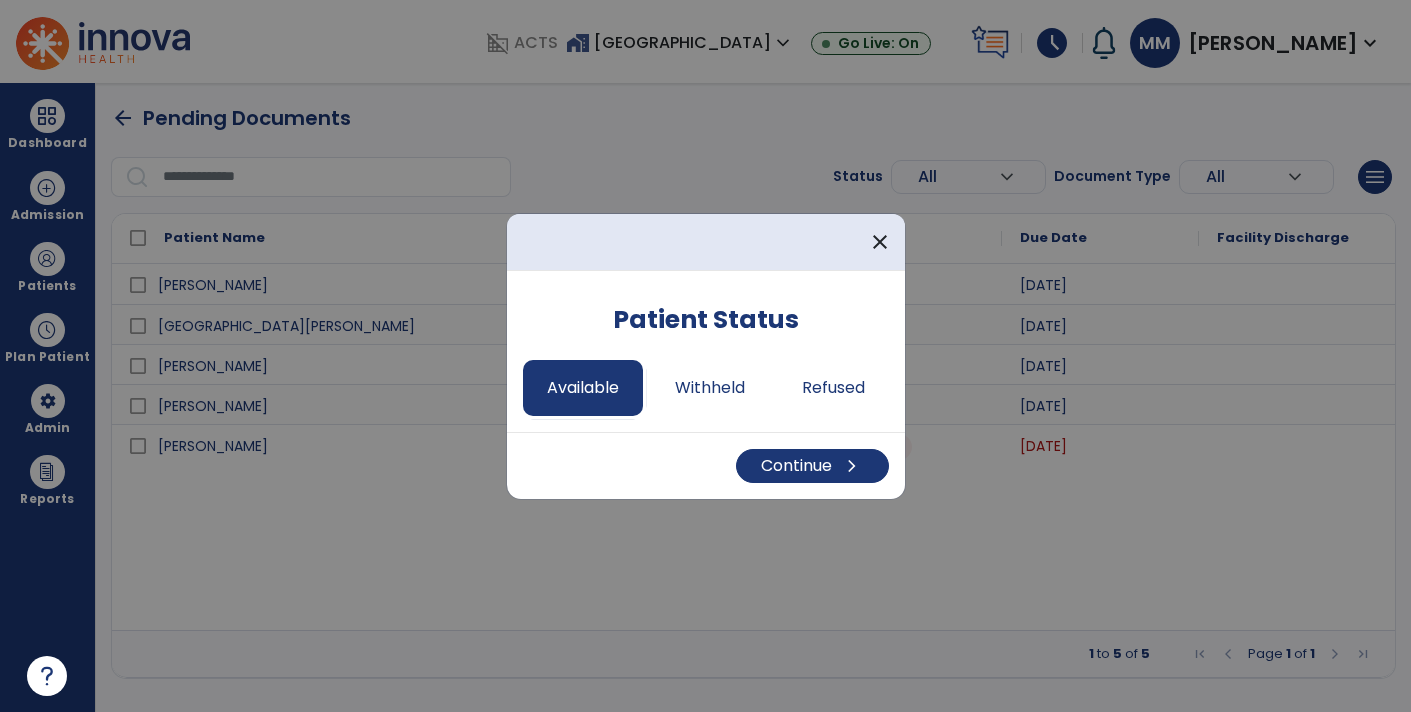 click on "Continue   chevron_right" at bounding box center [706, 465] 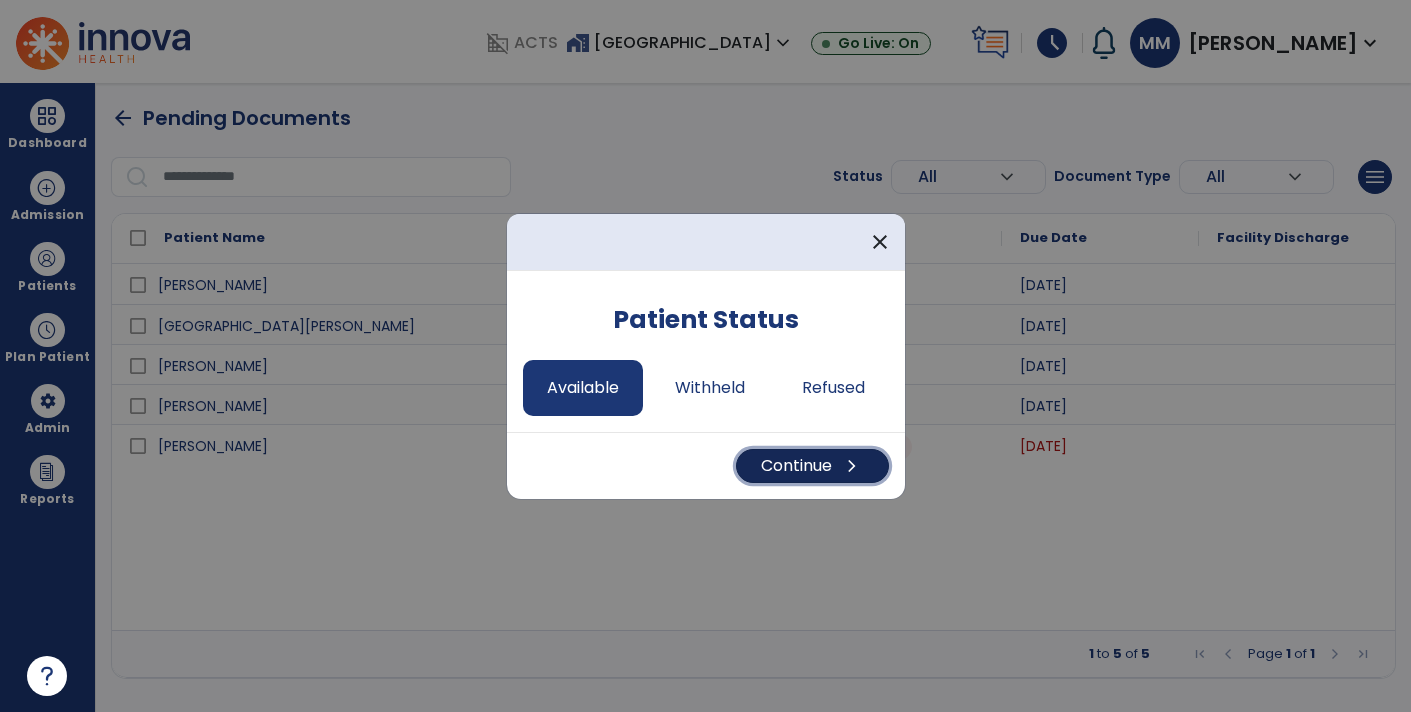 click on "Continue   chevron_right" at bounding box center (812, 466) 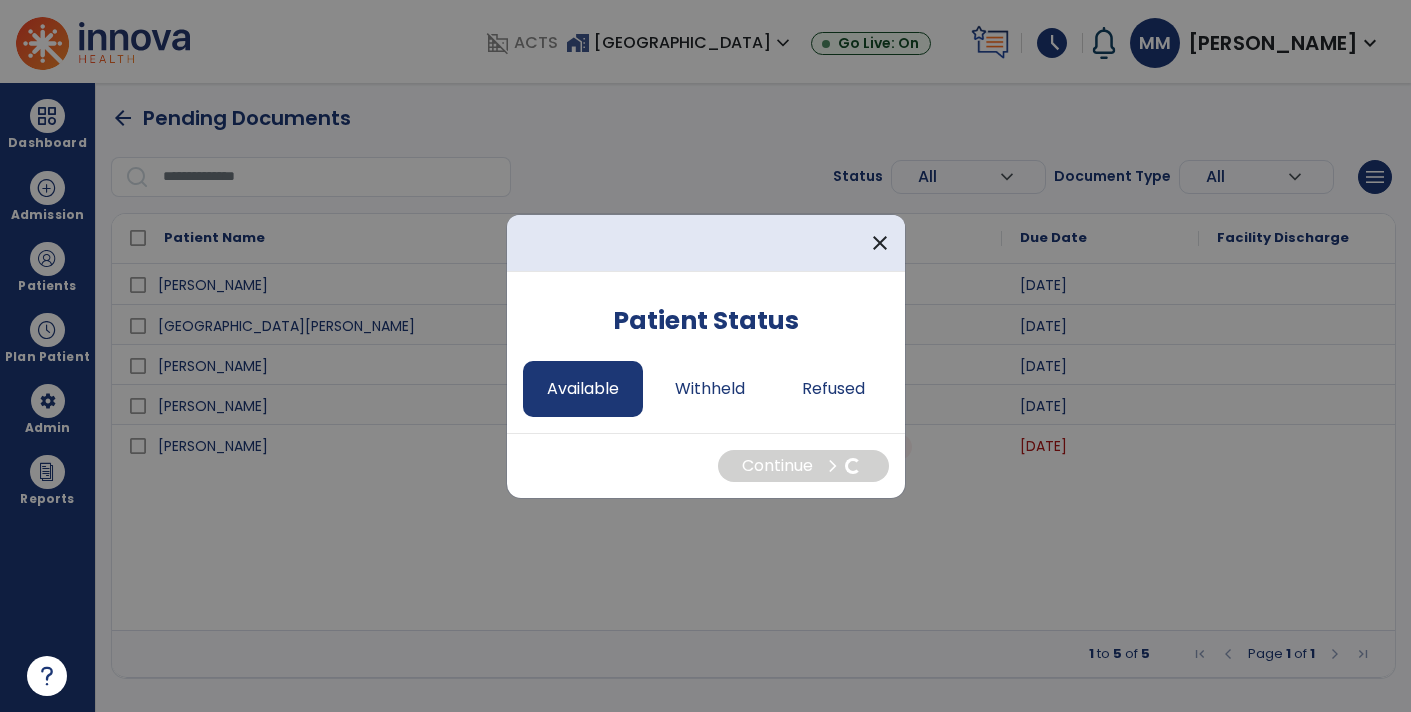select on "*" 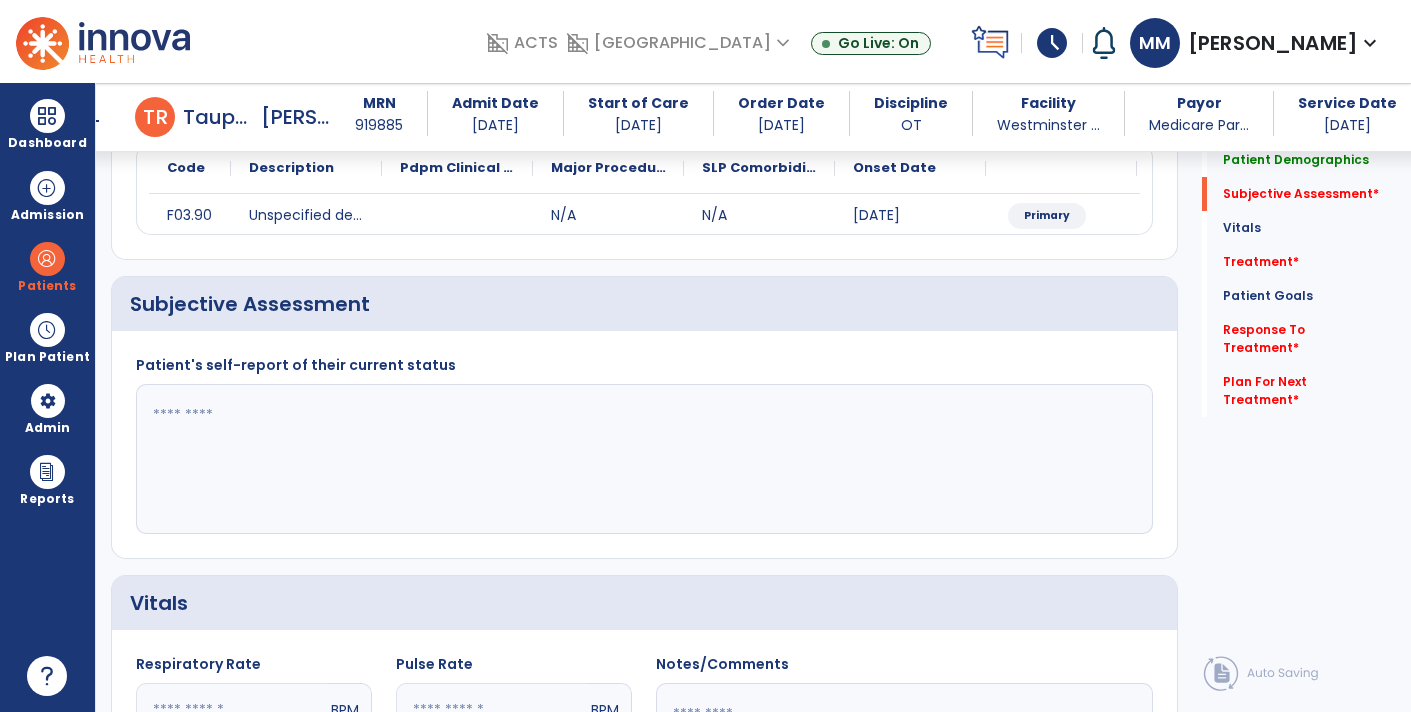 scroll, scrollTop: 253, scrollLeft: 0, axis: vertical 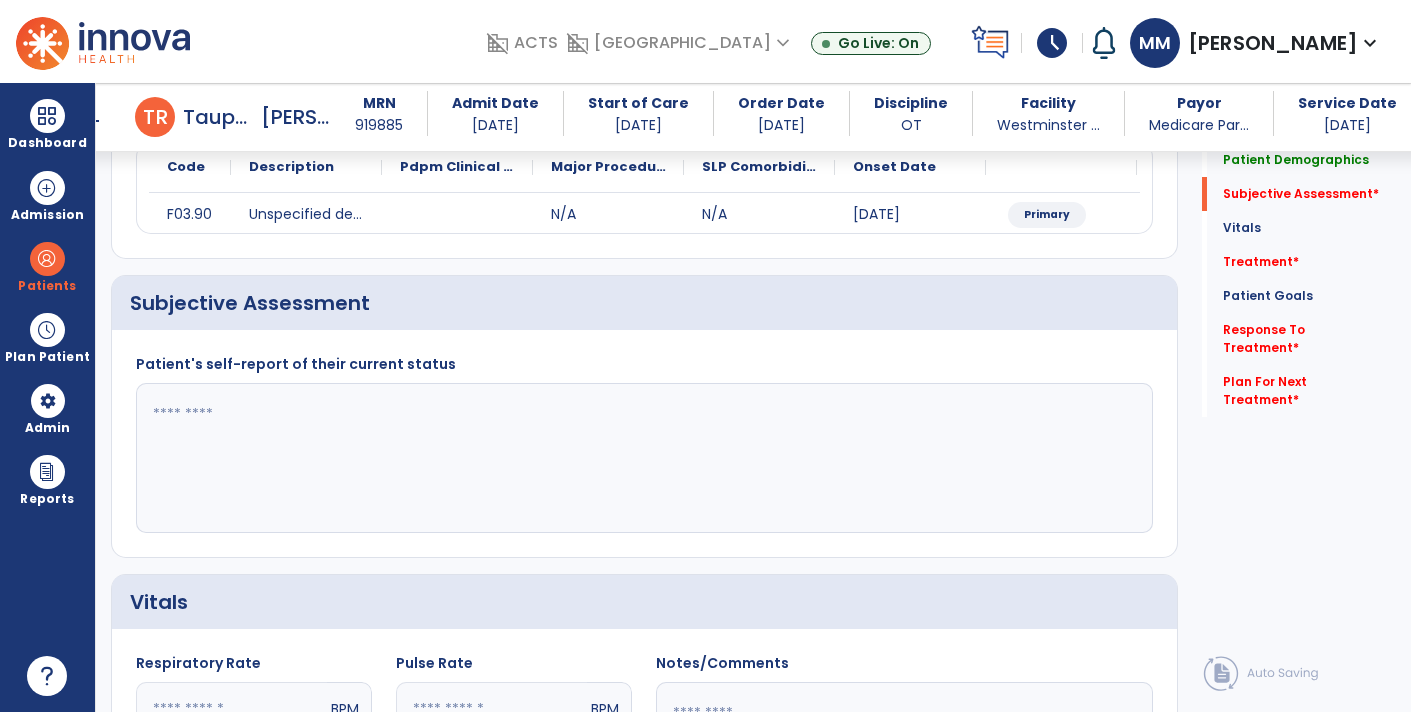 click 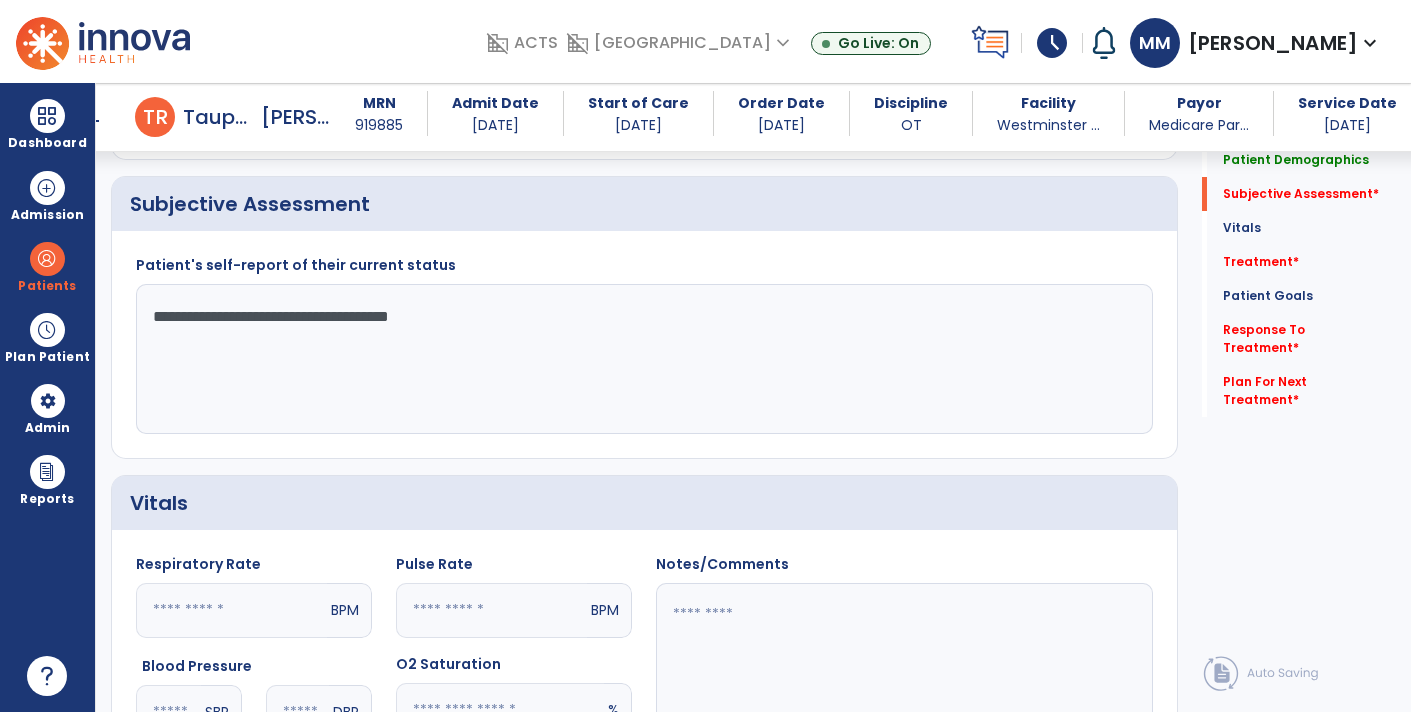 scroll, scrollTop: 543, scrollLeft: 0, axis: vertical 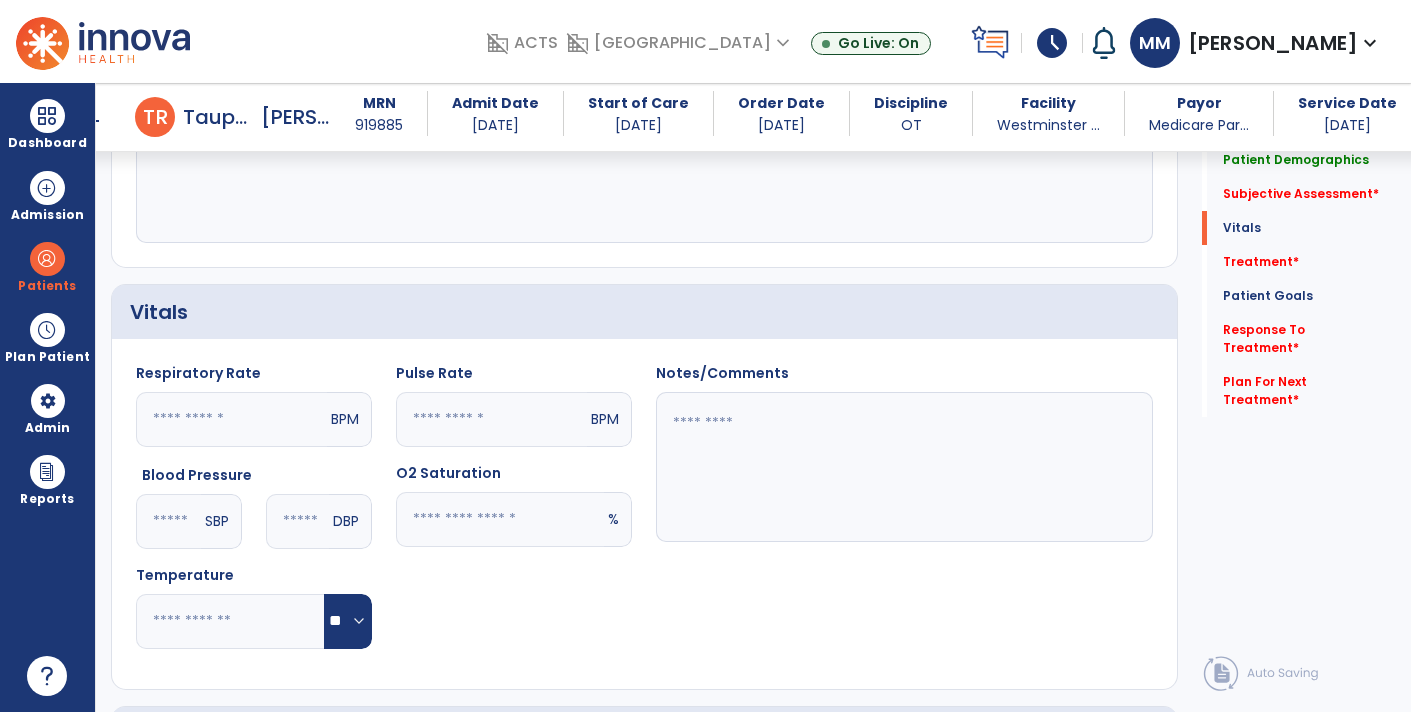 type on "**********" 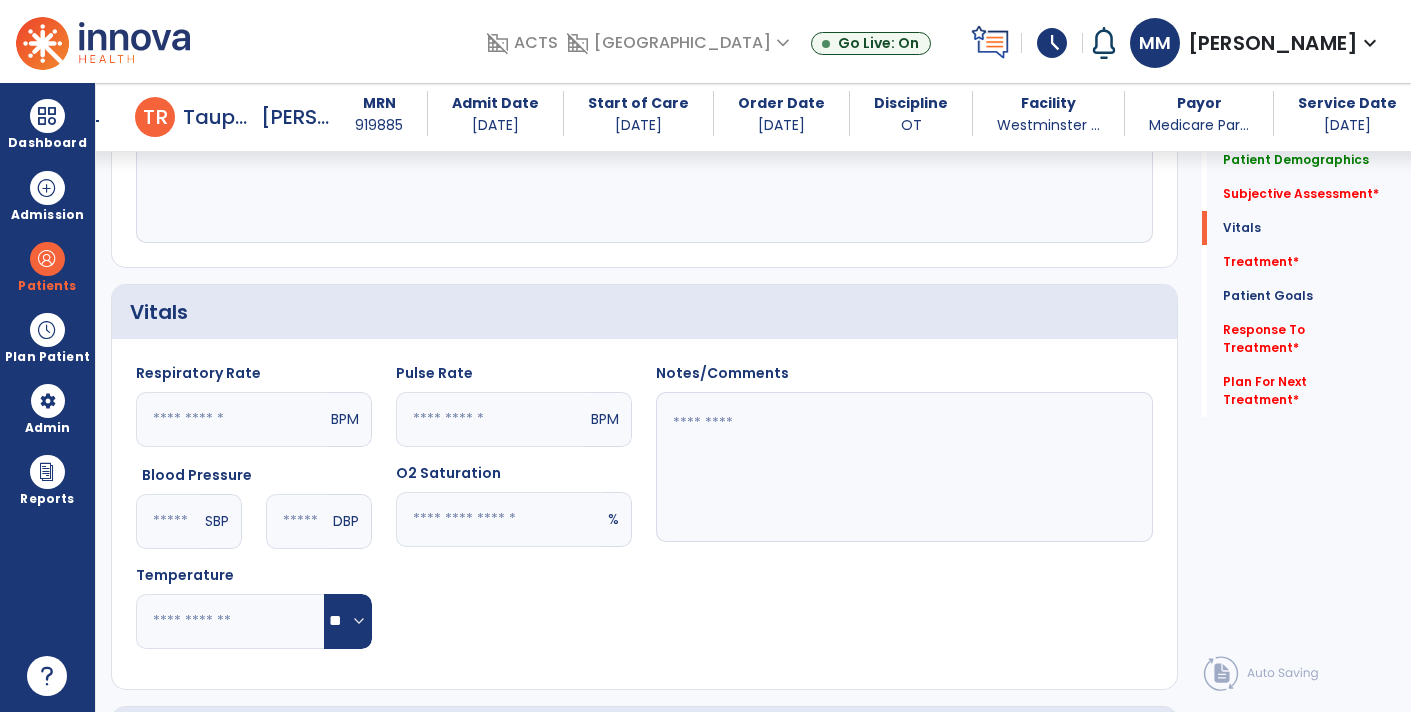 click 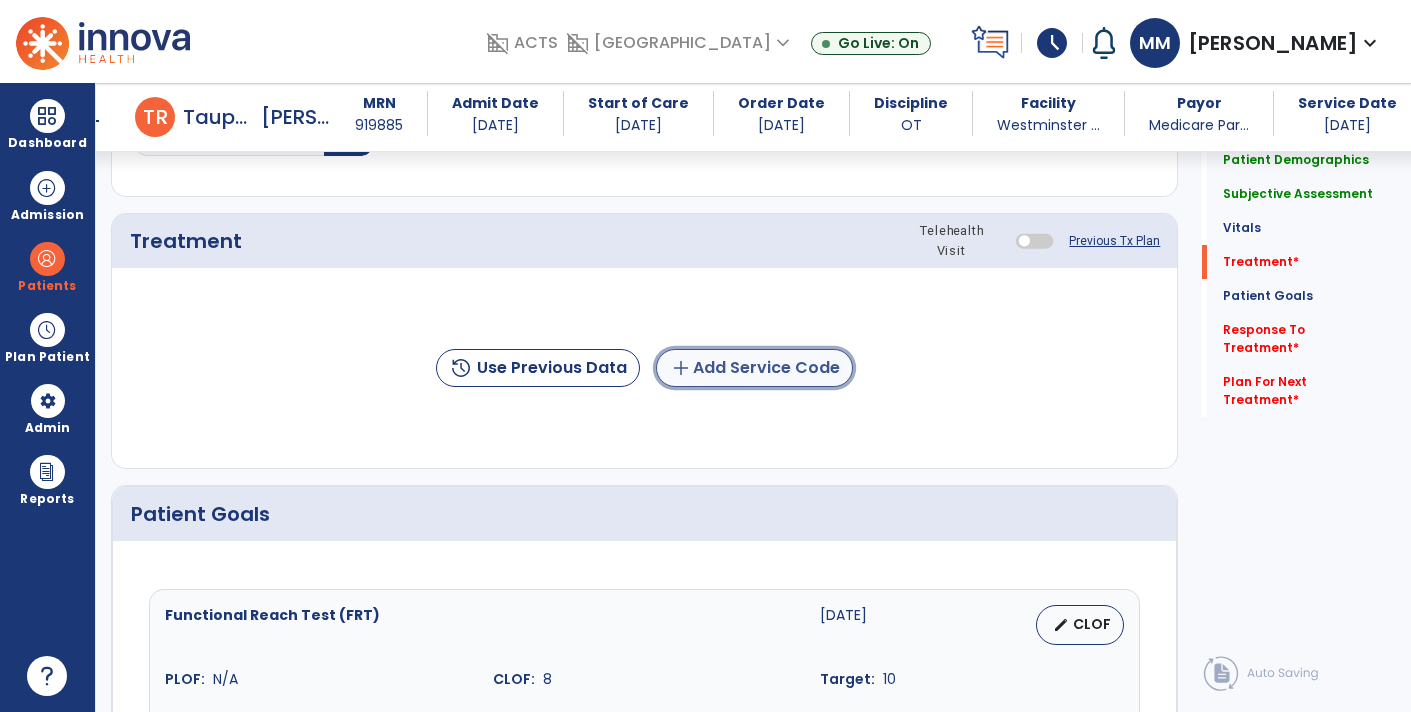 click on "add  Add Service Code" 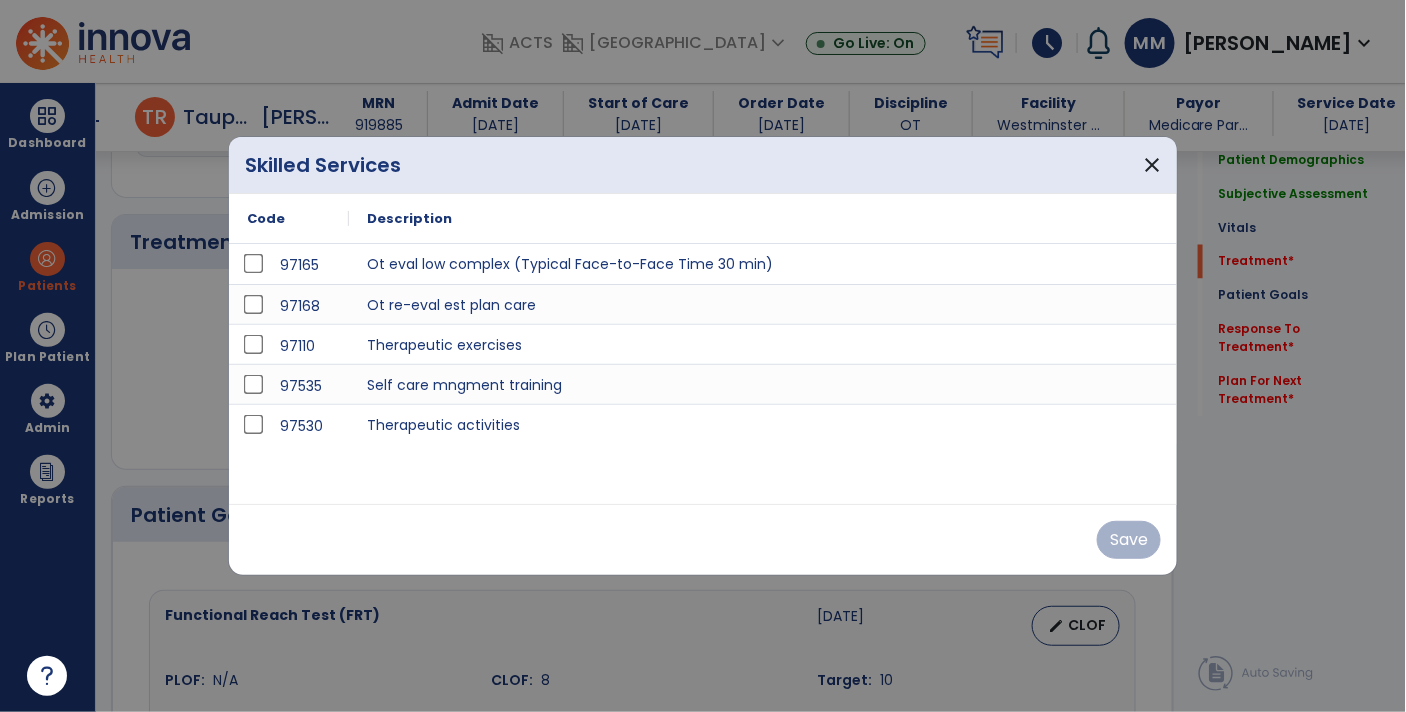 scroll, scrollTop: 1036, scrollLeft: 0, axis: vertical 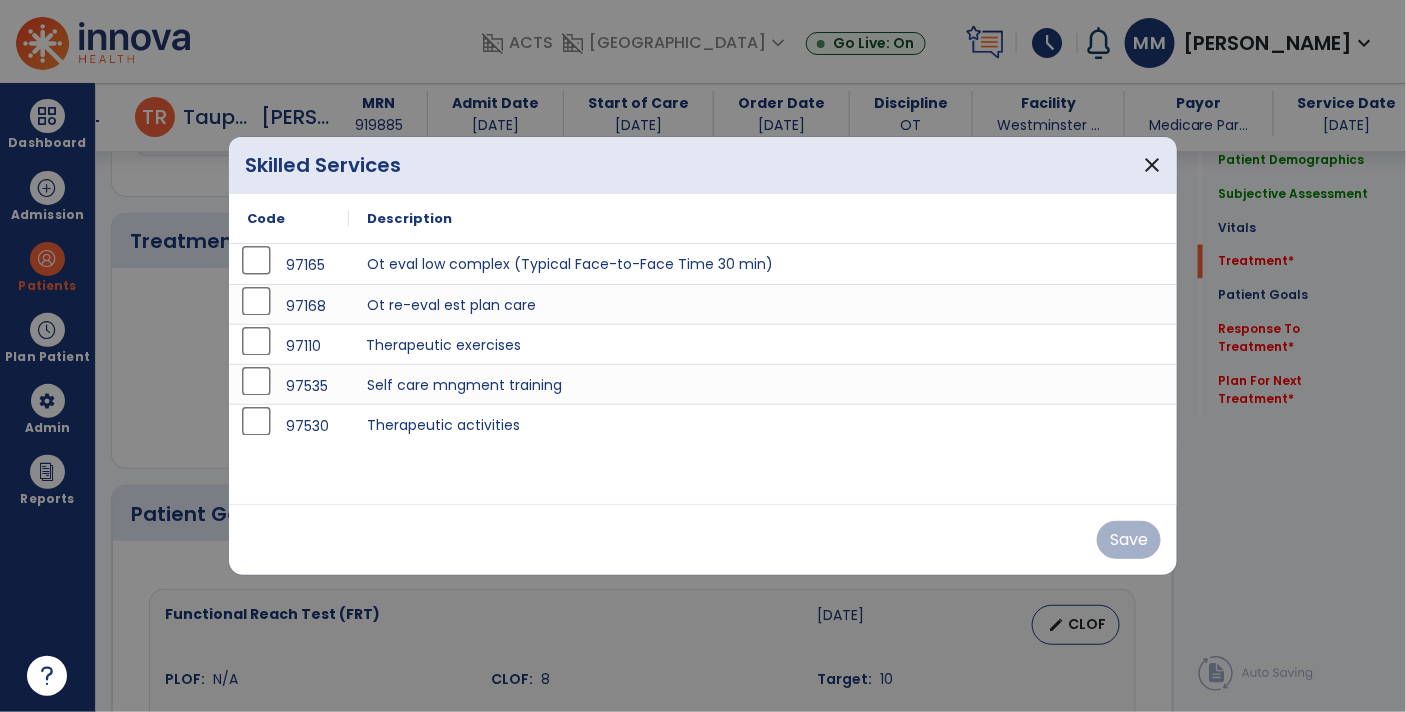 click on "Therapeutic exercises" at bounding box center (763, 344) 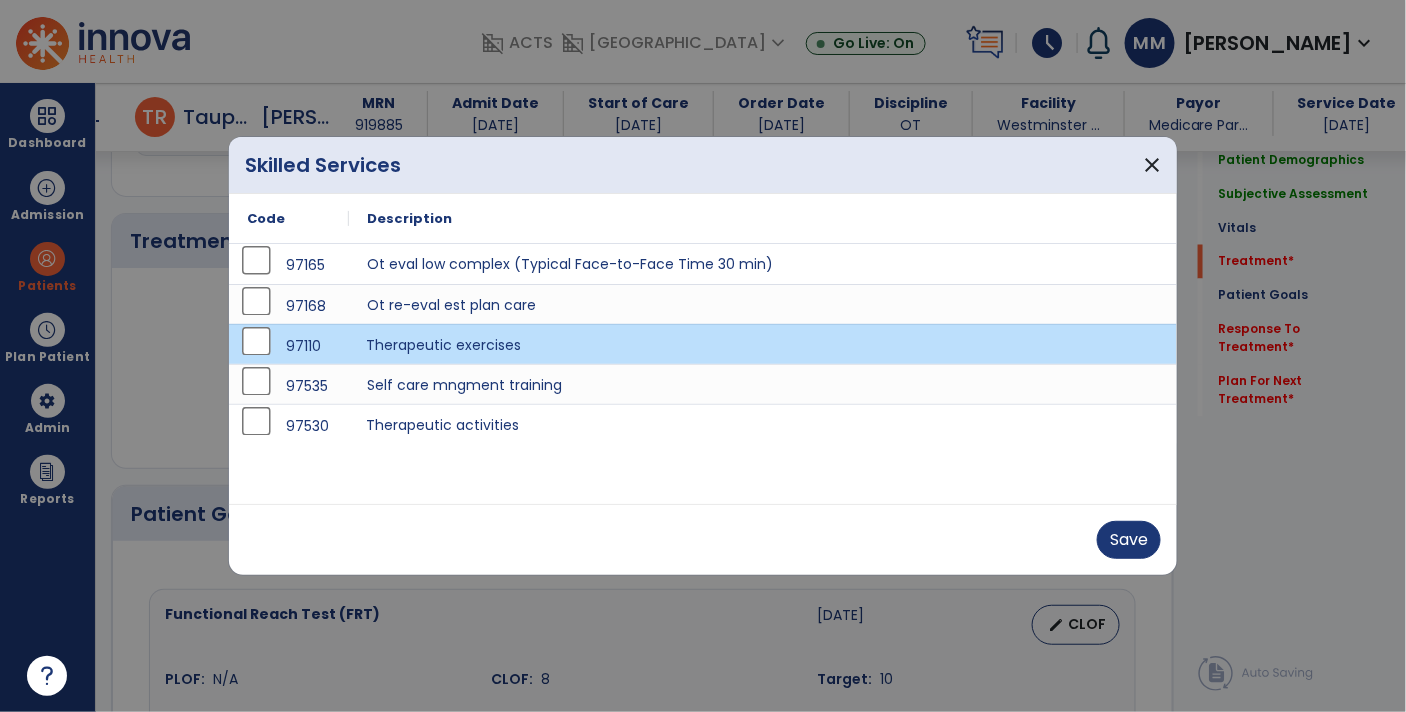 click on "Therapeutic activities" at bounding box center [763, 424] 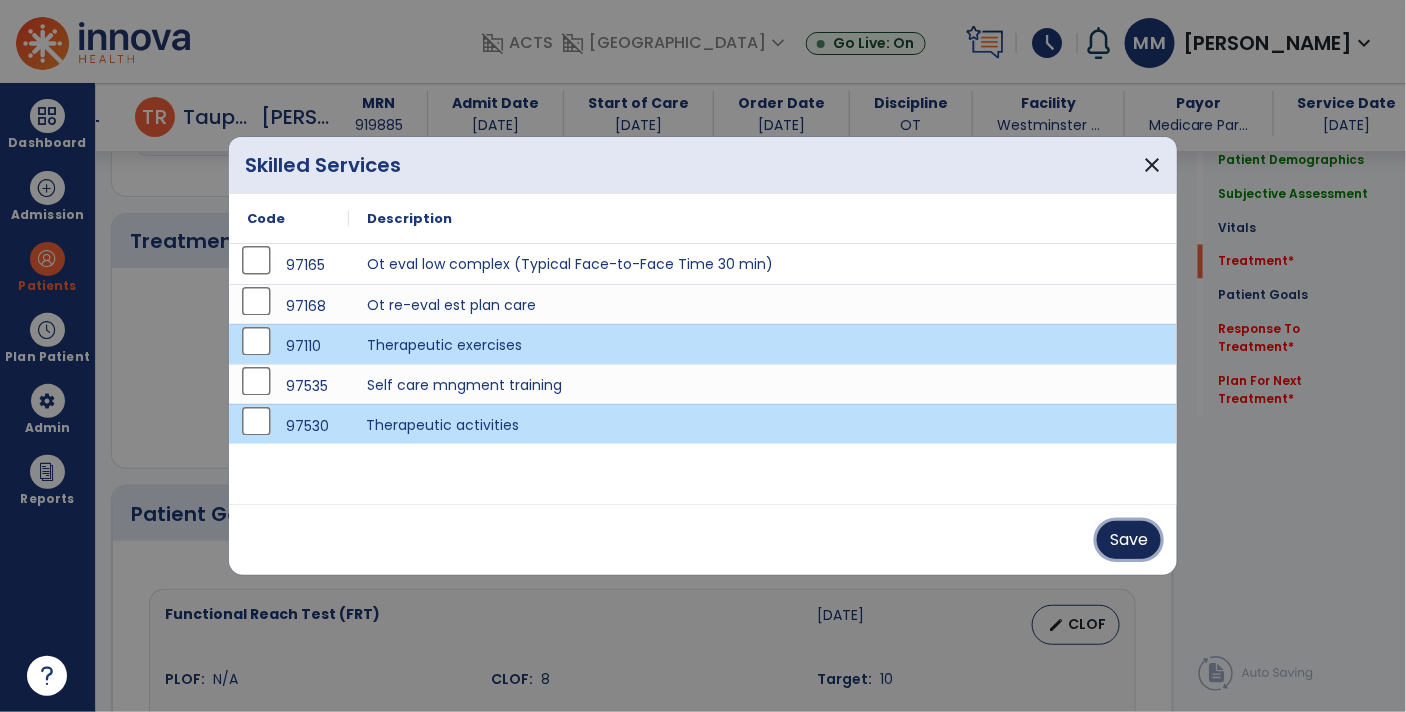 click on "Save" at bounding box center (1129, 540) 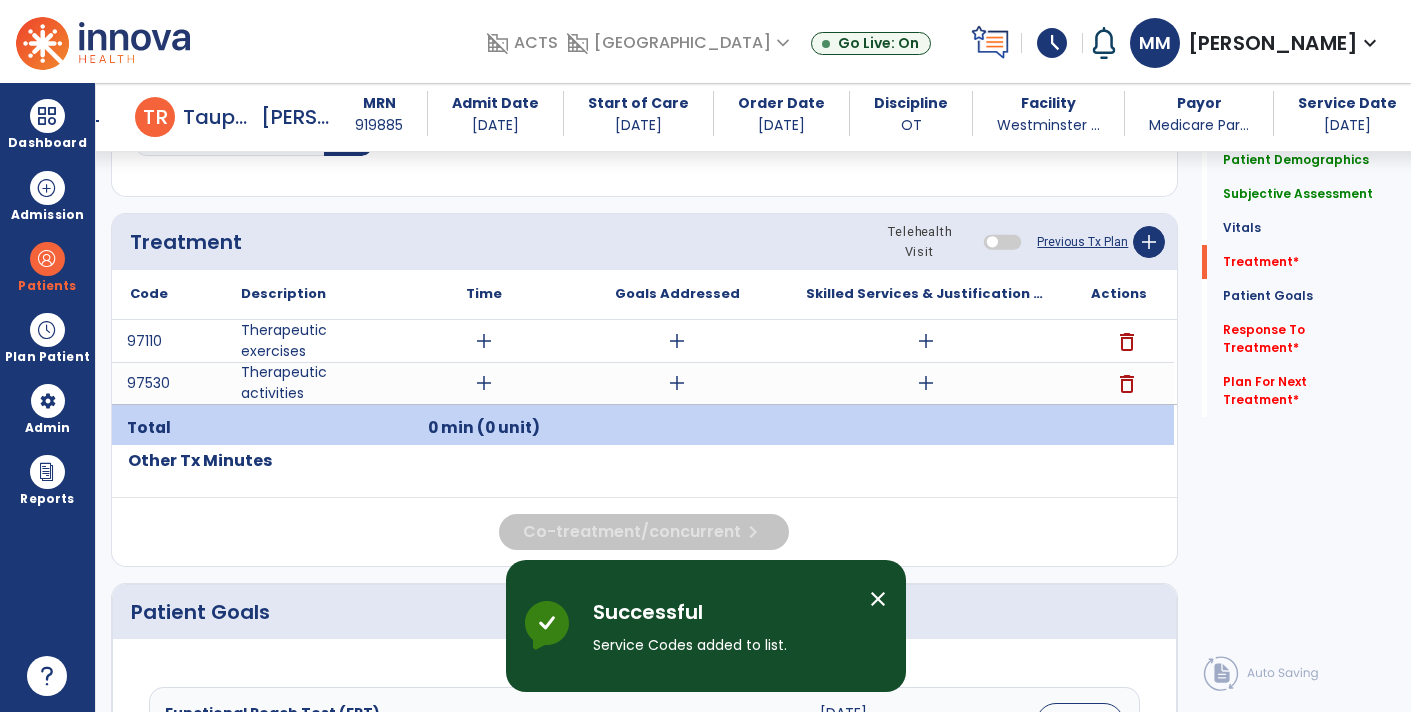 click on "add" at bounding box center [926, 341] 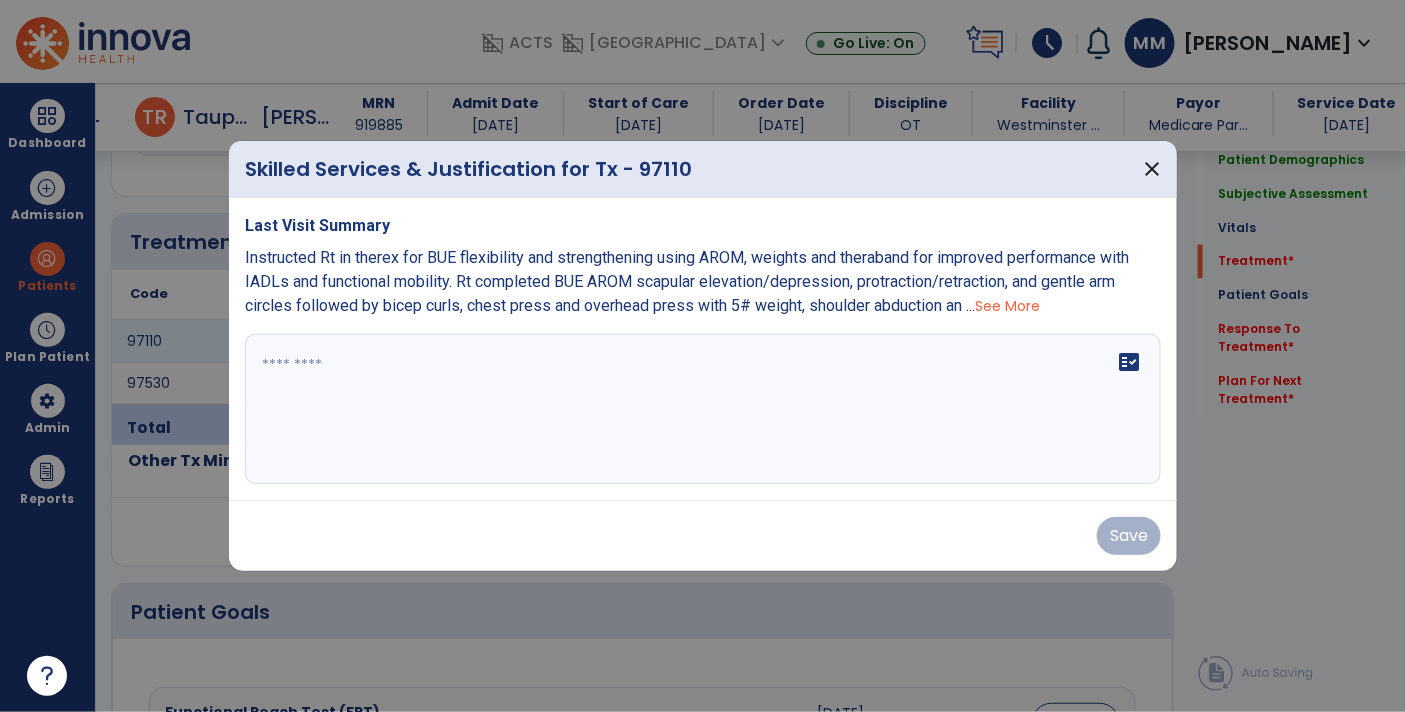 scroll, scrollTop: 1036, scrollLeft: 0, axis: vertical 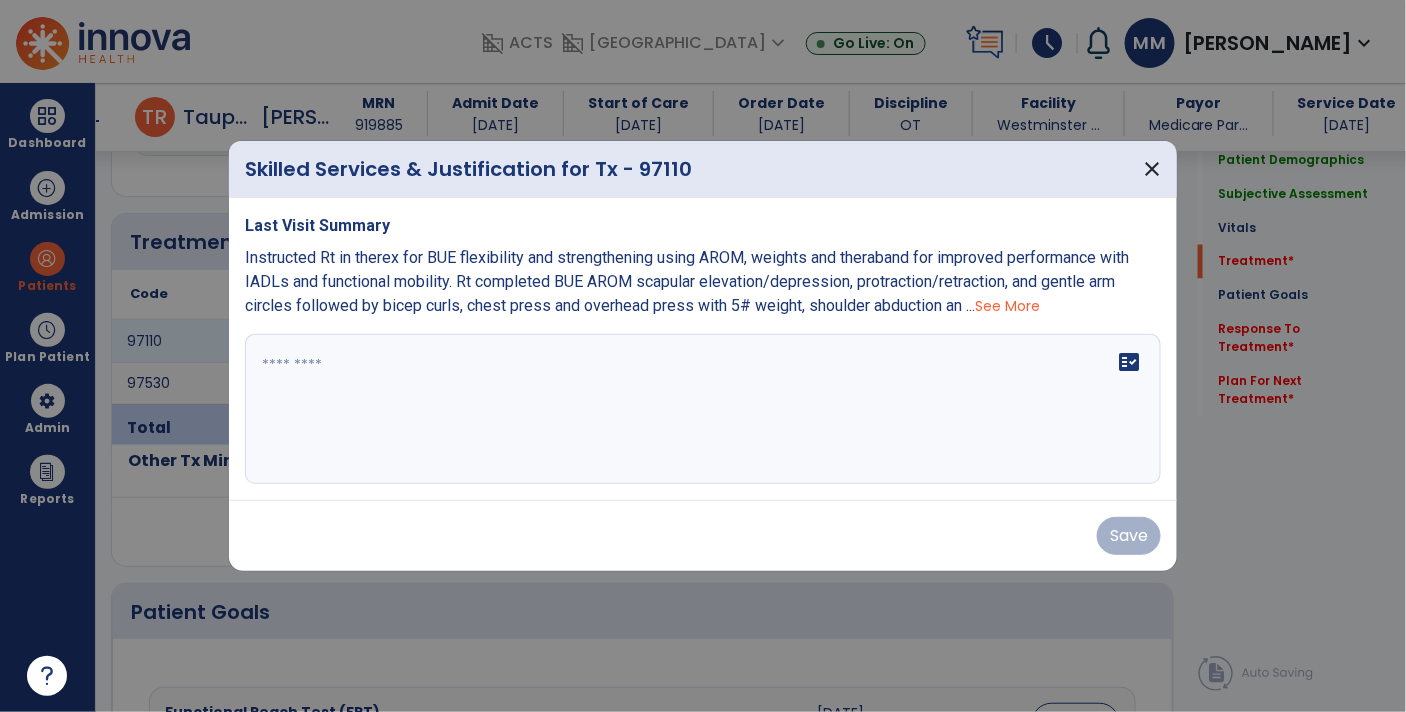 click at bounding box center (703, 409) 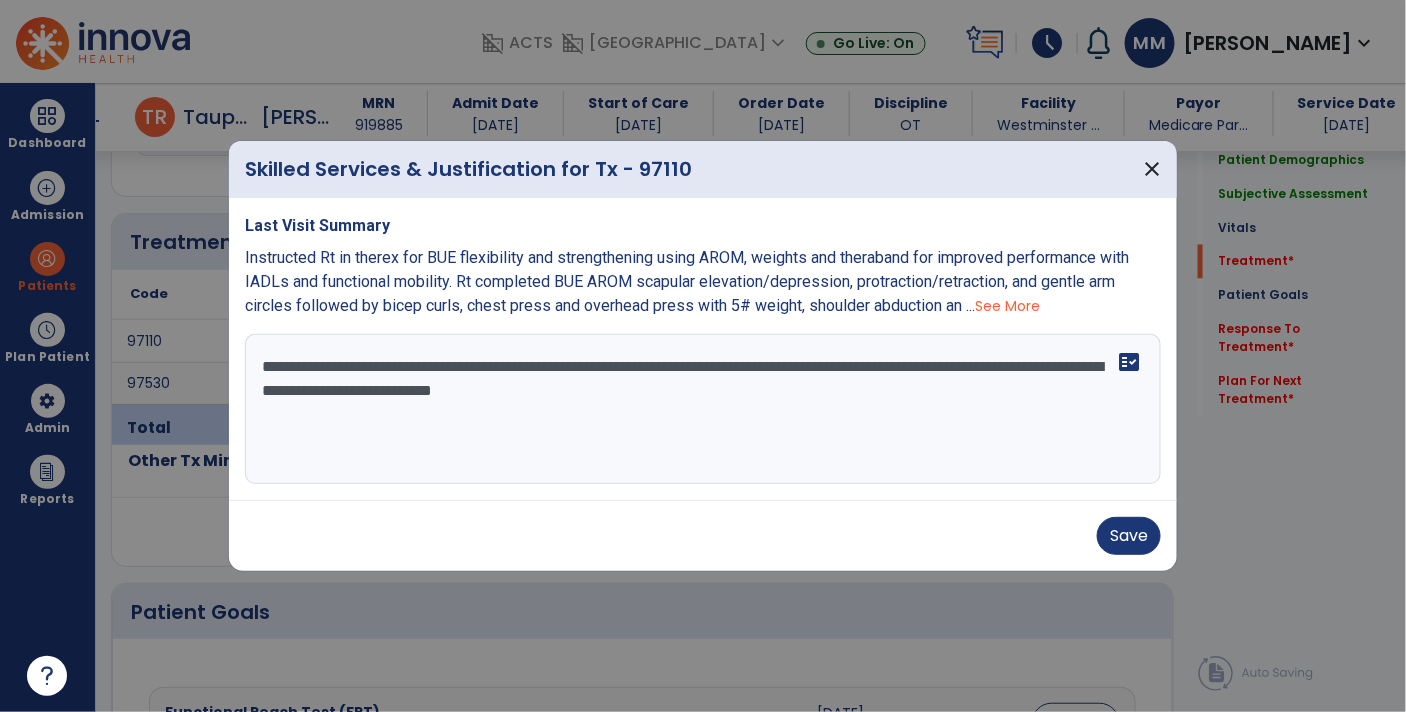 click on "**********" at bounding box center [703, 409] 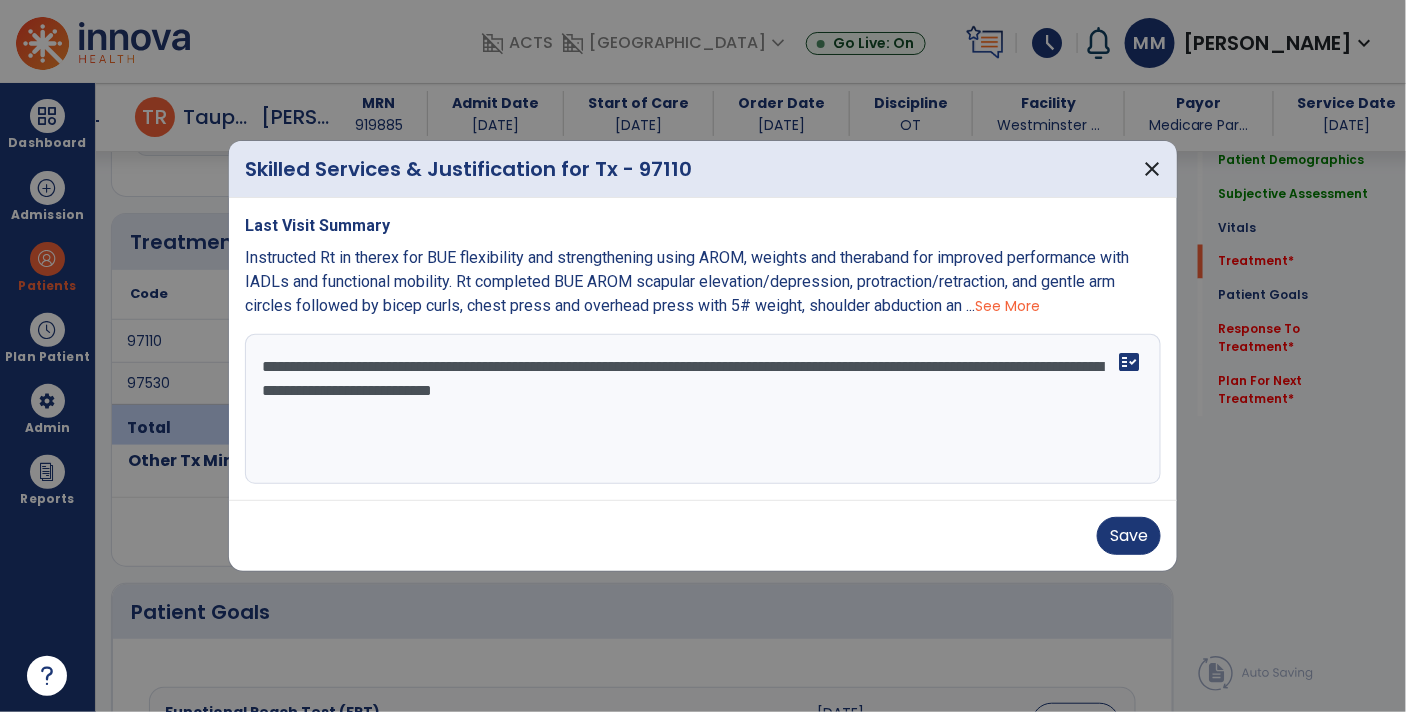 click on "**********" at bounding box center (703, 409) 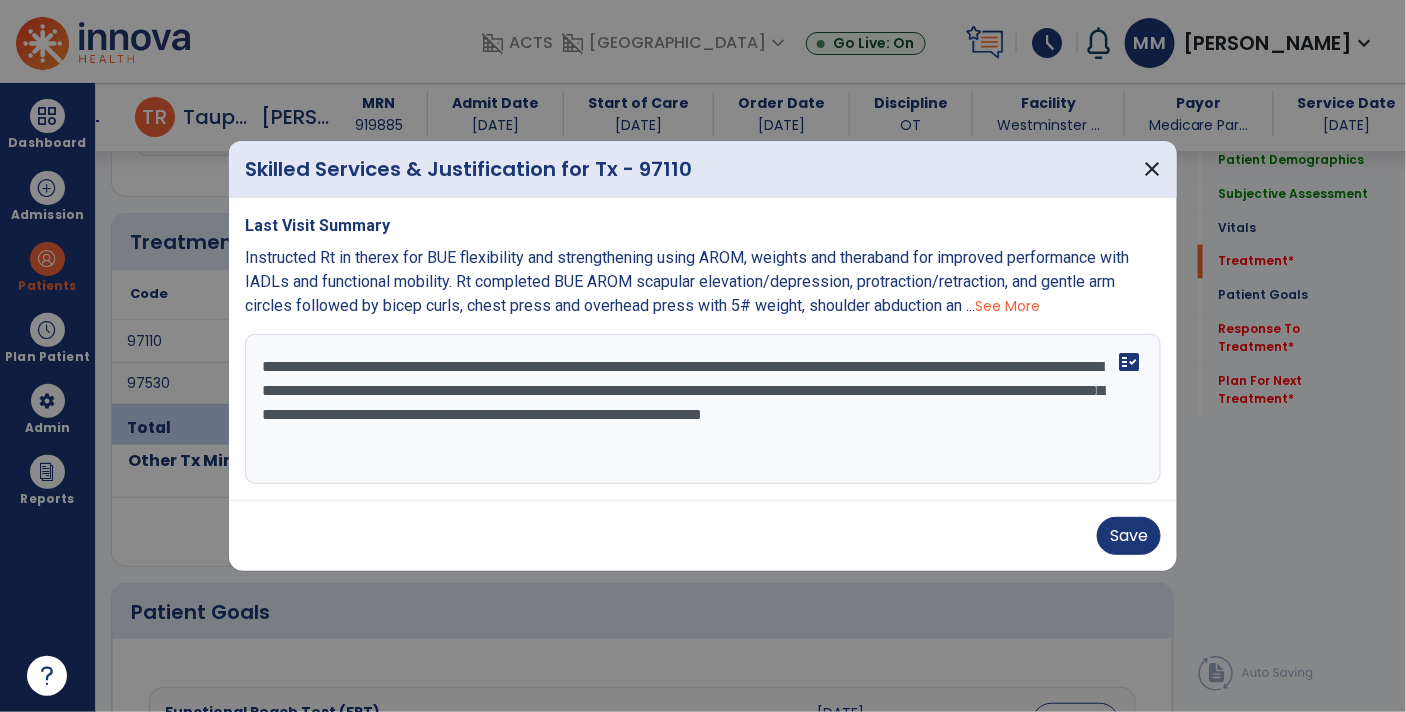 click on "**********" at bounding box center (703, 409) 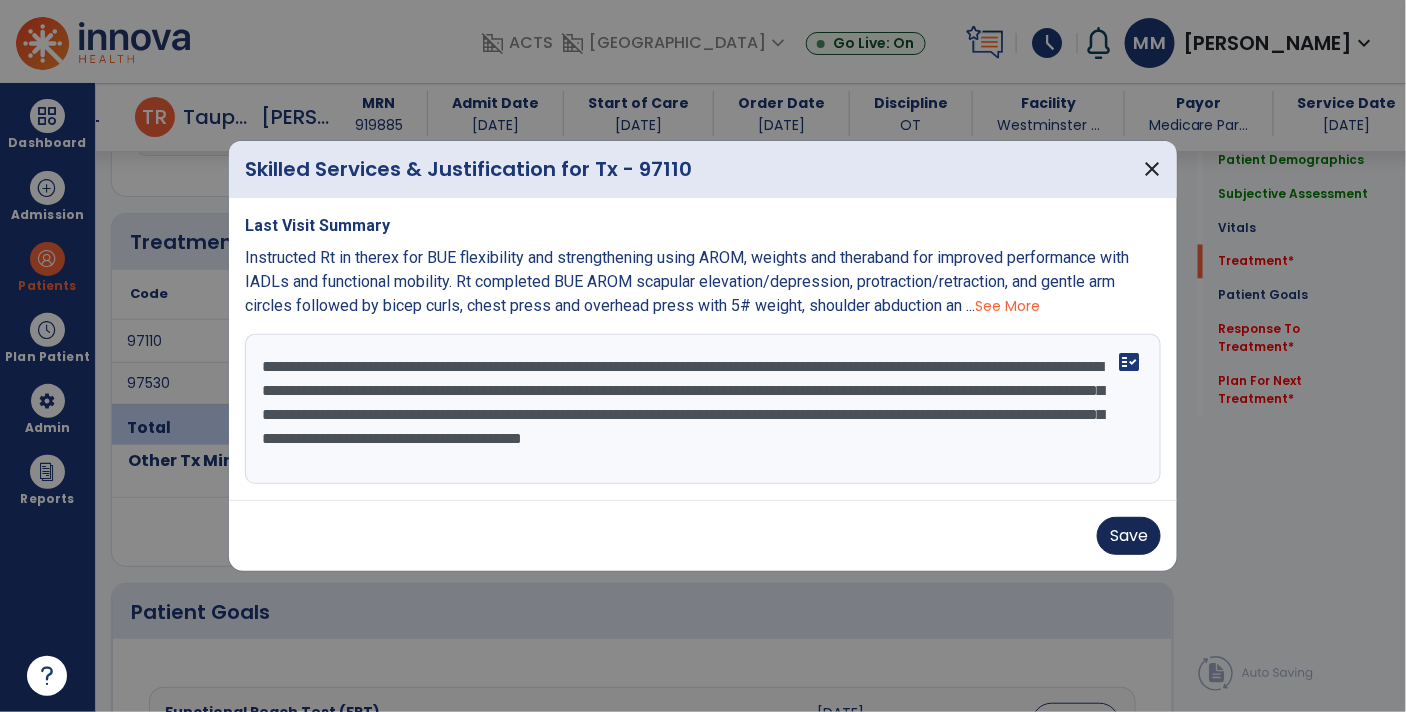 type on "**********" 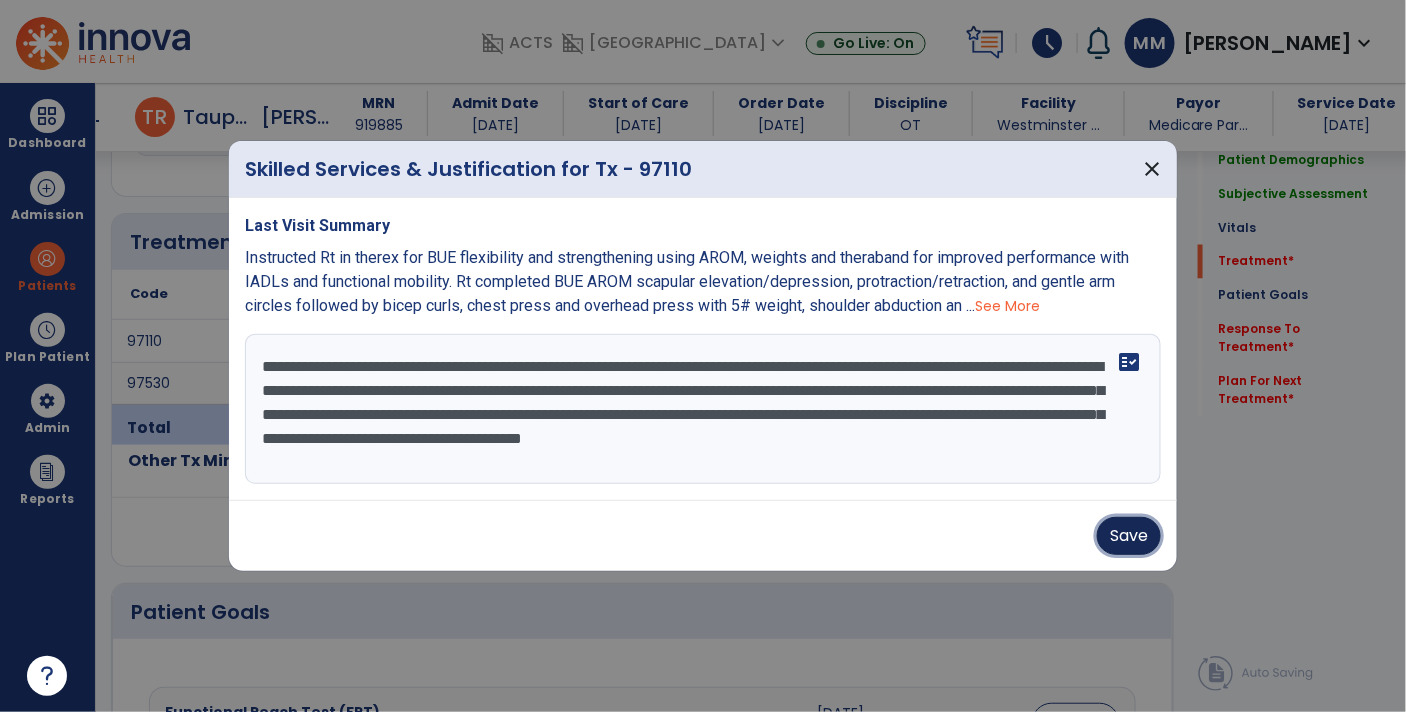 click on "Save" at bounding box center [1129, 536] 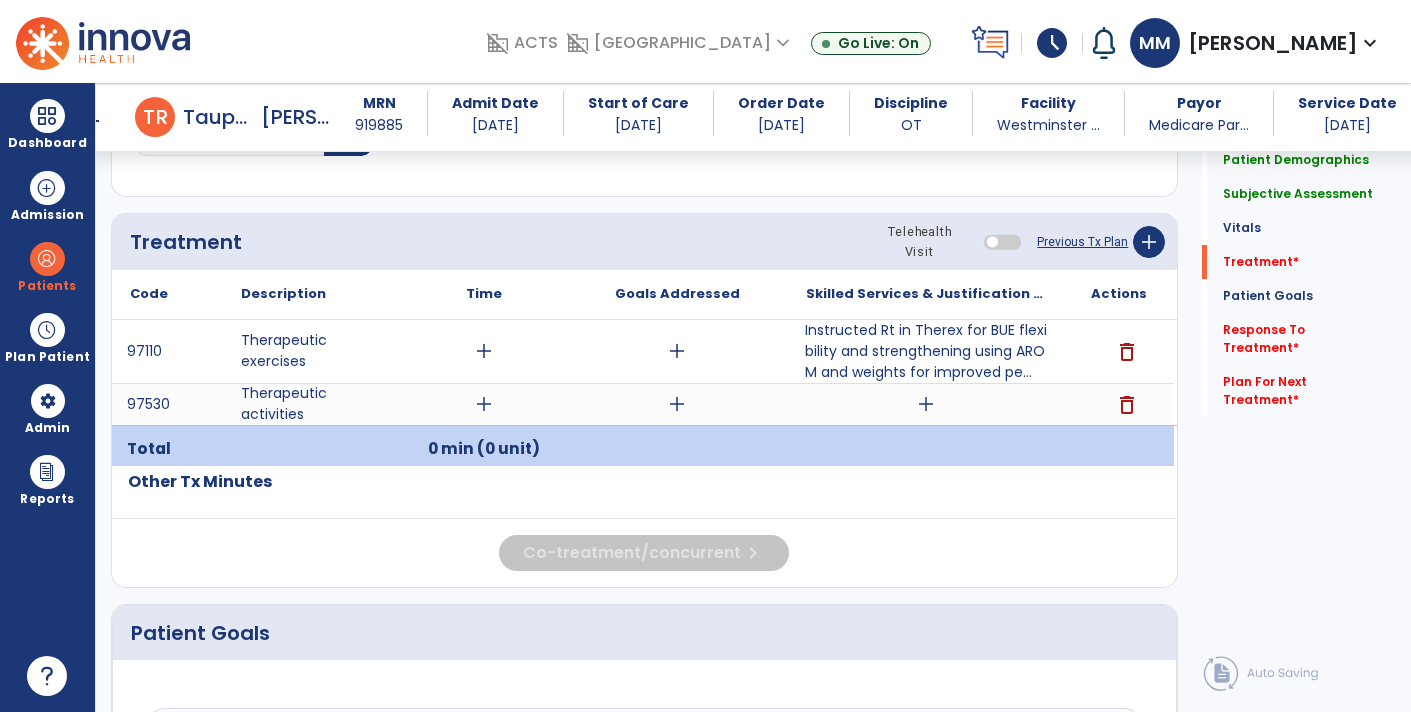 click at bounding box center [926, 449] 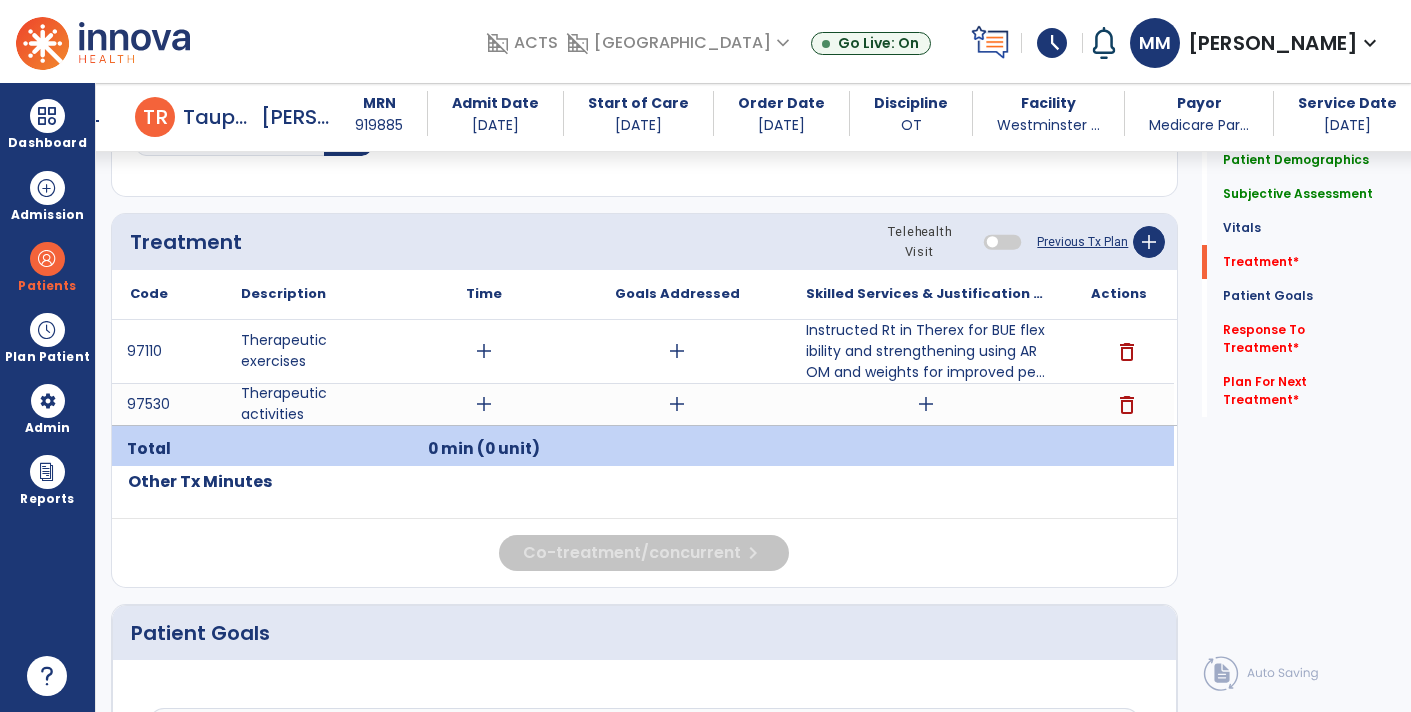 click on "add" at bounding box center [926, 404] 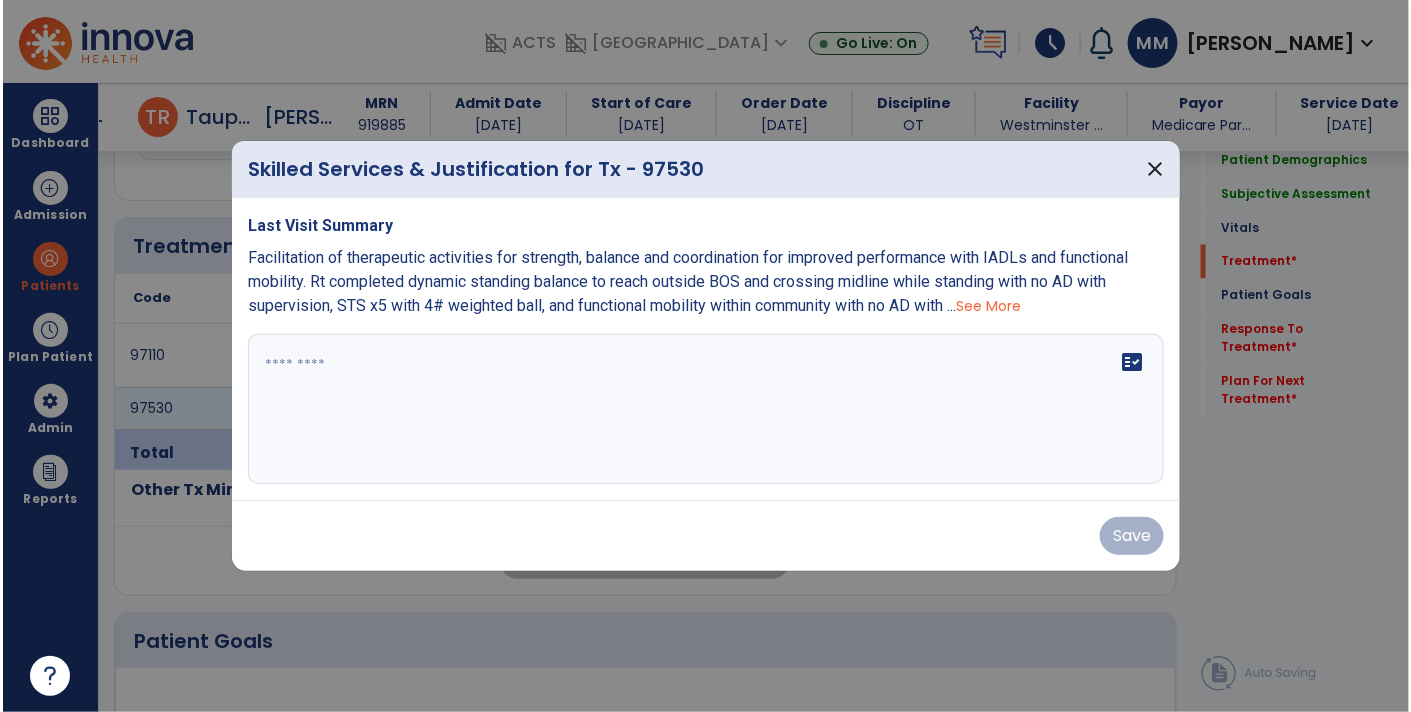 scroll, scrollTop: 1036, scrollLeft: 0, axis: vertical 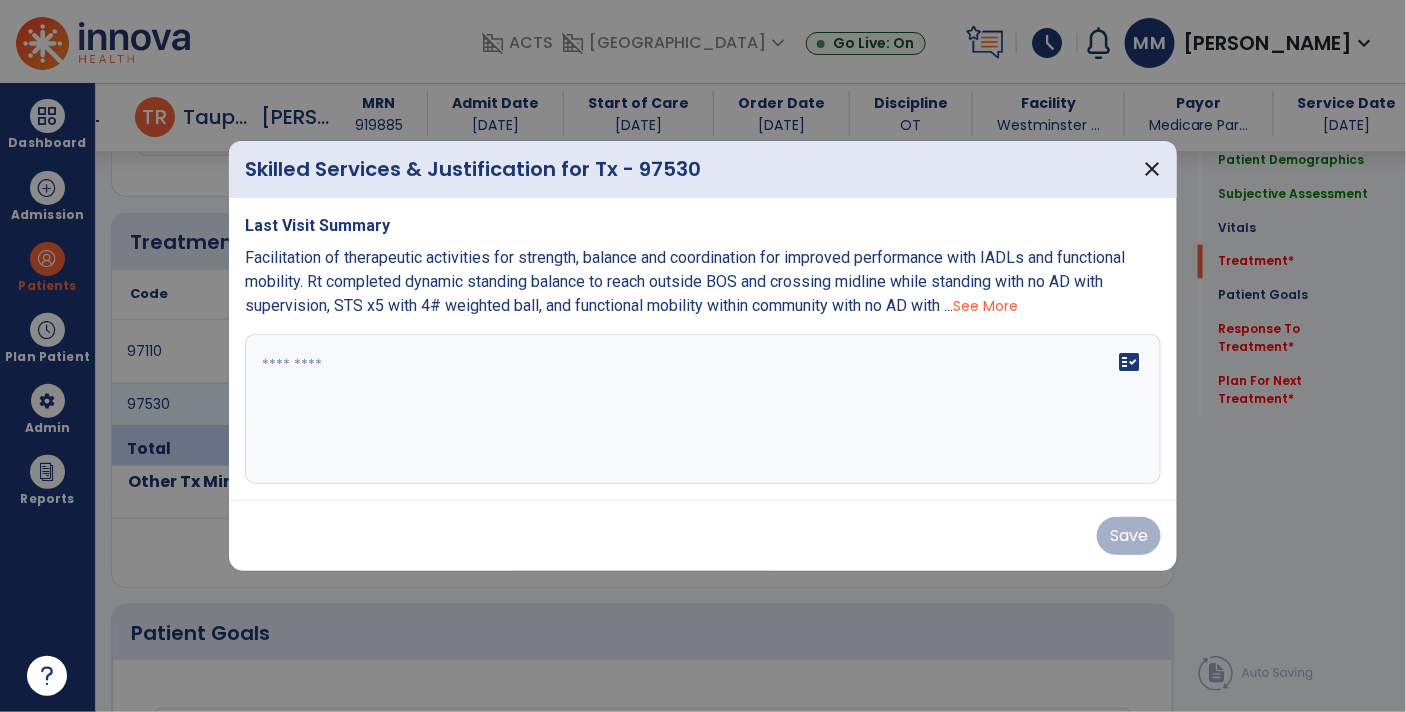 click on "fact_check" at bounding box center [703, 409] 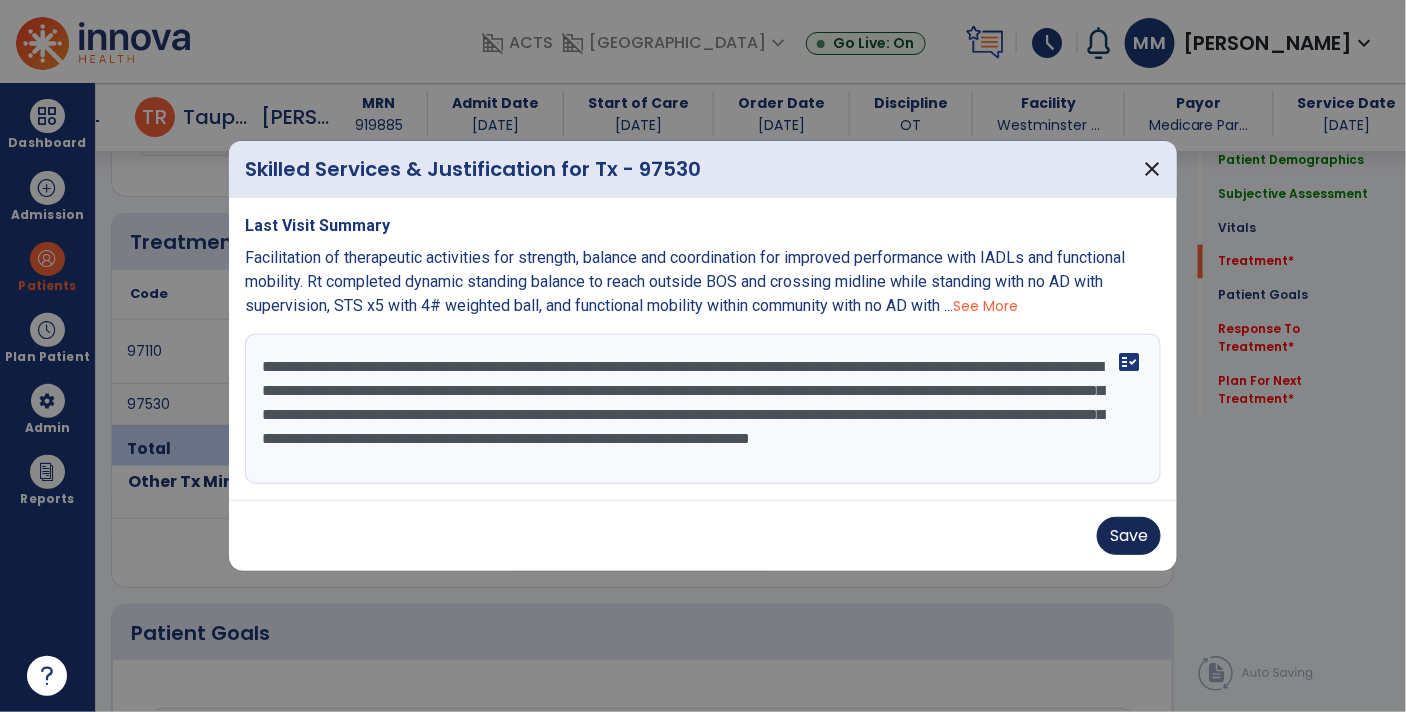 type on "**********" 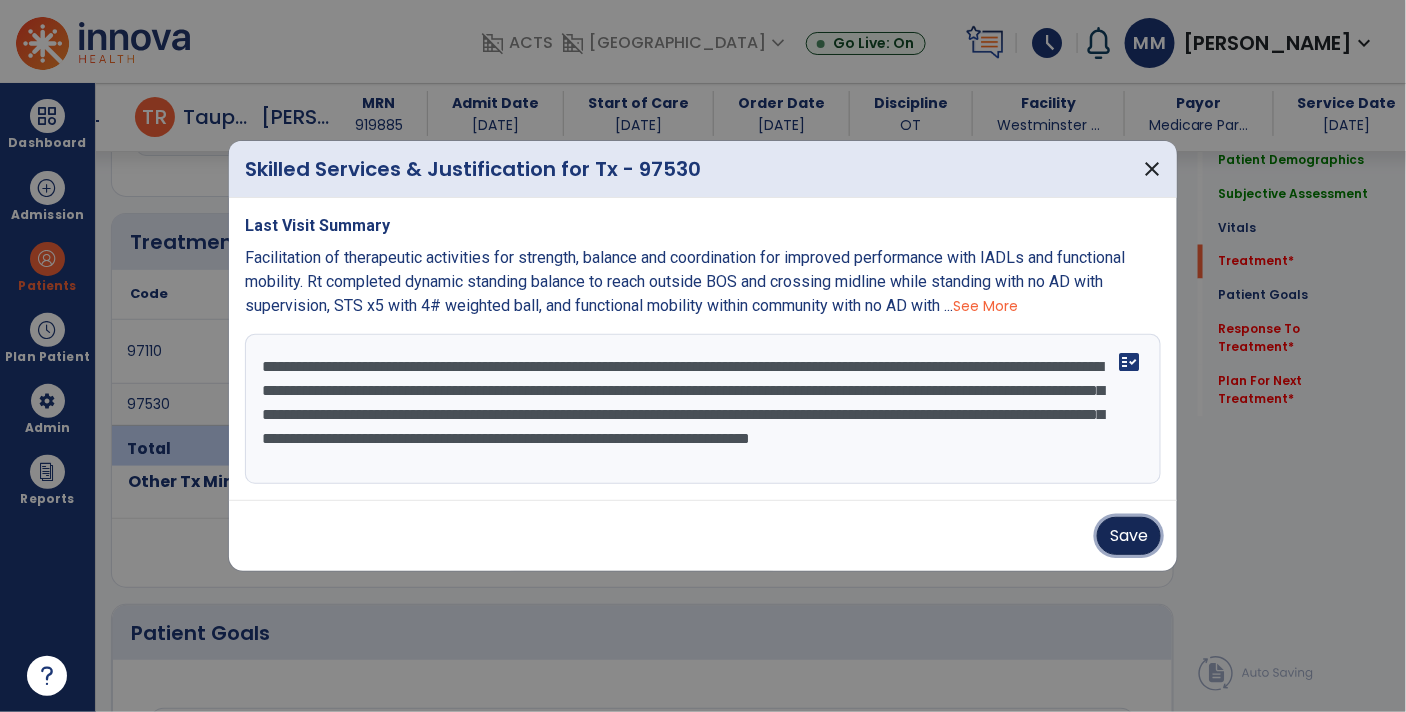 click on "Save" at bounding box center (1129, 536) 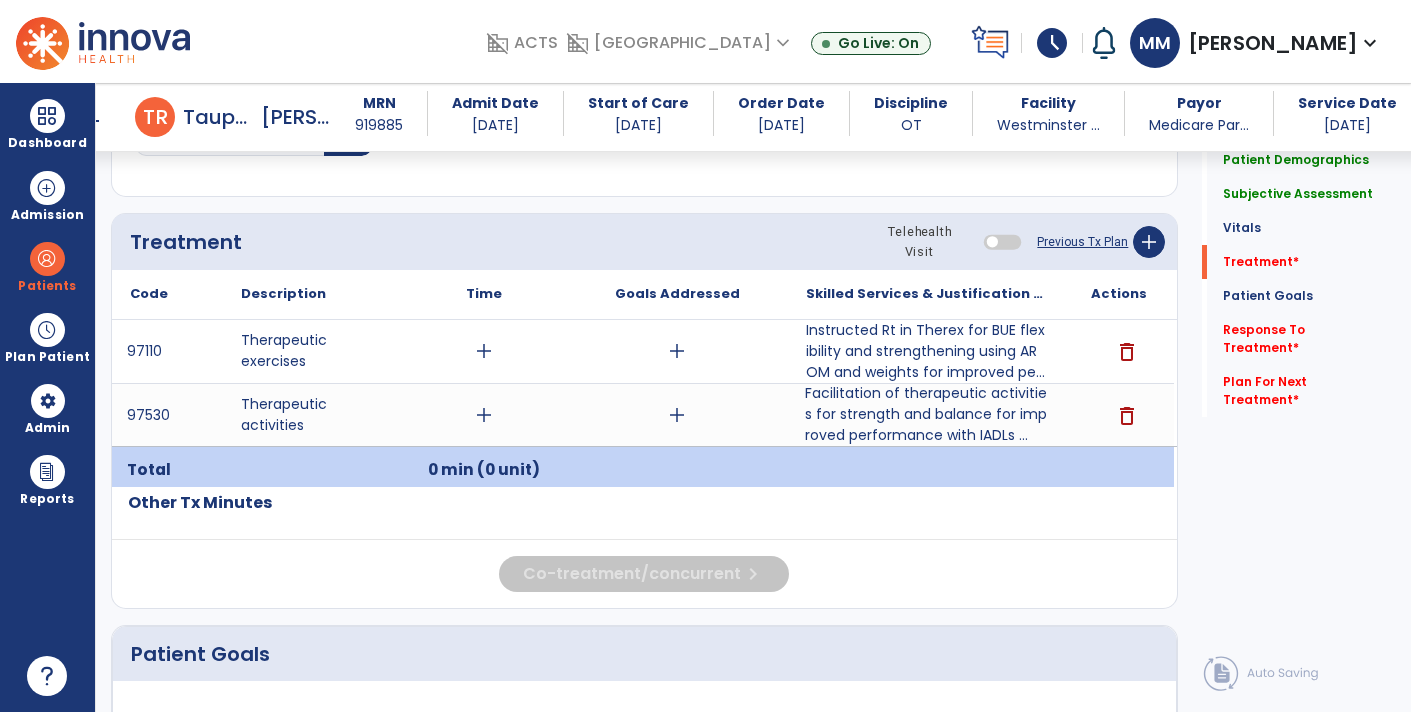 click on "add" at bounding box center (484, 351) 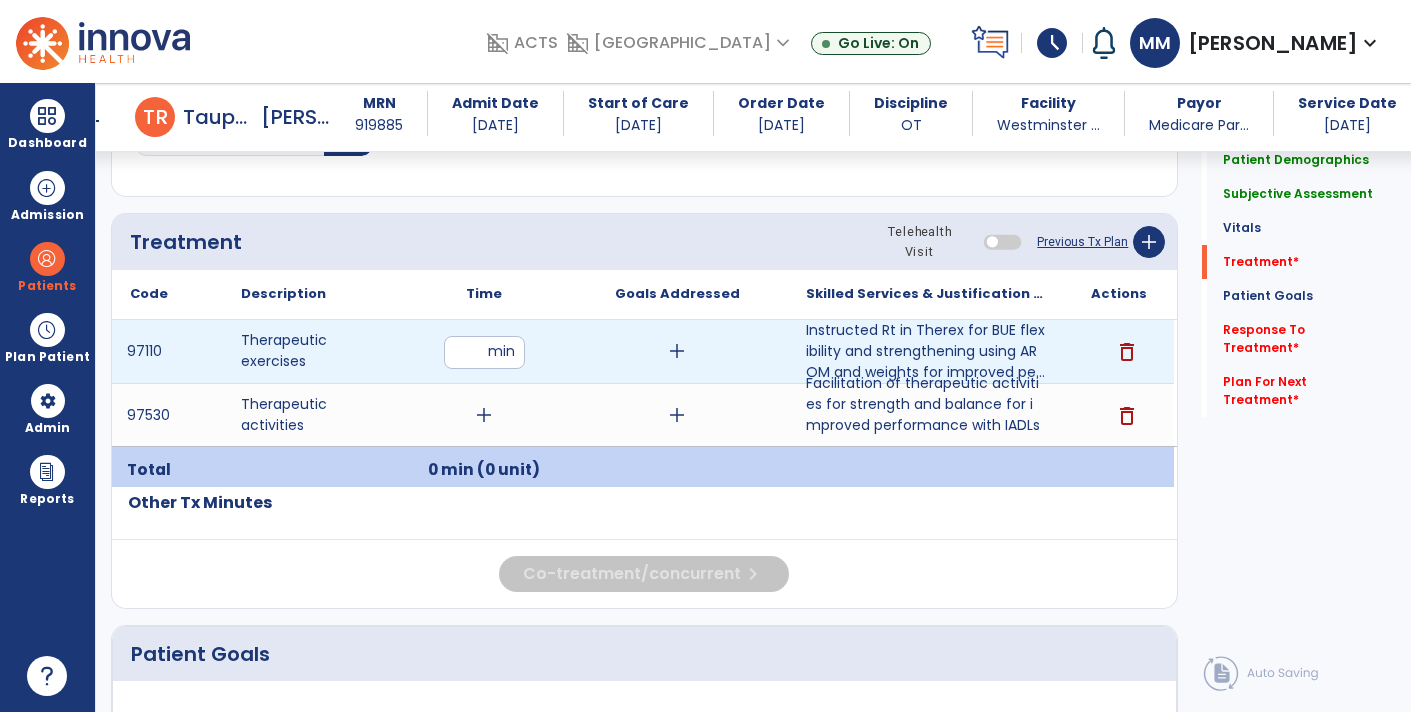 type on "**" 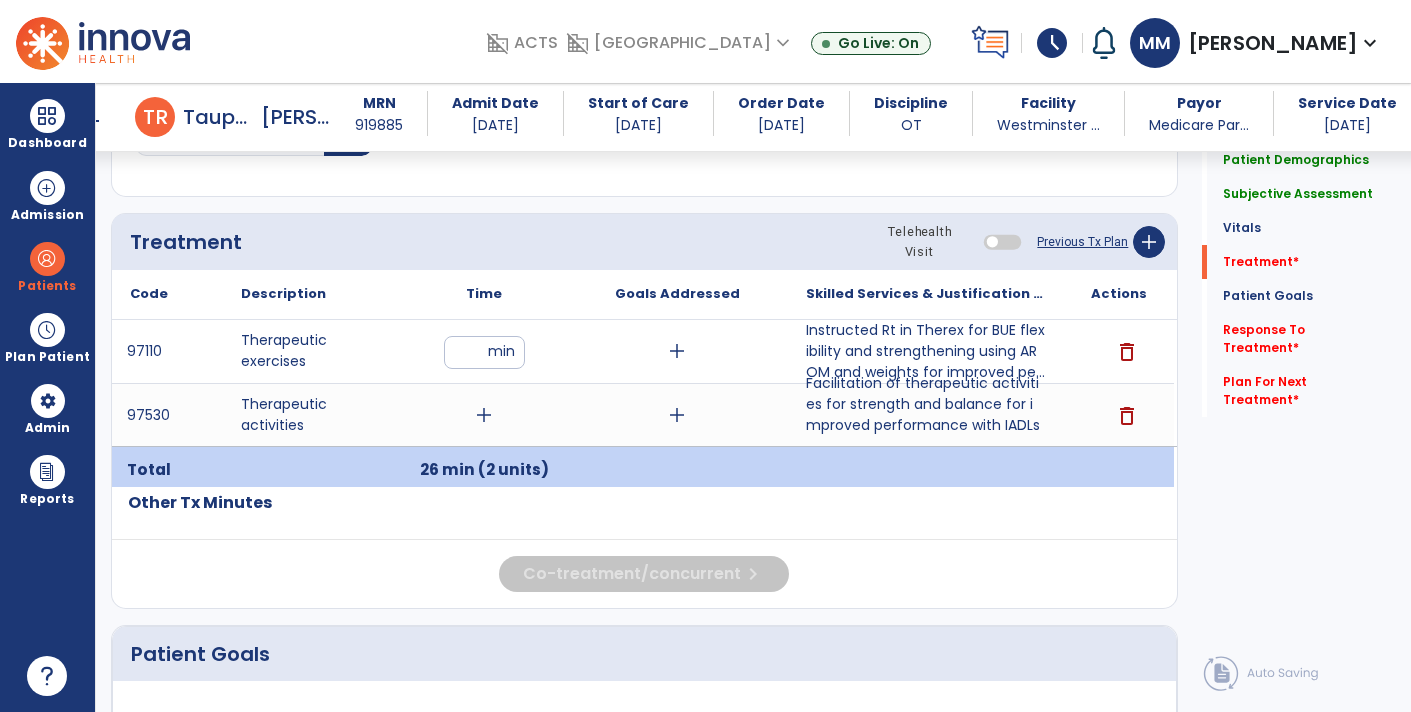 click on "add" at bounding box center [484, 415] 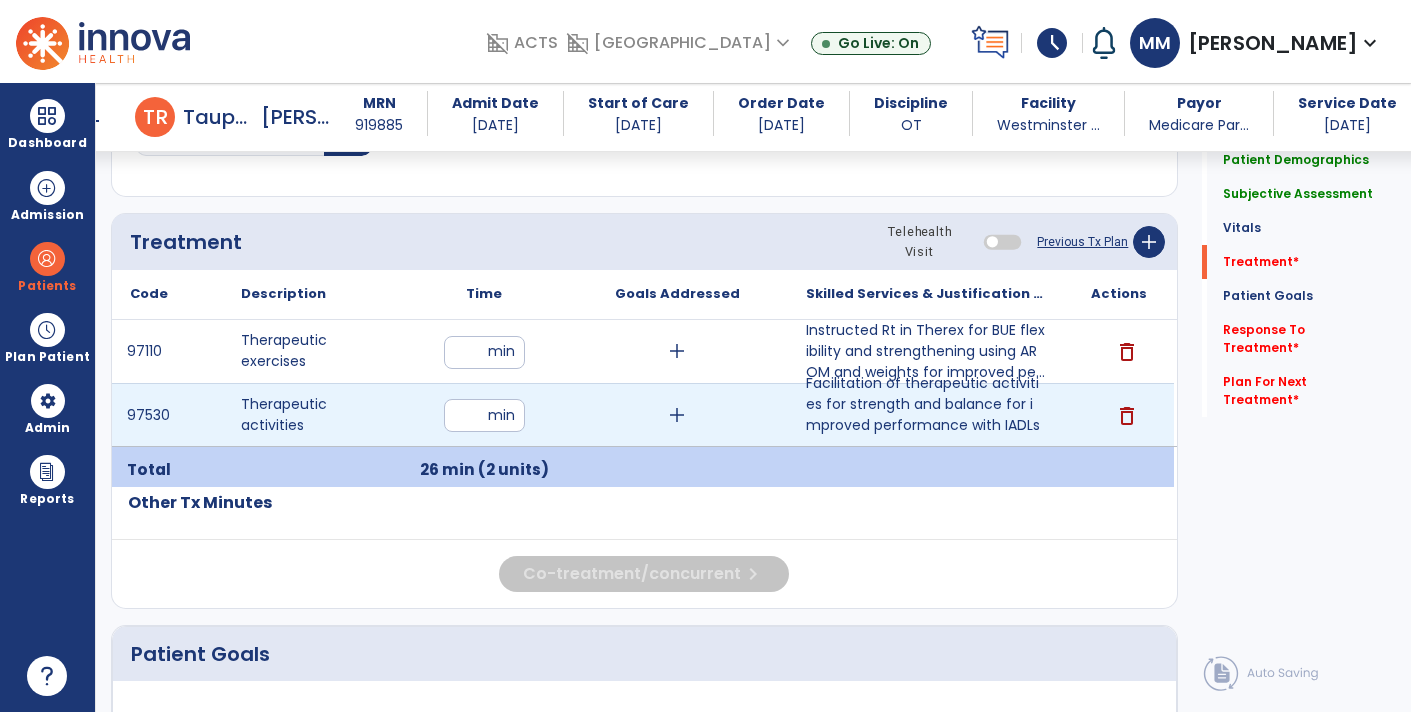 type on "**" 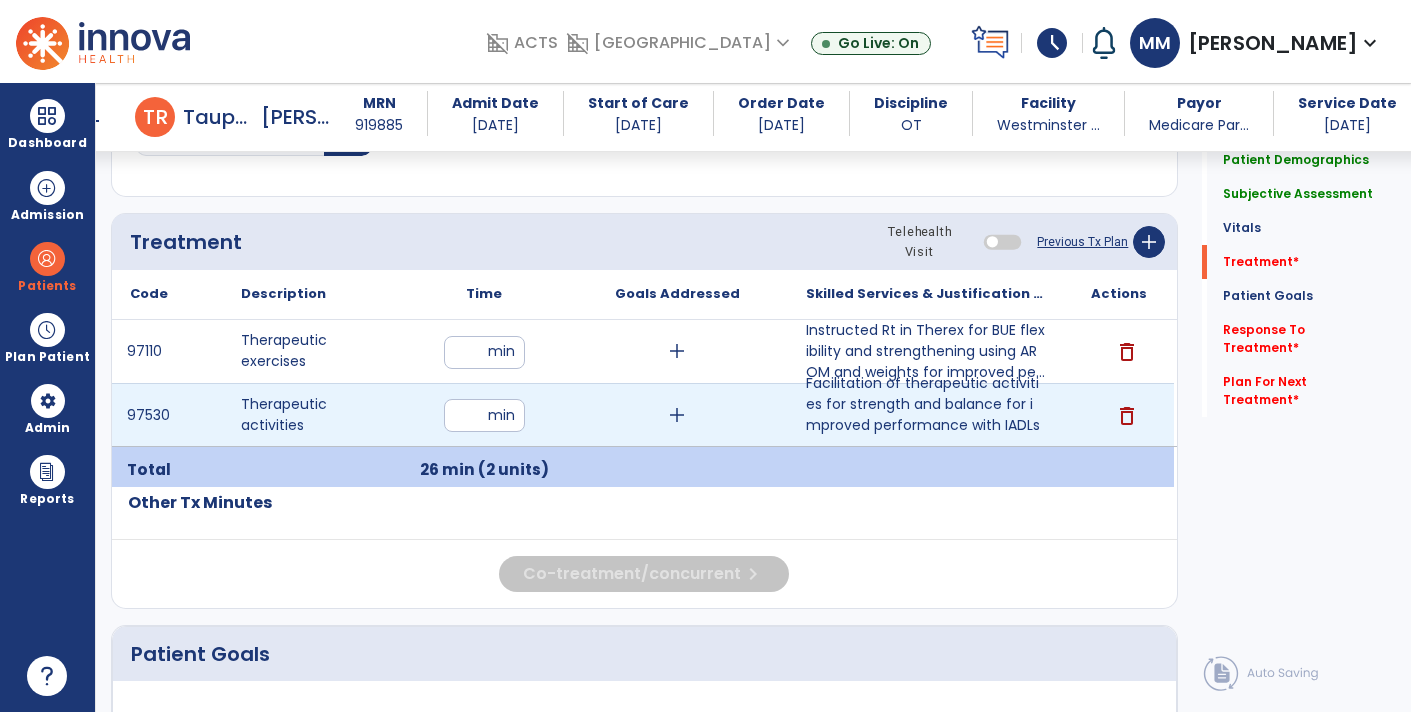 click on "Code
Description
Time" 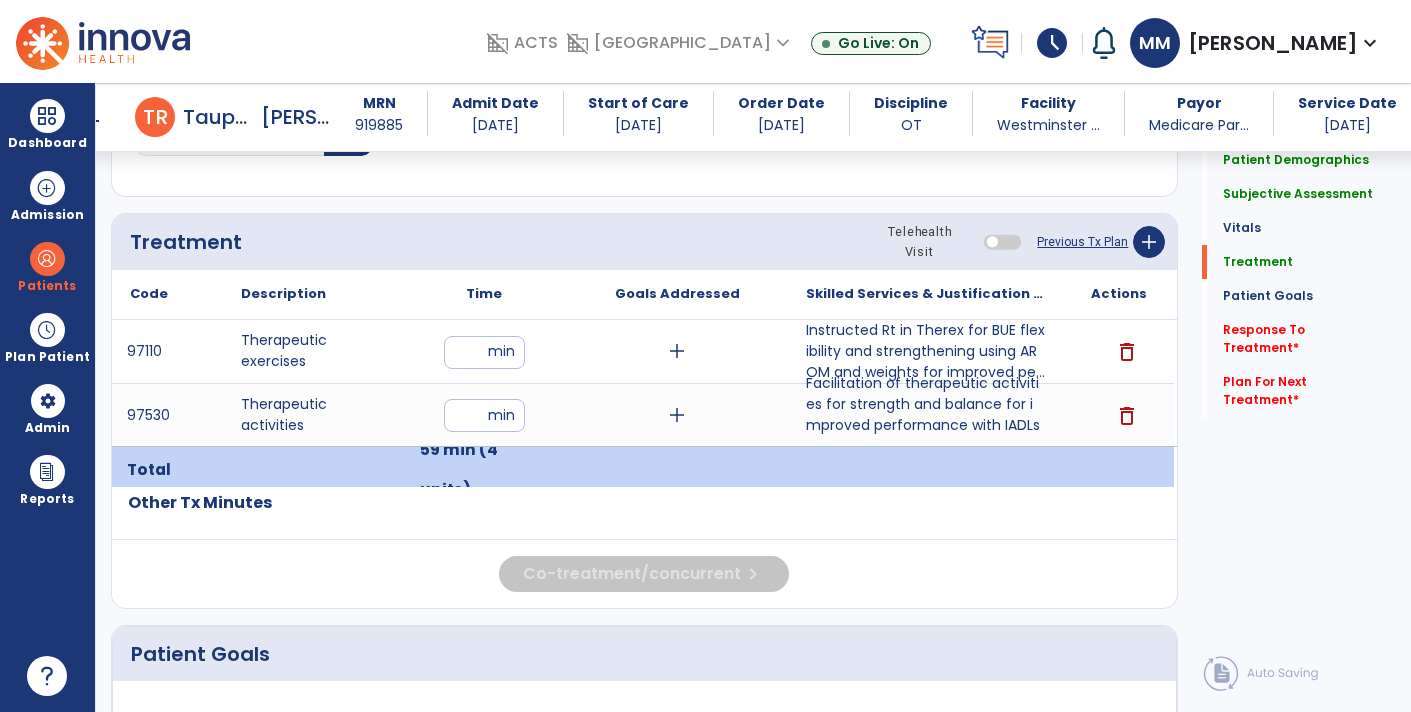 click on "**" at bounding box center (484, 415) 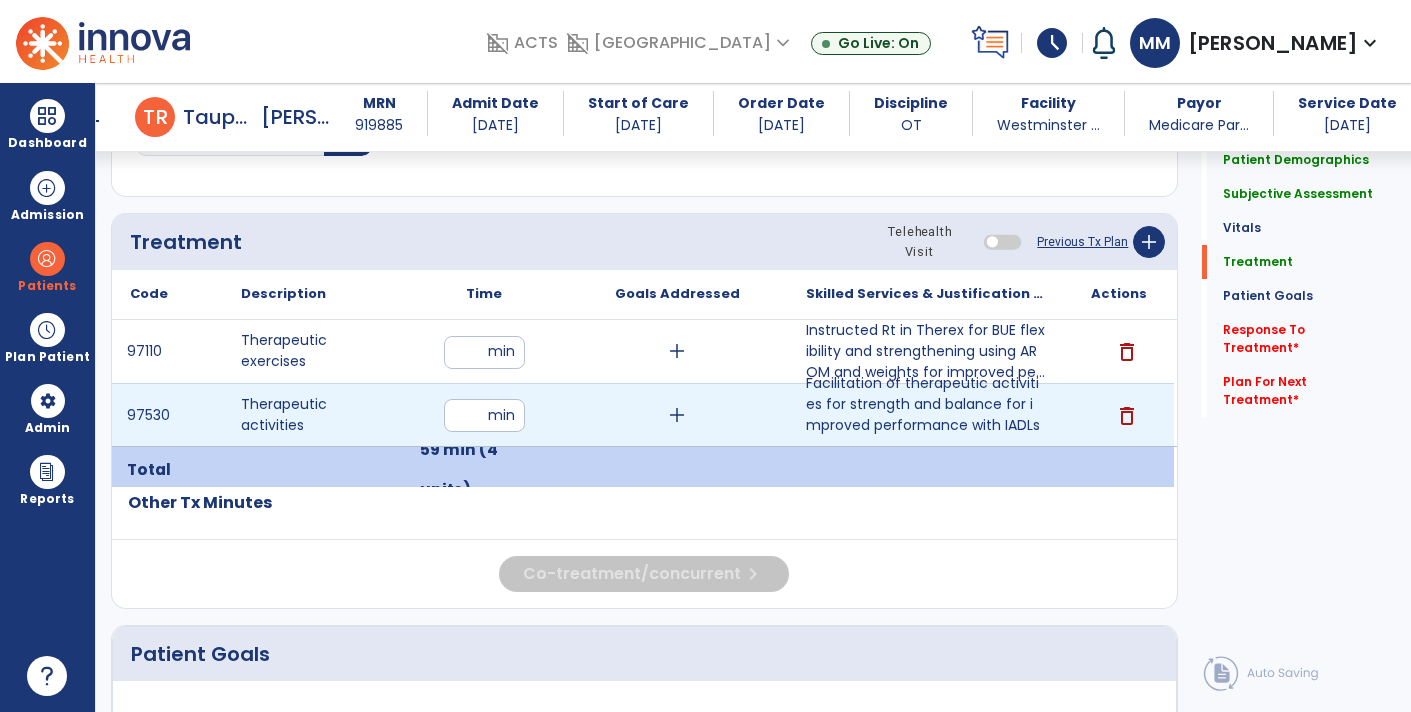 type on "**" 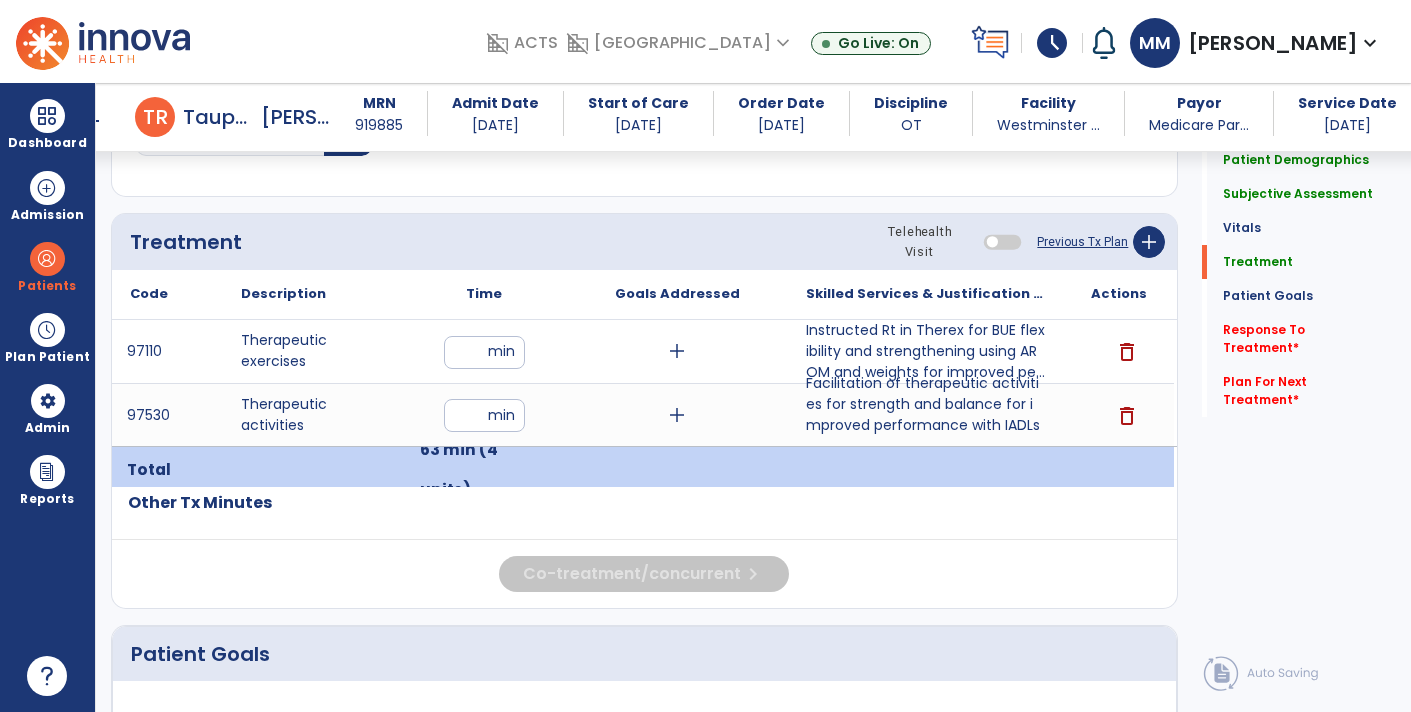 click on "**" at bounding box center [484, 415] 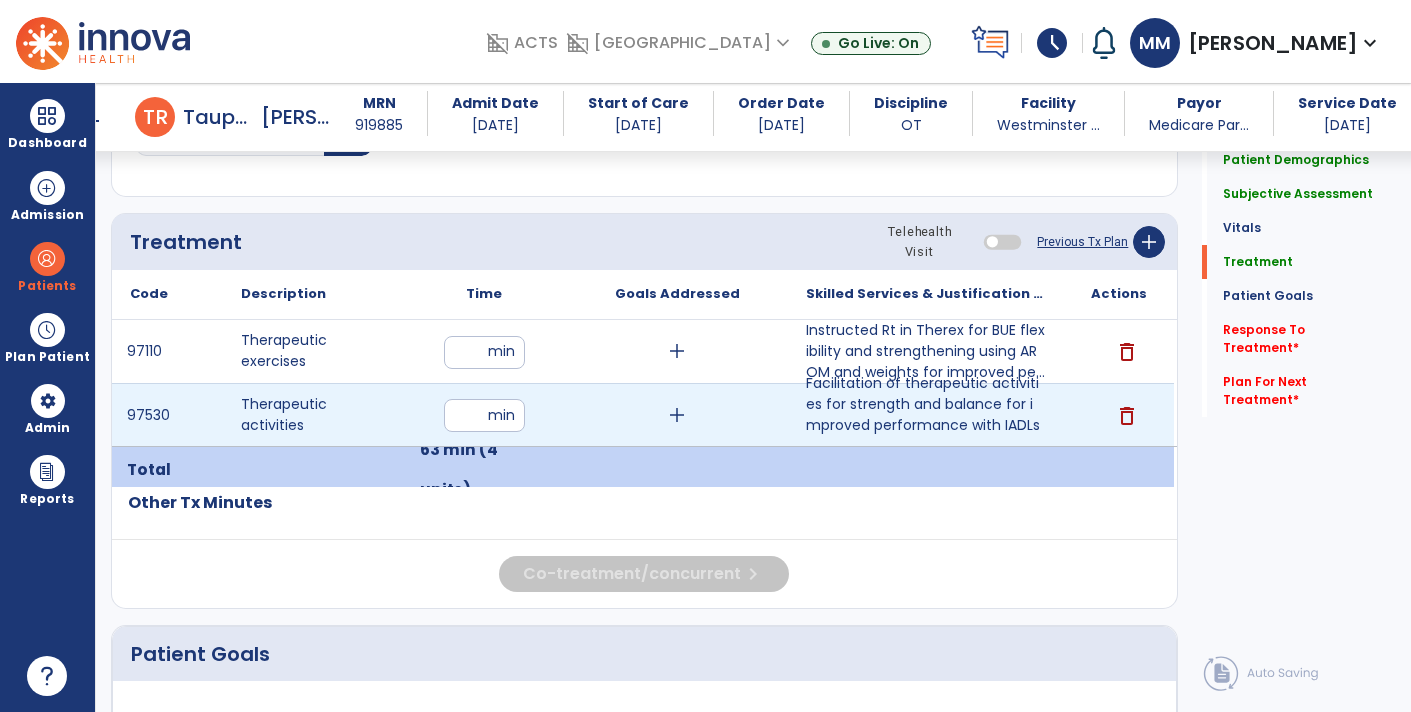 type on "**" 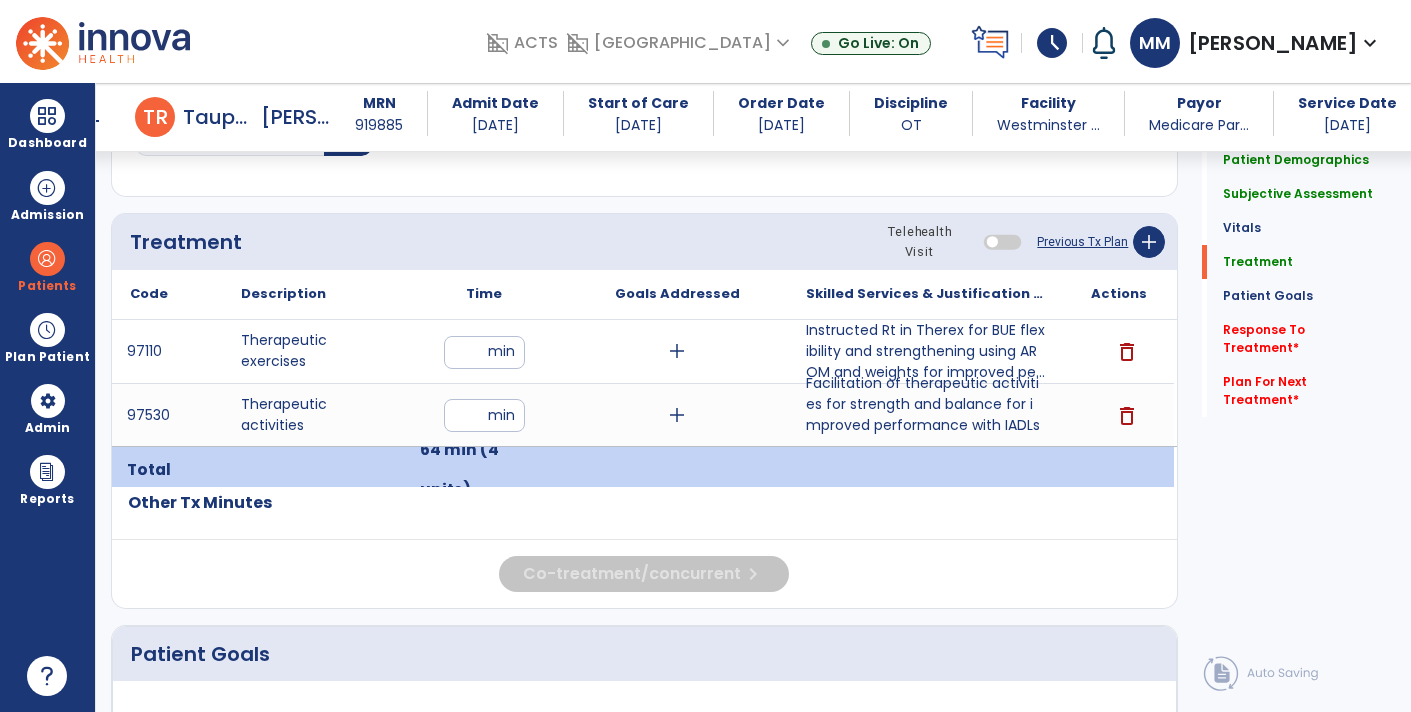 click on "**" at bounding box center (484, 415) 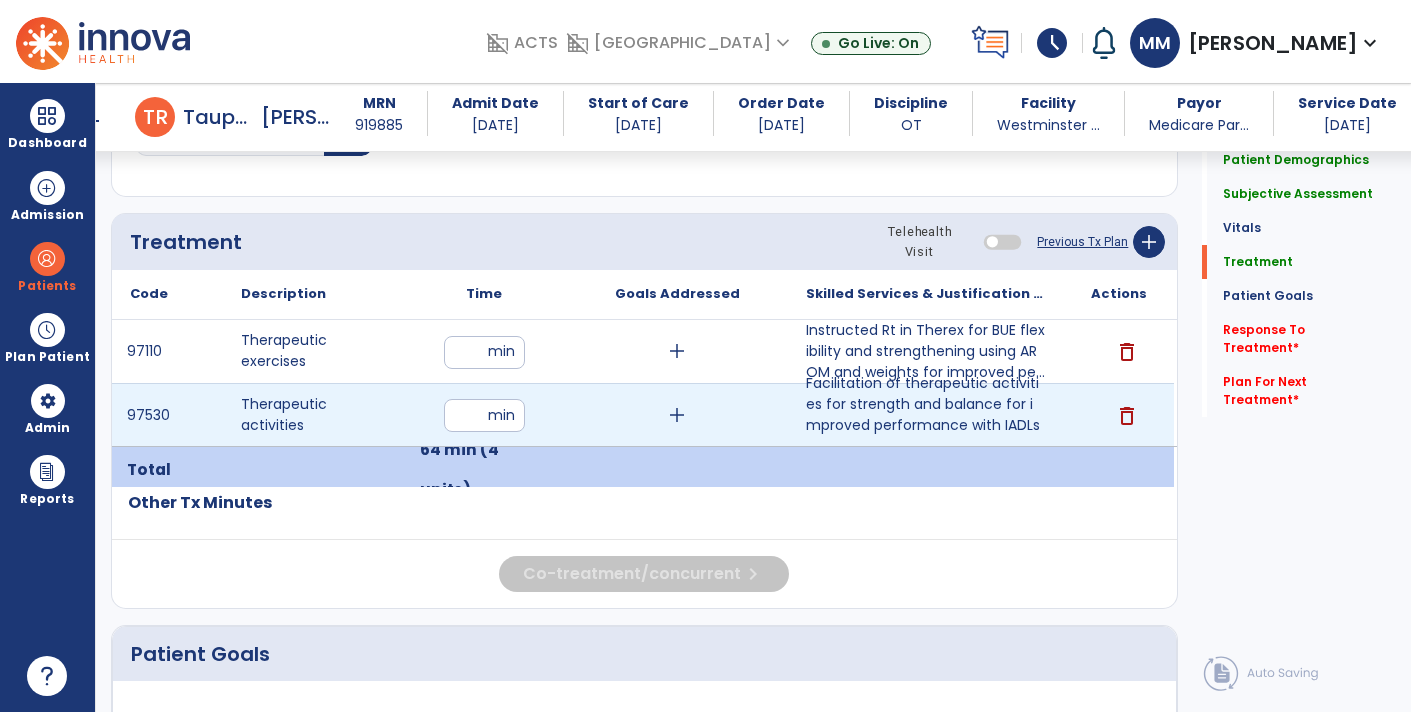 type on "**" 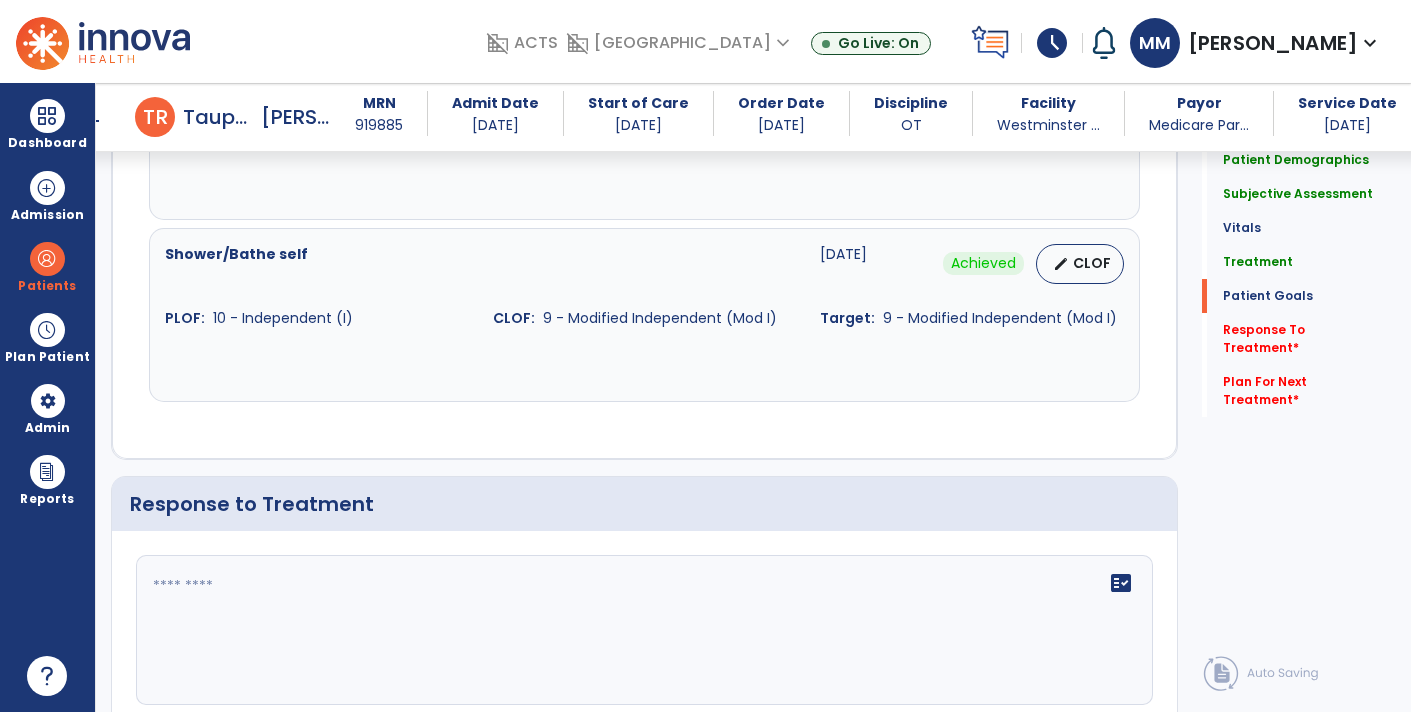 scroll, scrollTop: 2447, scrollLeft: 0, axis: vertical 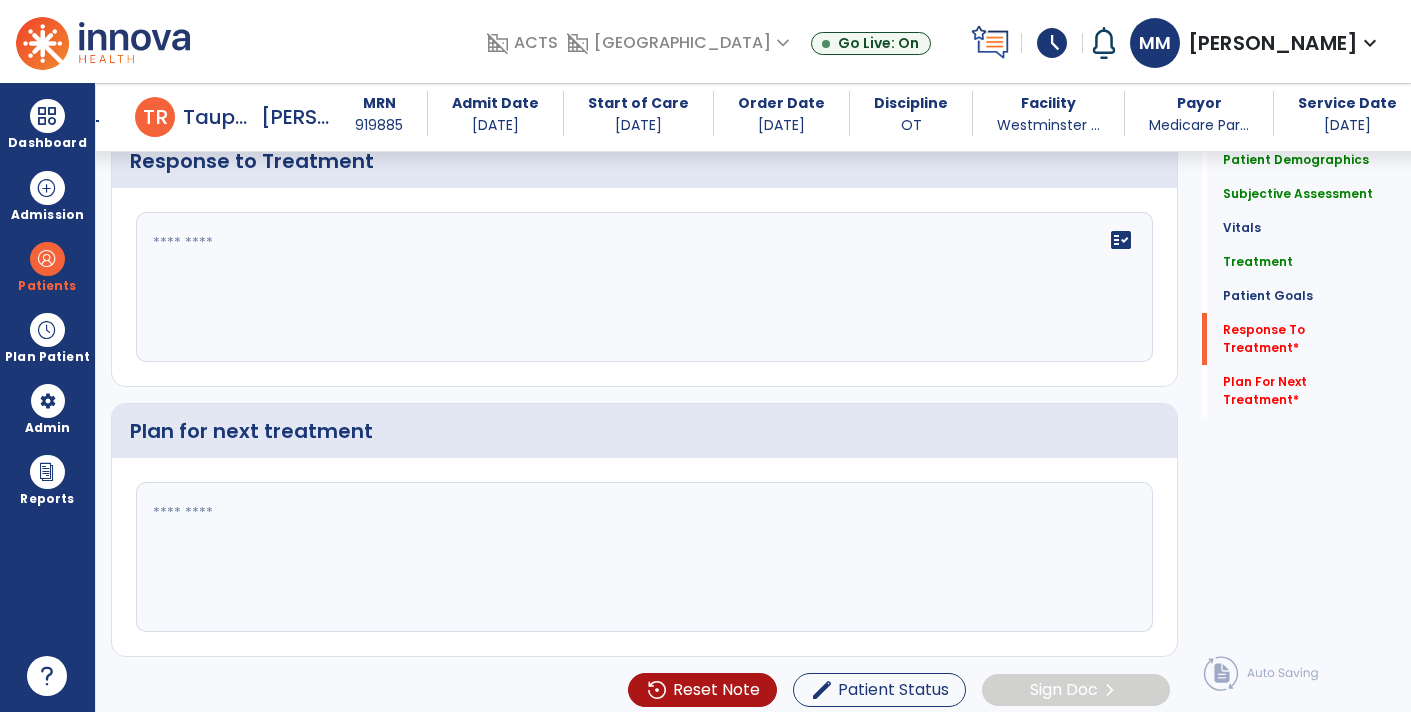 click on "Quick Links  Patient Demographics   Patient Demographics   Subjective Assessment   Subjective Assessment   Vitals   Vitals   Treatment   Treatment   Patient Goals   Patient Goals   Response To Treatment   *  Response To Treatment   *  Plan For Next Treatment   *  Plan For Next Treatment   *" 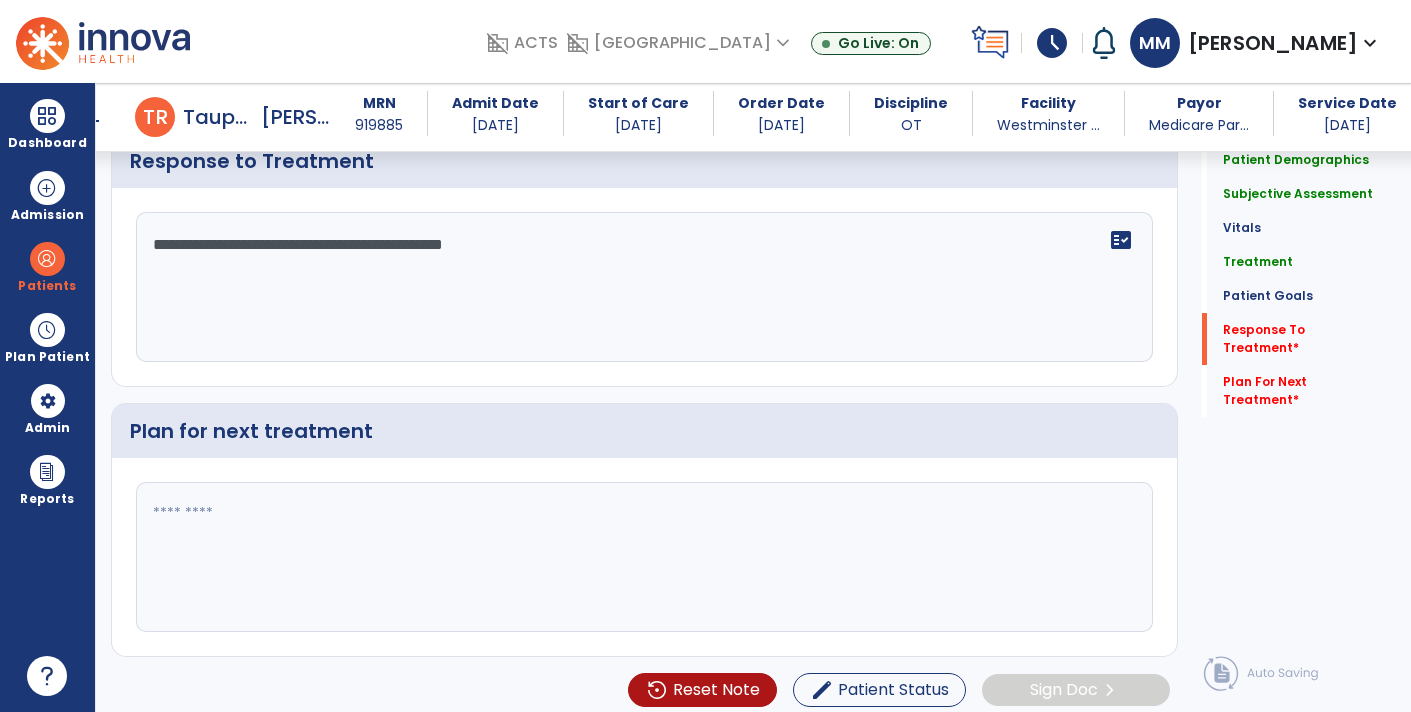 type on "**********" 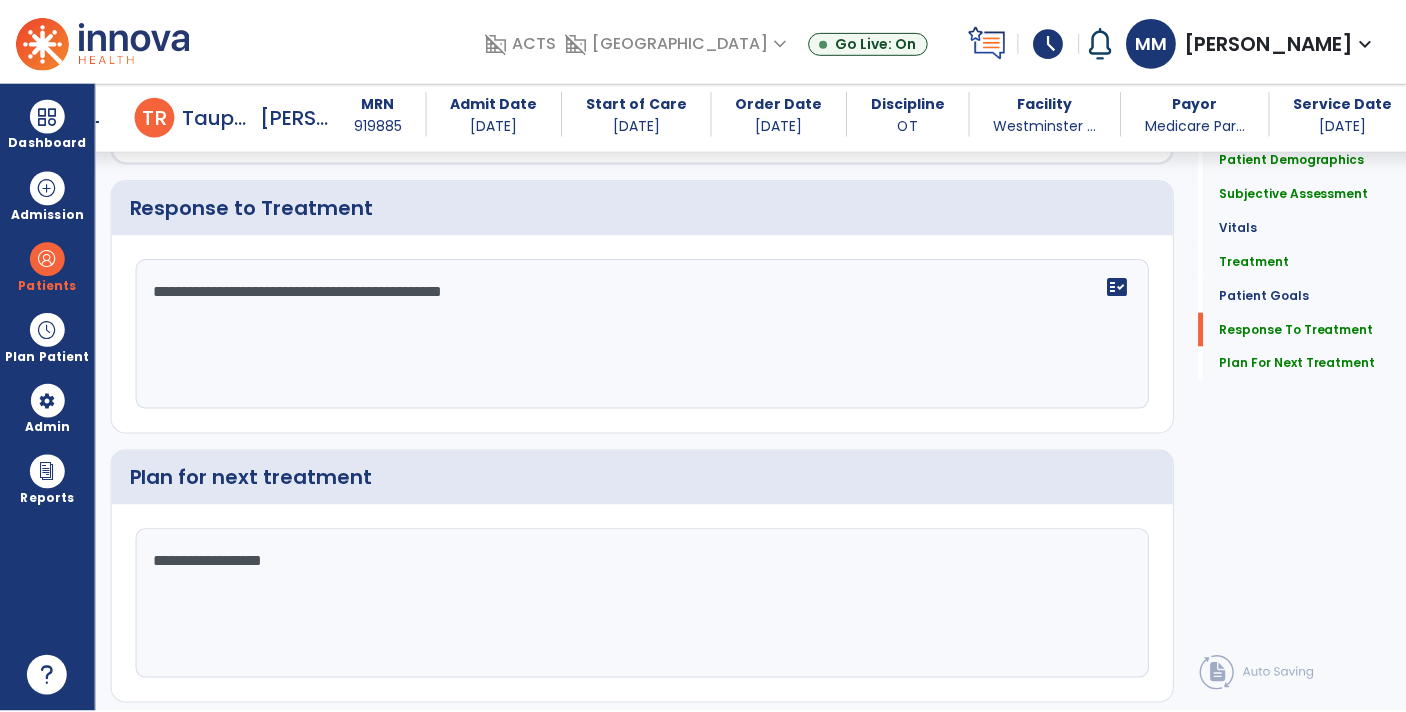 scroll, scrollTop: 2447, scrollLeft: 0, axis: vertical 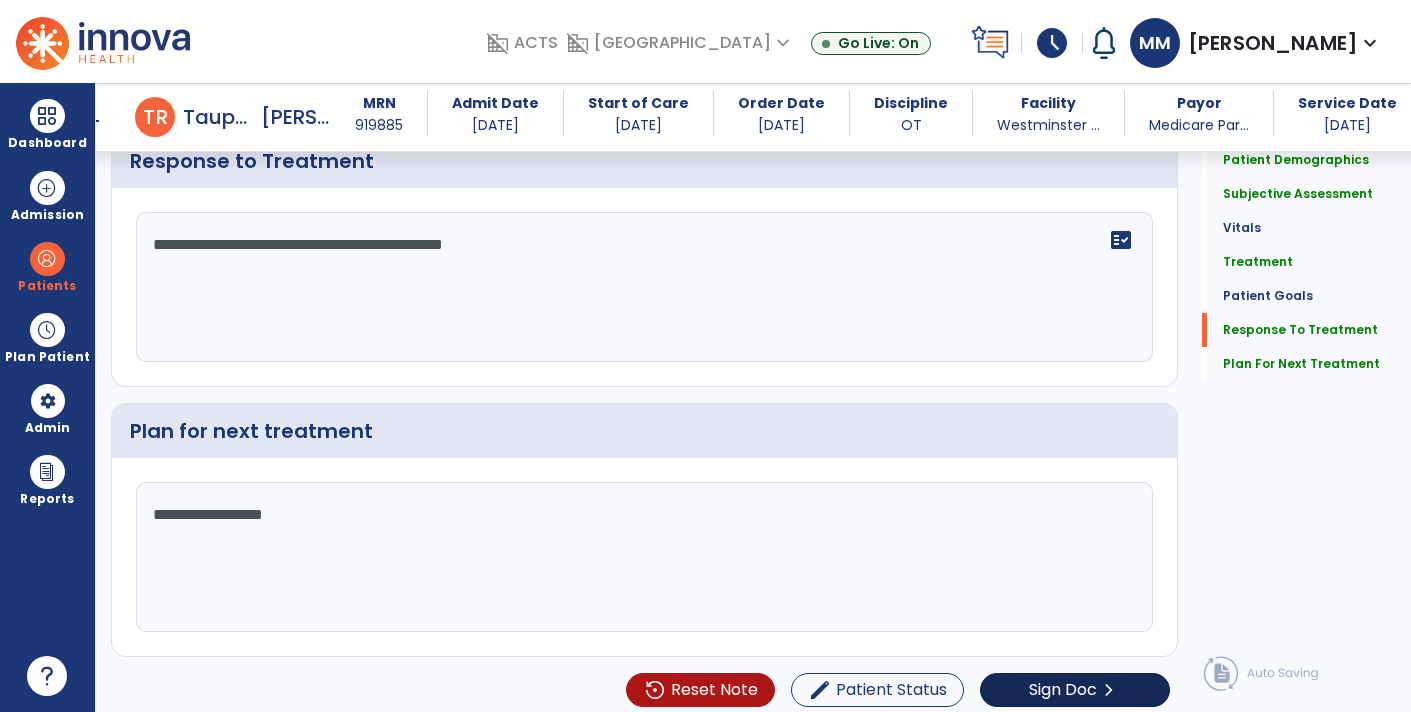 type on "**********" 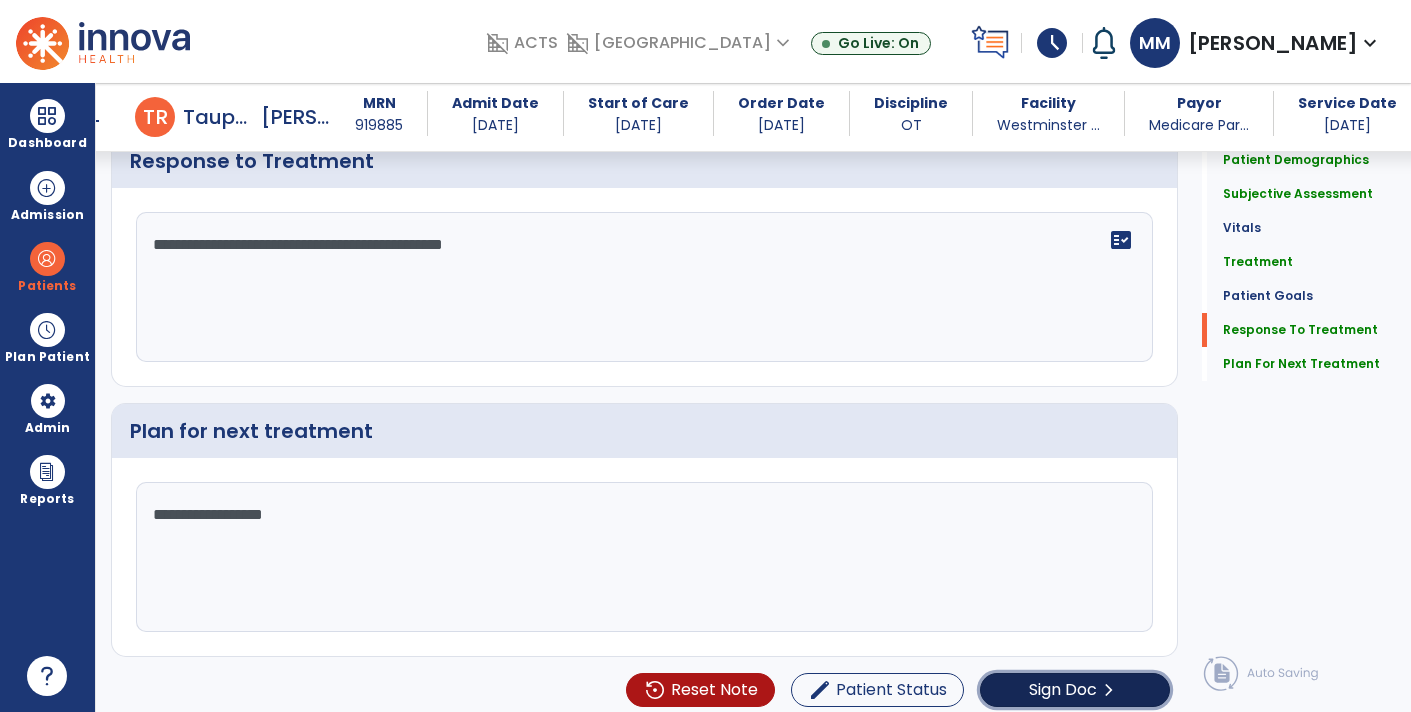 click on "Sign Doc  chevron_right" 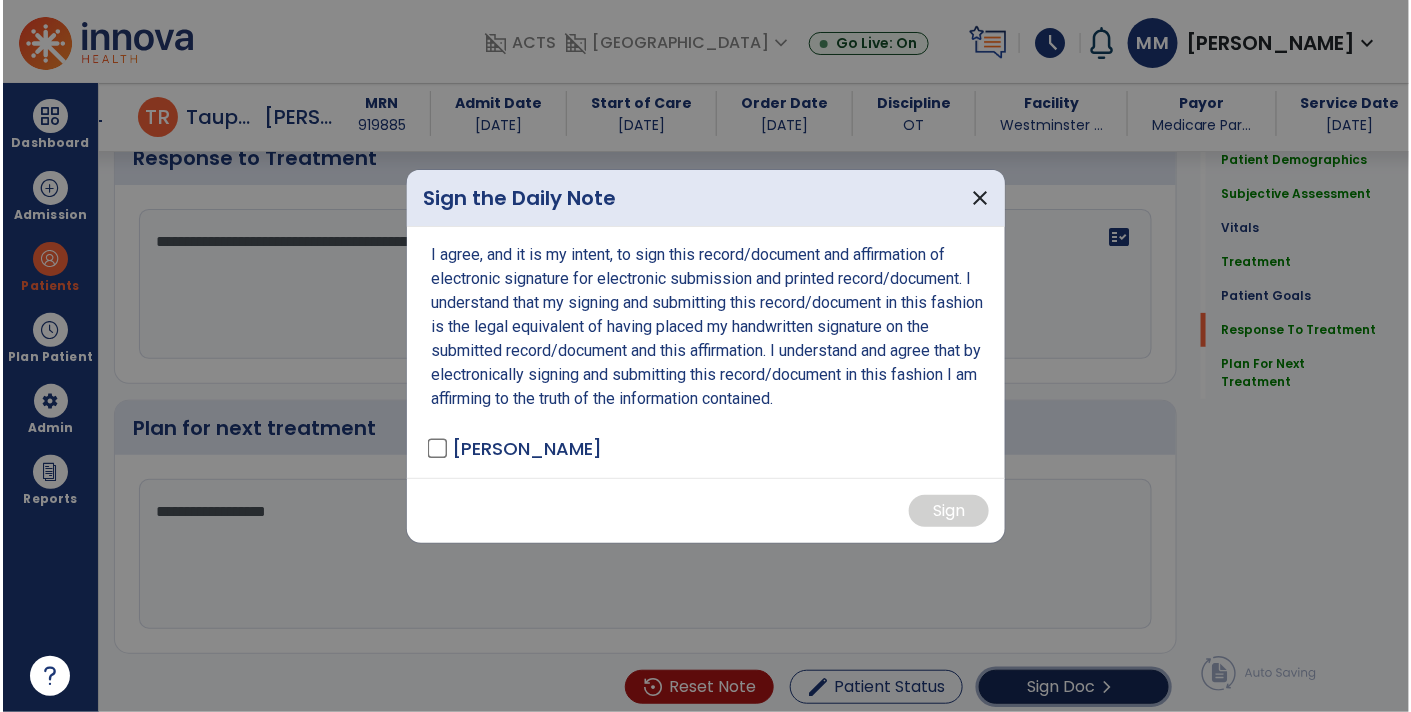 scroll, scrollTop: 2447, scrollLeft: 0, axis: vertical 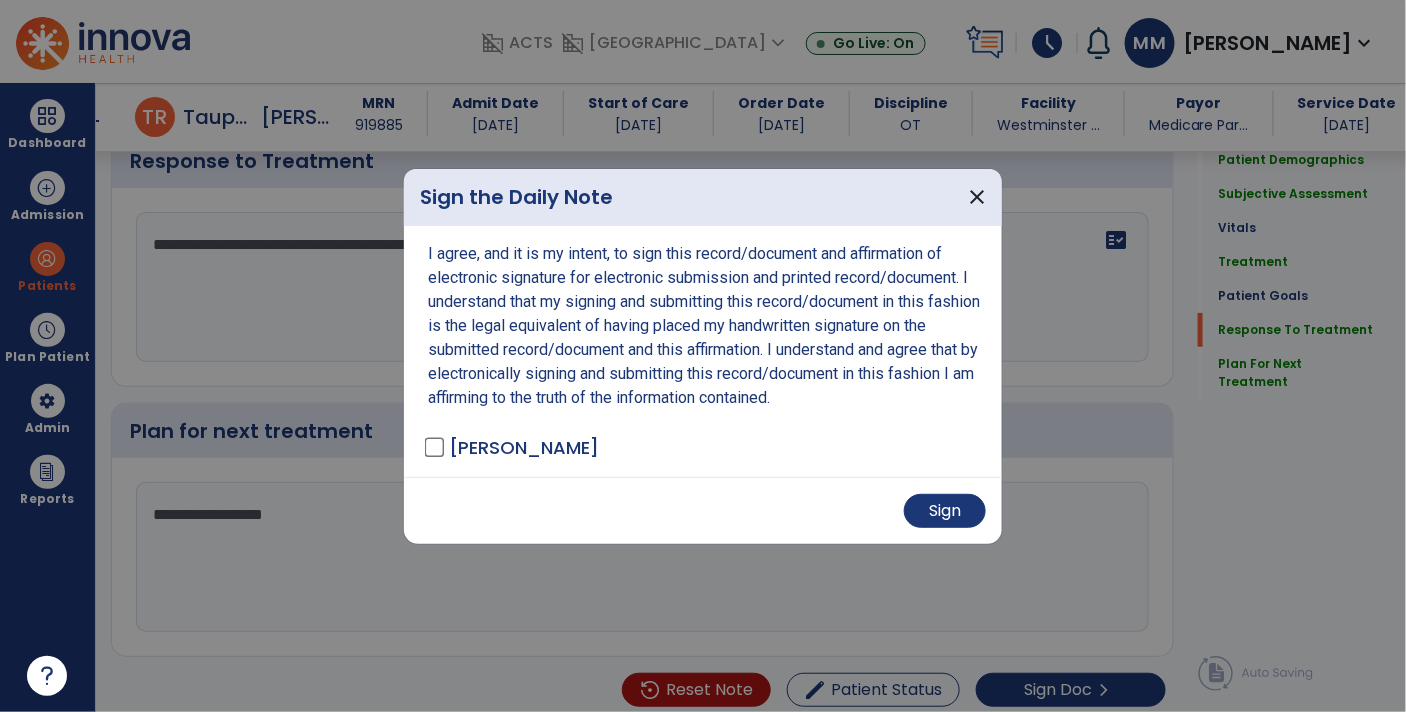 click on "Sign" at bounding box center [703, 510] 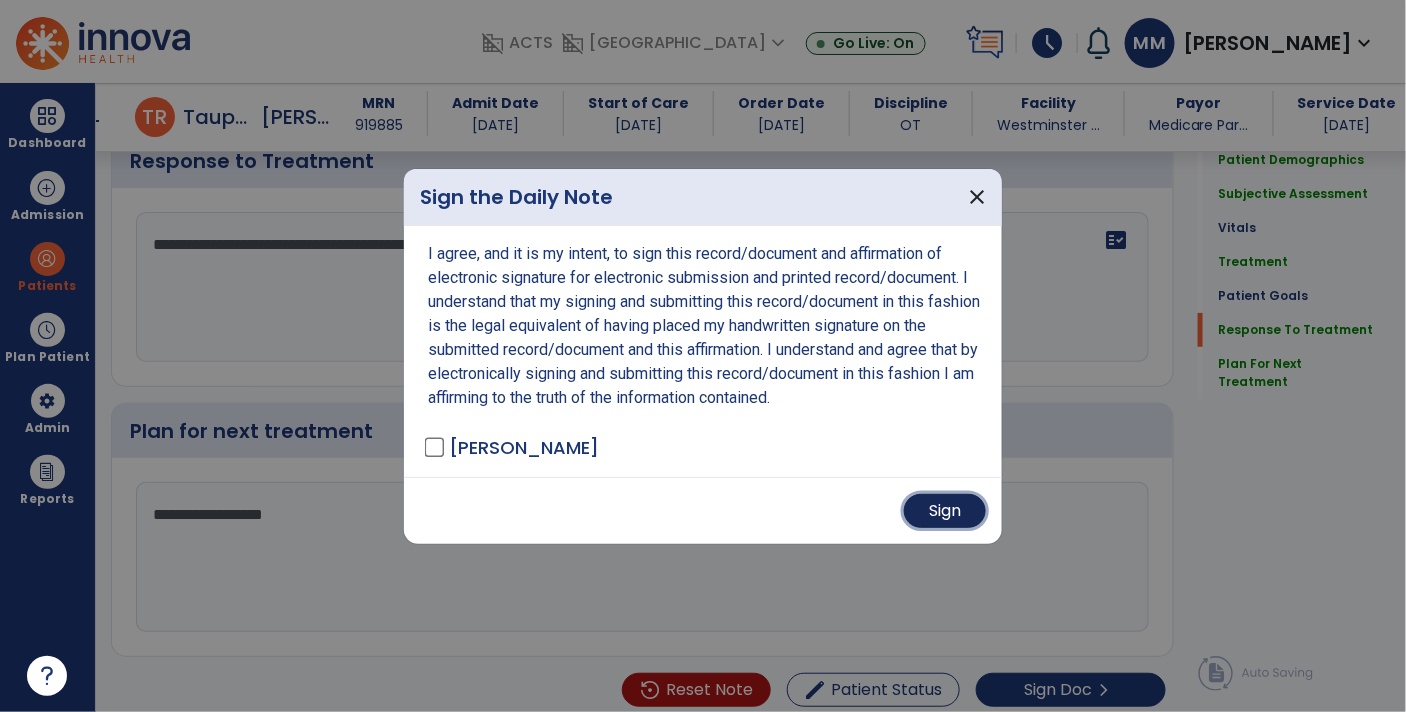 click on "Sign" at bounding box center (945, 511) 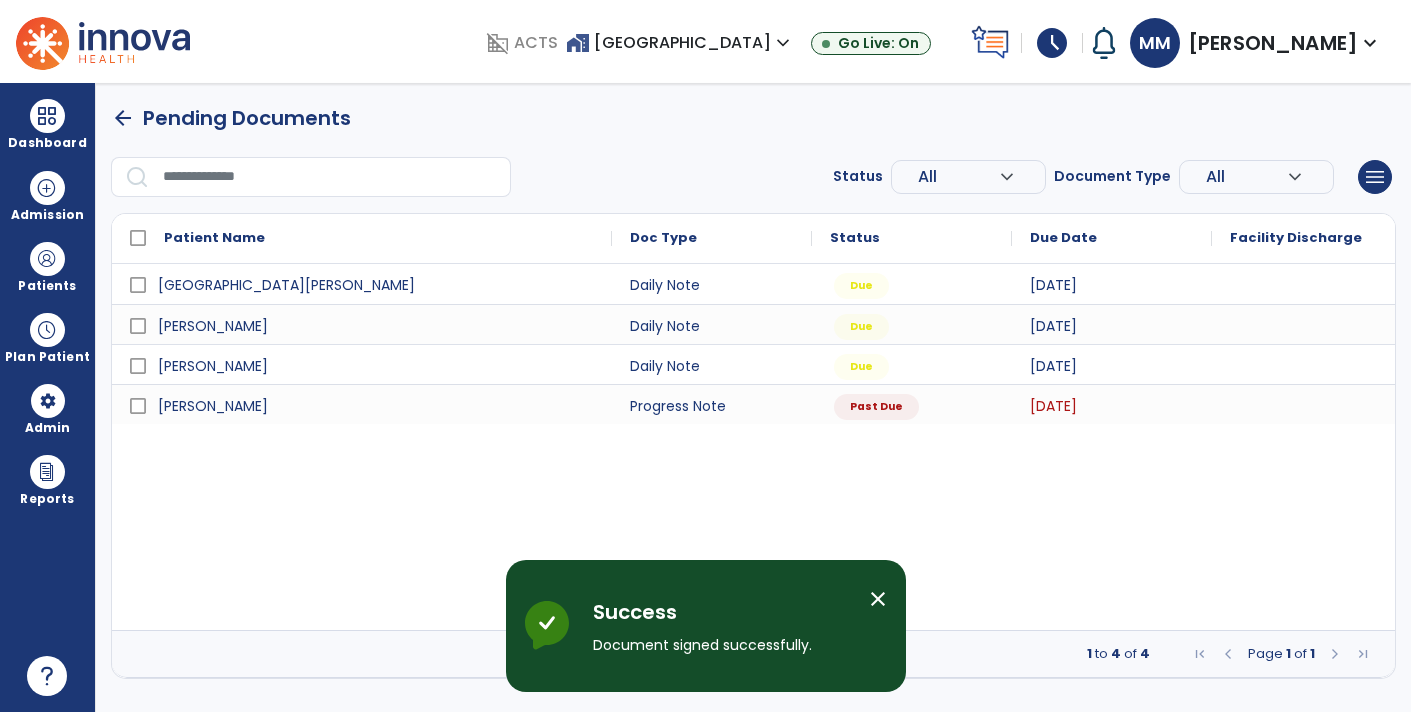scroll, scrollTop: 0, scrollLeft: 0, axis: both 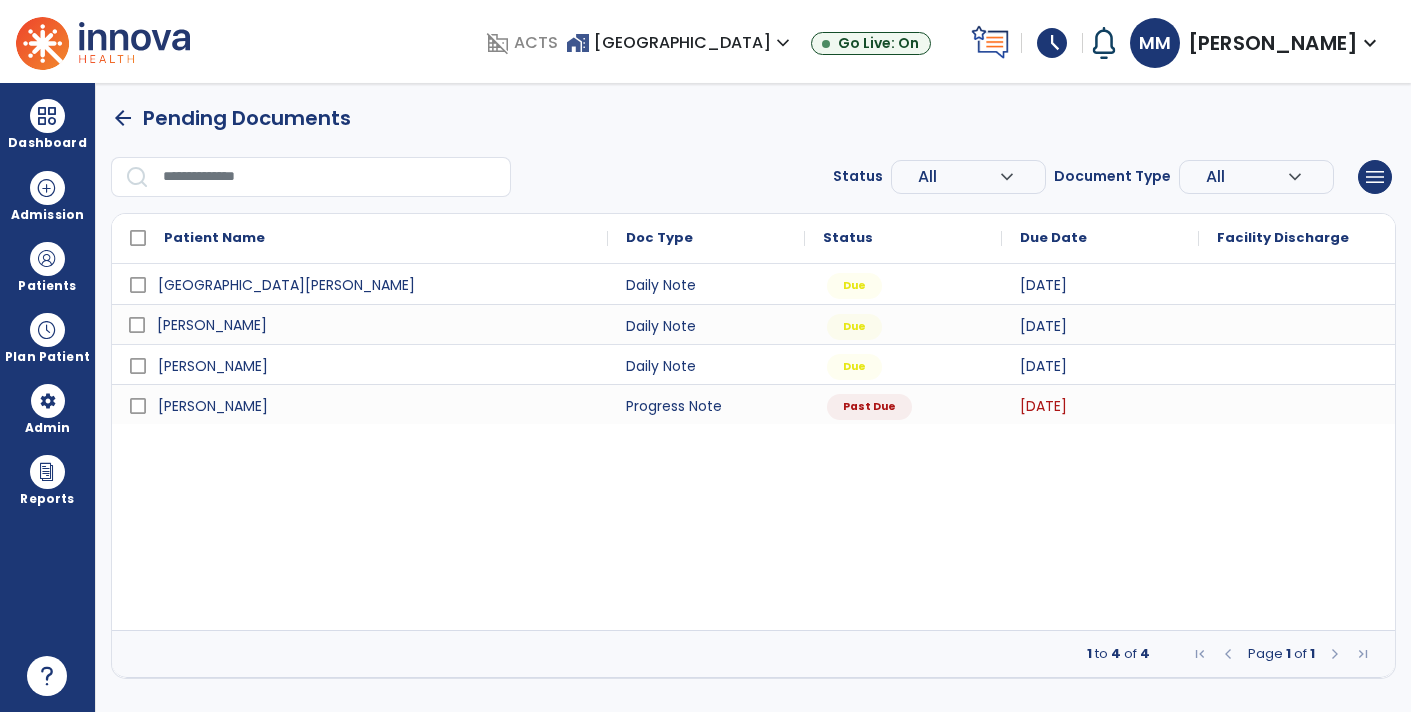 click on "[PERSON_NAME]" at bounding box center (212, 325) 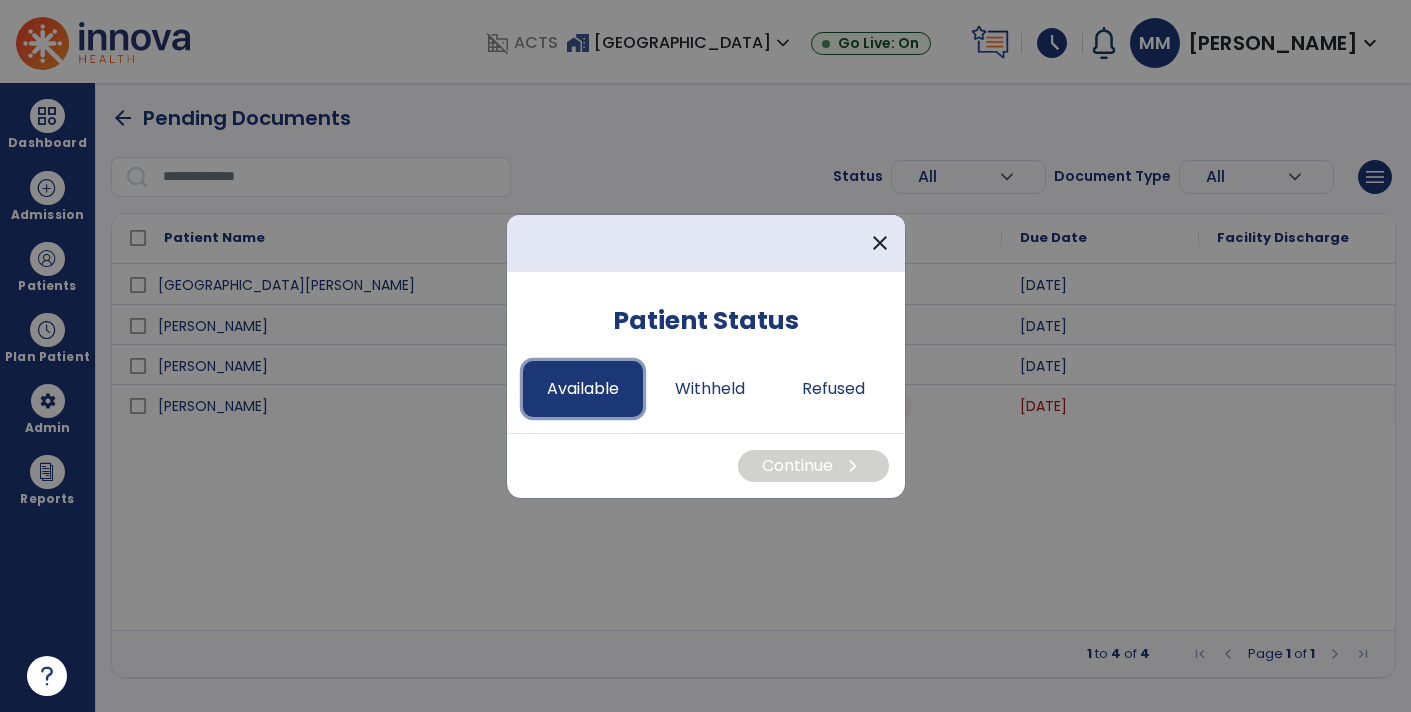 click on "Available" at bounding box center [583, 389] 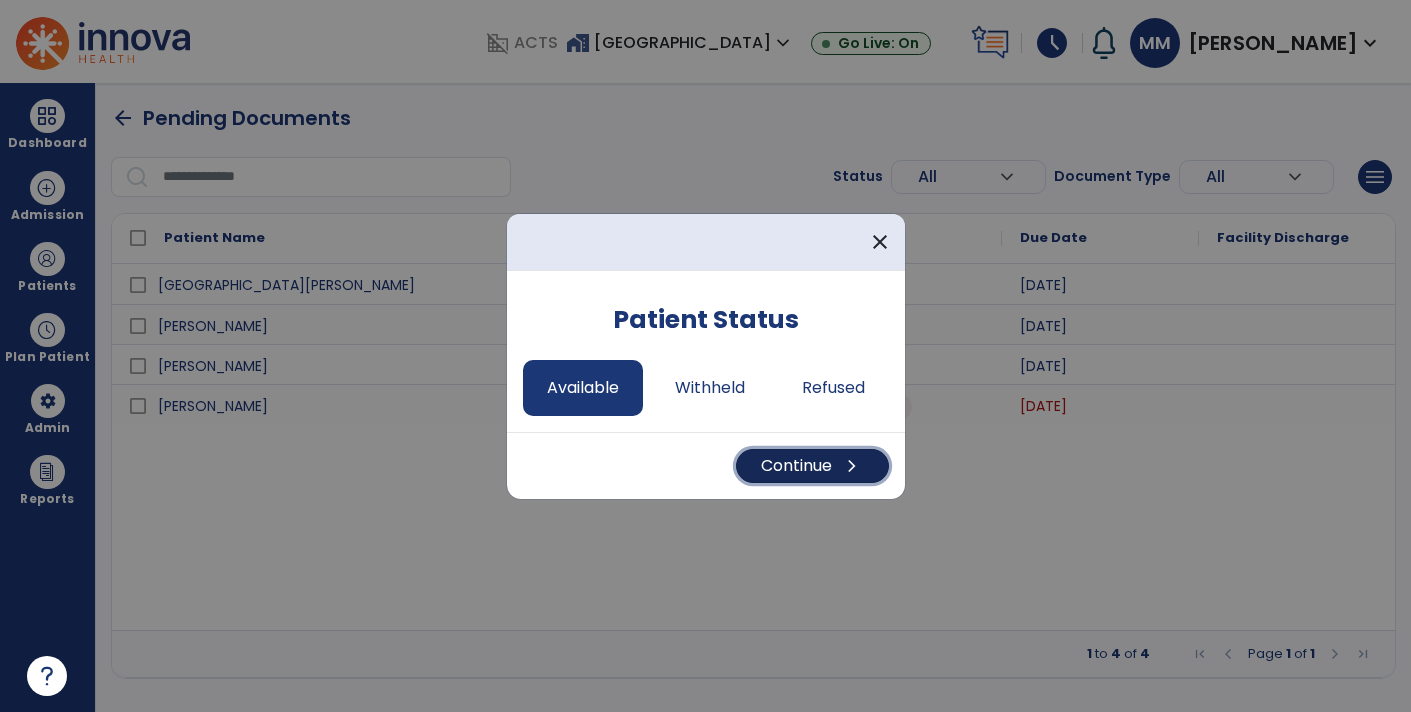 click on "Continue   chevron_right" at bounding box center [812, 466] 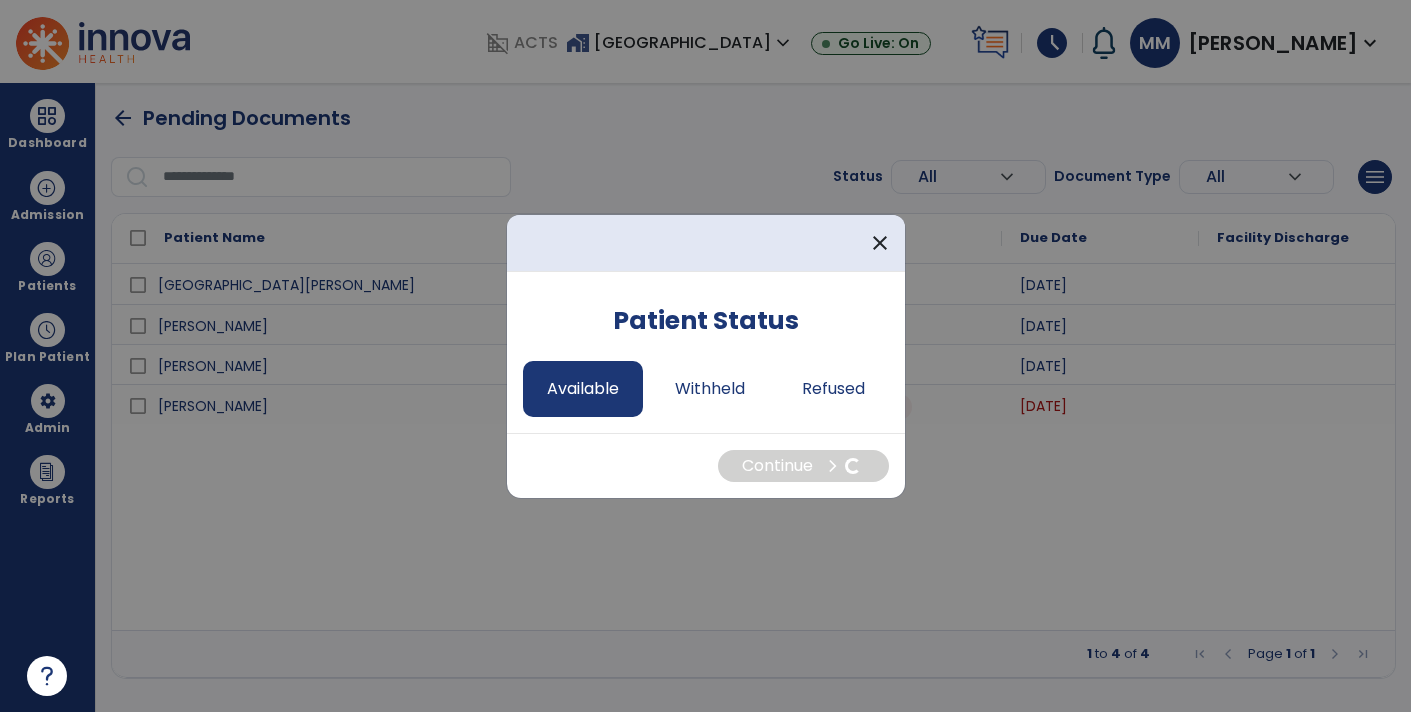 select on "*" 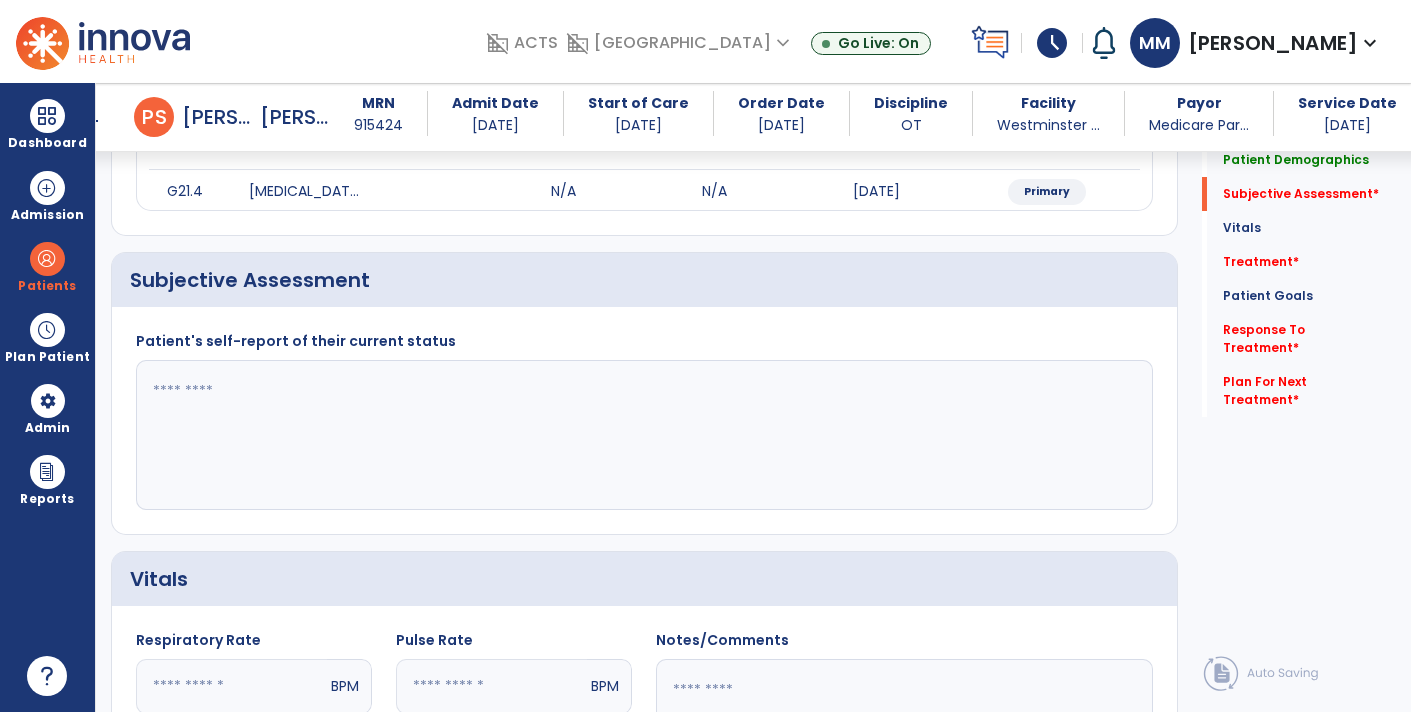 scroll, scrollTop: 0, scrollLeft: 0, axis: both 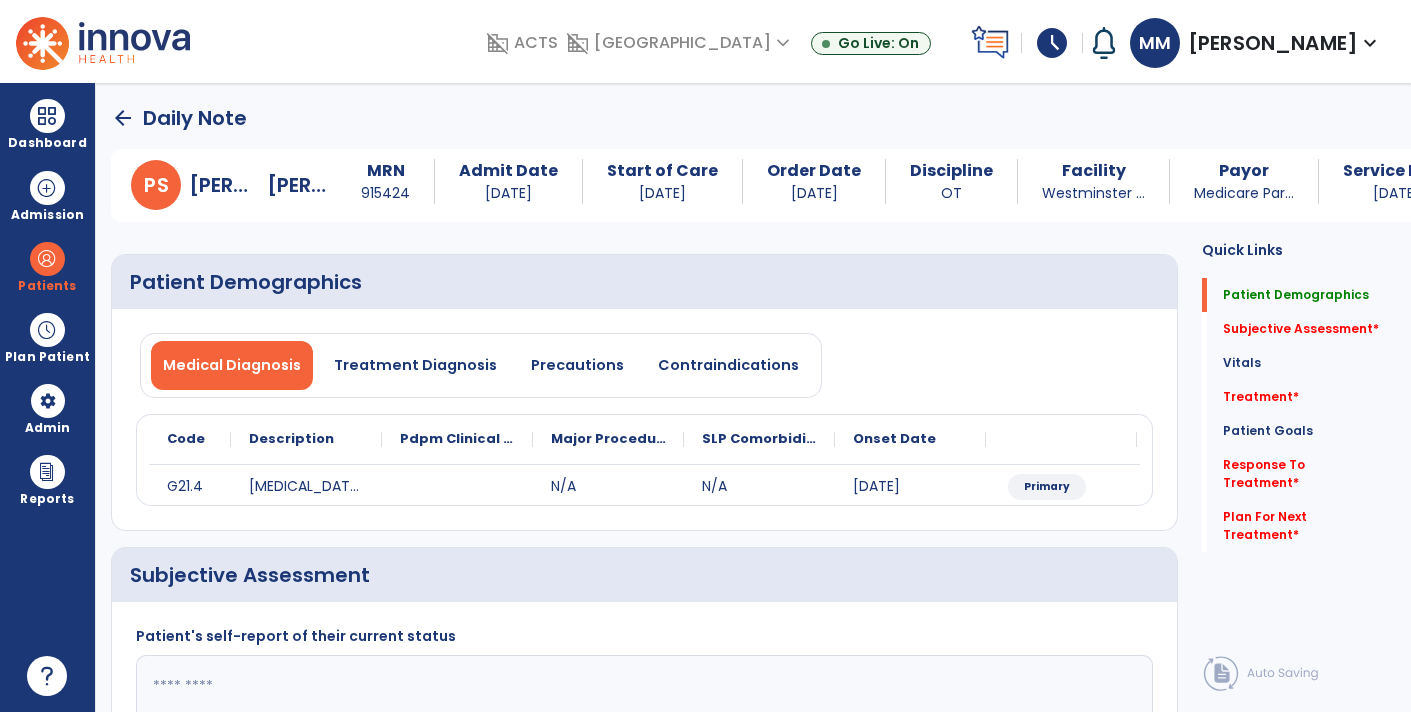 click on "arrow_back" 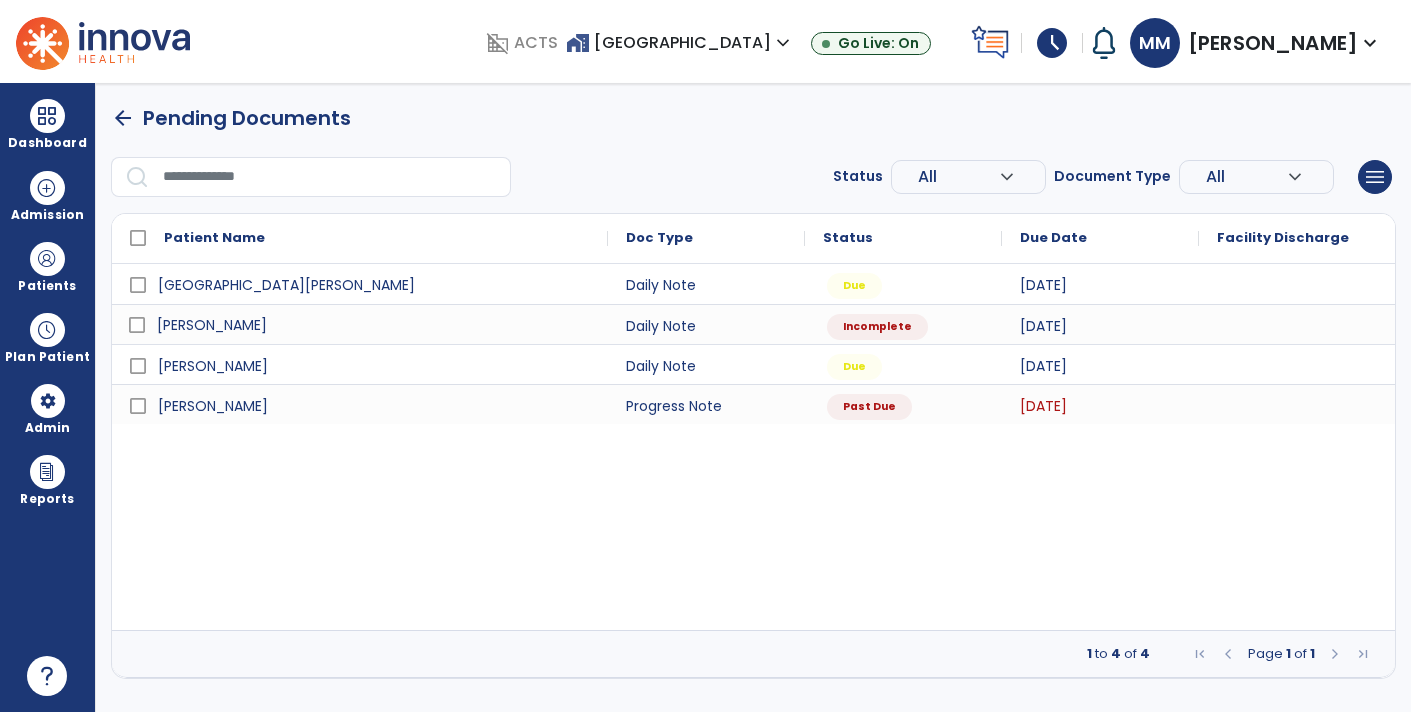 click on "[PERSON_NAME]" at bounding box center [212, 325] 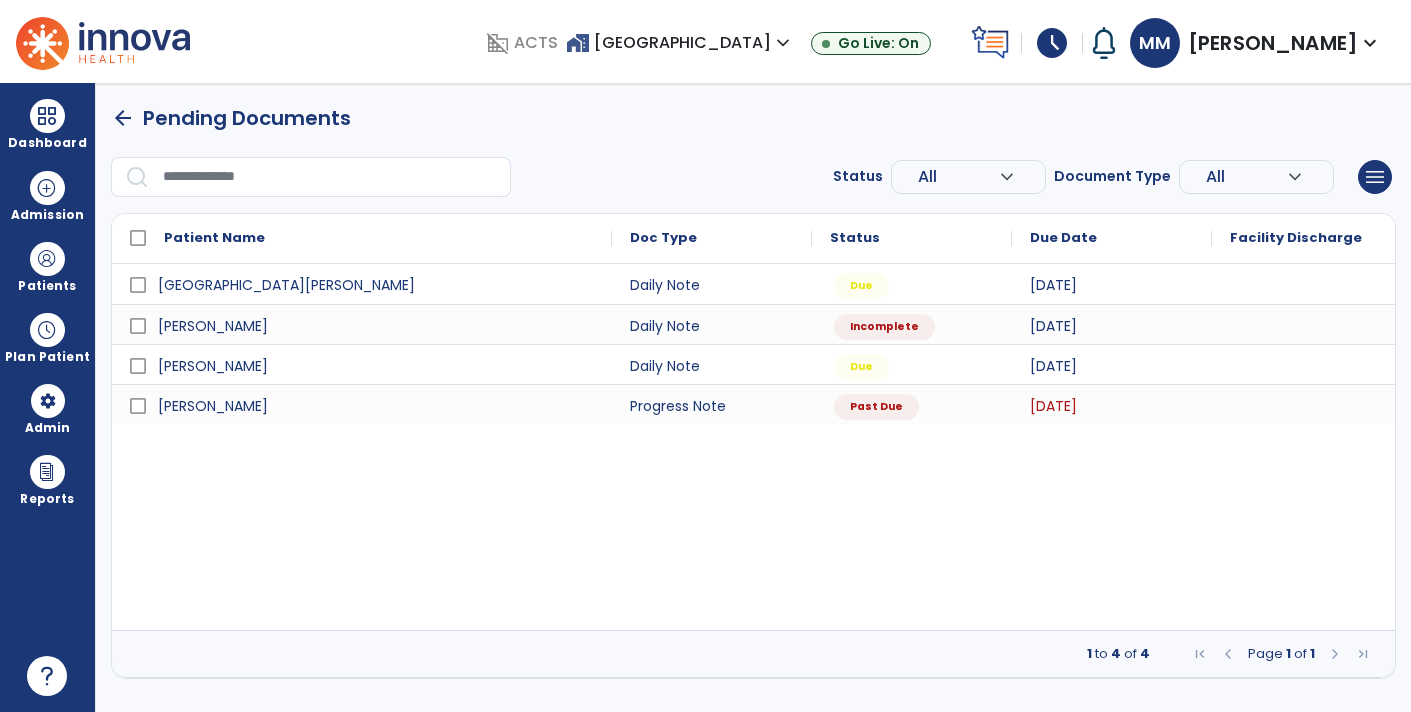 select on "*" 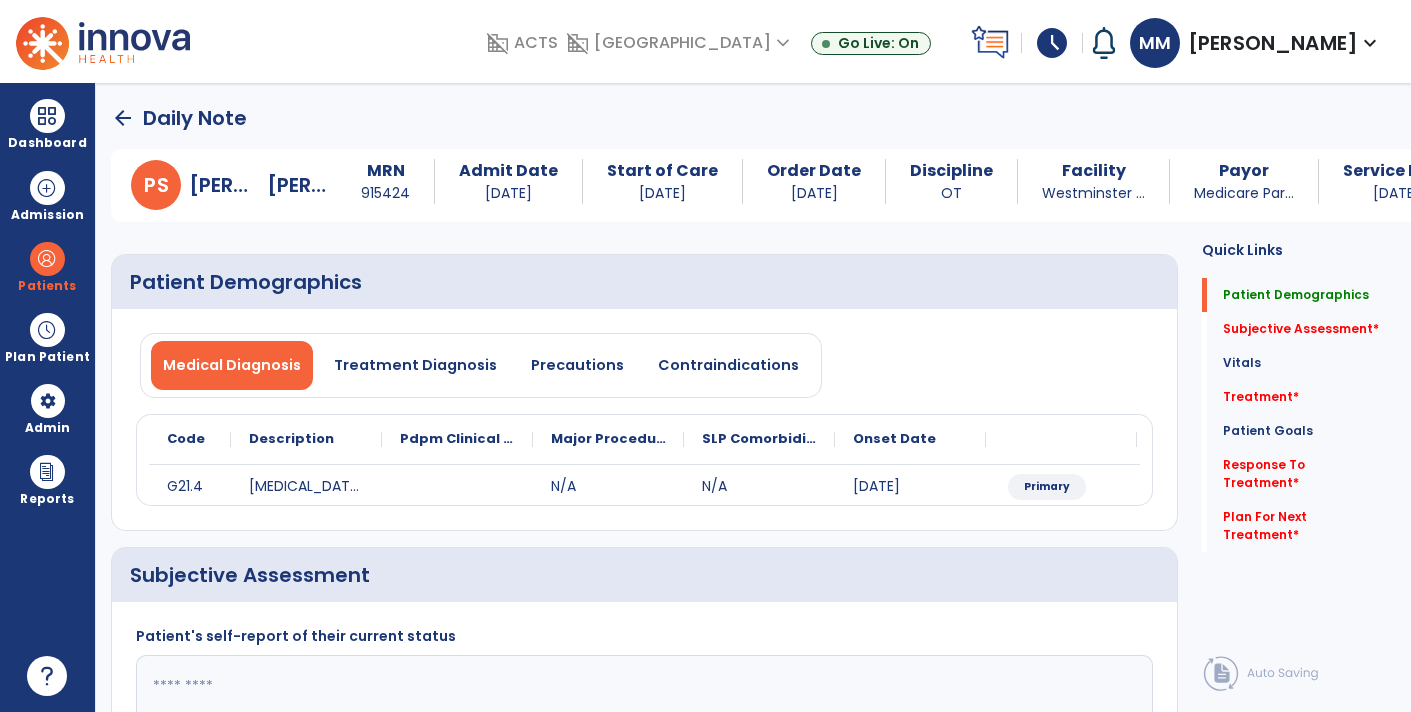 click on "arrow_back" 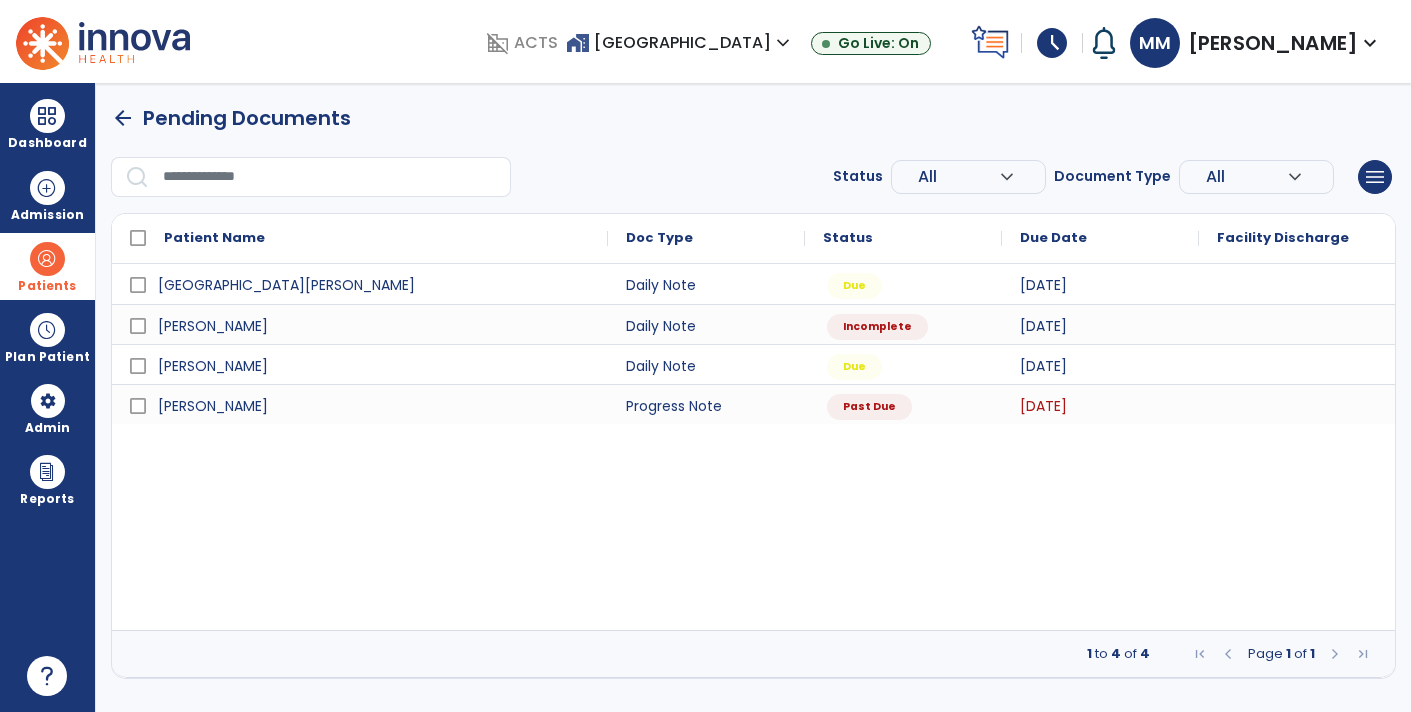 click on "Patients" at bounding box center (47, 286) 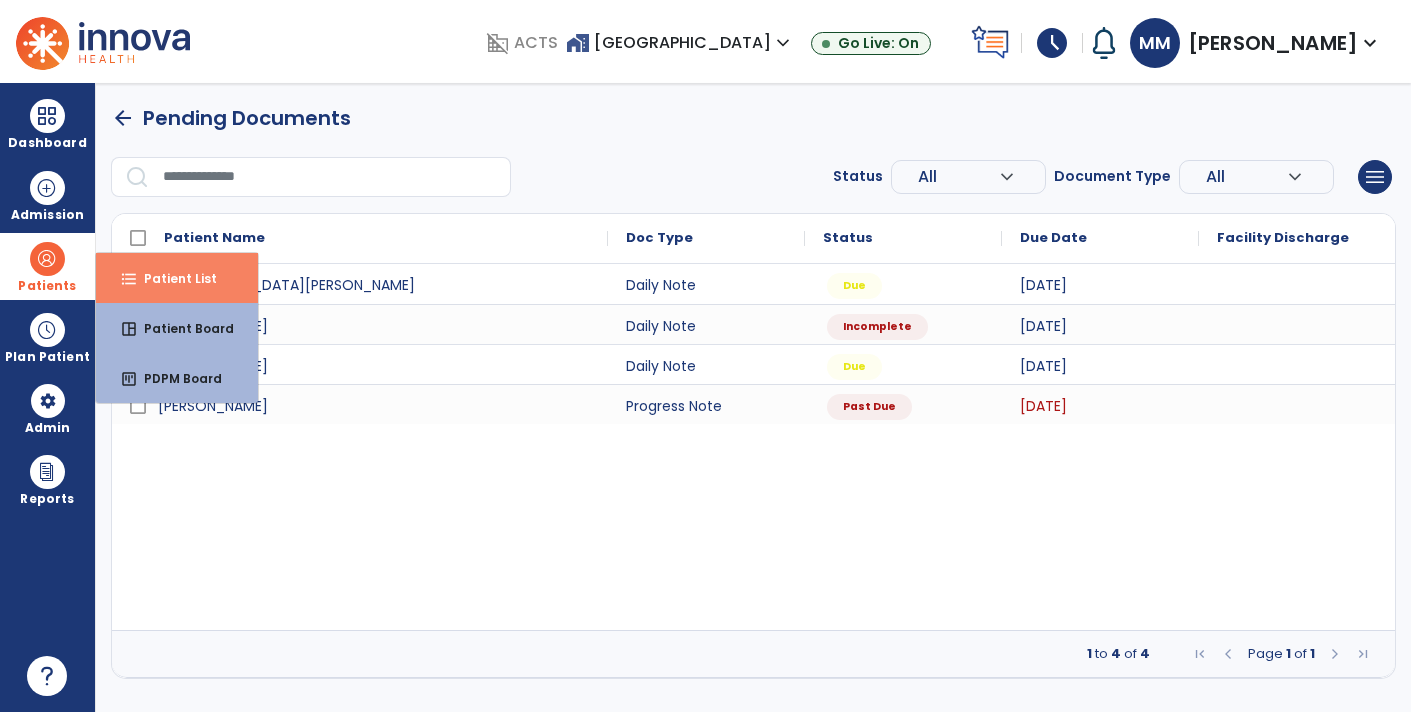 click on "Patient List" at bounding box center [172, 278] 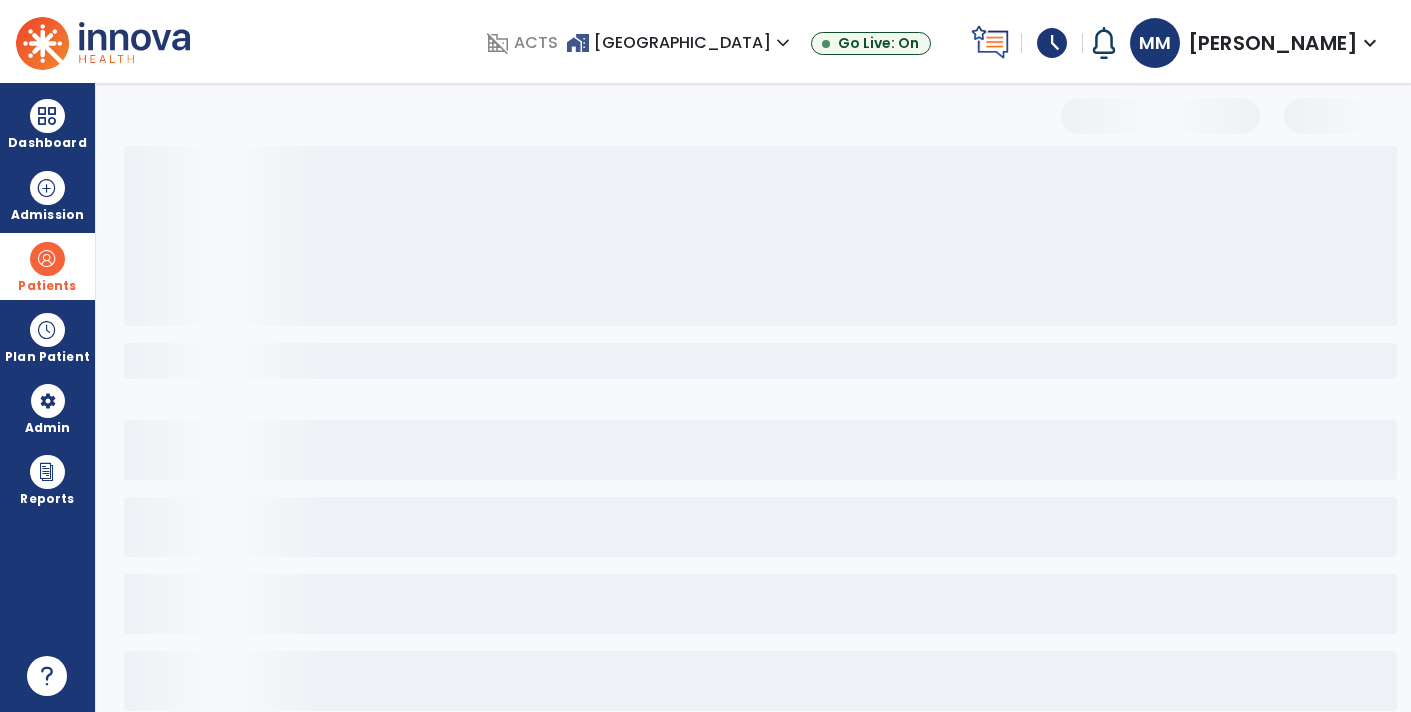 select on "***" 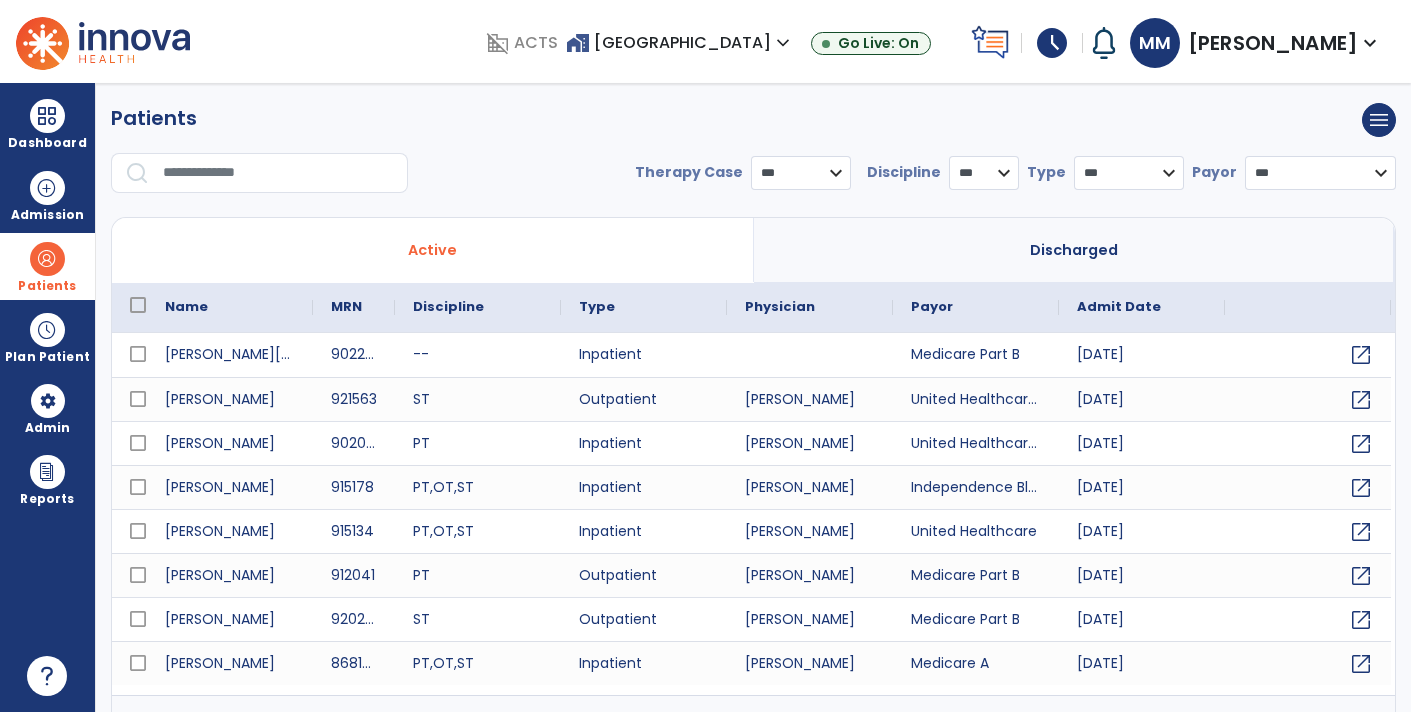 click at bounding box center [278, 173] 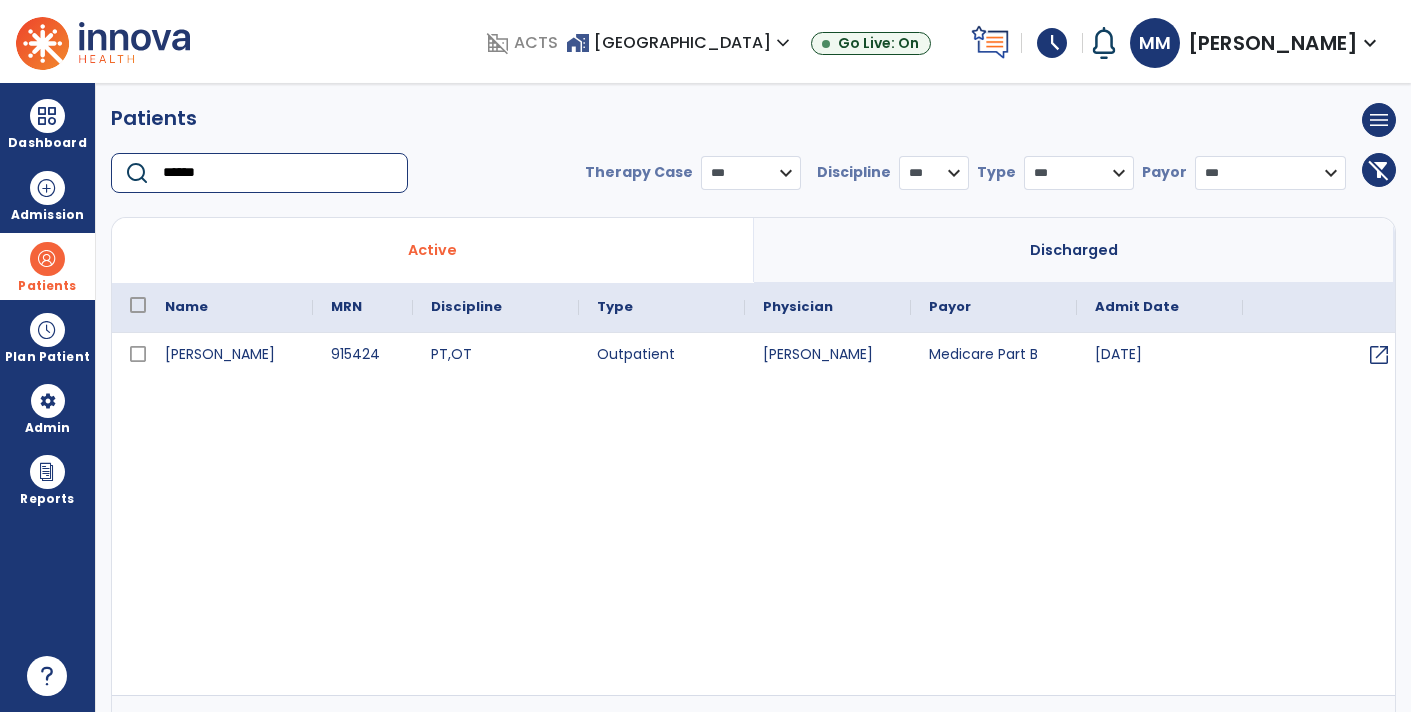 type on "******" 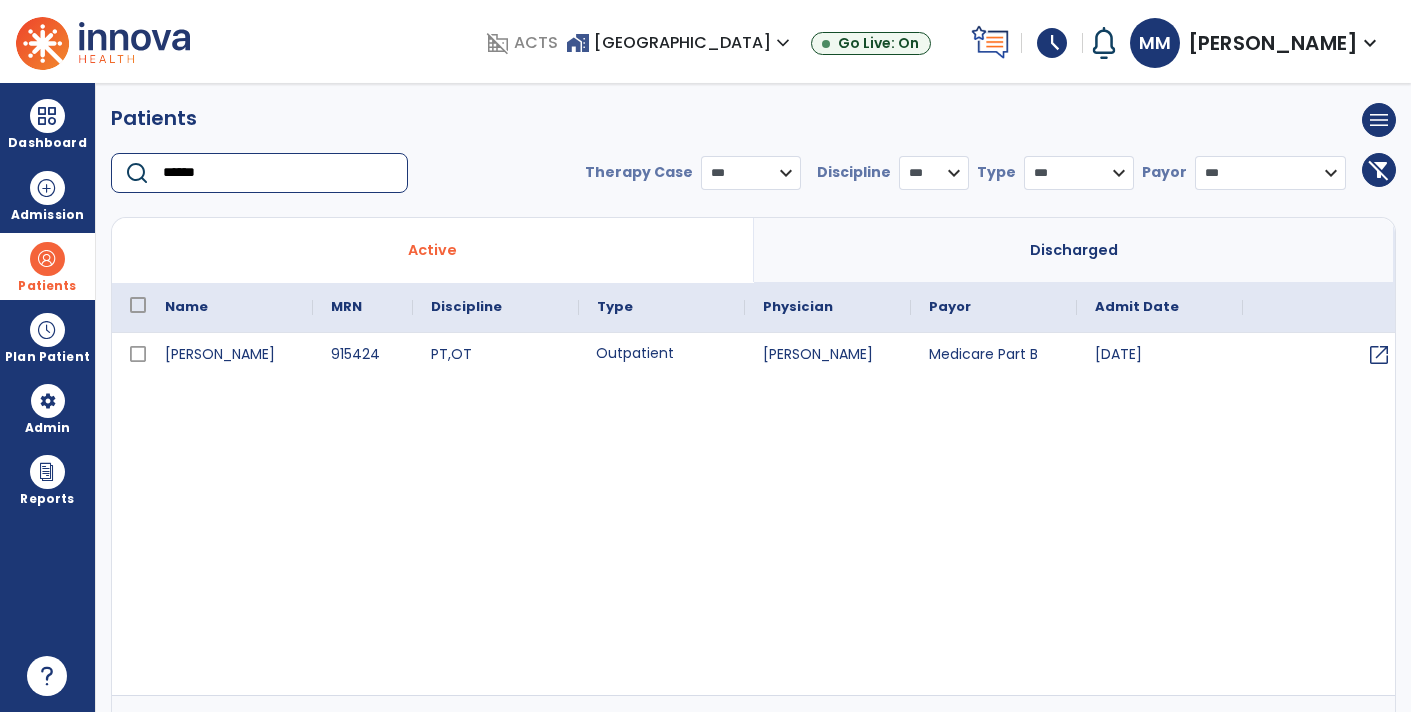 click on "Outpatient" at bounding box center [662, 355] 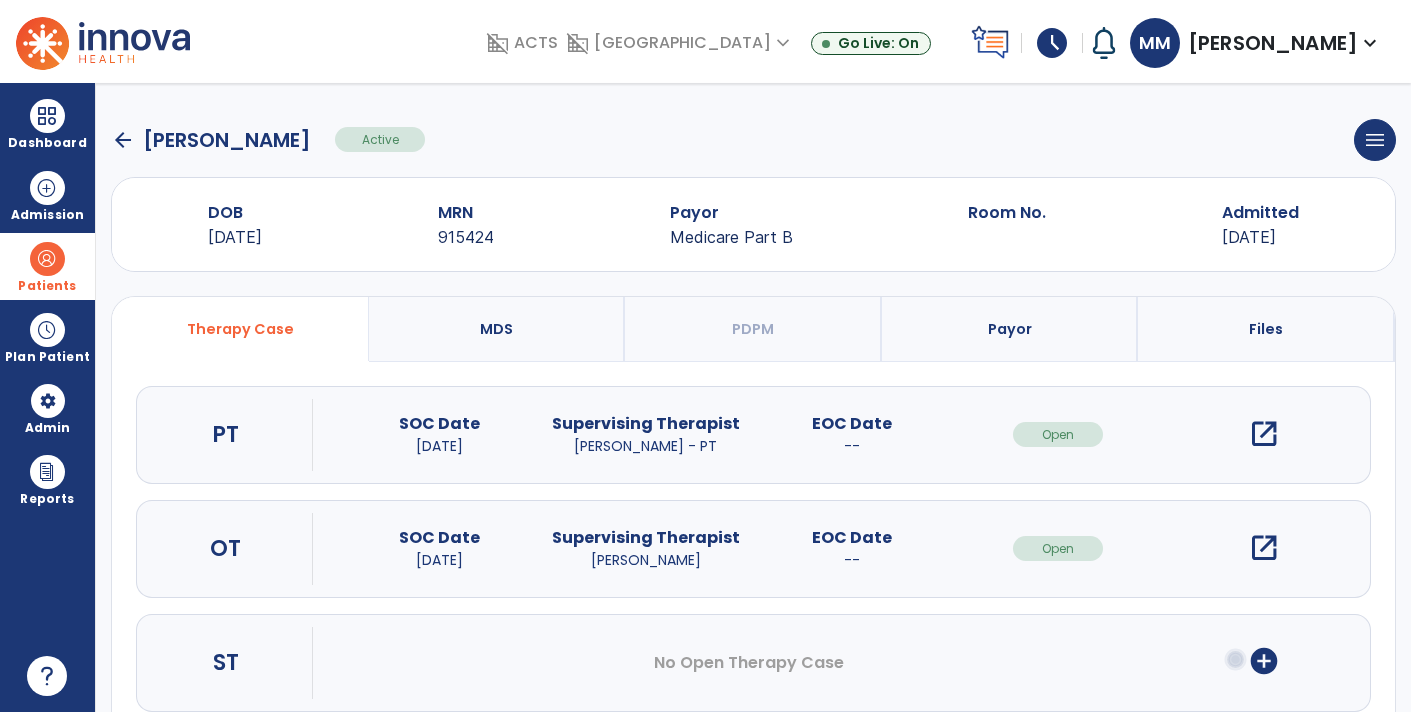 click on "open_in_new" at bounding box center (1264, 548) 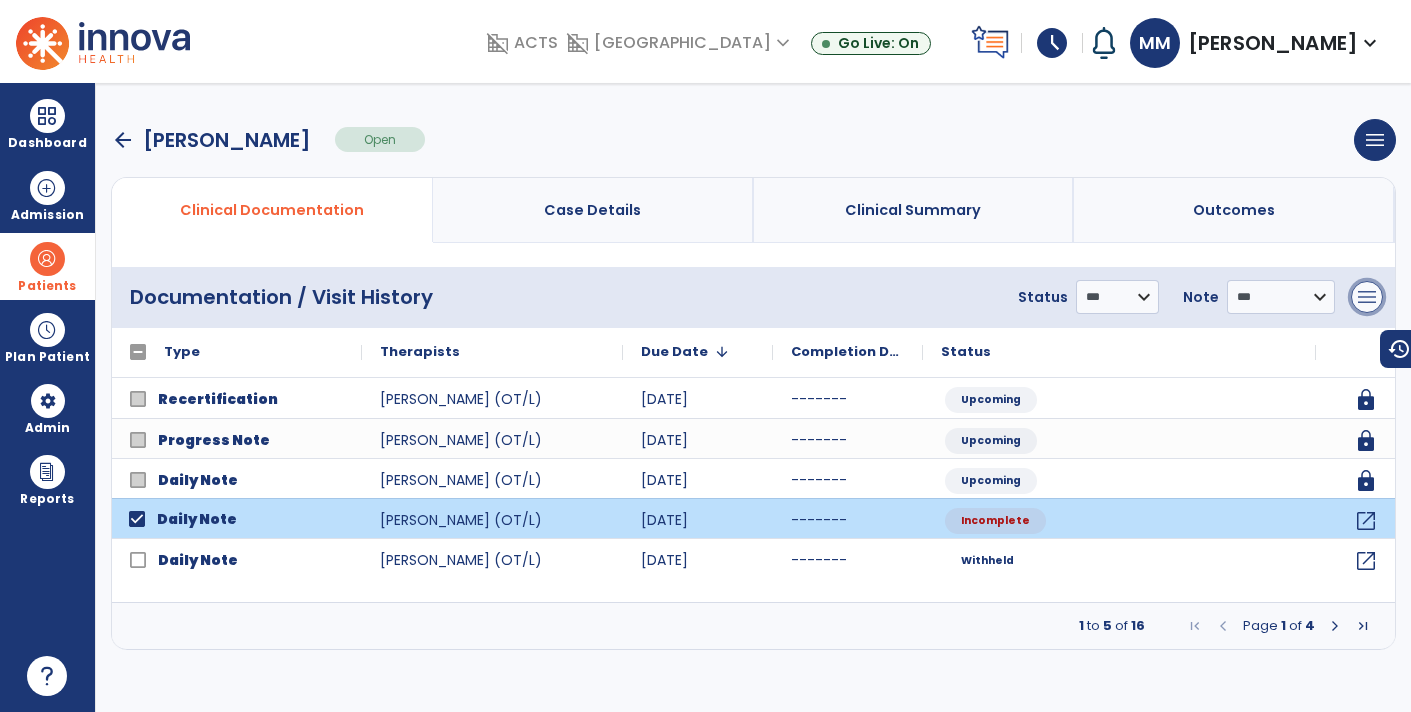 click on "menu" at bounding box center (1367, 297) 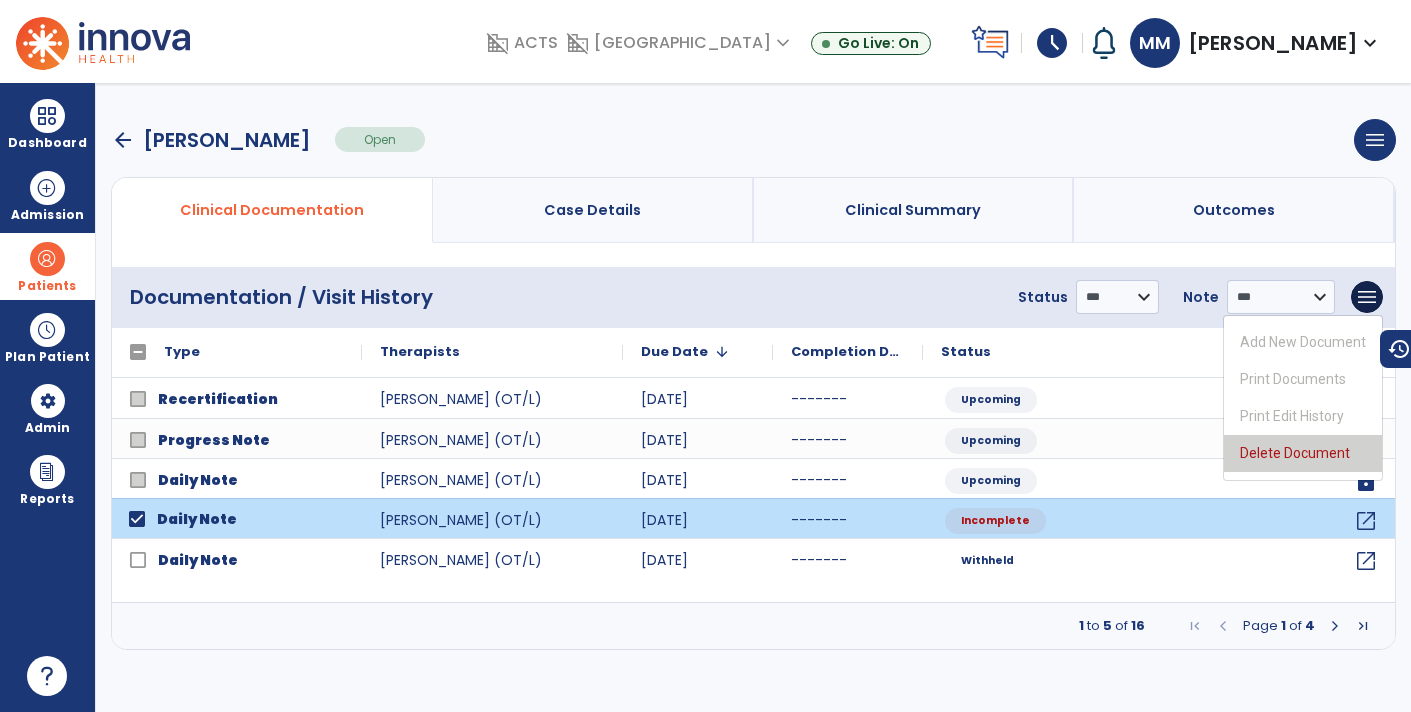 click on "Delete Document" at bounding box center [1303, 453] 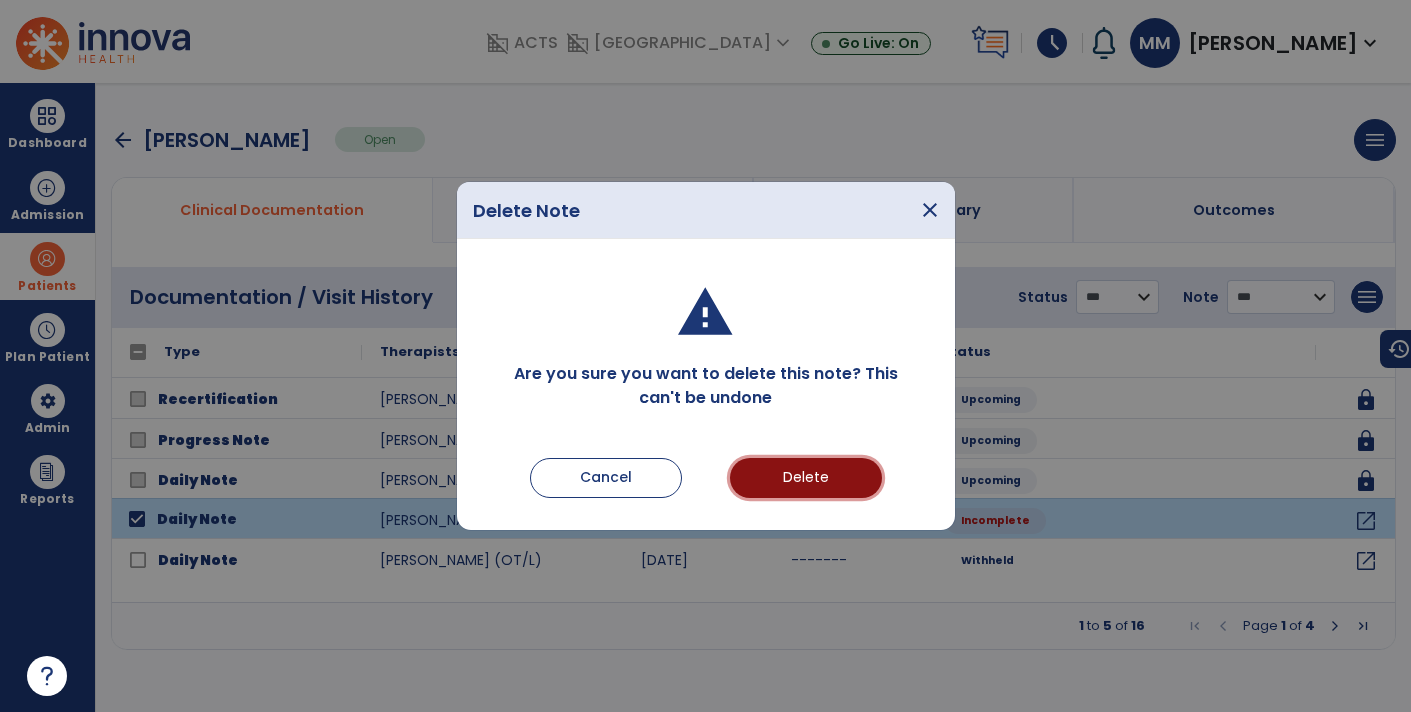 click on "Delete" at bounding box center (806, 478) 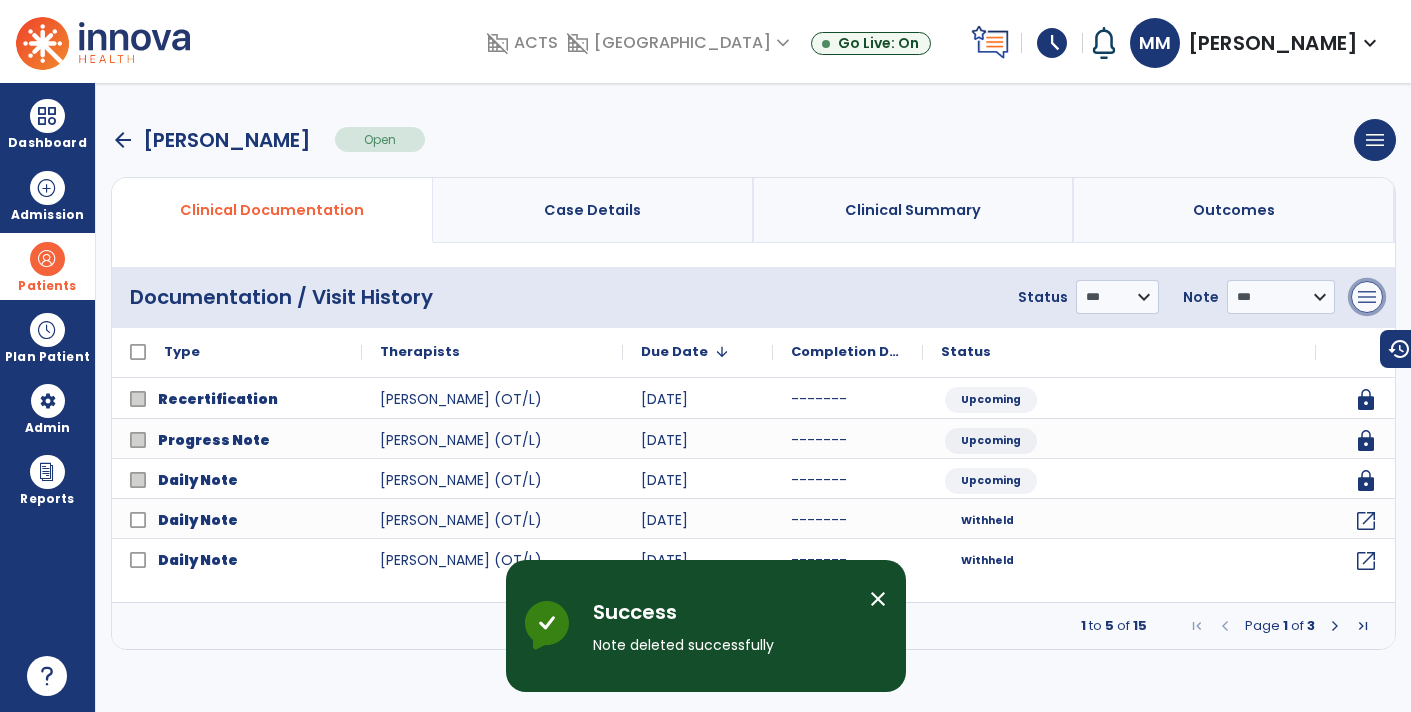 click on "menu" at bounding box center (1367, 297) 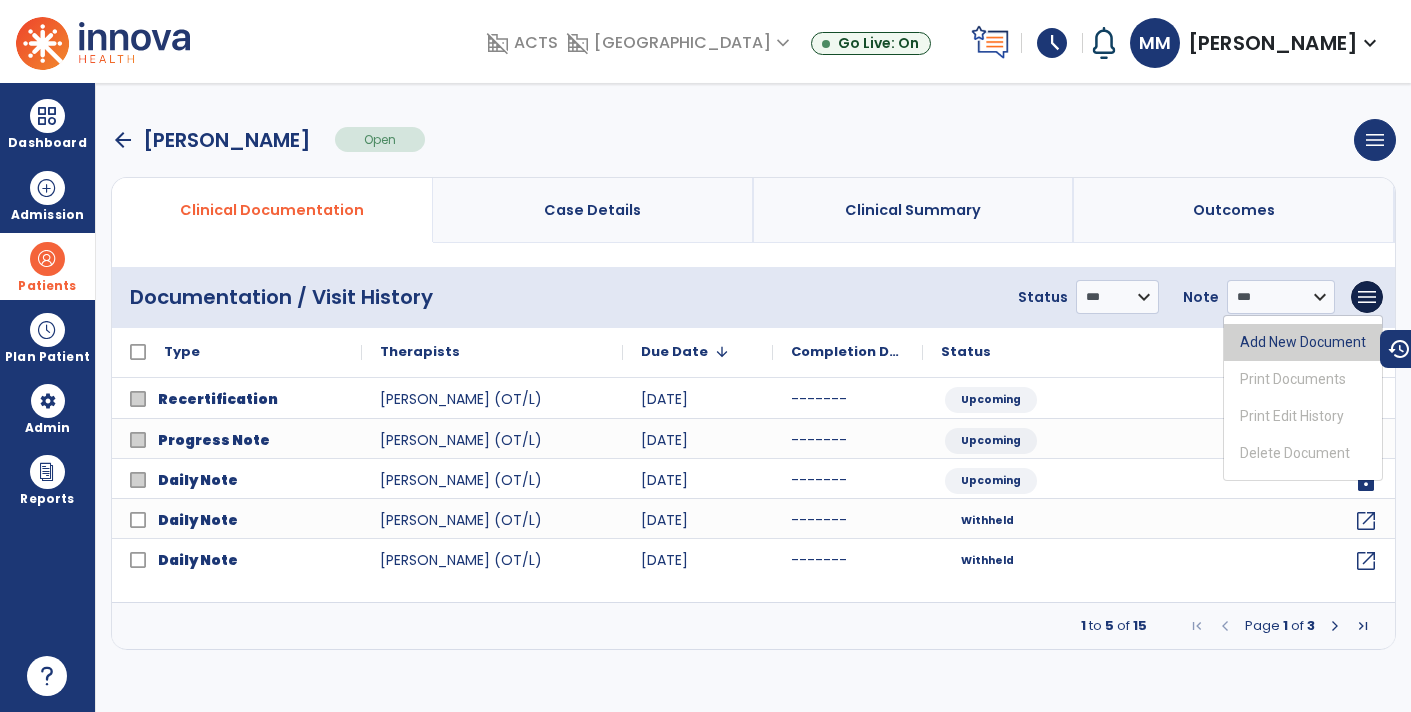 click on "Add New Document" at bounding box center [1303, 342] 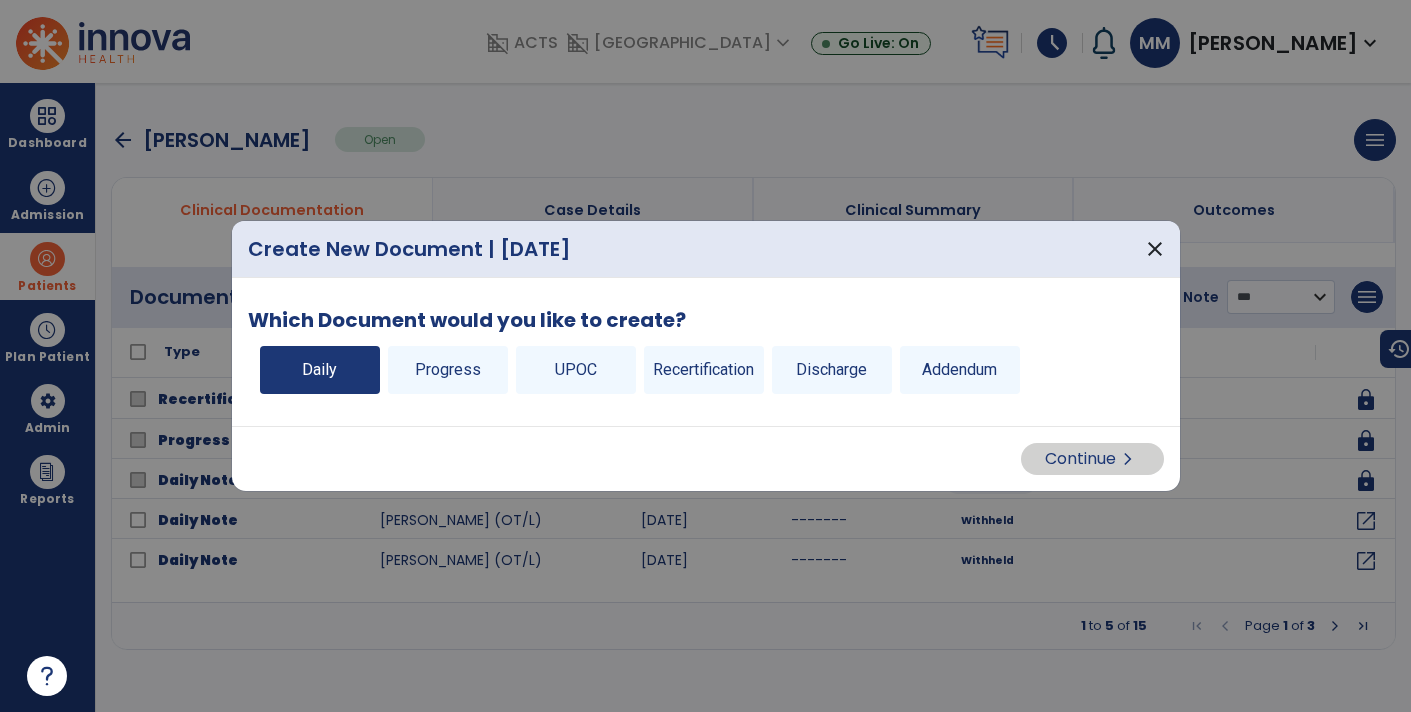 click on "Daily" at bounding box center (320, 370) 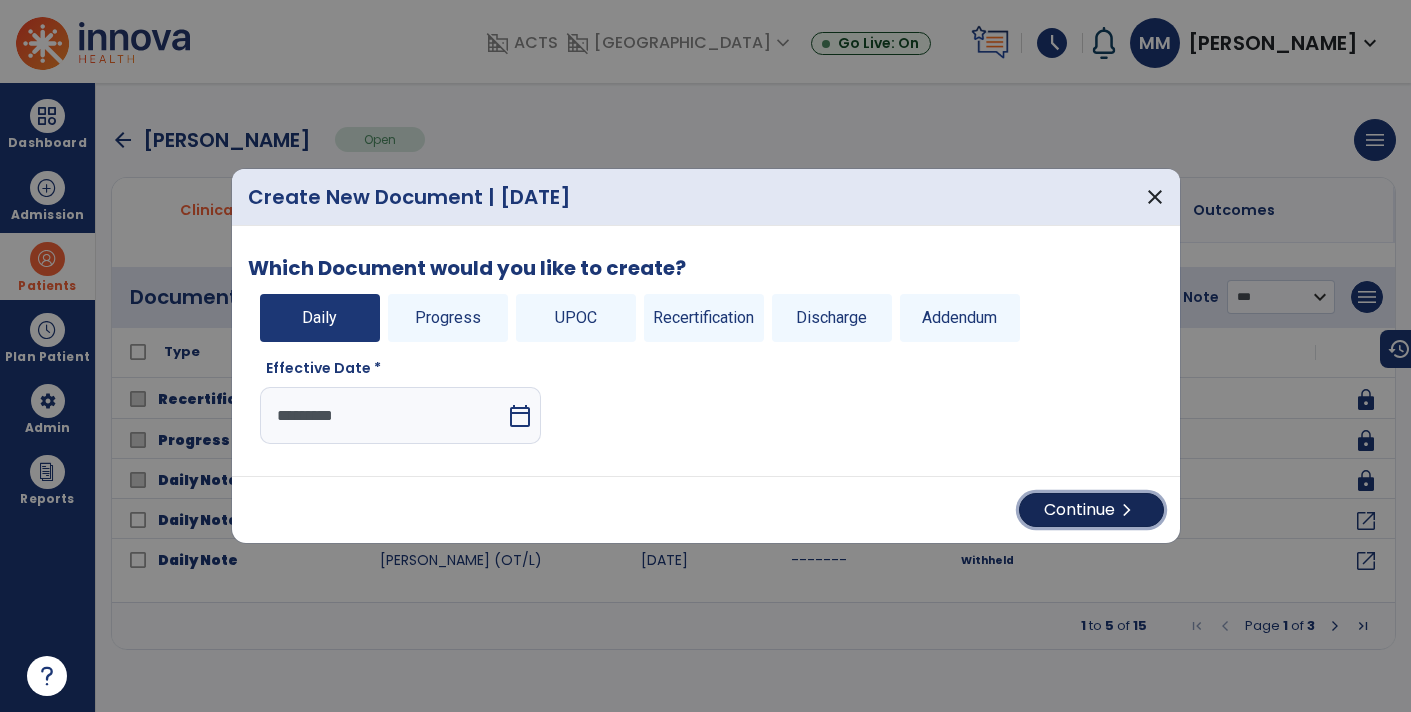 click on "chevron_right" at bounding box center (1127, 510) 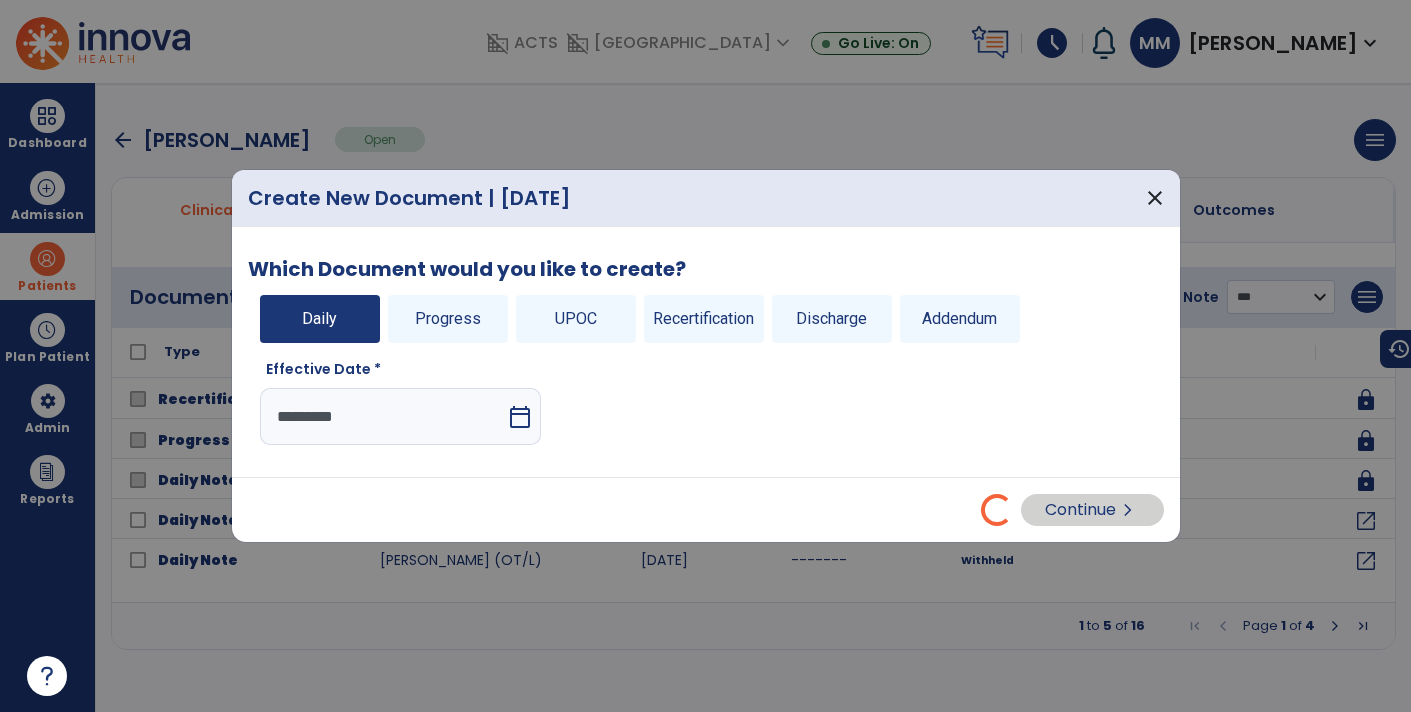select on "*" 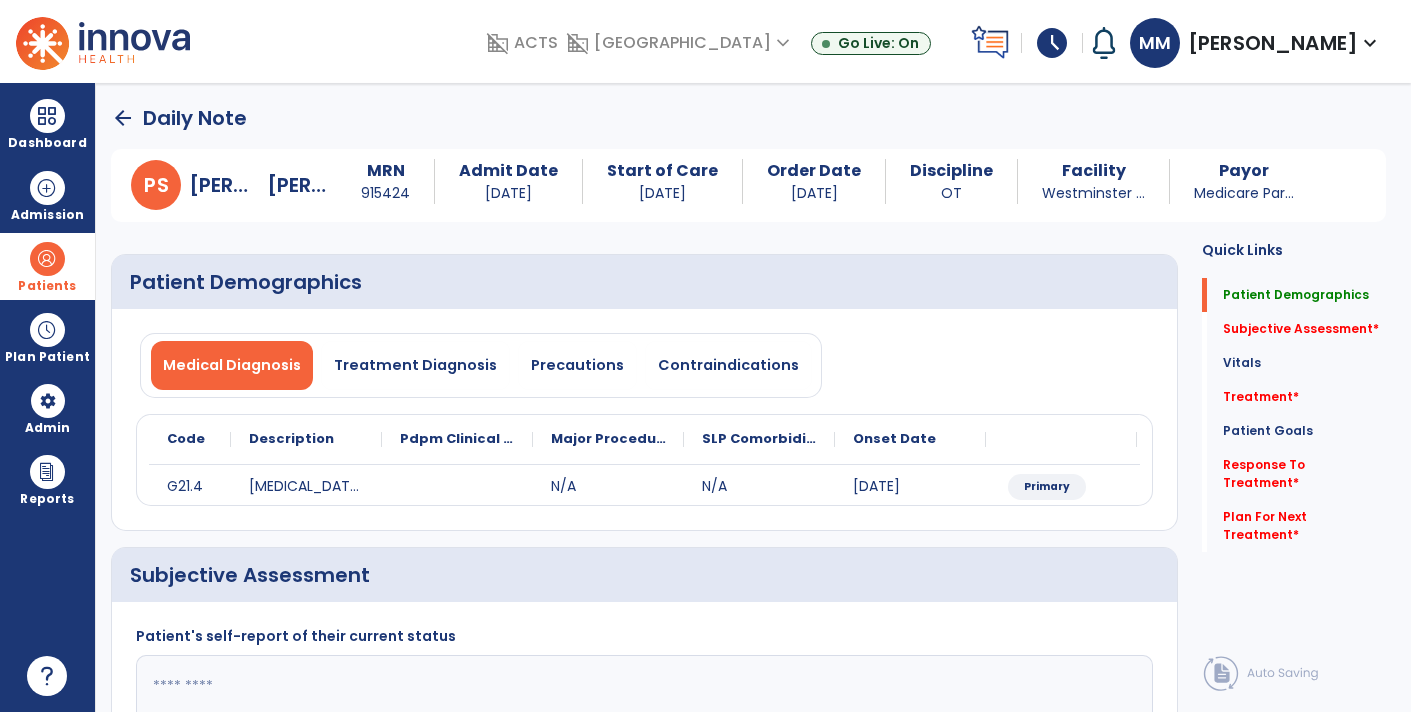 click on "arrow_back" 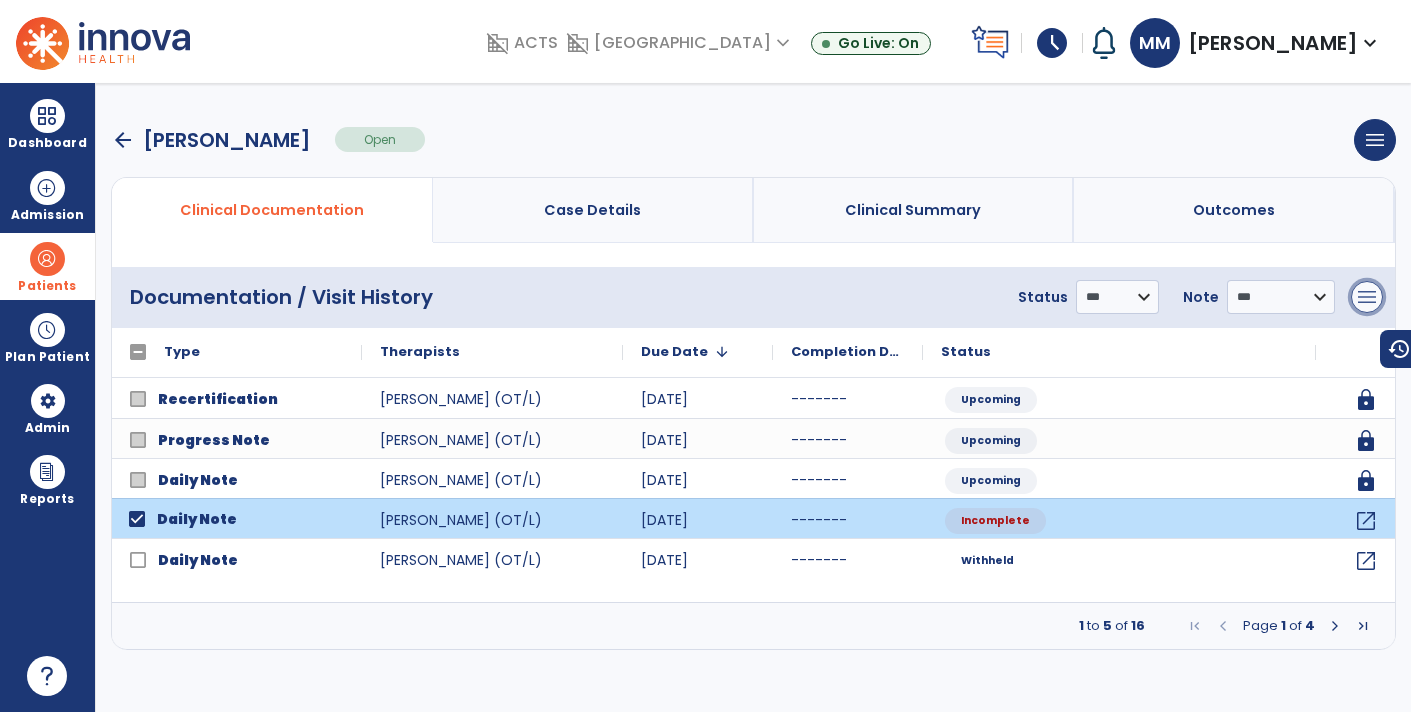 click on "menu" at bounding box center (1367, 297) 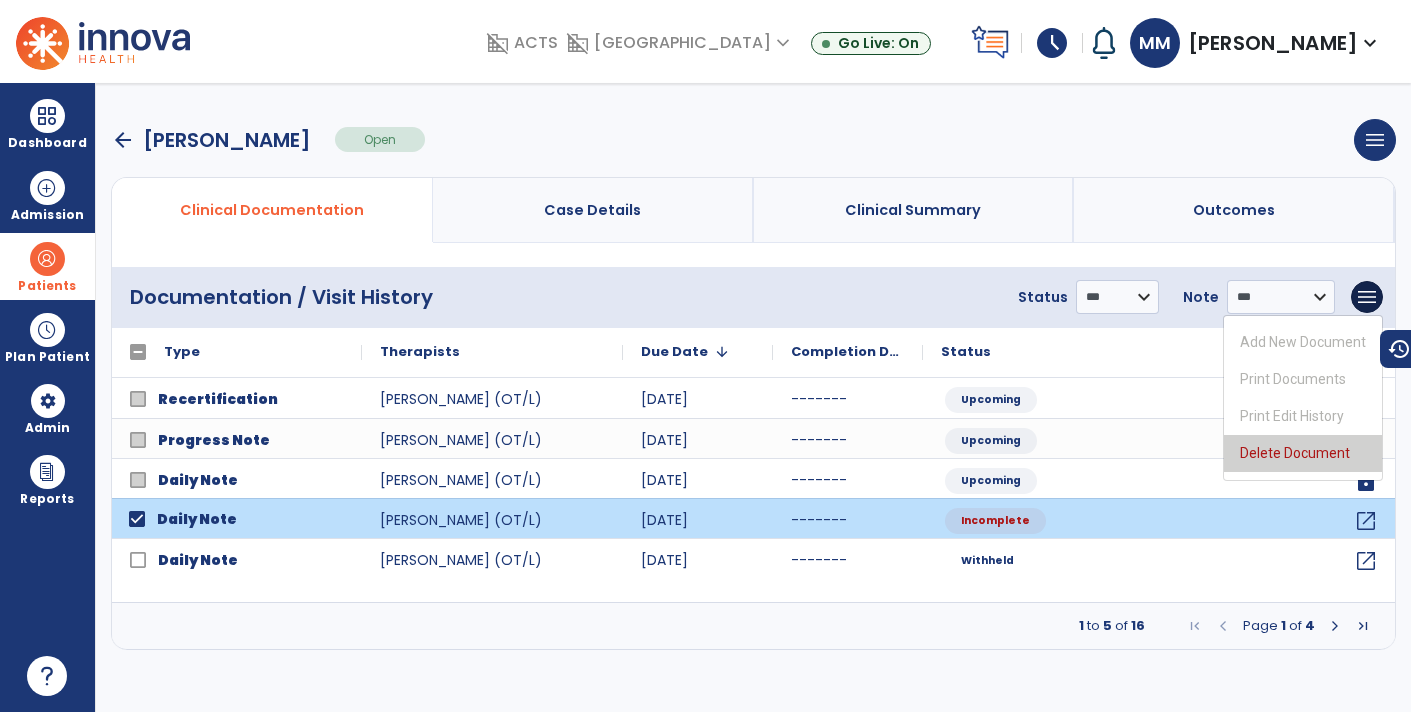 click on "Delete Document" at bounding box center (1303, 453) 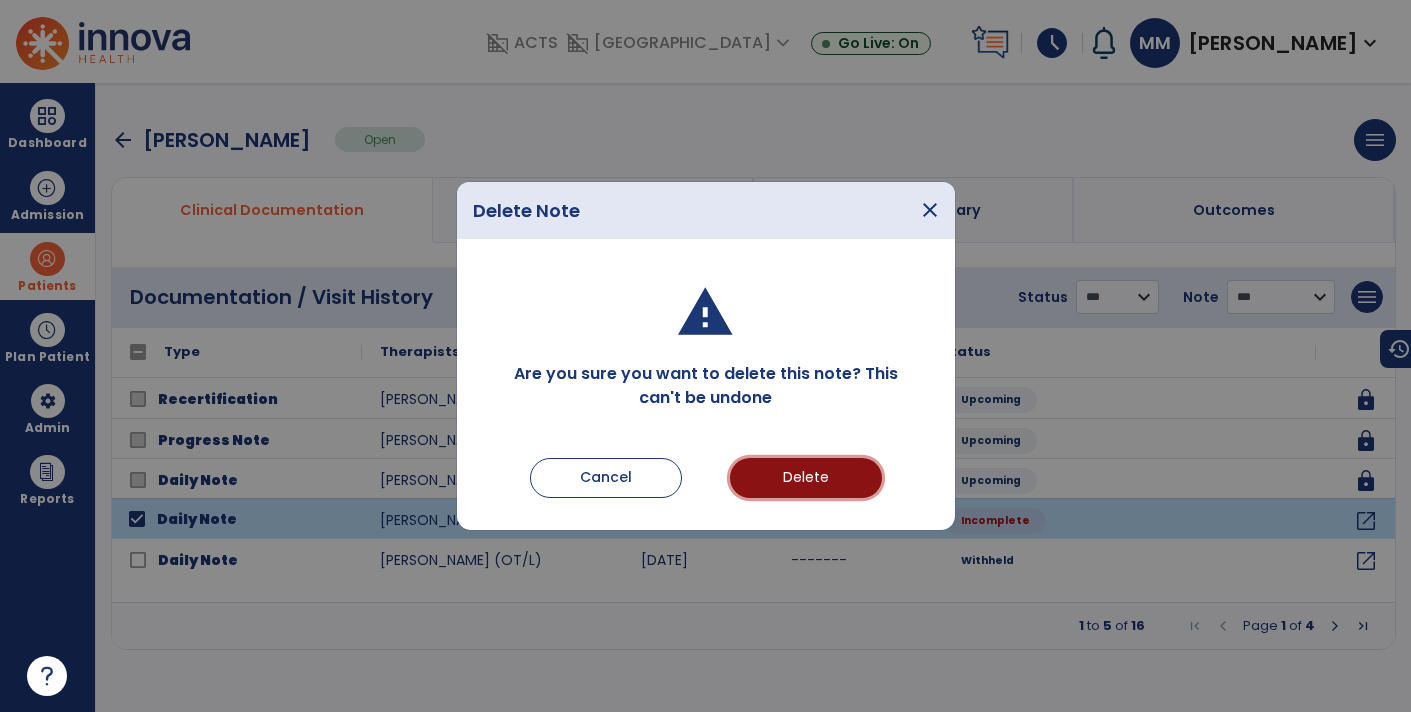 click on "Delete" at bounding box center (806, 478) 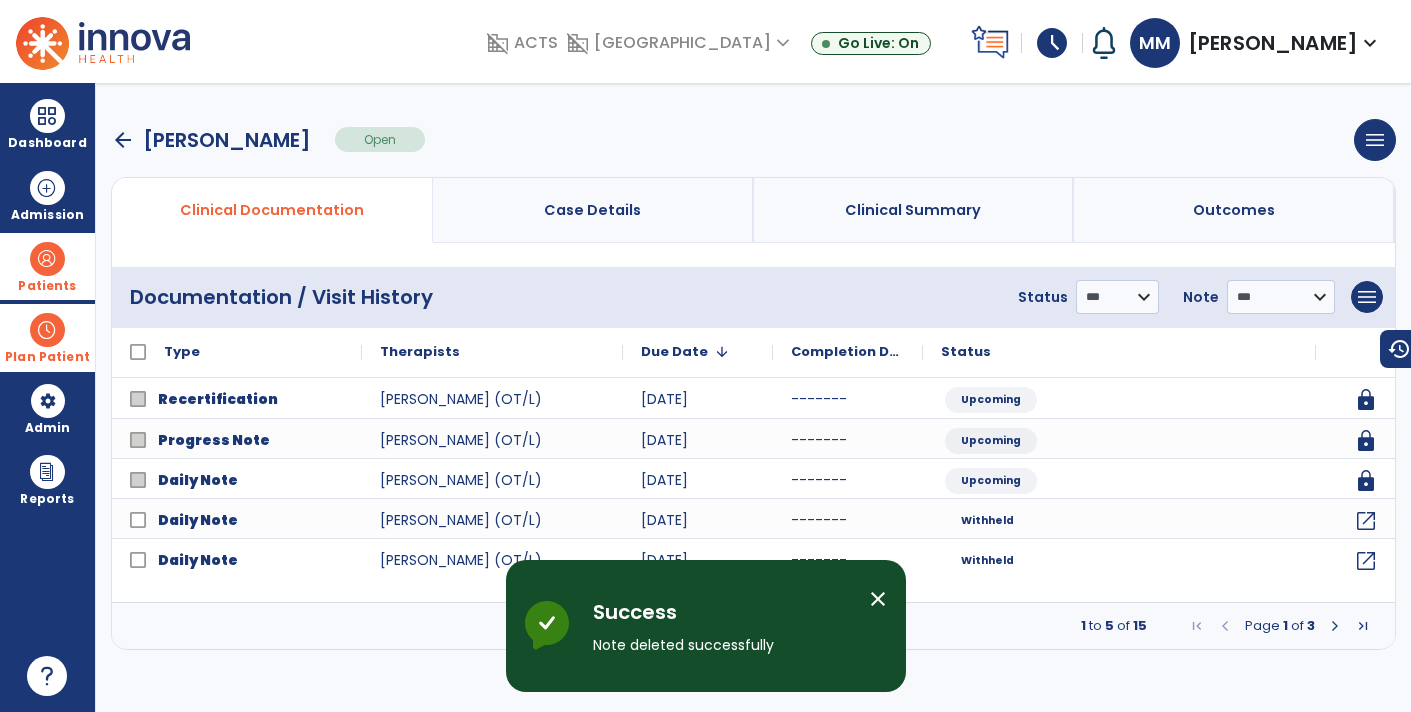click on "Plan Patient" at bounding box center [47, 266] 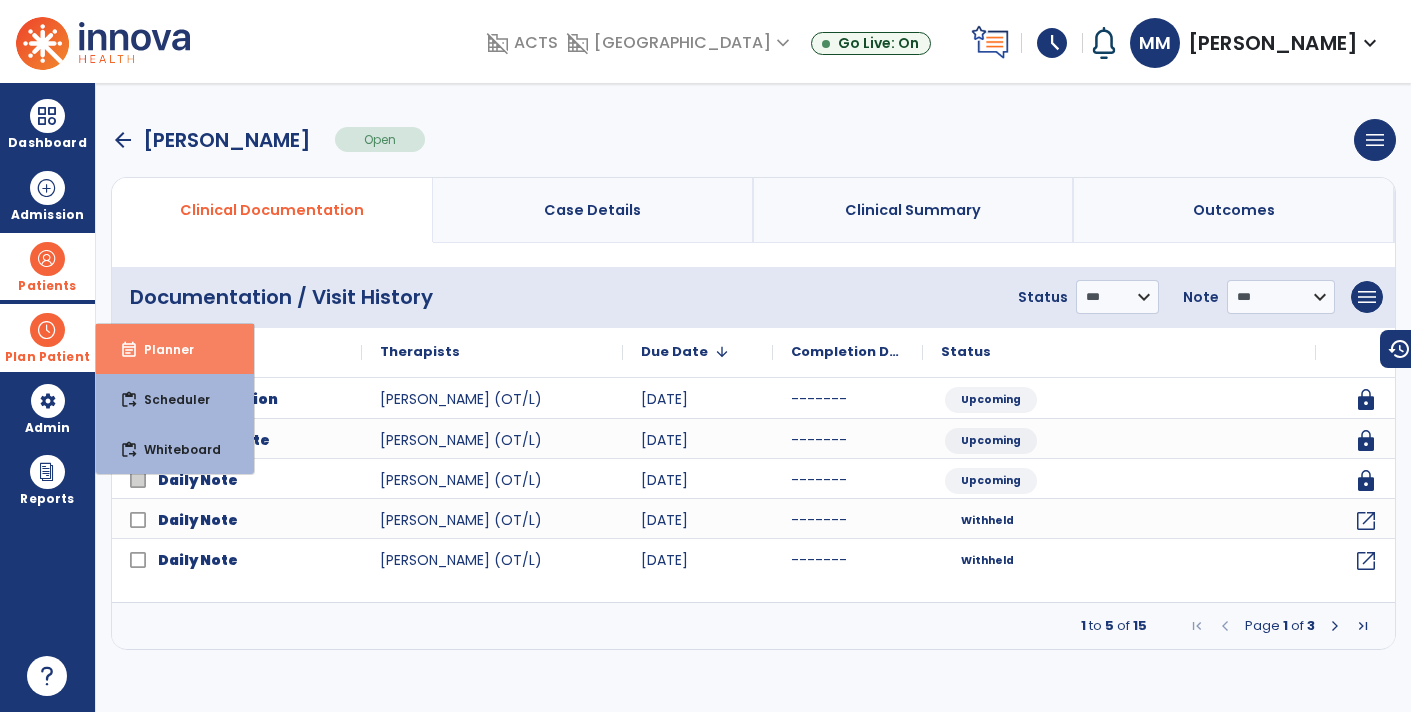 click on "Planner" at bounding box center (161, 349) 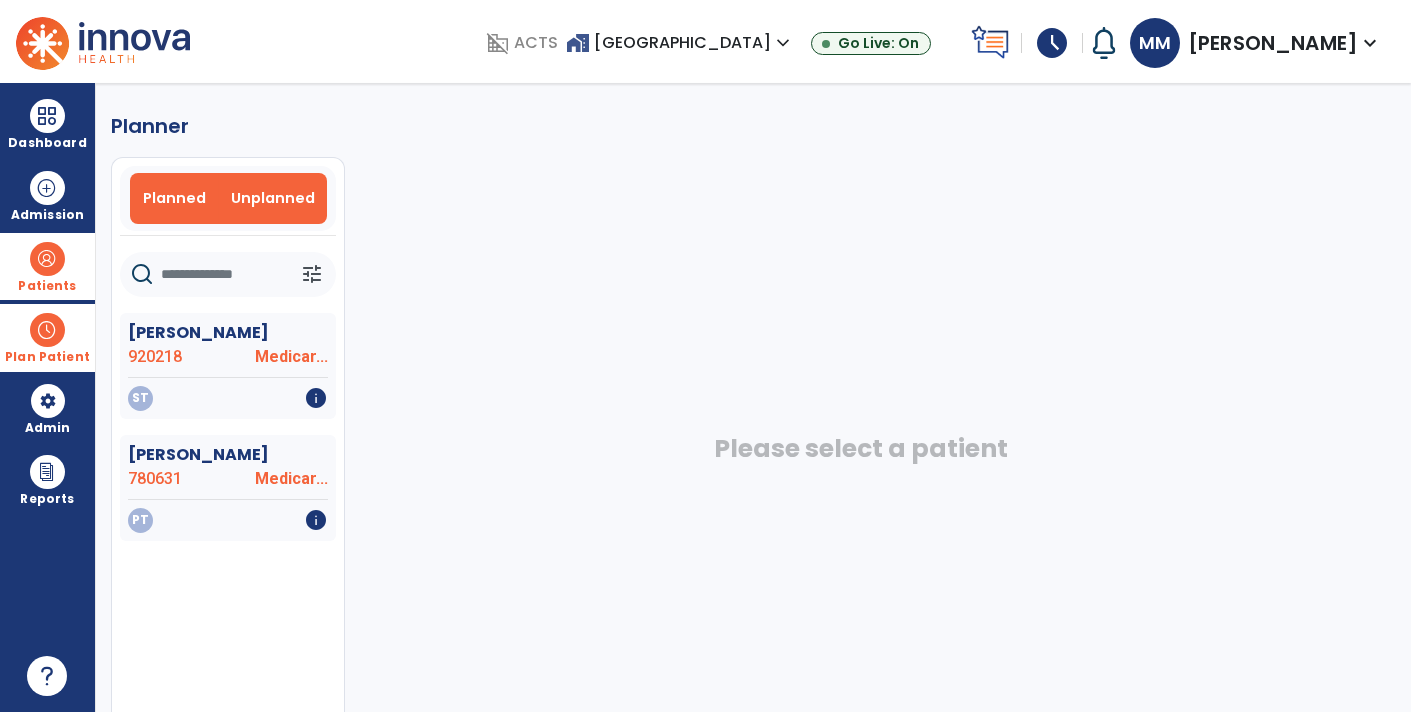 click on "Planned" at bounding box center [174, 198] 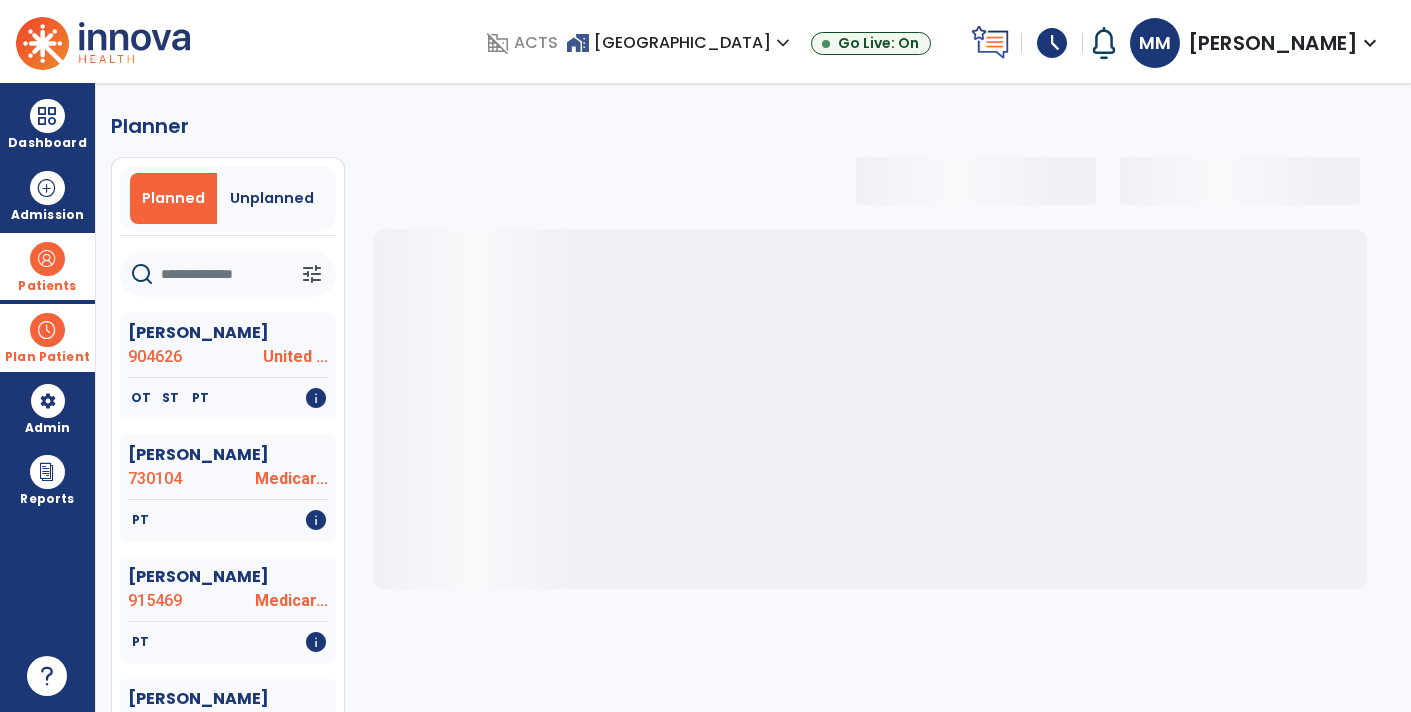 select on "***" 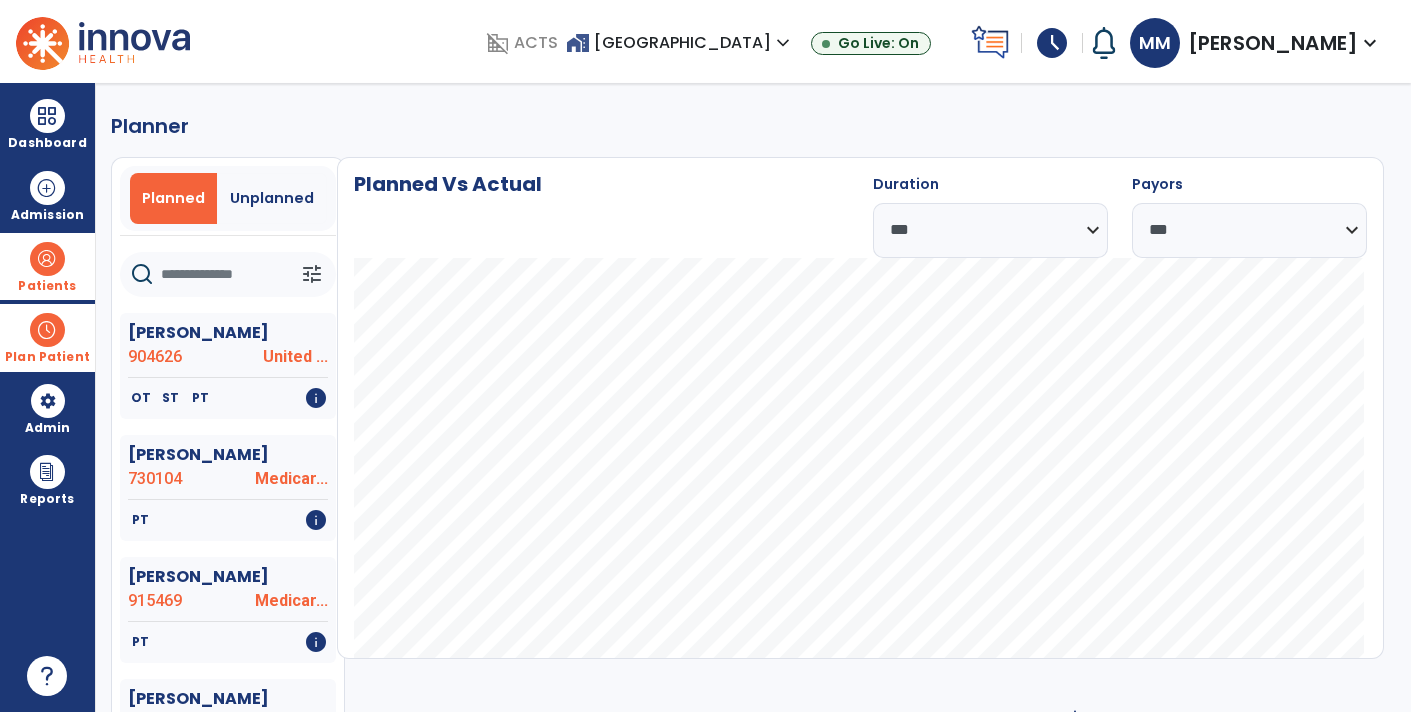 click 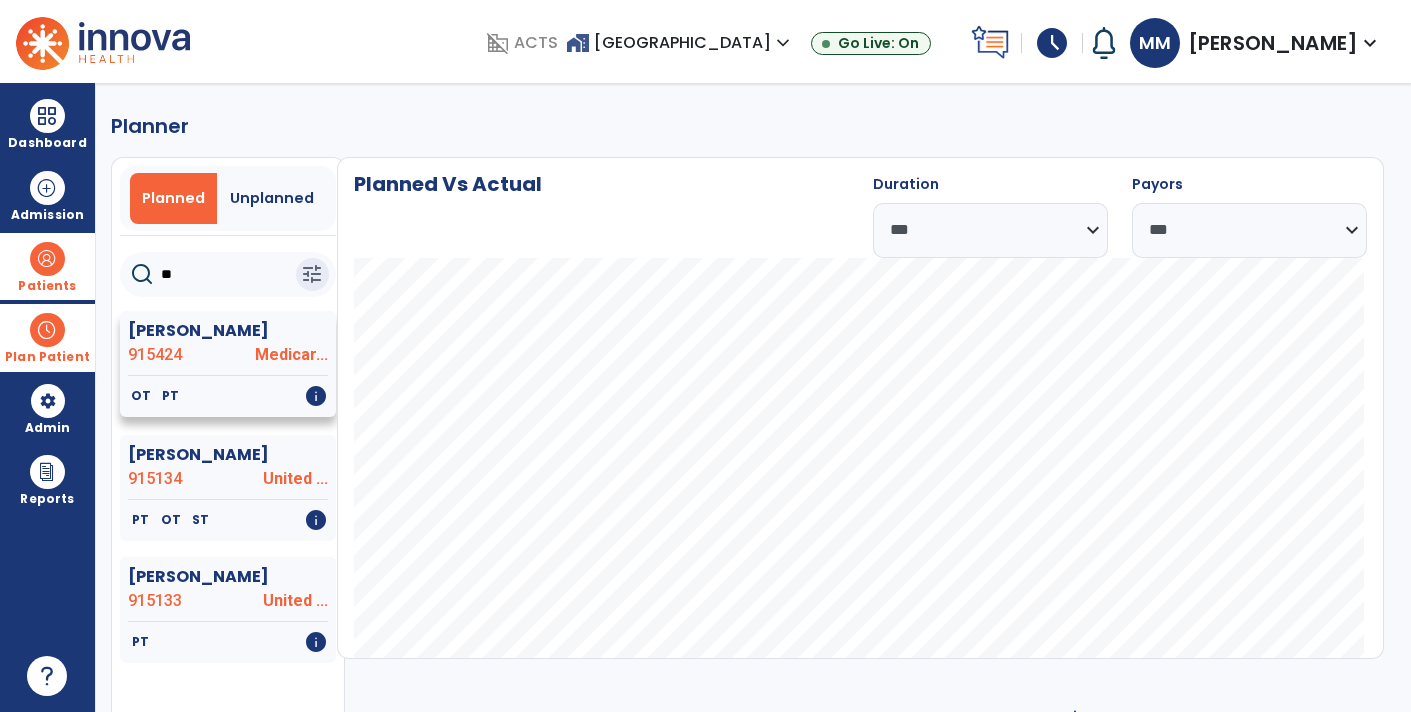 type on "**" 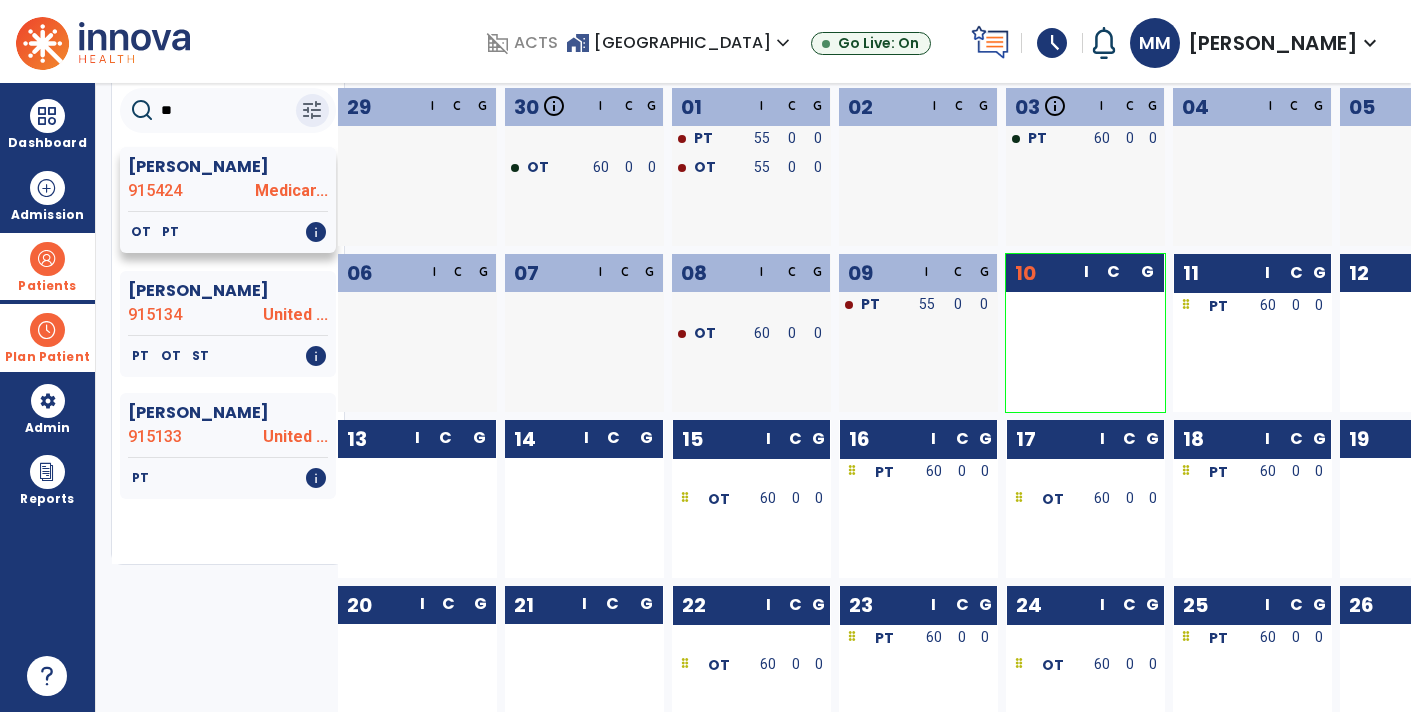 scroll, scrollTop: 162, scrollLeft: 0, axis: vertical 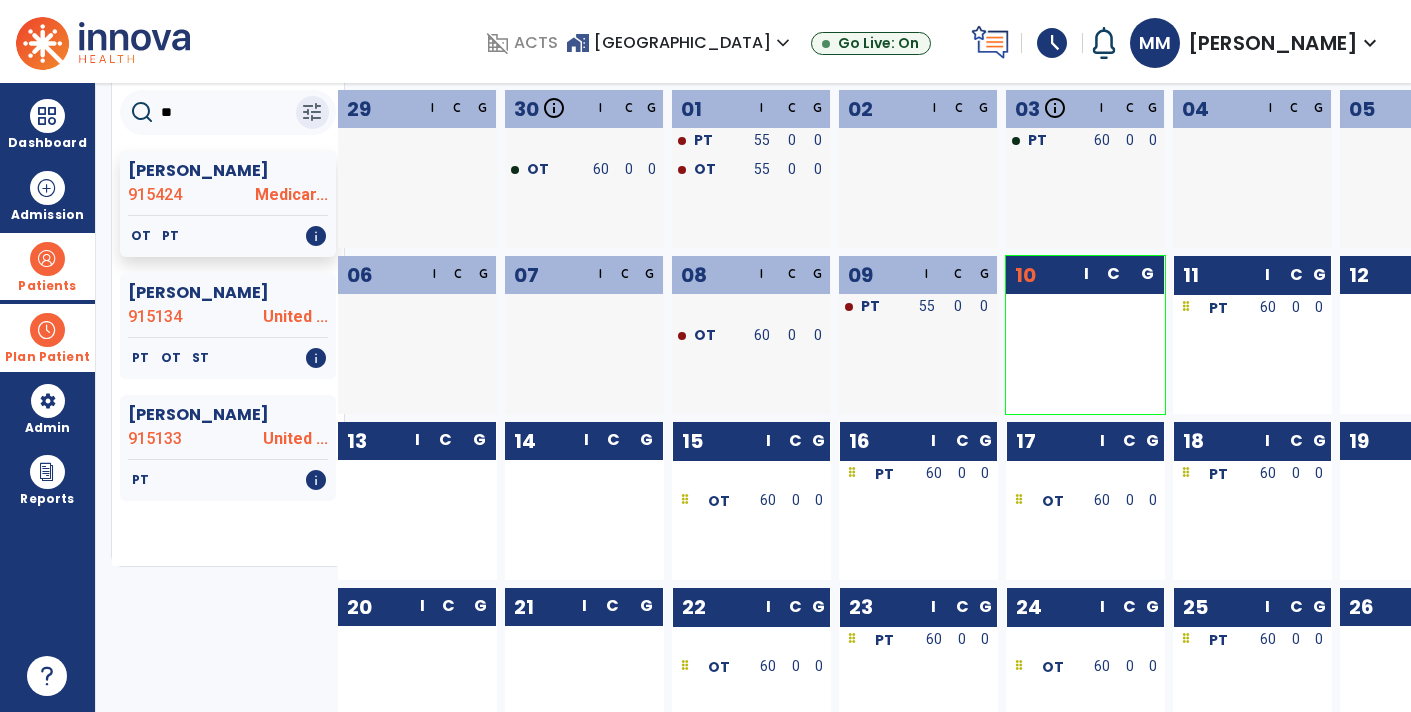 click at bounding box center [1113, 337] 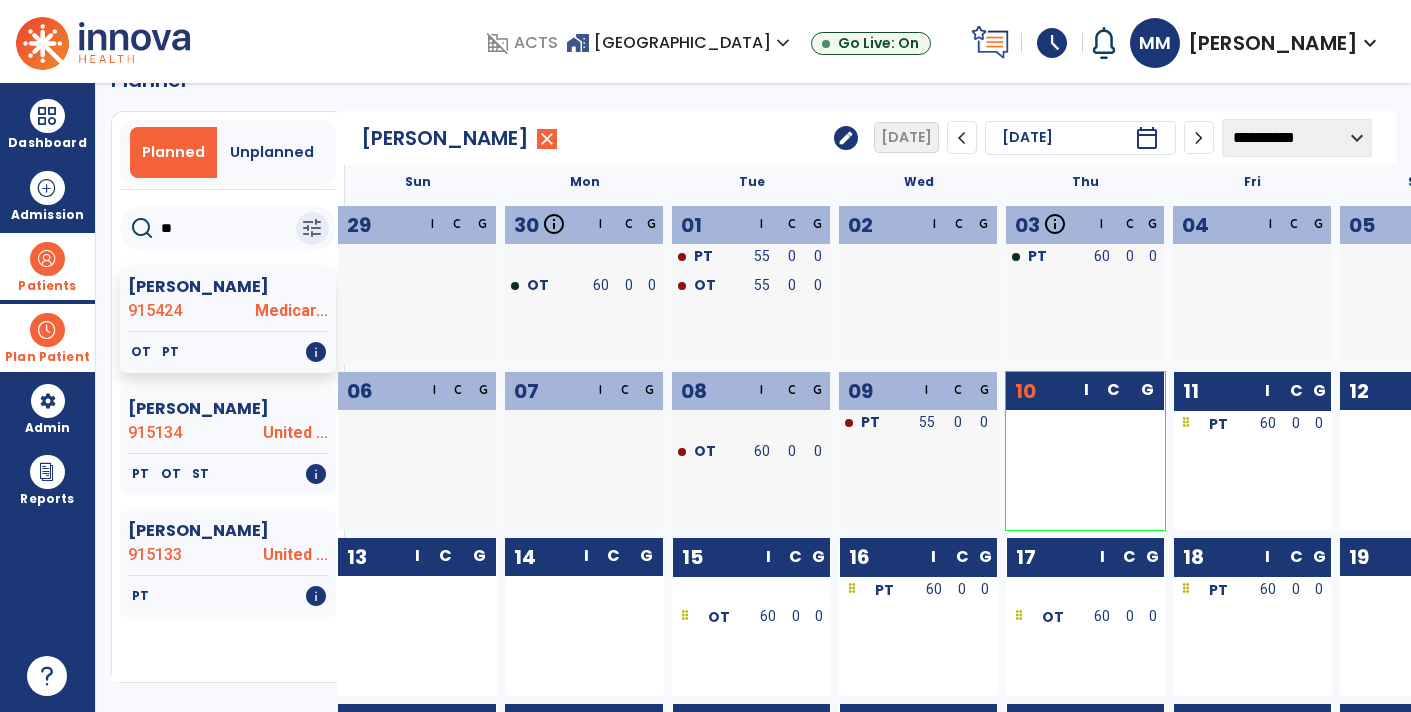 scroll, scrollTop: 0, scrollLeft: 0, axis: both 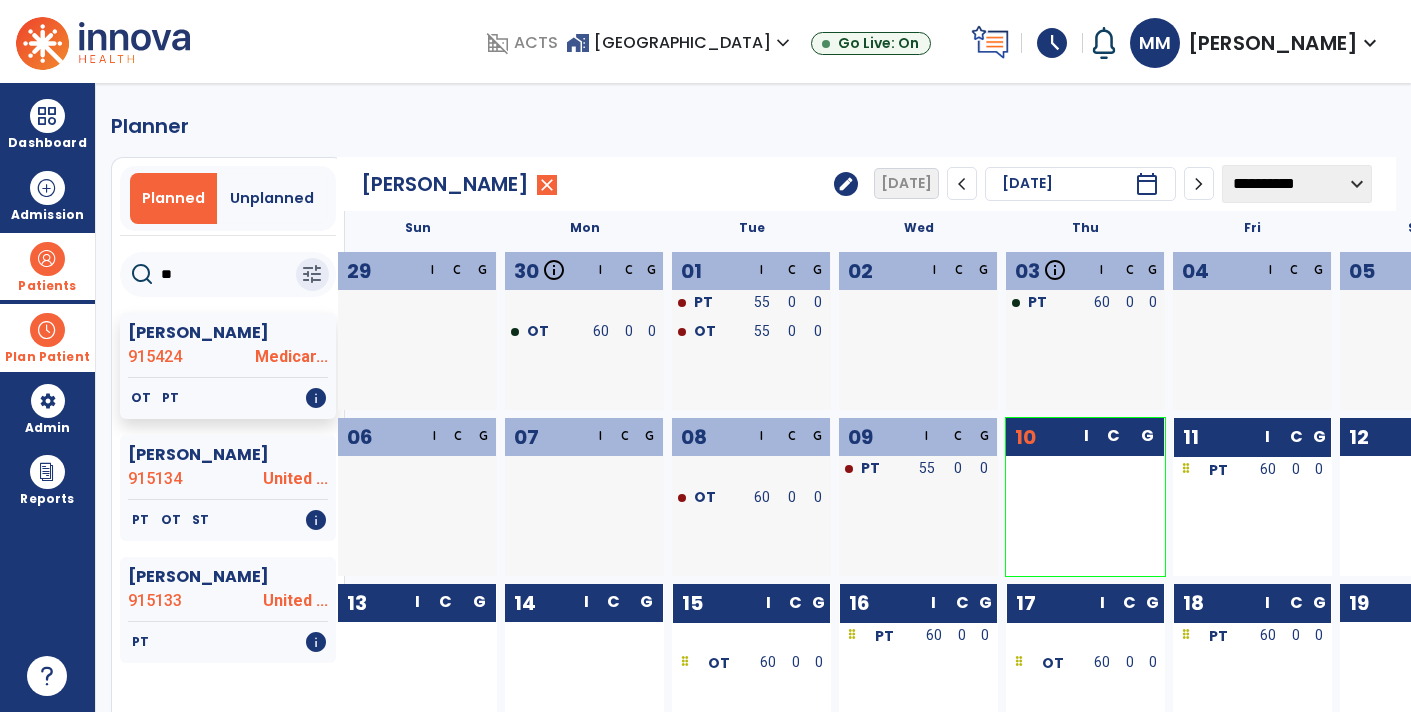 click on "**********" 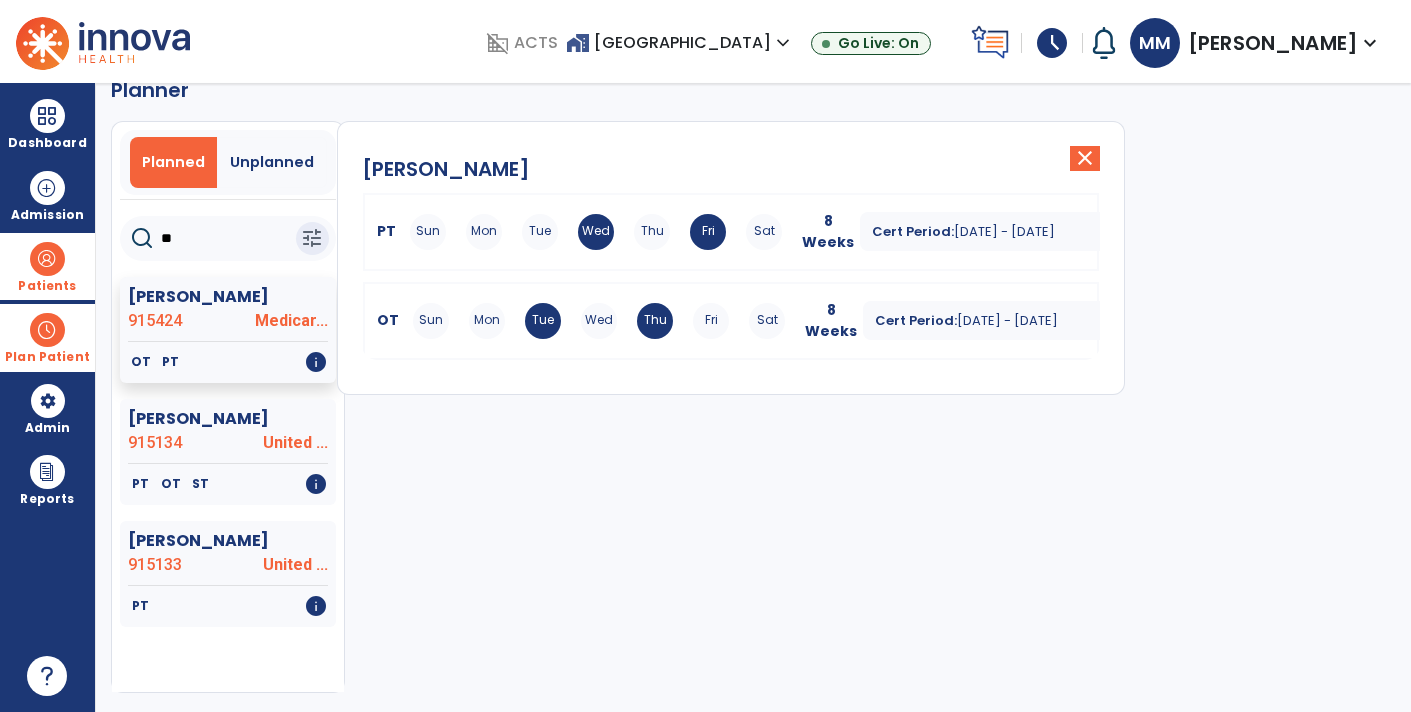 scroll, scrollTop: 0, scrollLeft: 0, axis: both 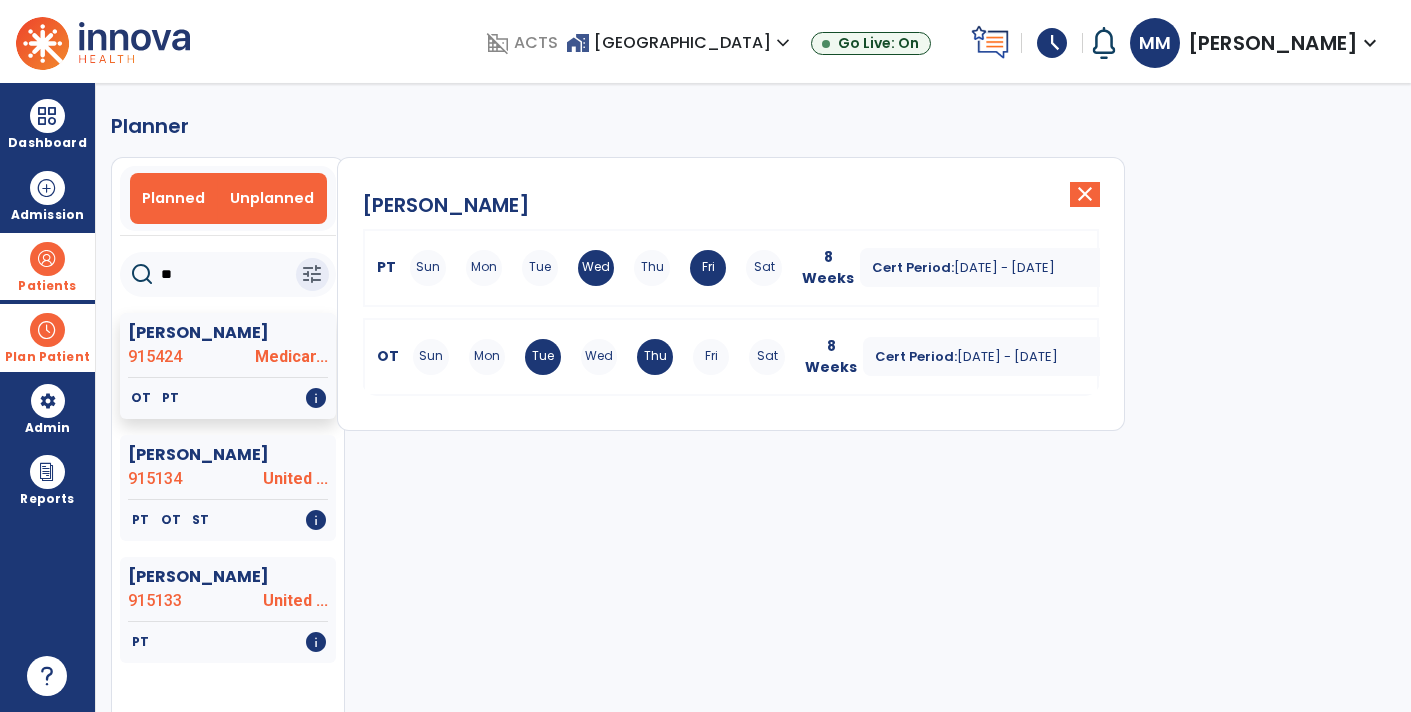 click on "Unplanned" at bounding box center [272, 198] 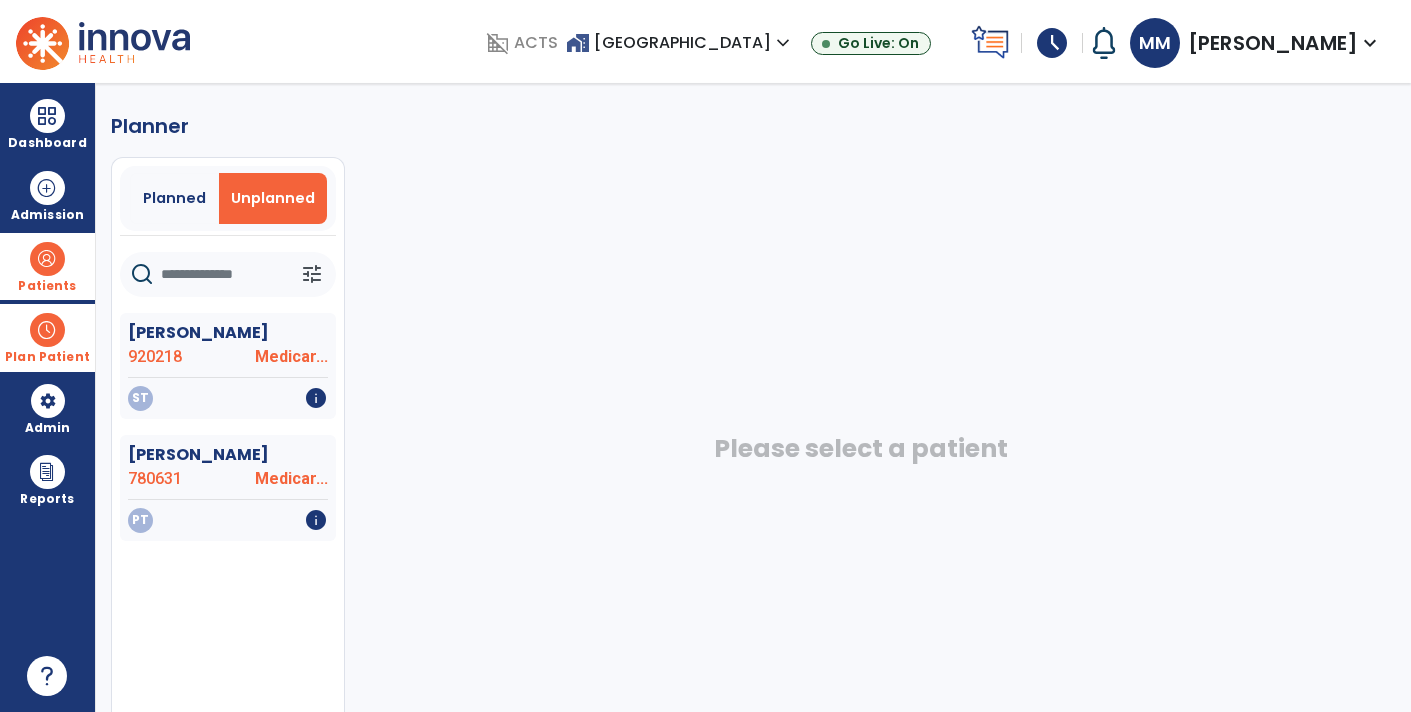 click on "Plan Patient" at bounding box center [47, 357] 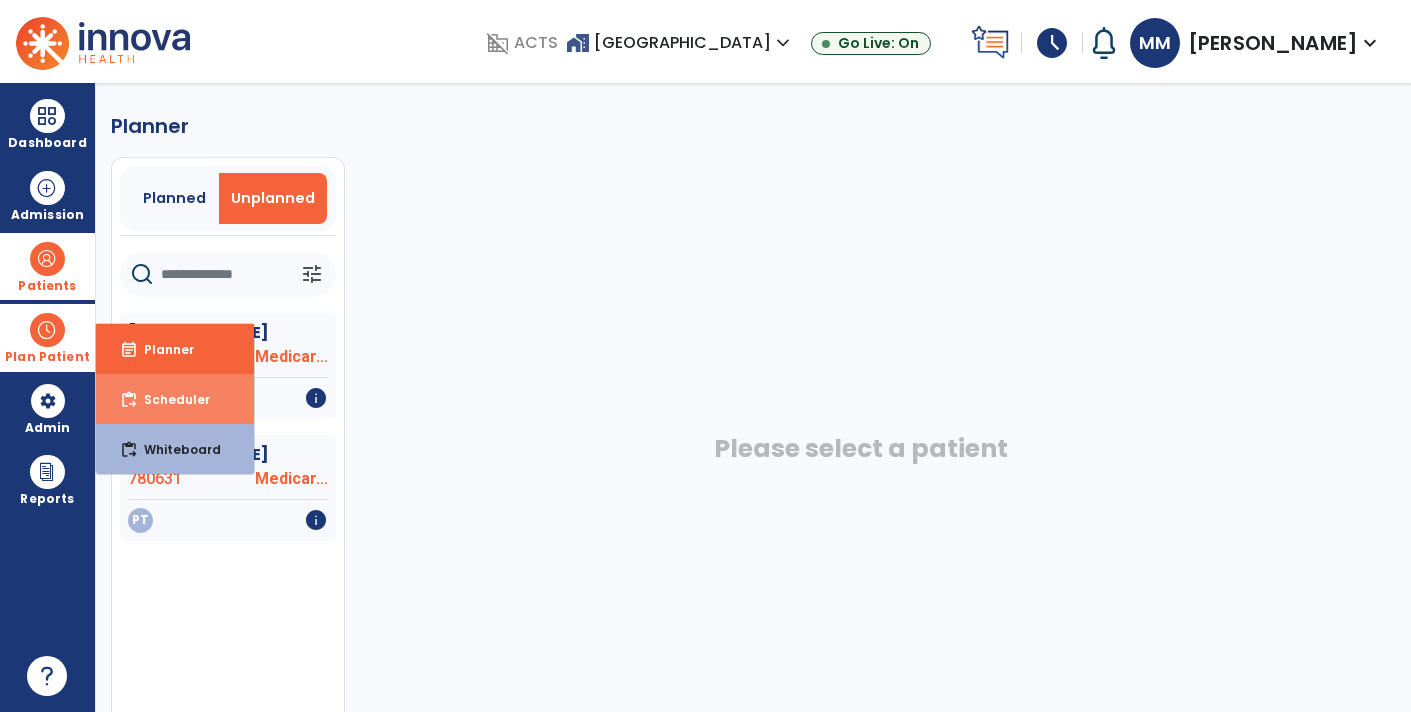 click on "content_paste_go  Scheduler" at bounding box center (175, 399) 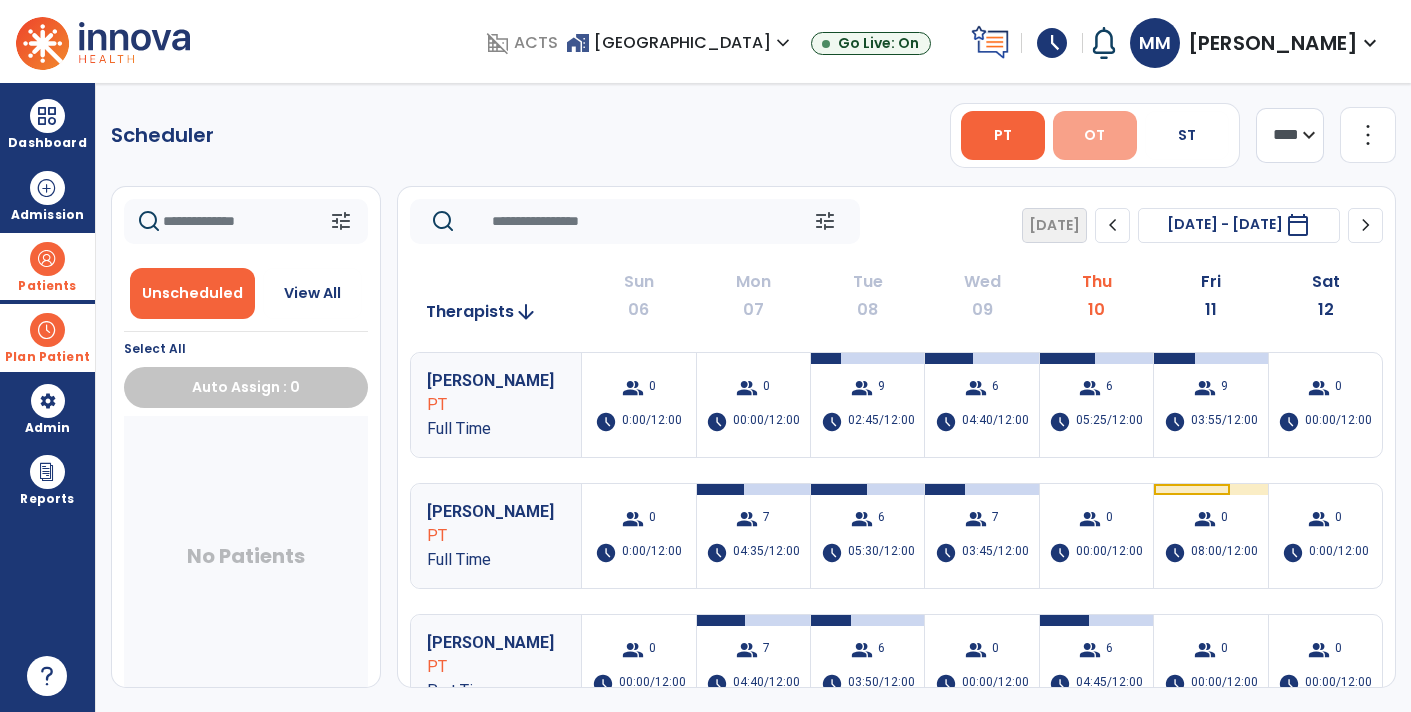 click on "OT" at bounding box center (1094, 135) 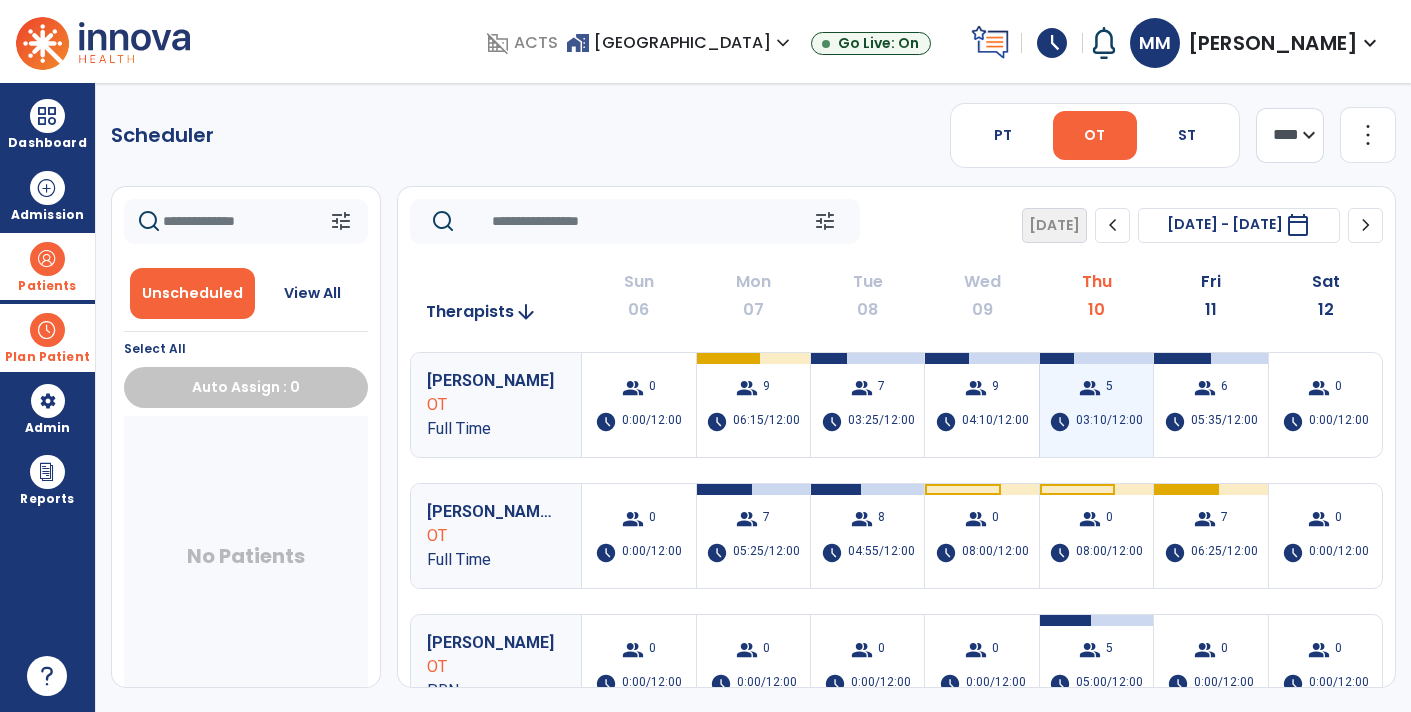 click on "03:10/12:00" at bounding box center [1109, 422] 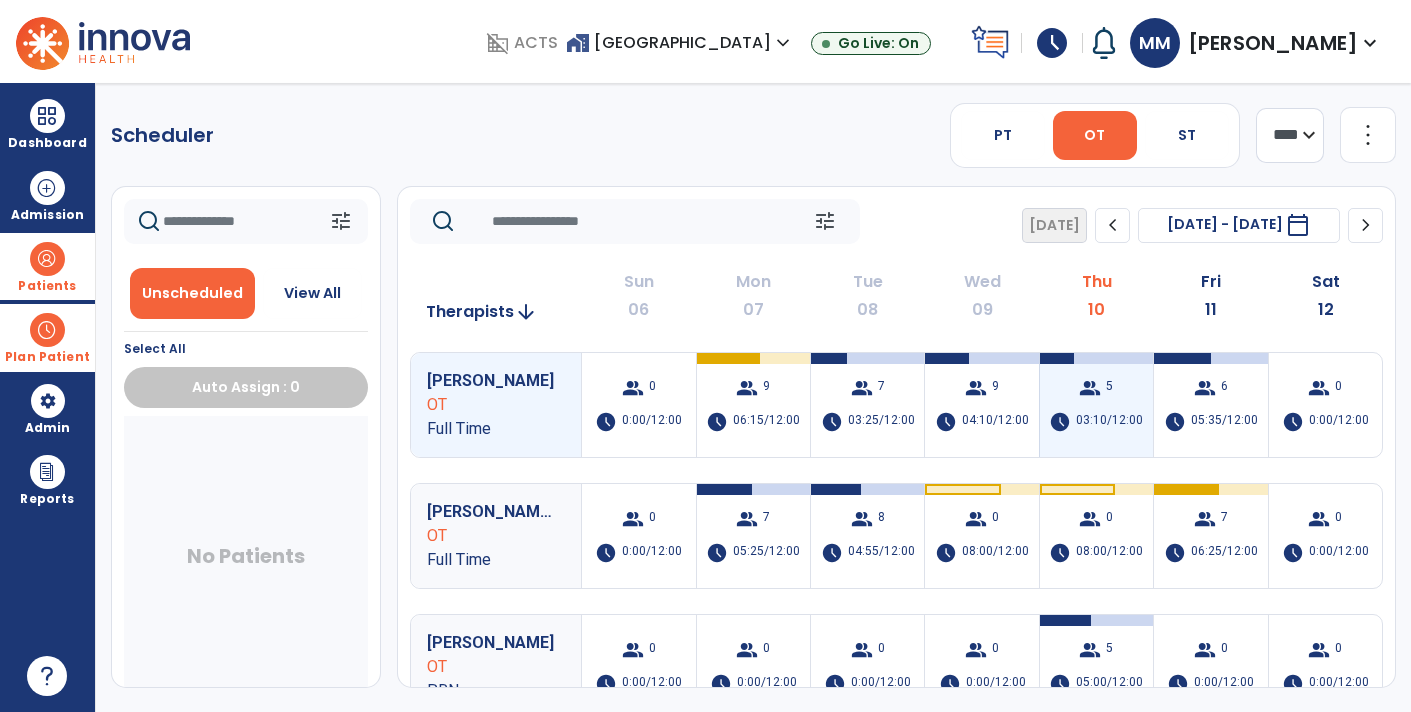 click on "03:10/12:00" at bounding box center [1109, 422] 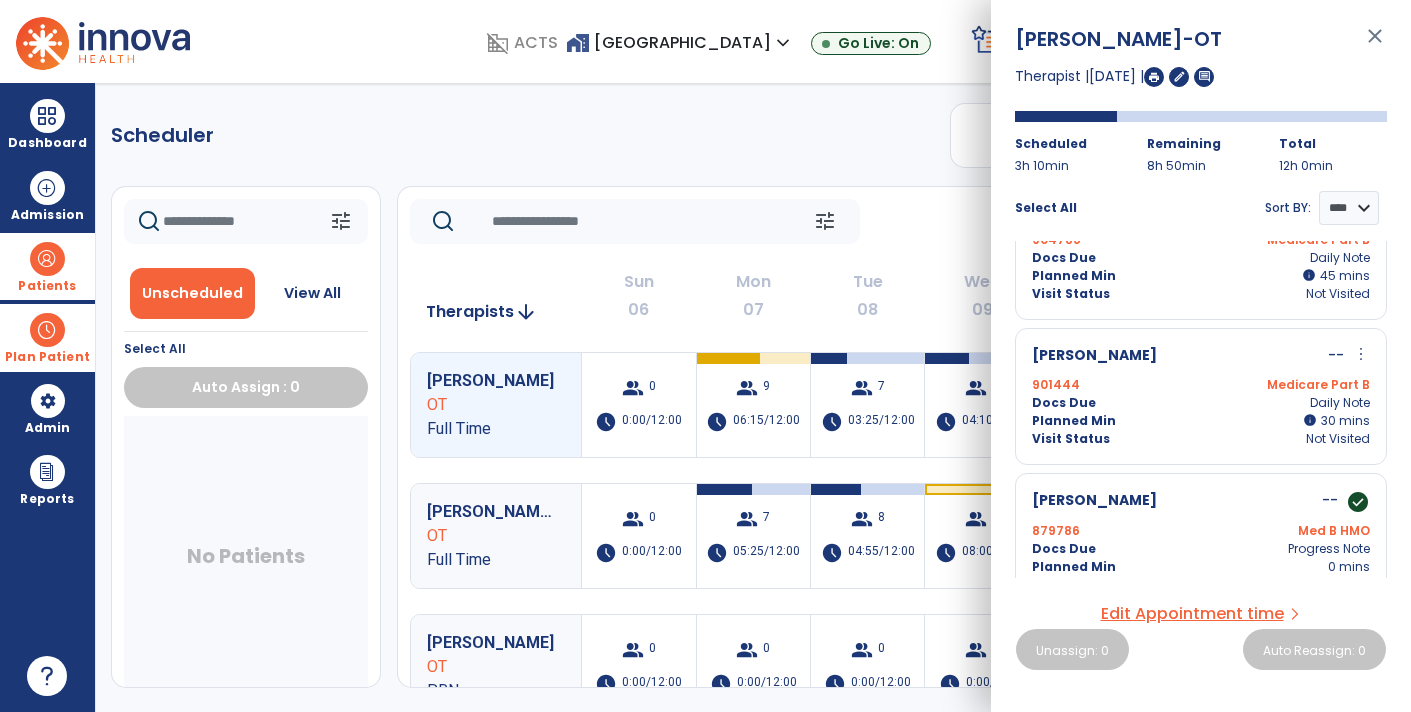 scroll, scrollTop: 386, scrollLeft: 0, axis: vertical 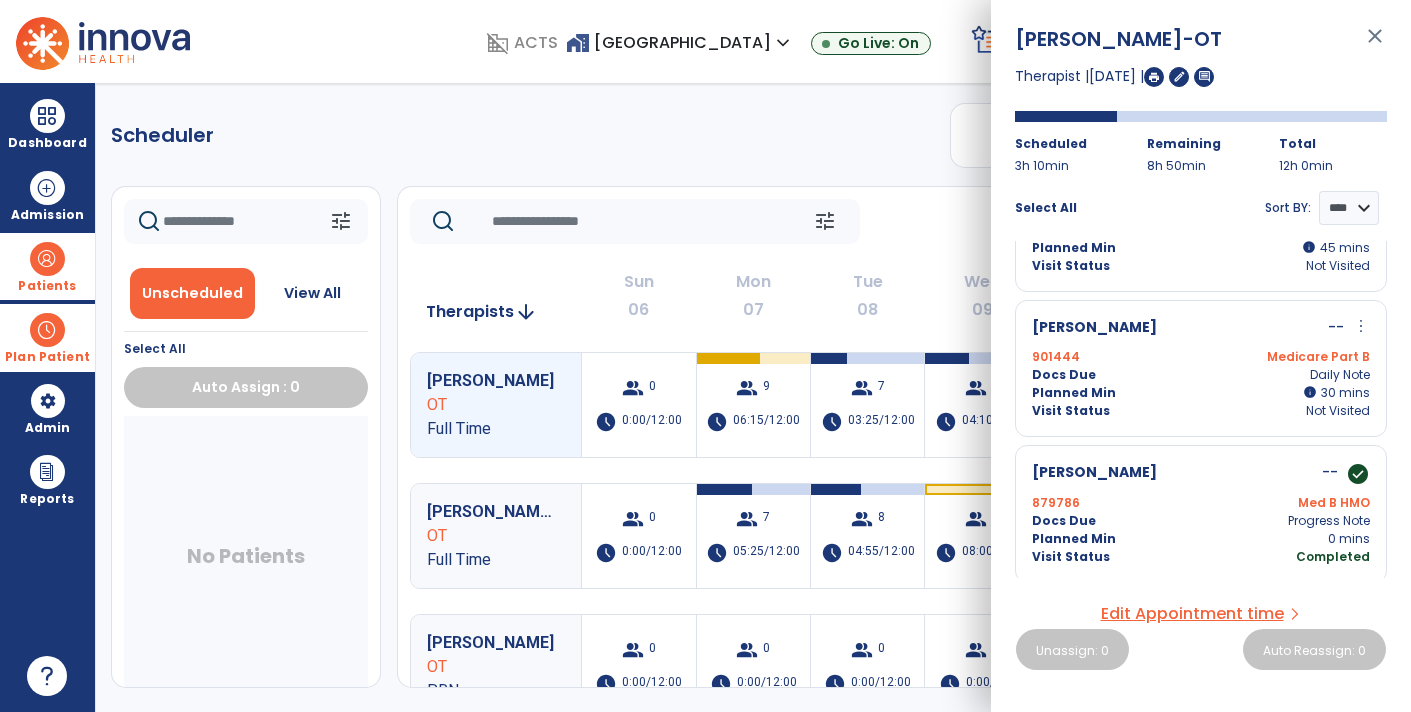 click on "No Patients" at bounding box center (246, 560) 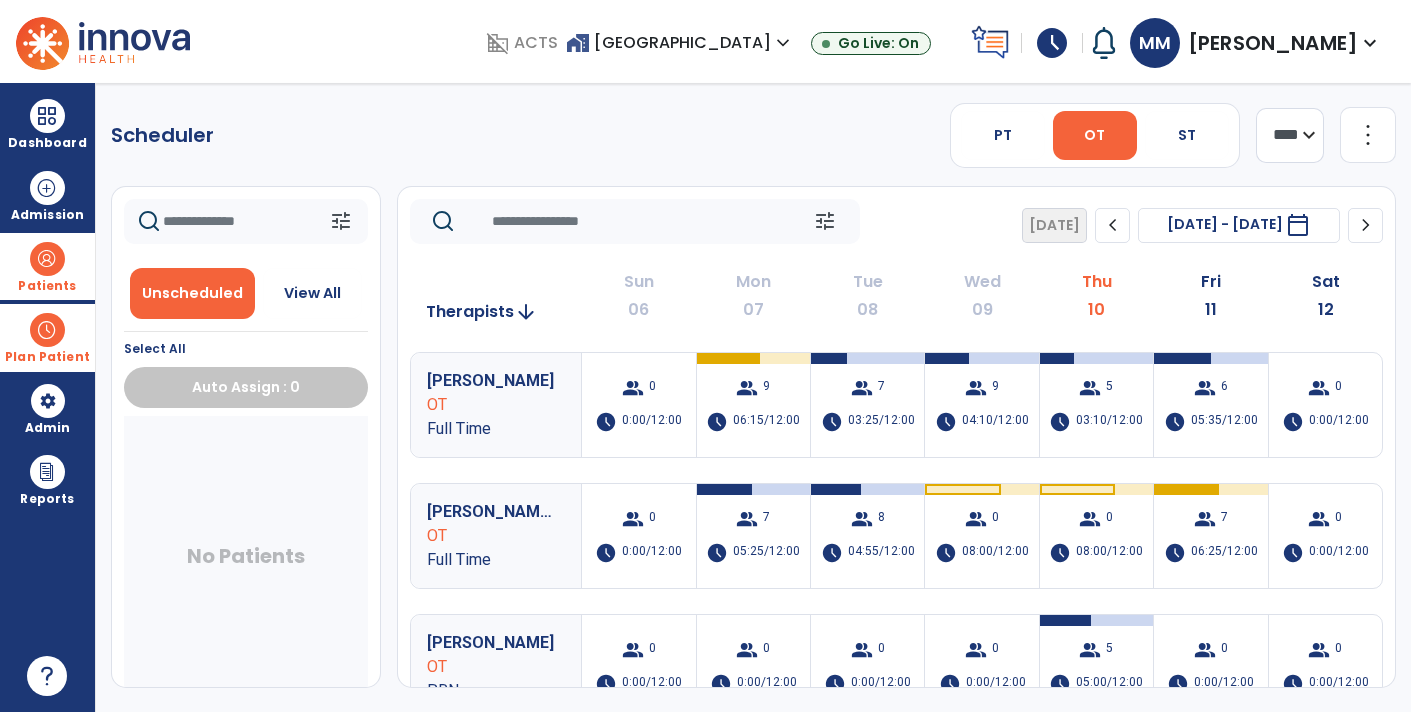 click 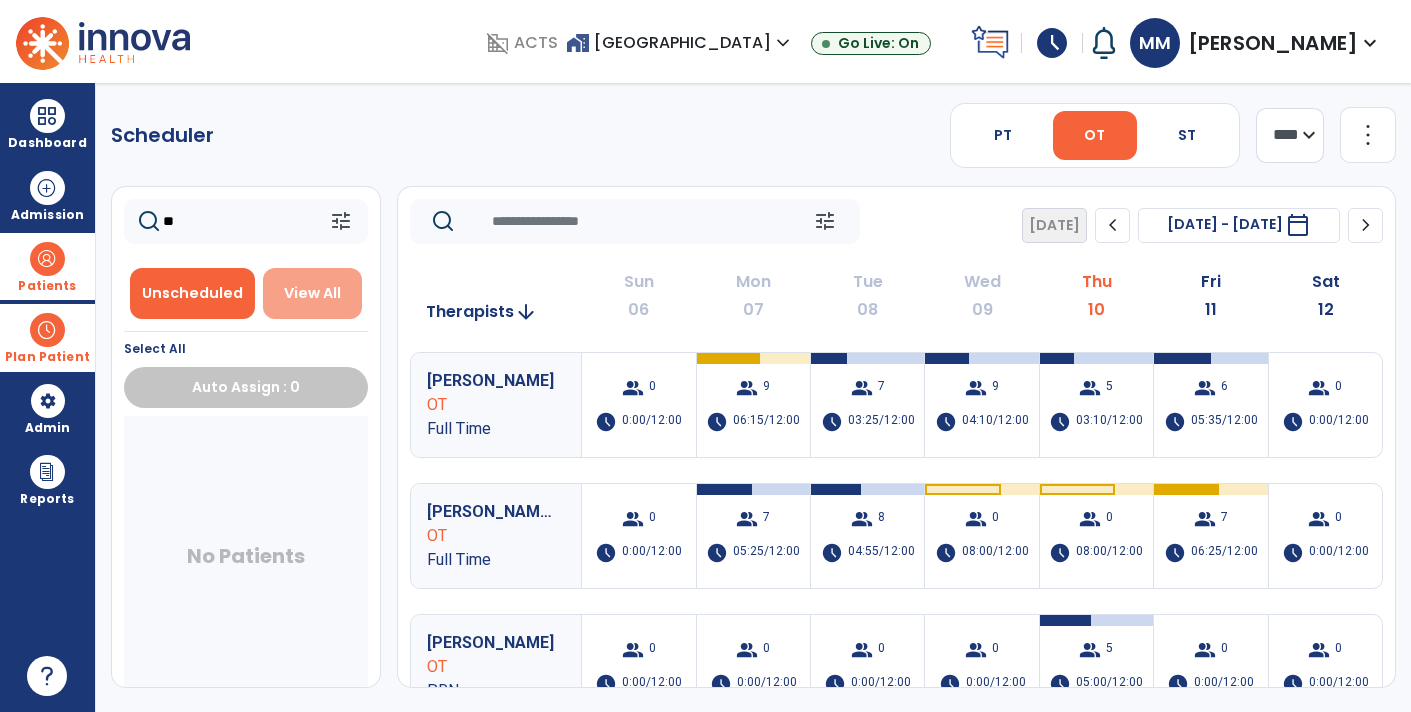type on "**" 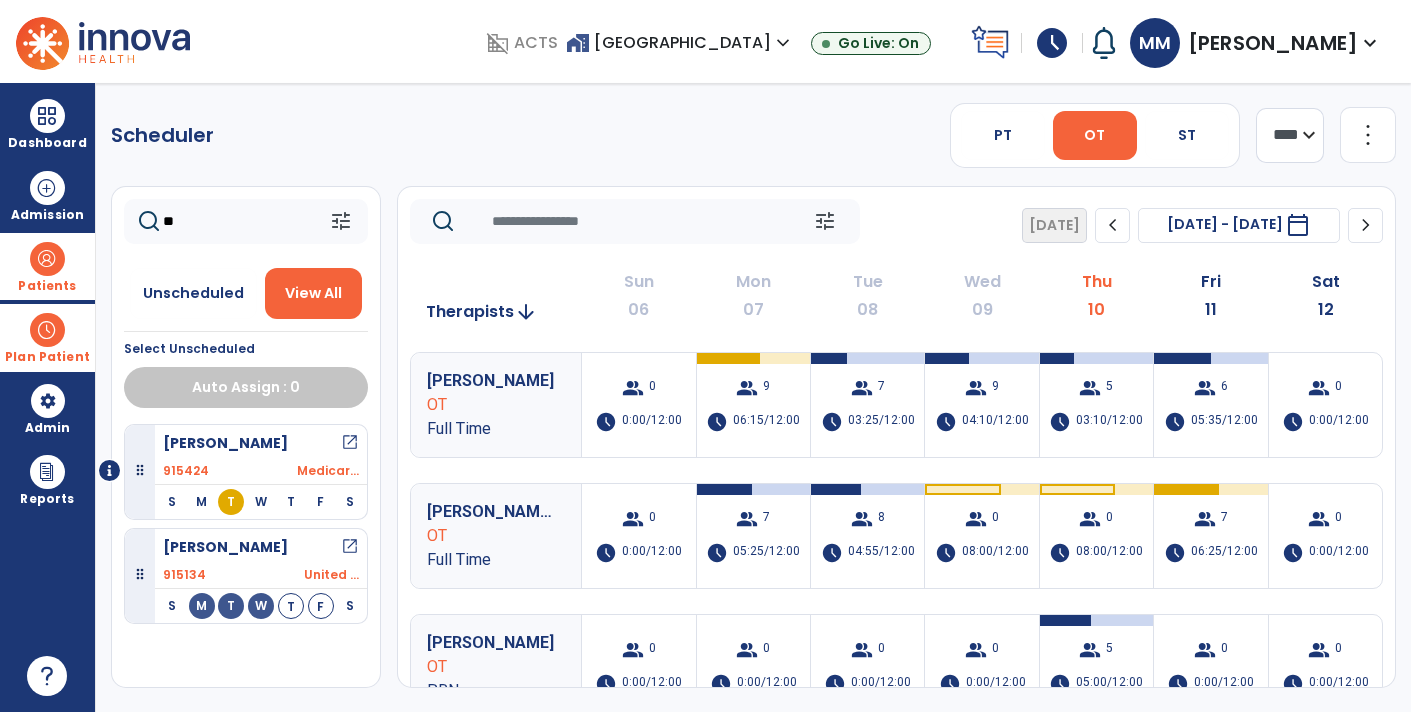 click on "F" at bounding box center (321, 502) 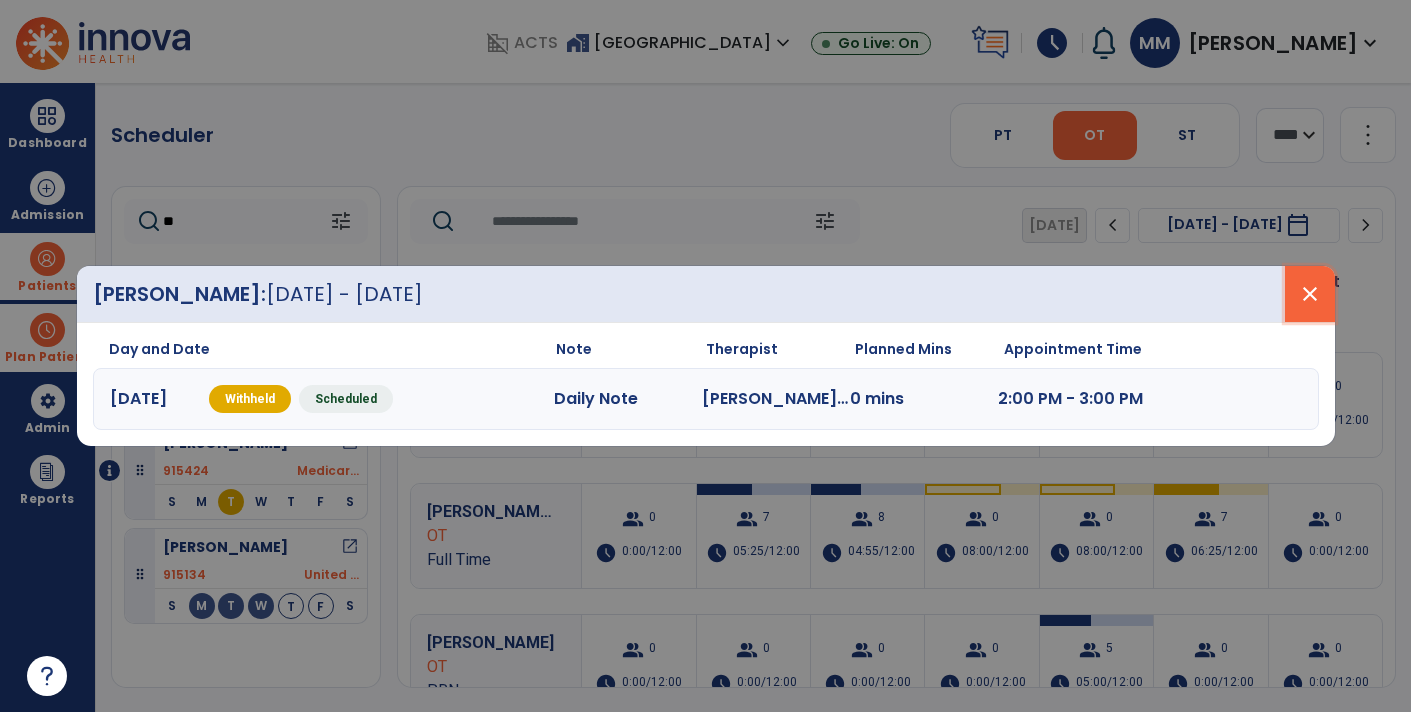click on "close" at bounding box center (1310, 294) 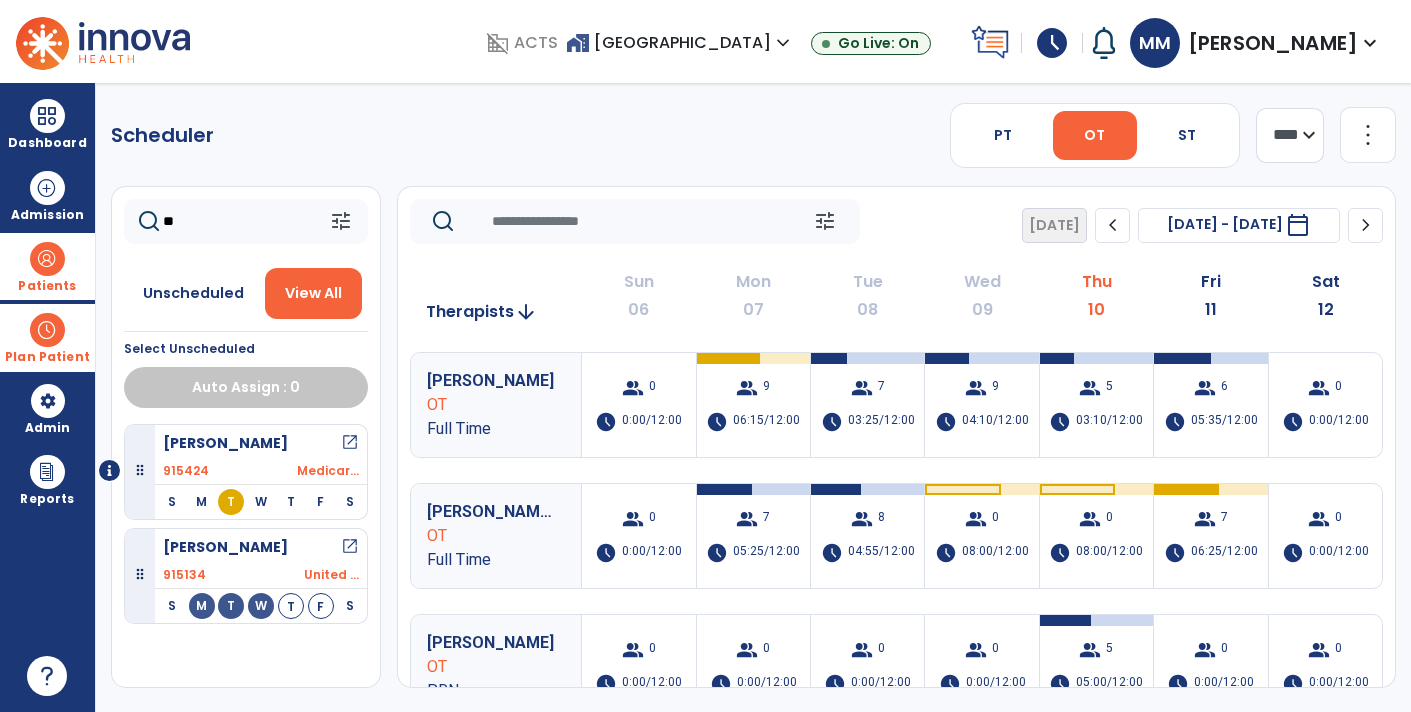 click on "M" at bounding box center (202, 502) 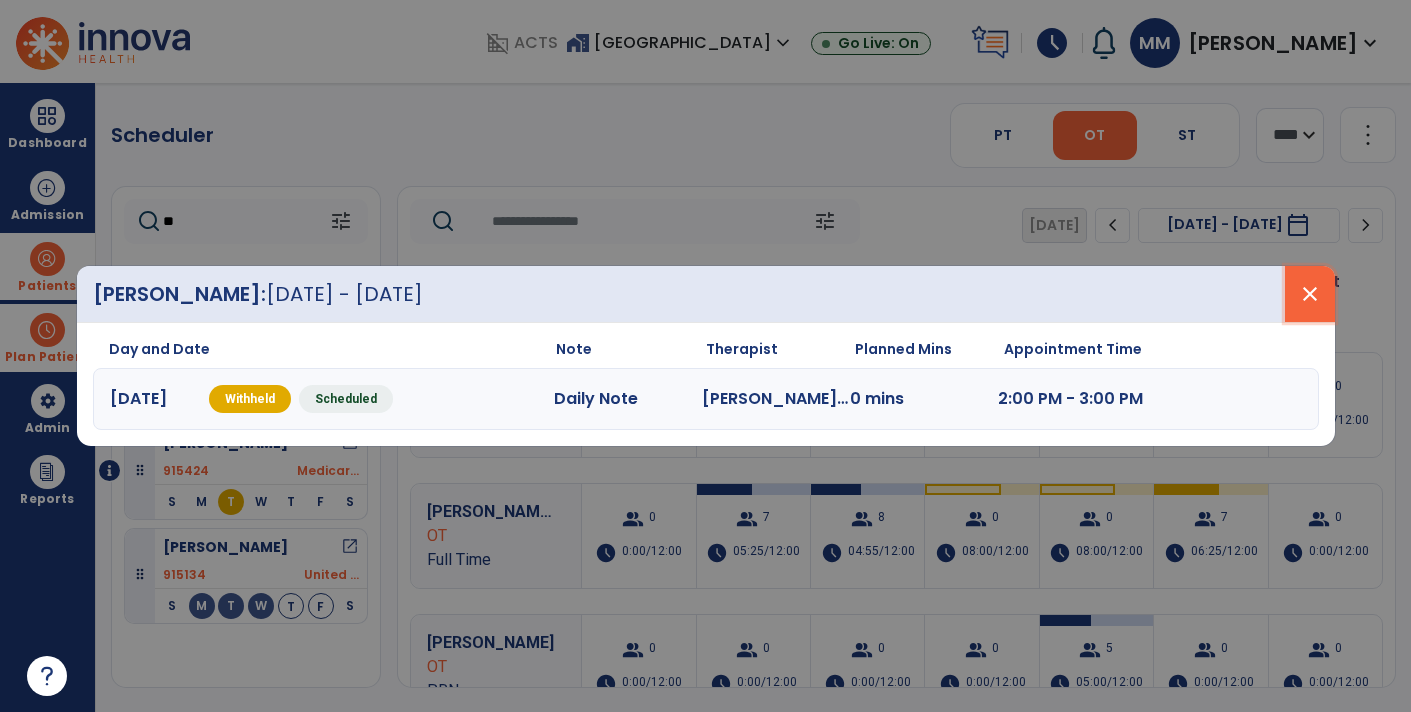 click on "close" at bounding box center (1310, 294) 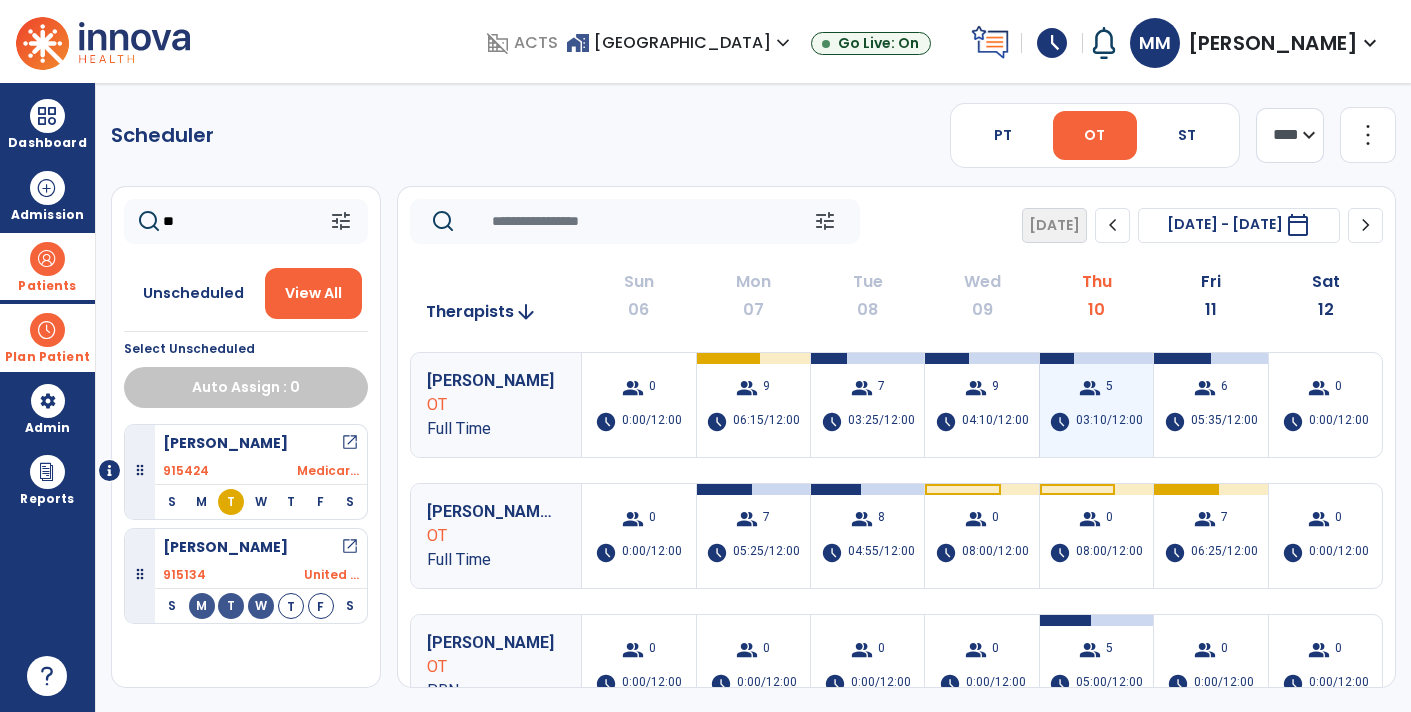 click on "03:10/12:00" at bounding box center (1109, 422) 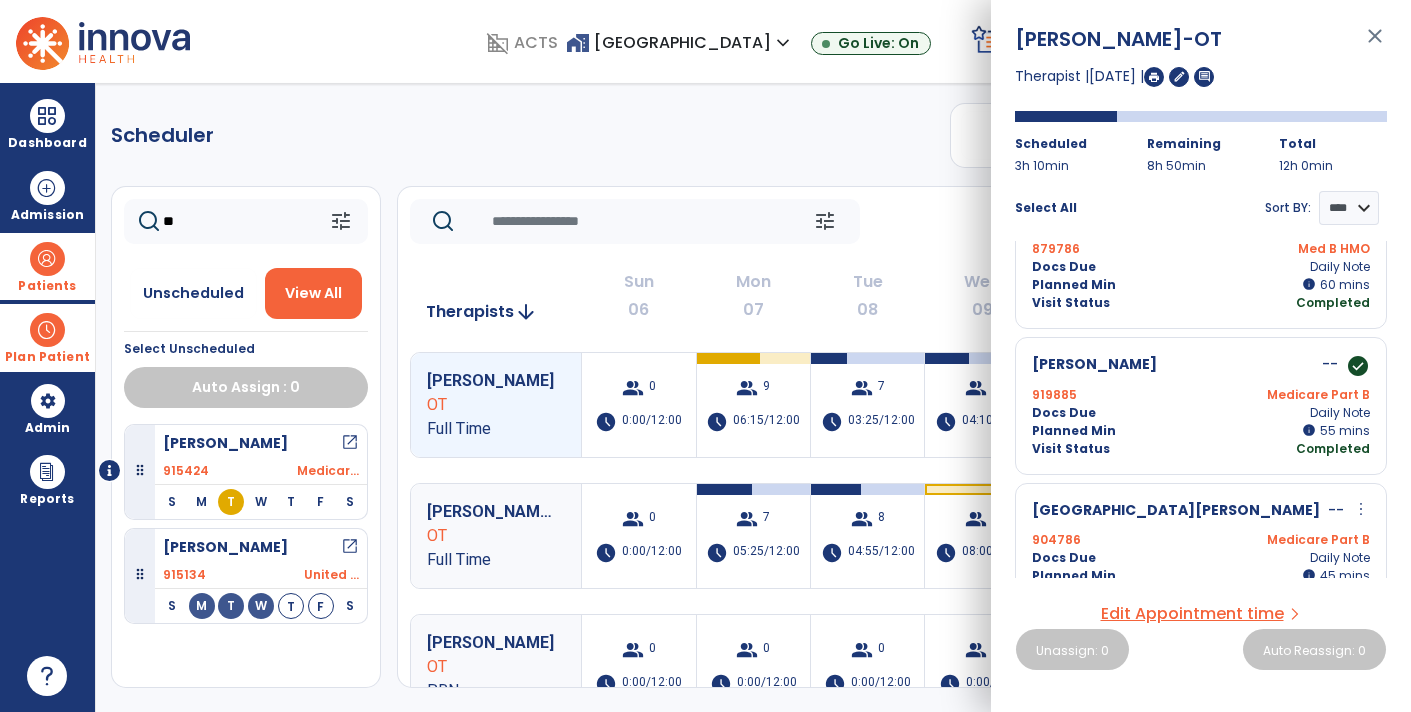scroll, scrollTop: 0, scrollLeft: 0, axis: both 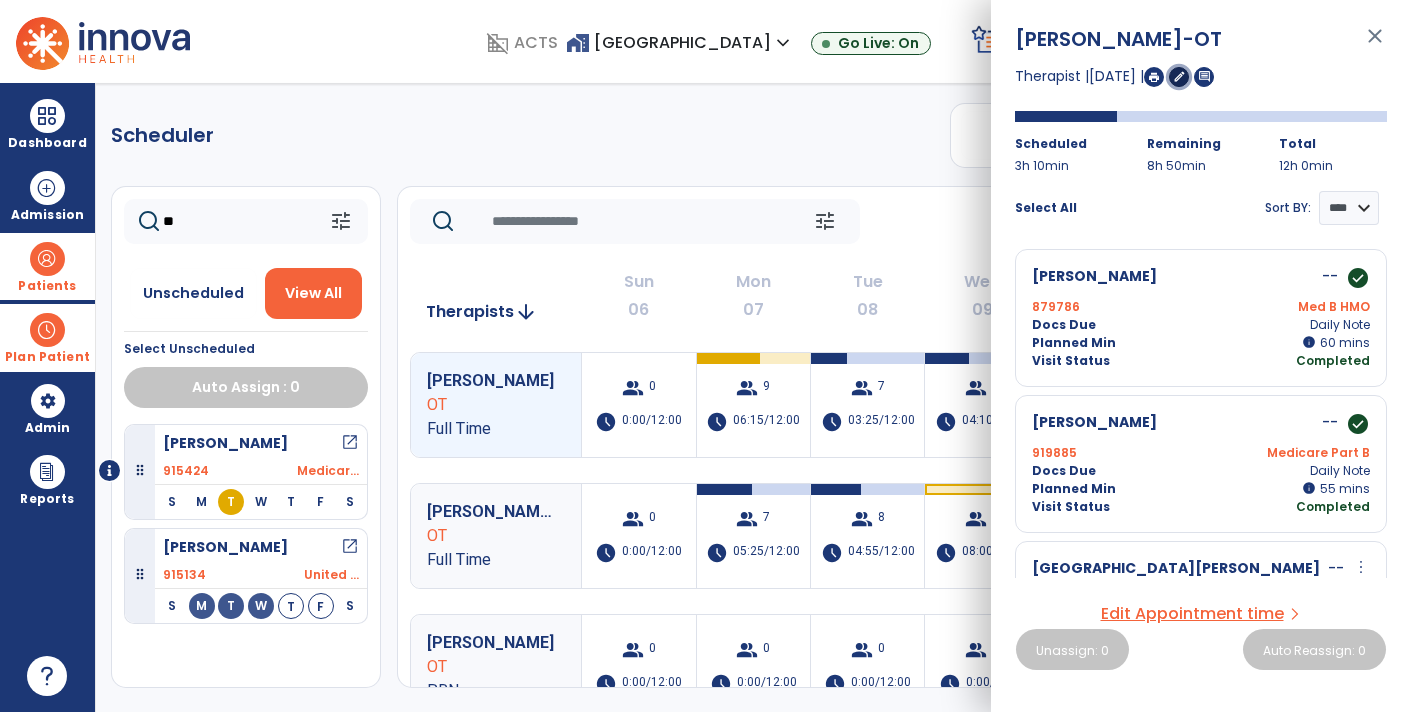 click on "edit" at bounding box center (1179, 76) 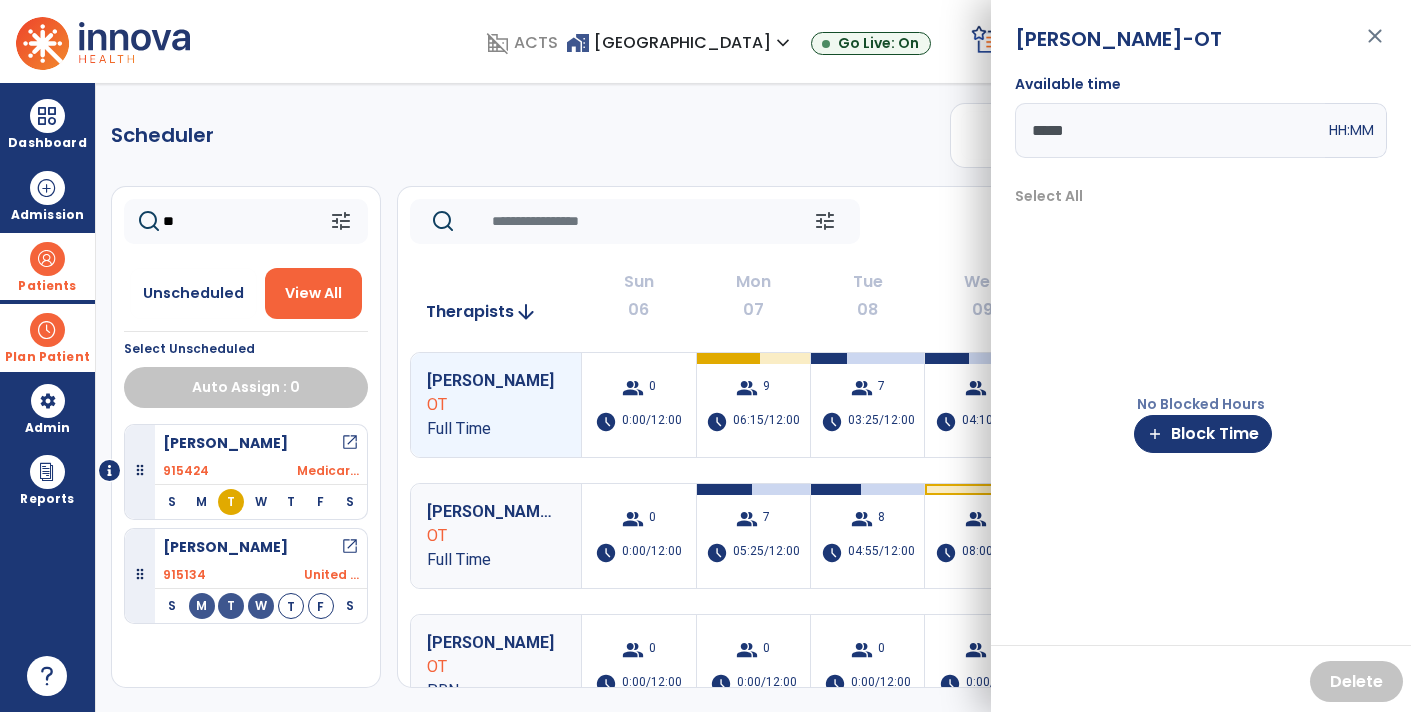 click on "close" at bounding box center (1375, 45) 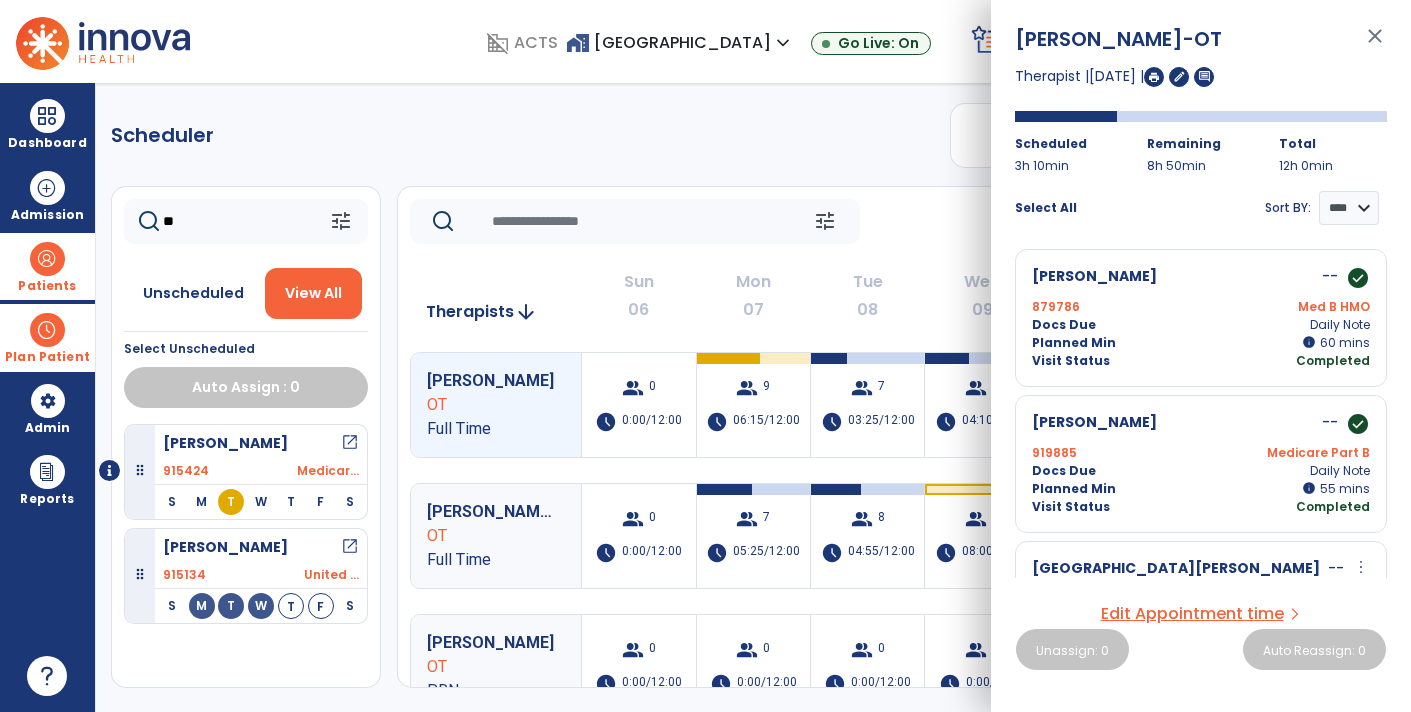 click on "close" at bounding box center [1375, 45] 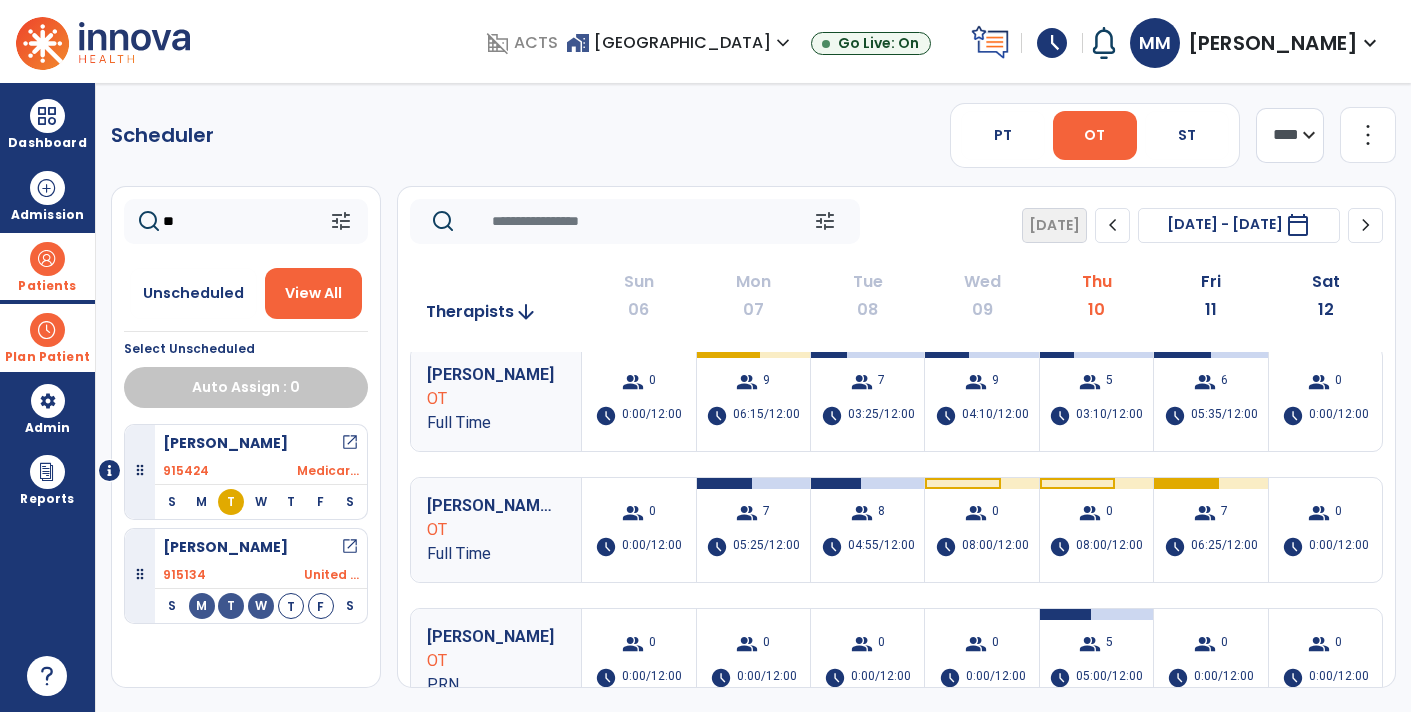 scroll, scrollTop: 0, scrollLeft: 0, axis: both 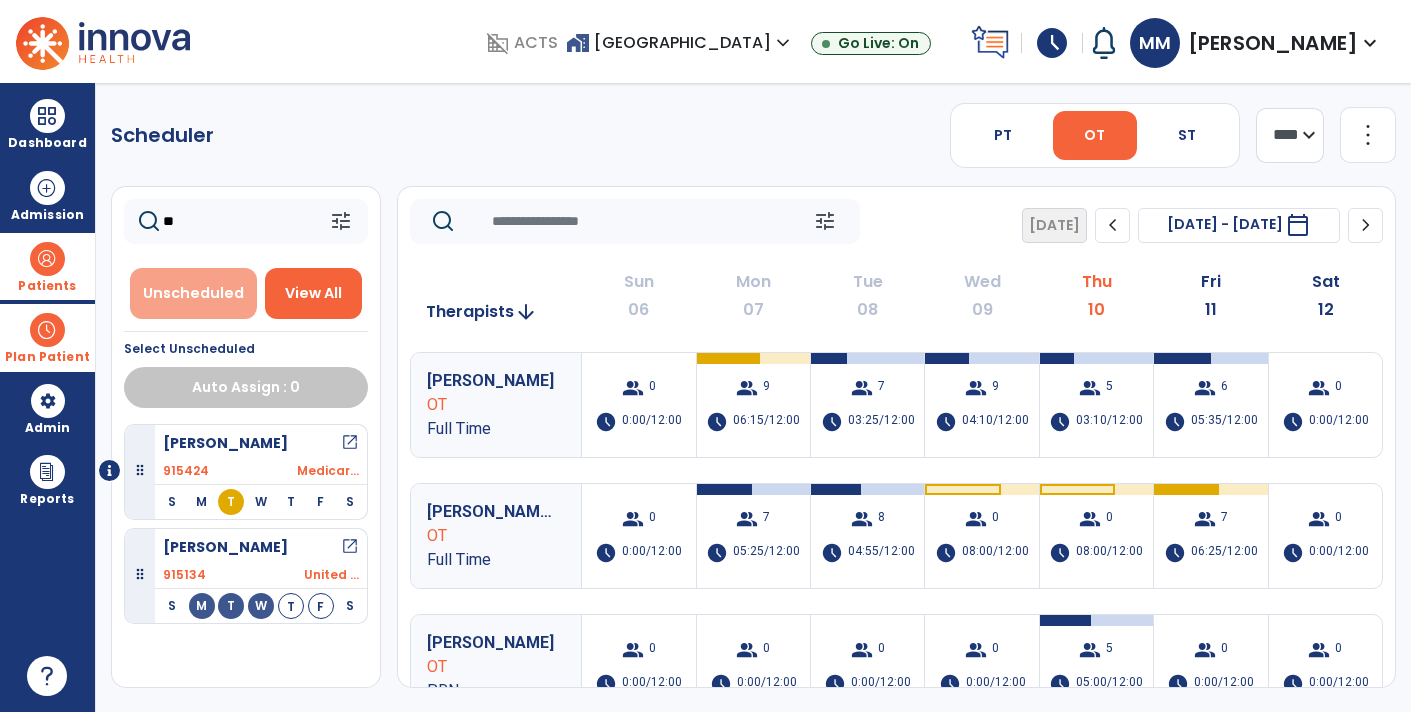 click on "Unscheduled" at bounding box center [193, 293] 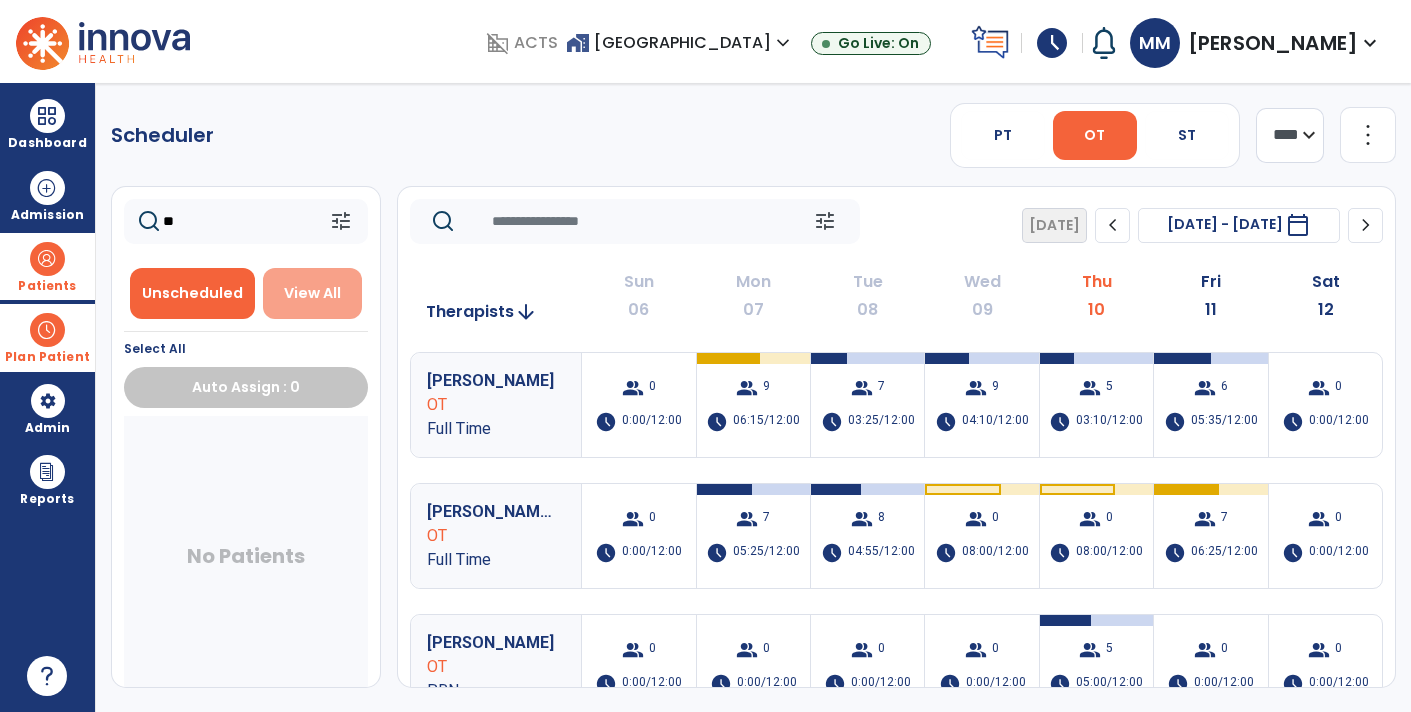 click on "View All" at bounding box center (313, 293) 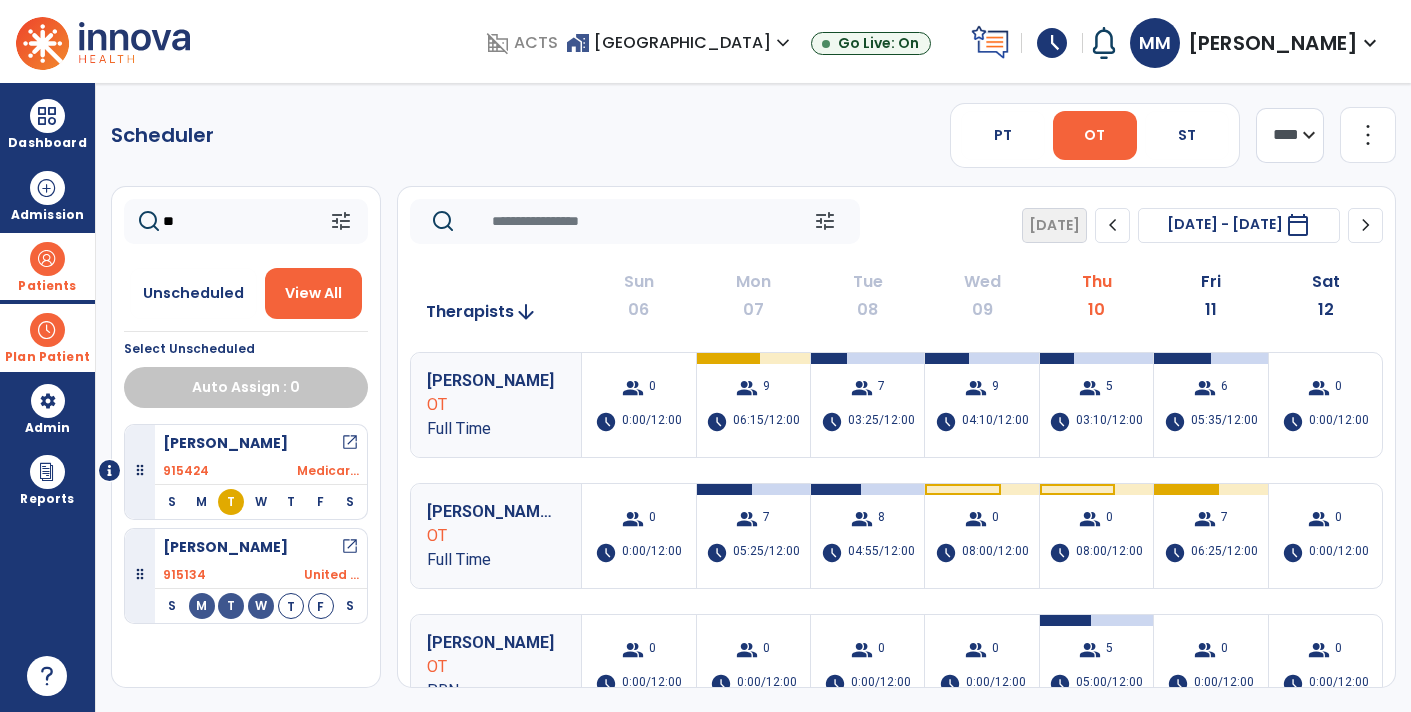 click on "T" at bounding box center (231, 502) 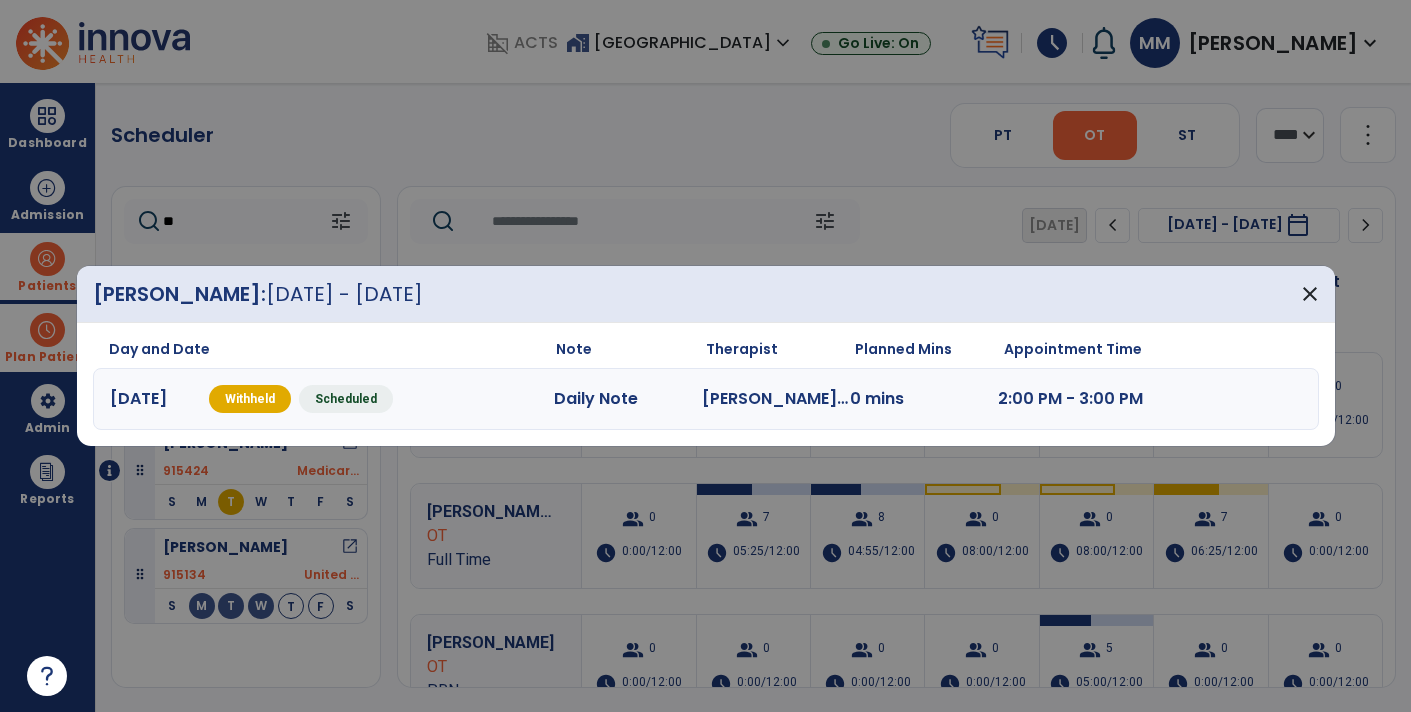 click on "0 mins" at bounding box center [924, 399] 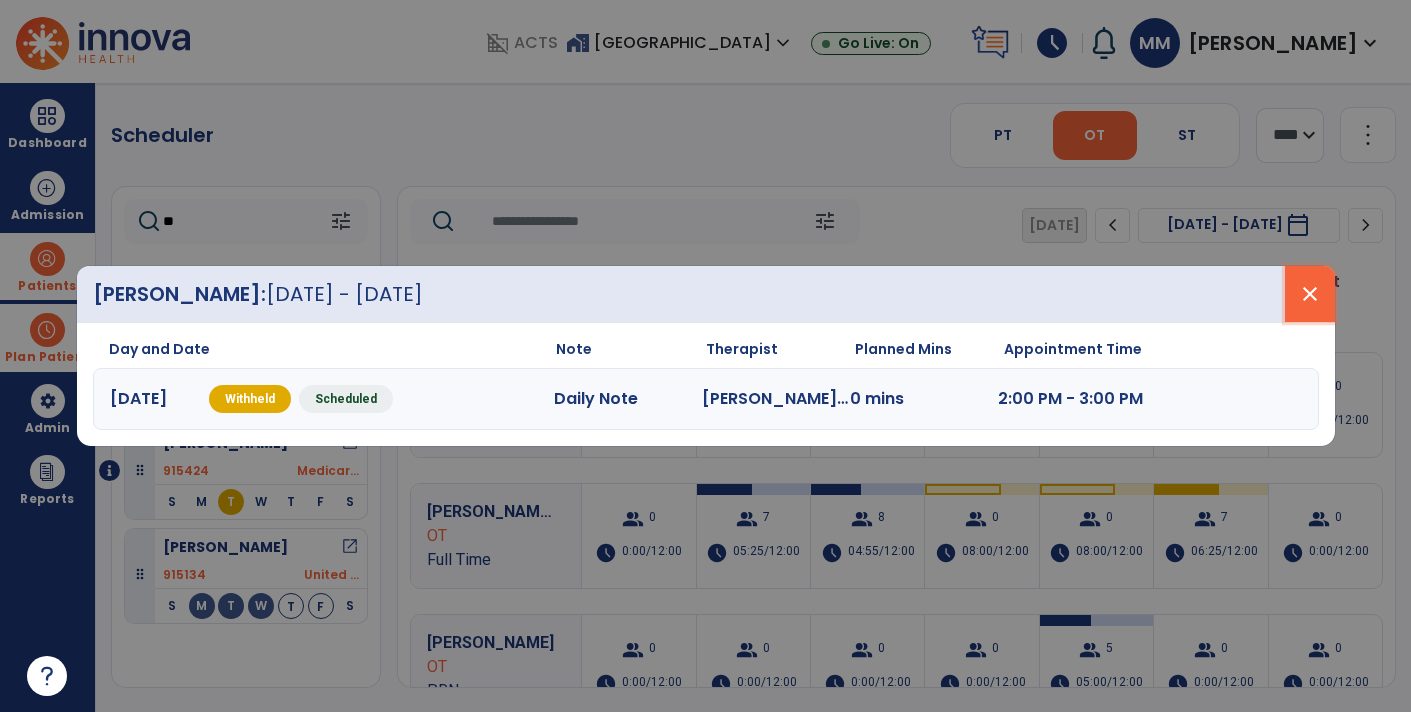 click on "close" at bounding box center [1310, 294] 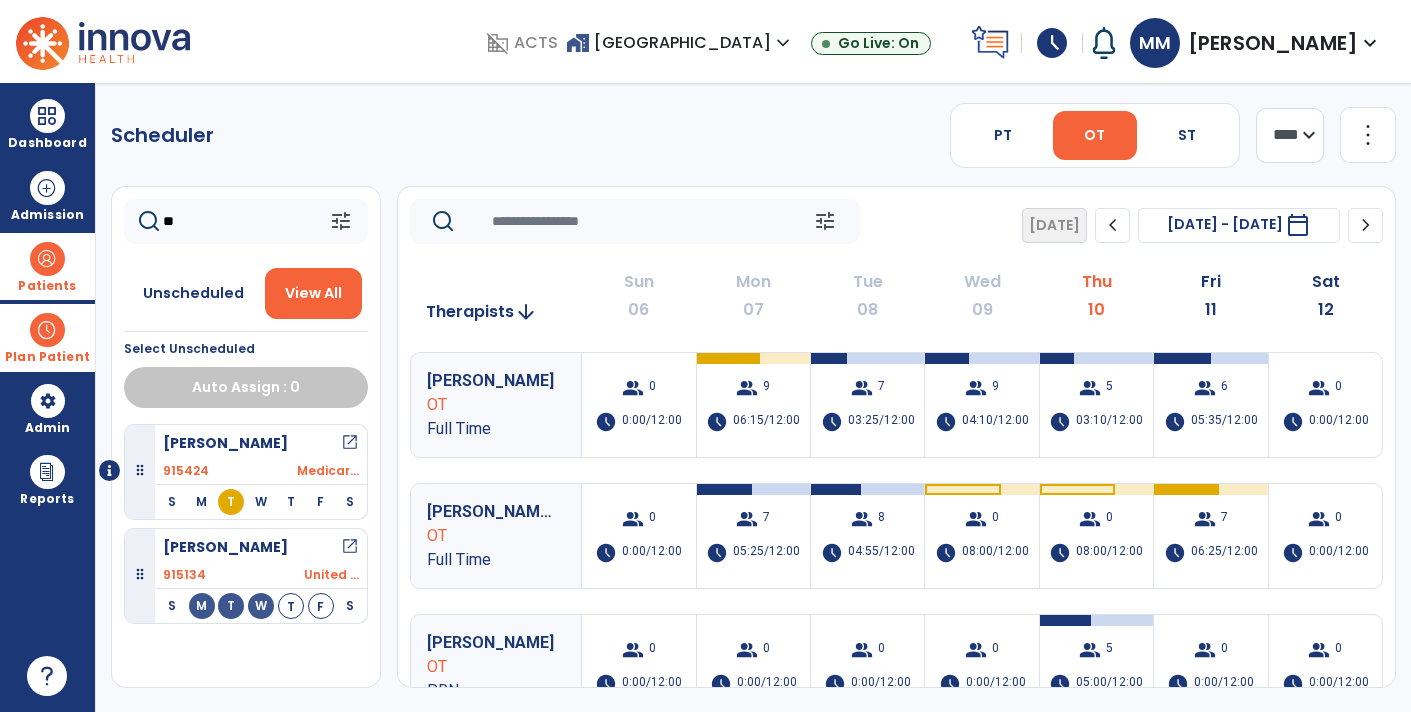 click on "Patients" at bounding box center [47, 266] 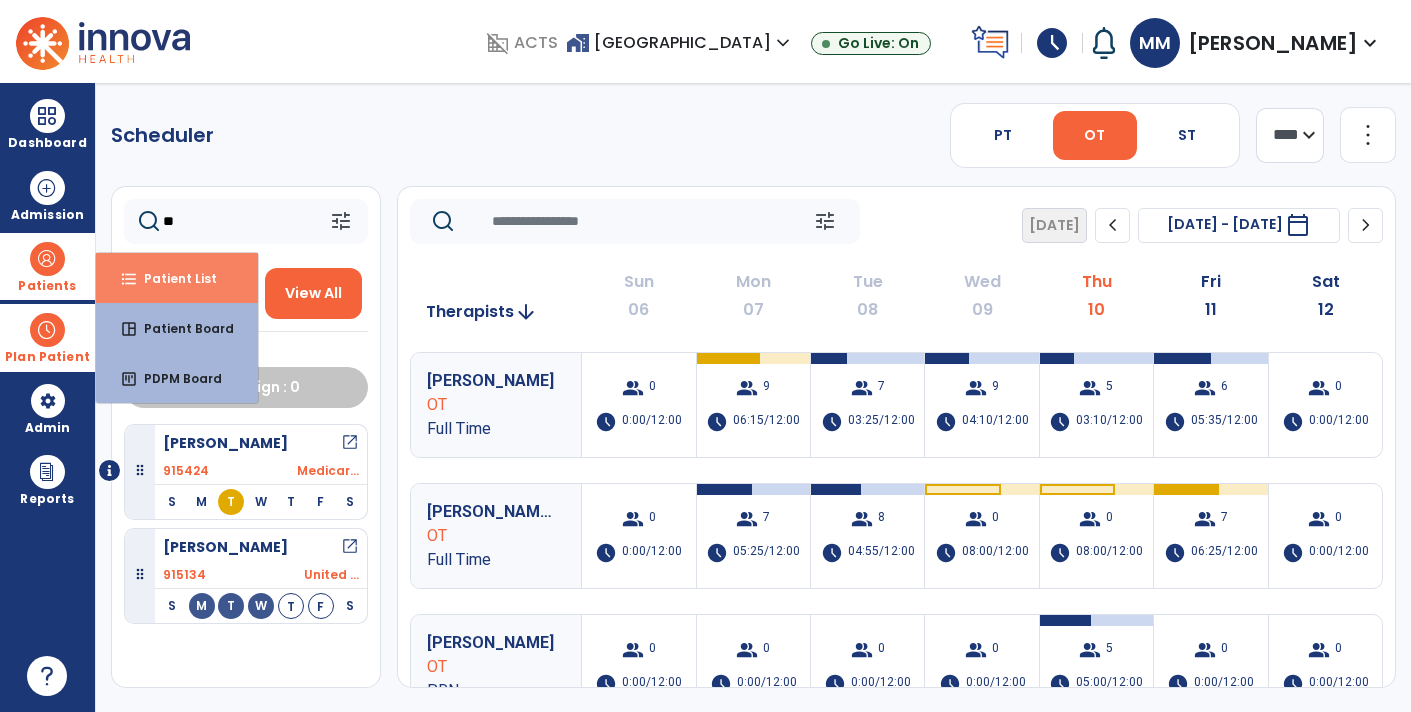 click on "format_list_bulleted  Patient List" at bounding box center [177, 278] 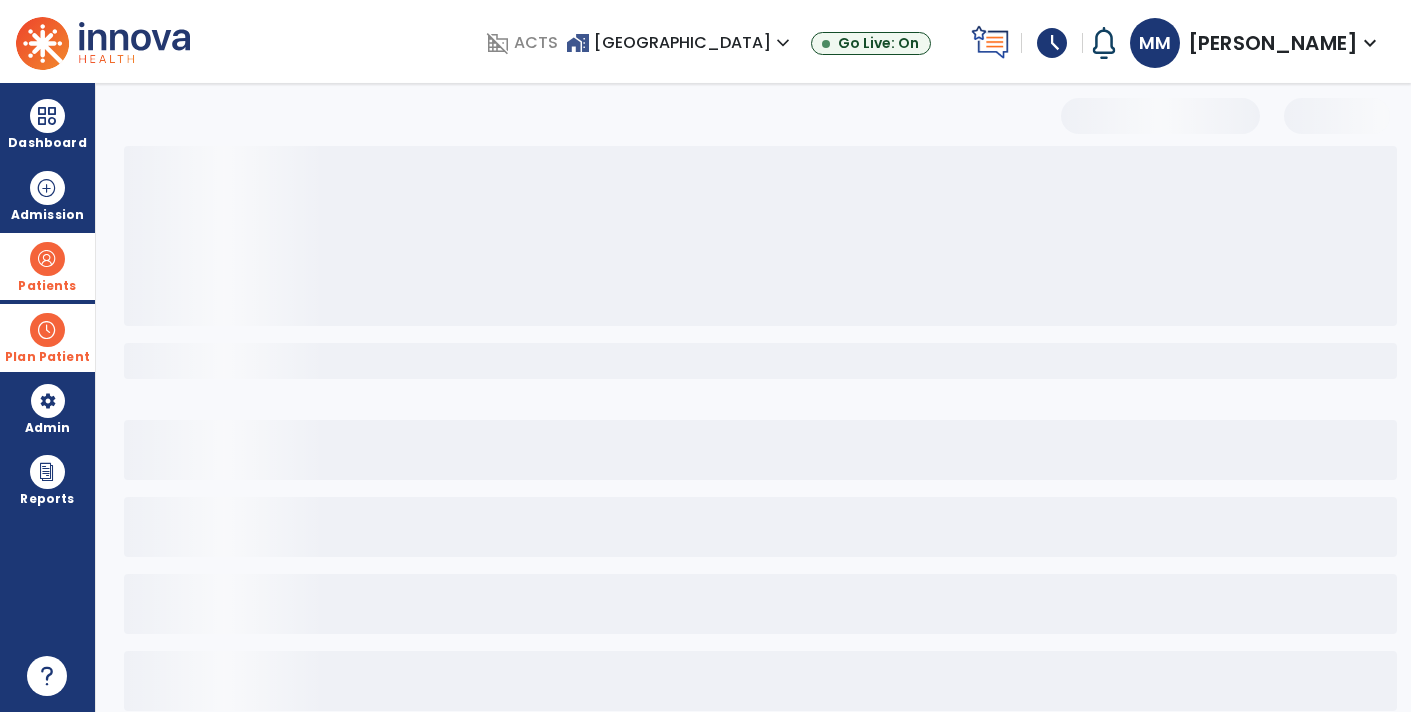select on "***" 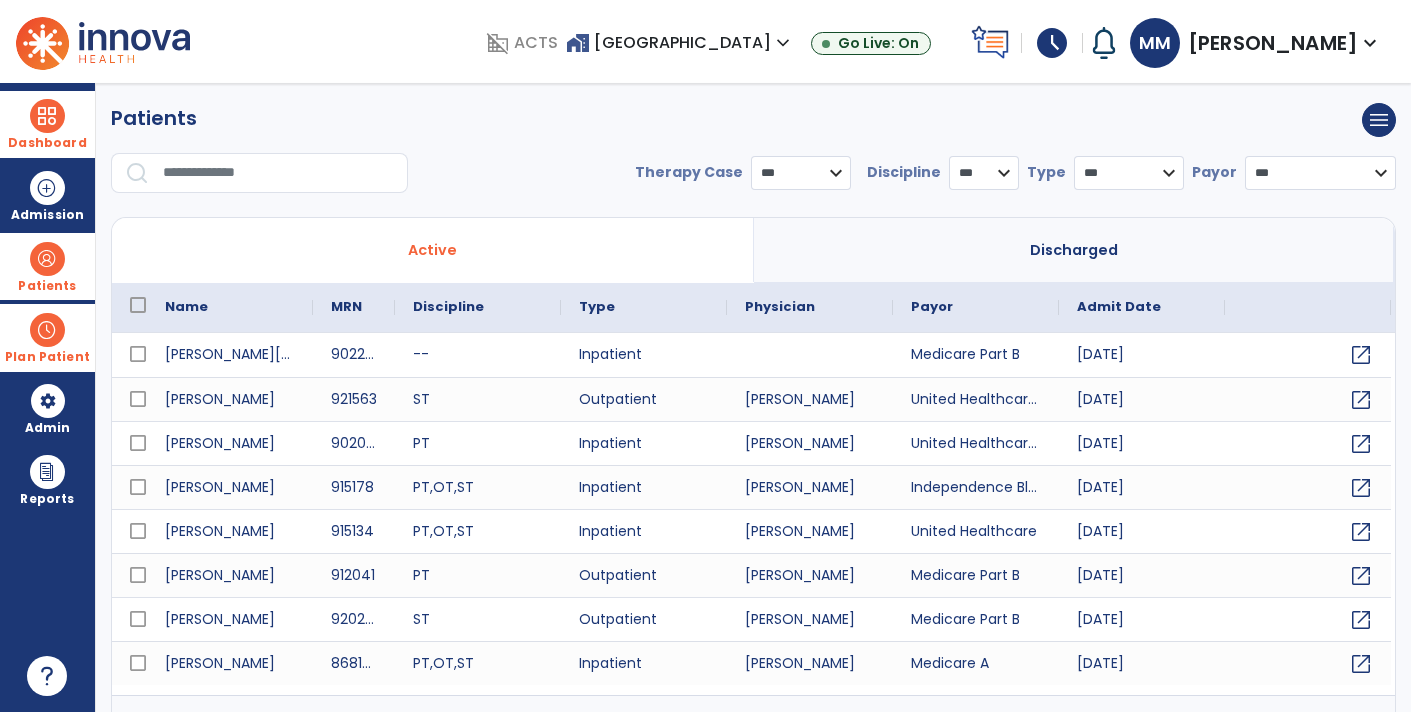 click at bounding box center (47, 116) 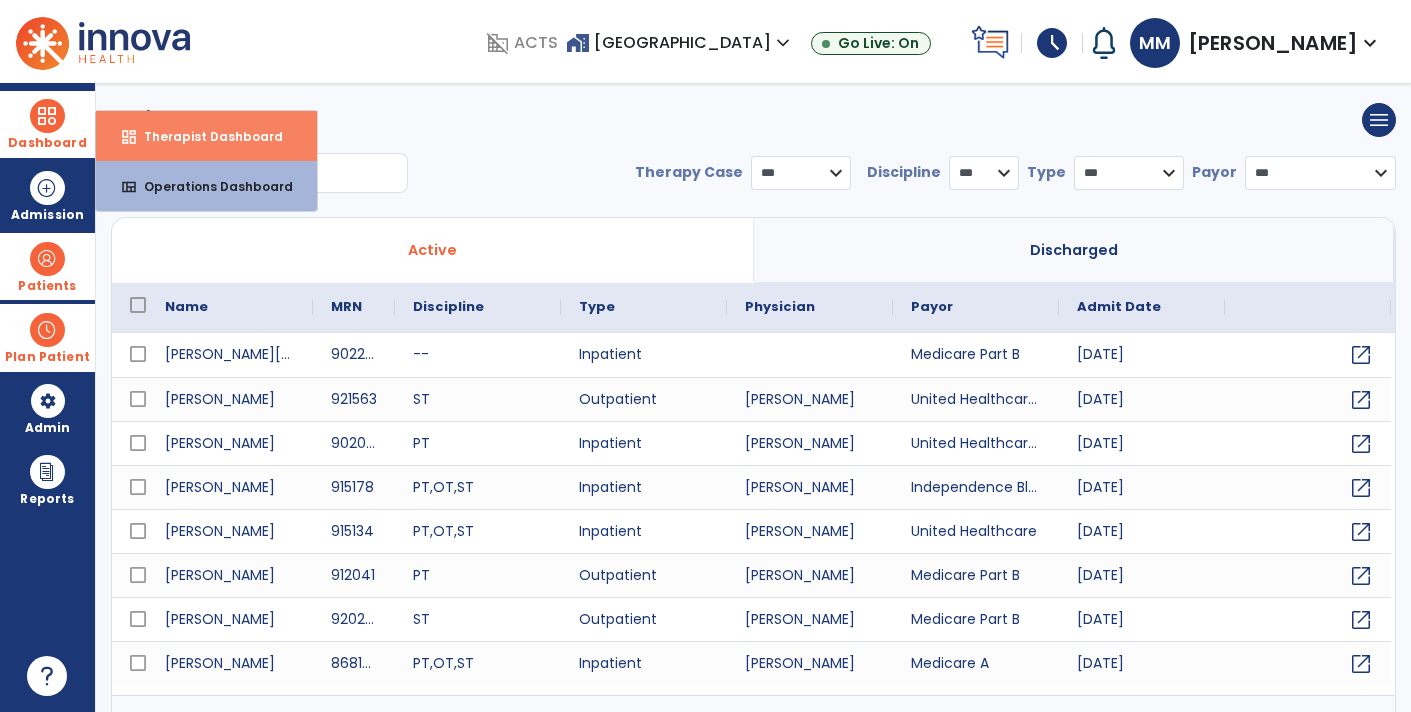 click on "Therapist Dashboard" at bounding box center (205, 136) 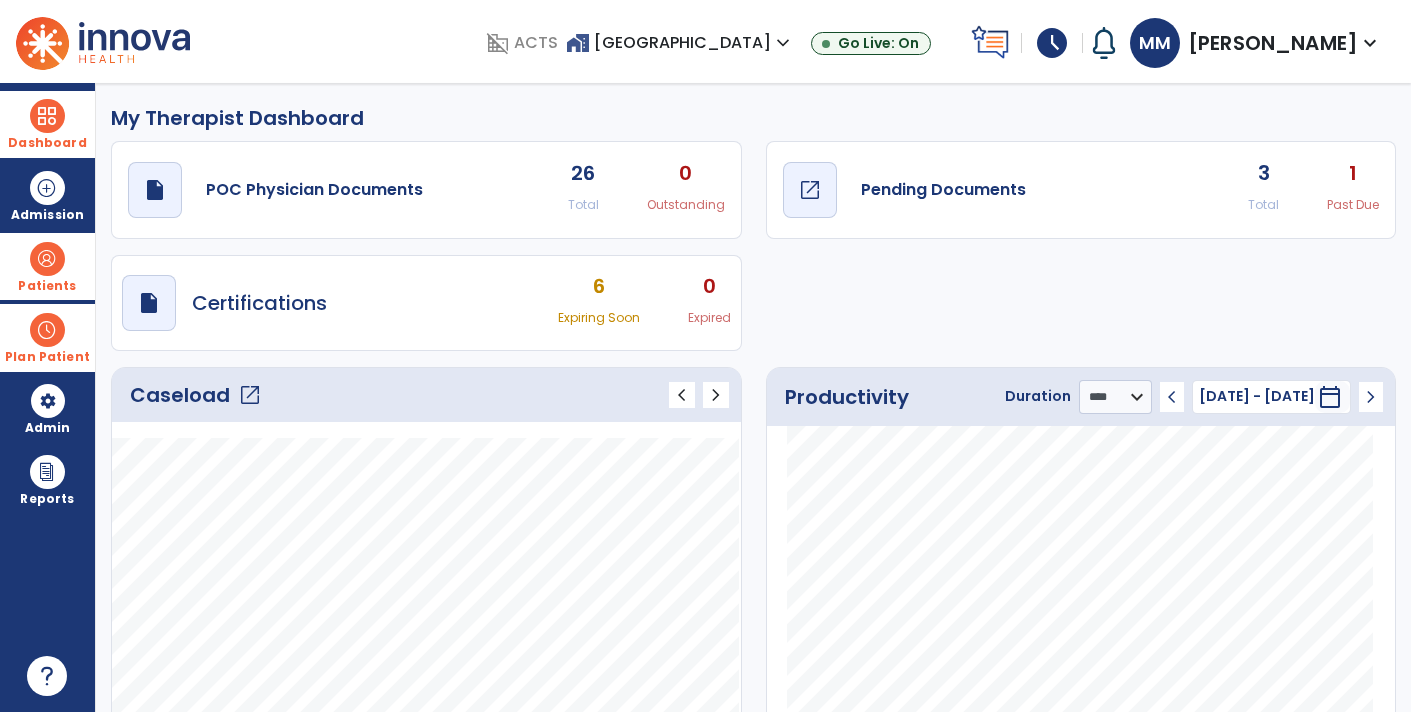 click on "draft   open_in_new  Pending Documents" 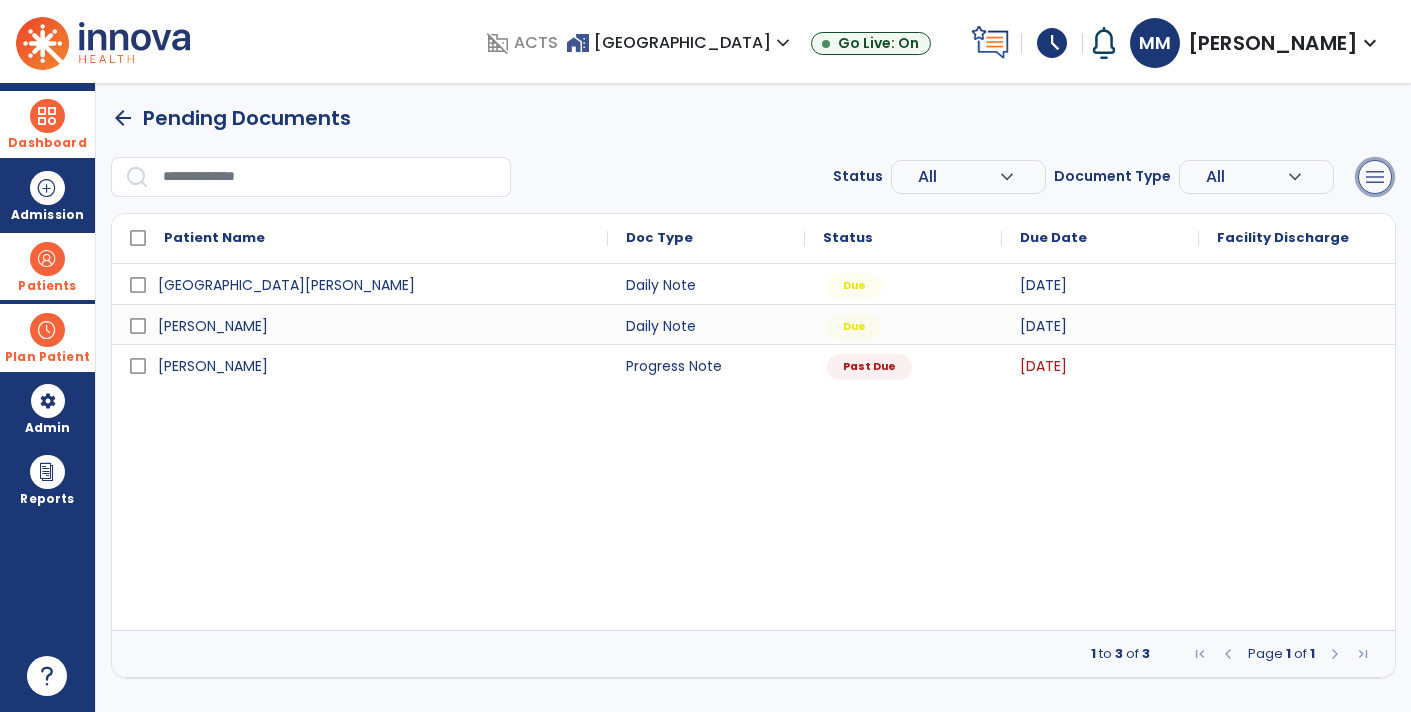 click on "menu" at bounding box center [1375, 177] 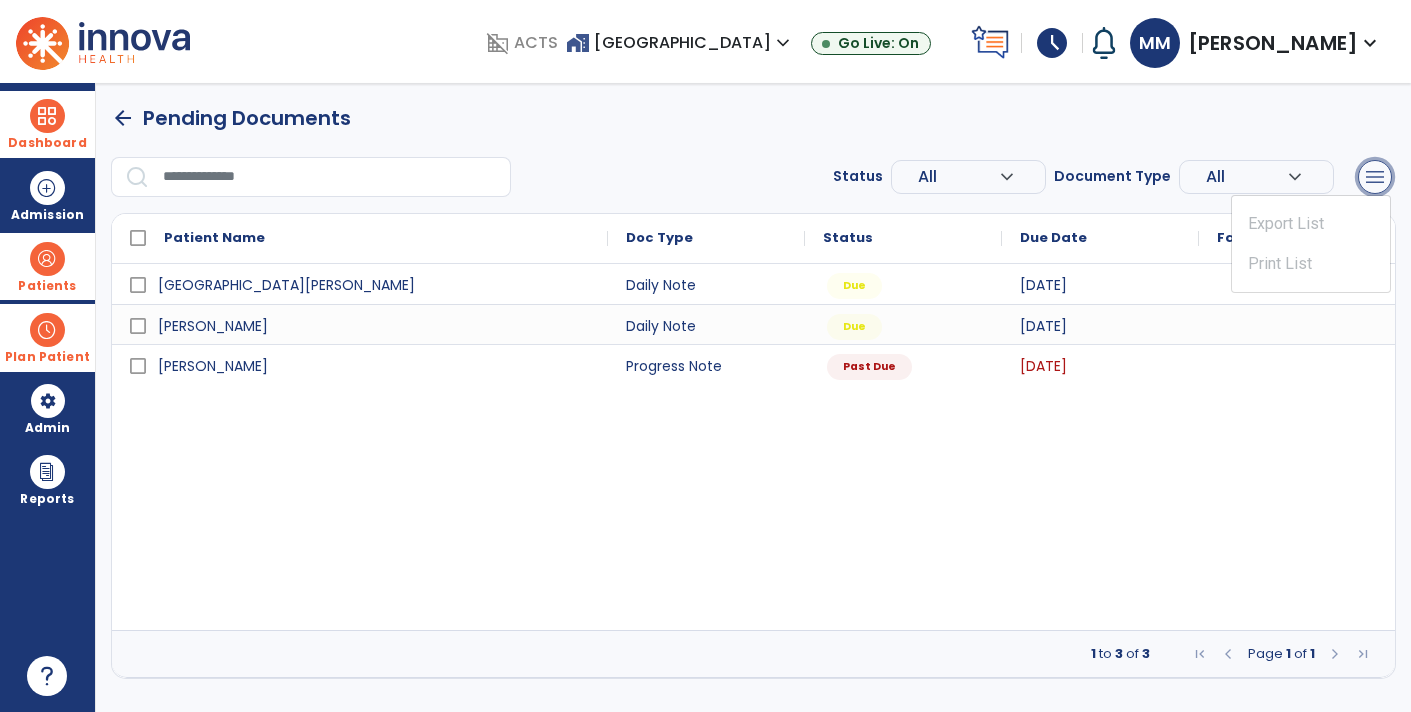 click on "menu" at bounding box center [1375, 177] 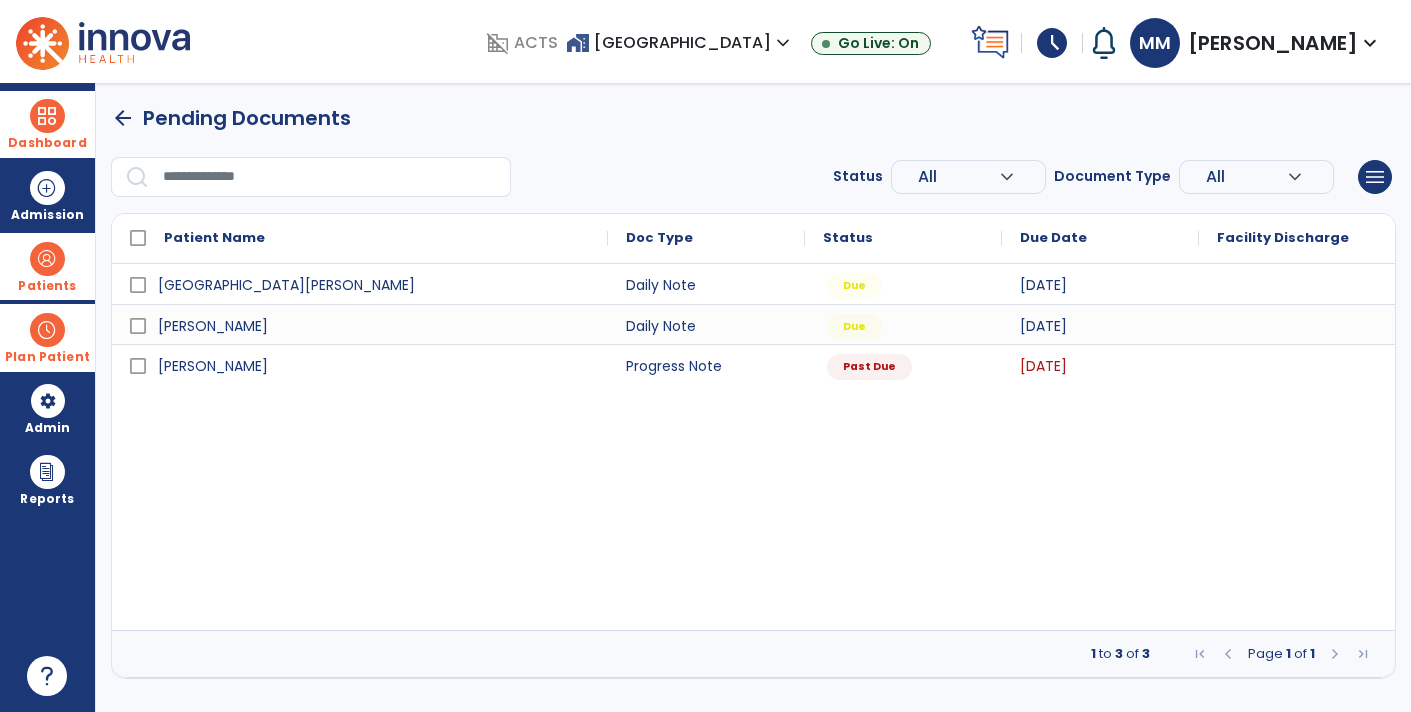 click at bounding box center (330, 177) 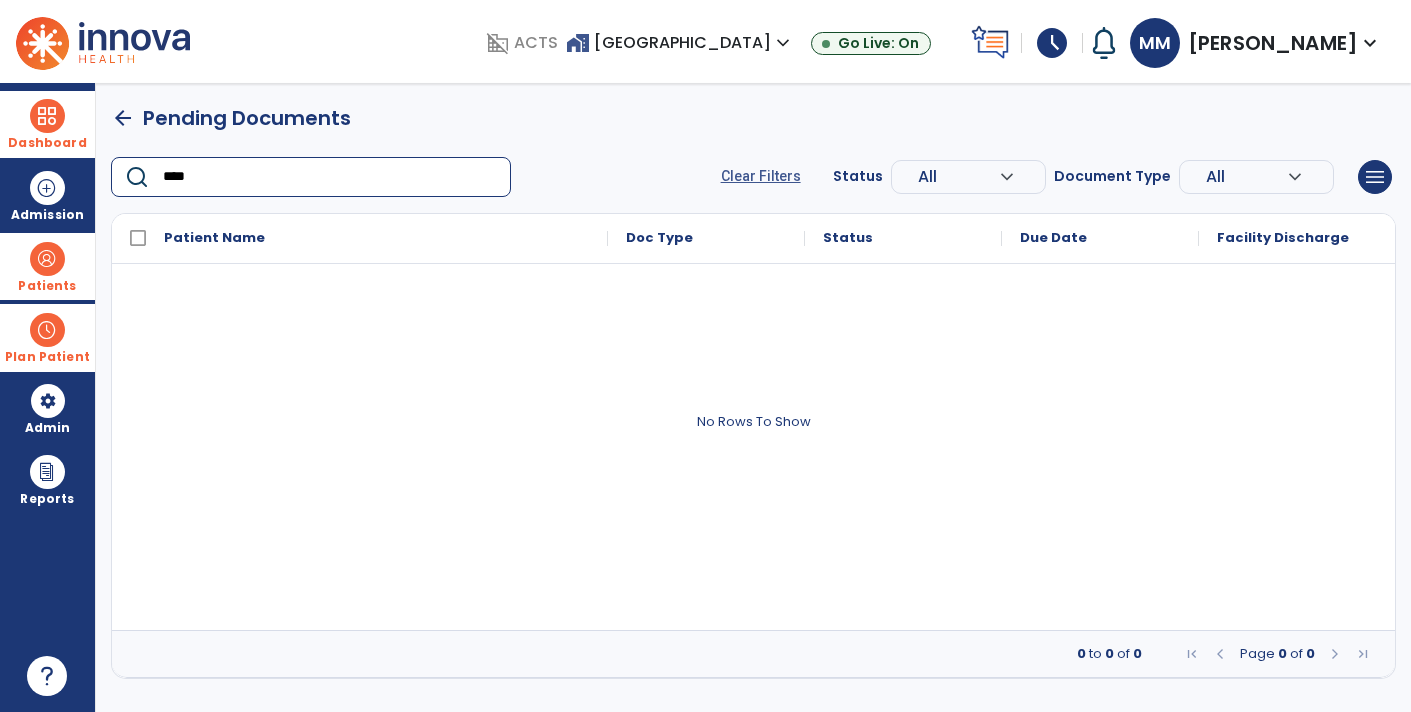 type on "****" 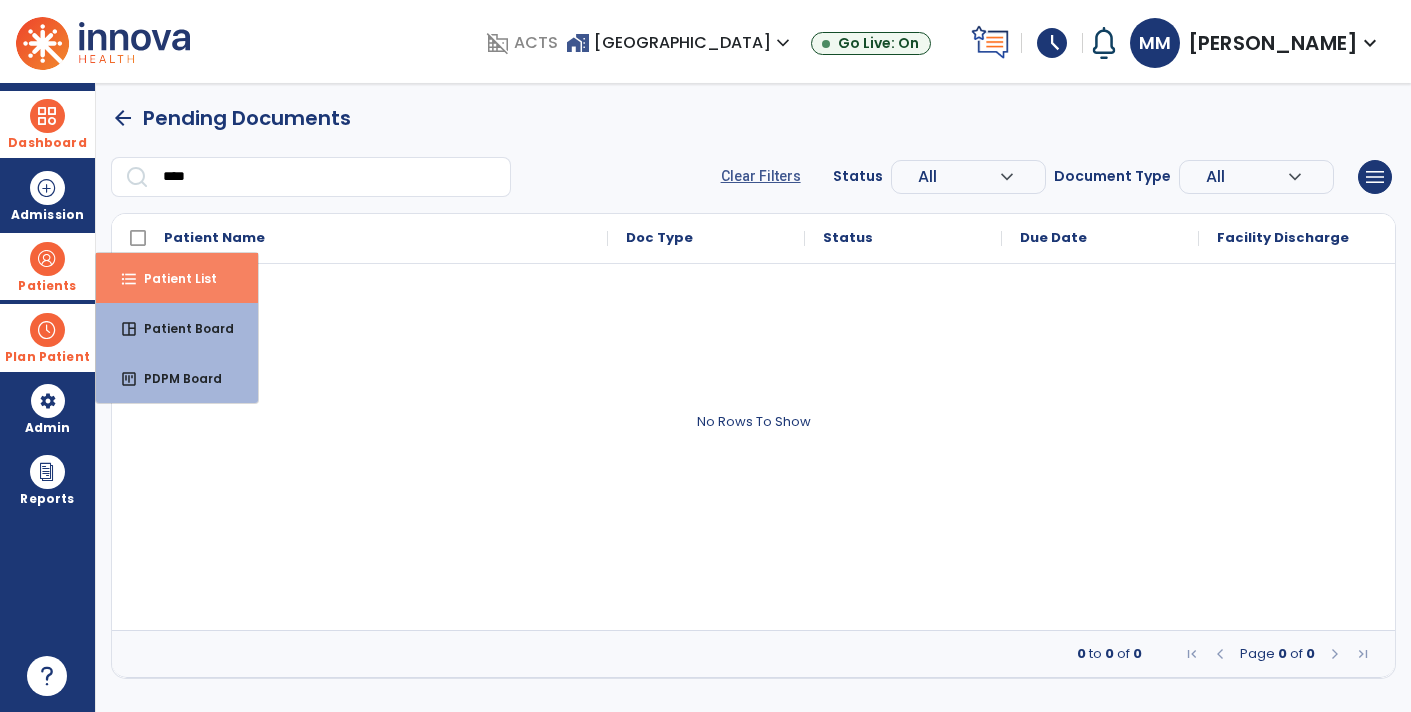 click on "format_list_bulleted  Patient List" at bounding box center [177, 278] 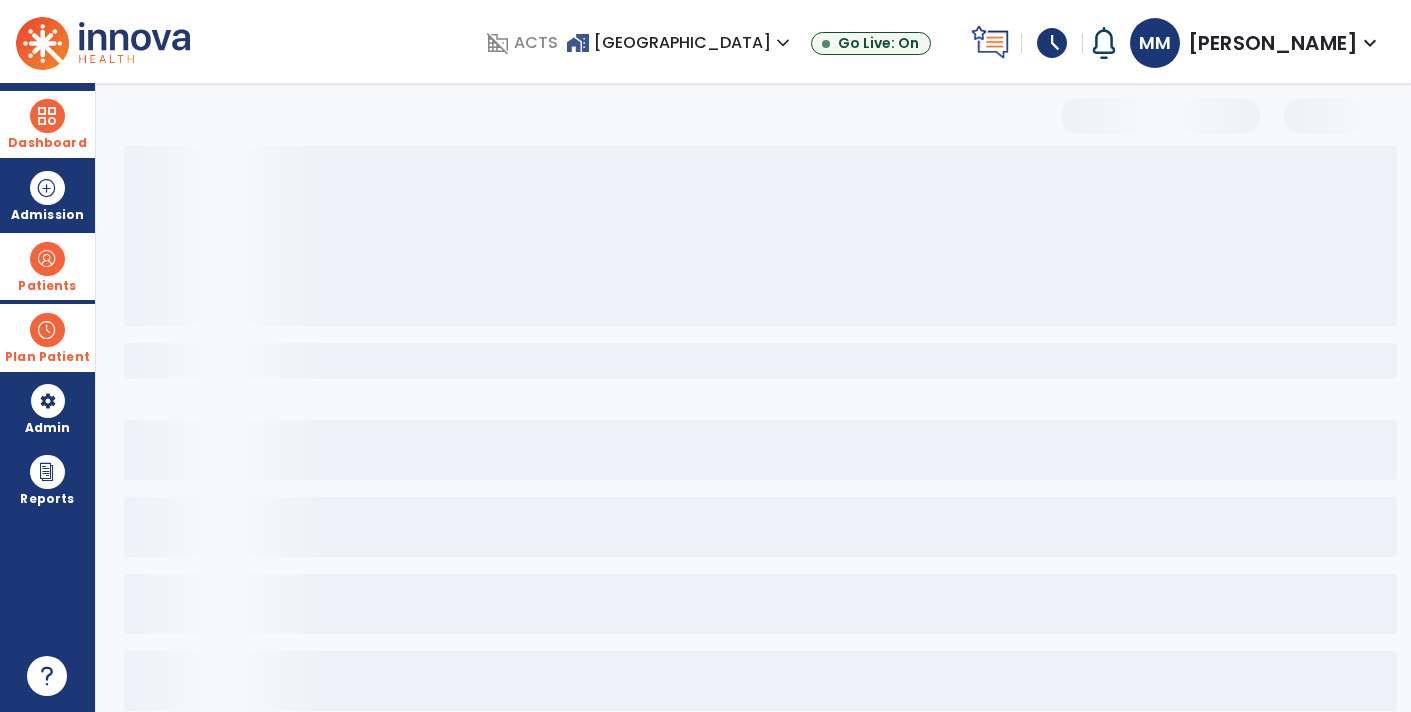 select on "***" 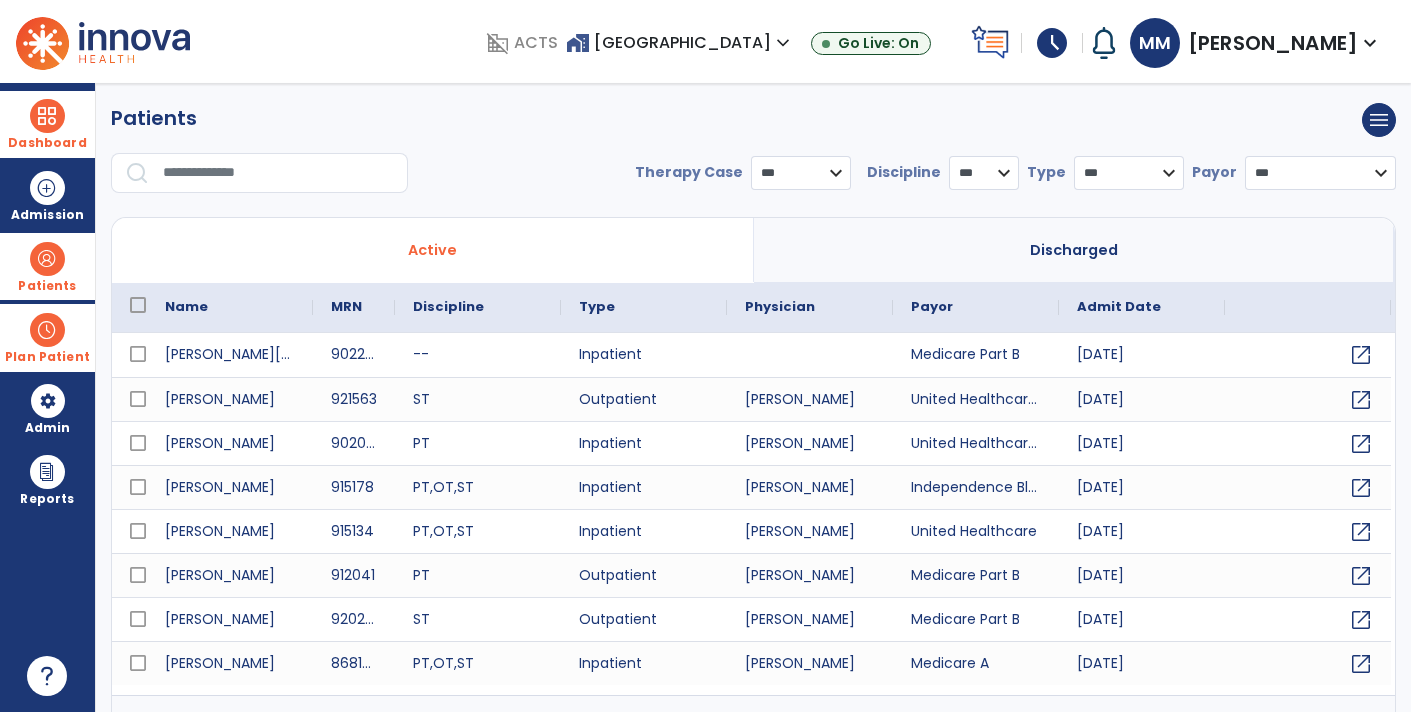 click at bounding box center (278, 173) 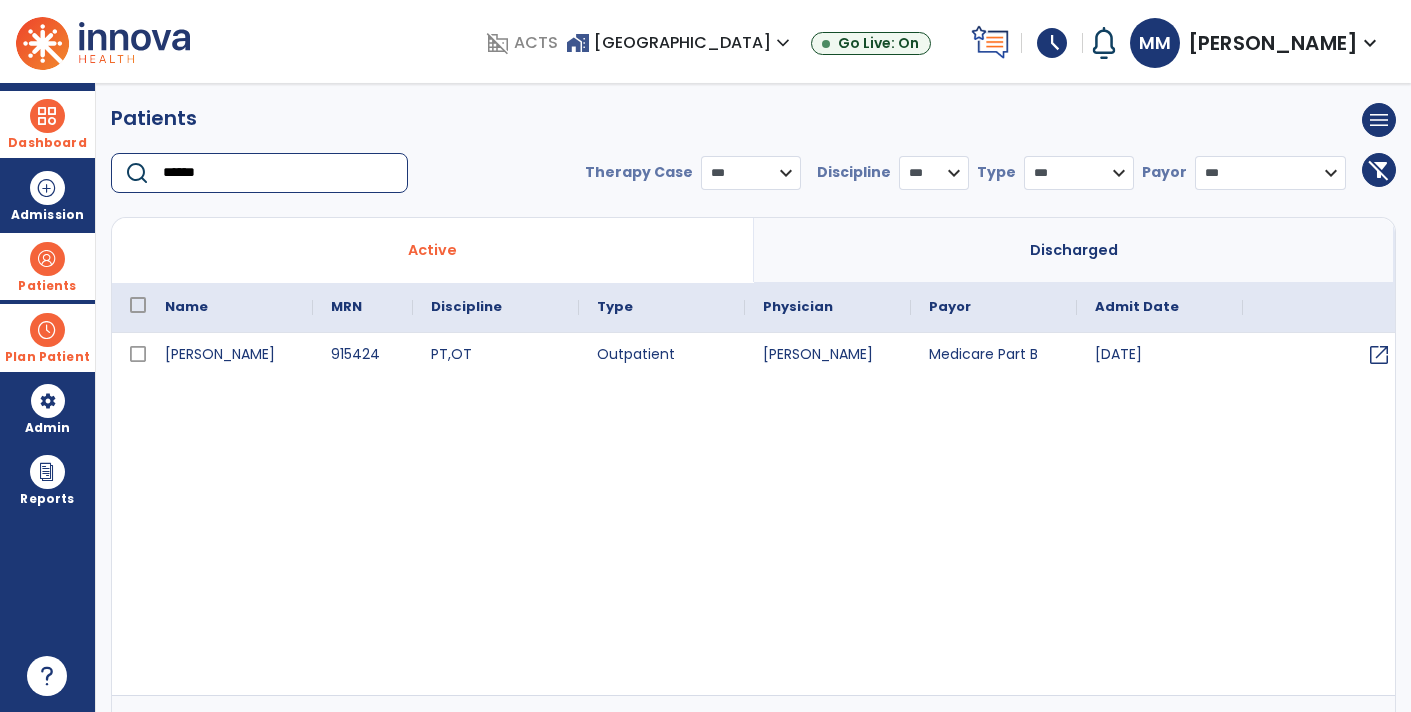 type on "******" 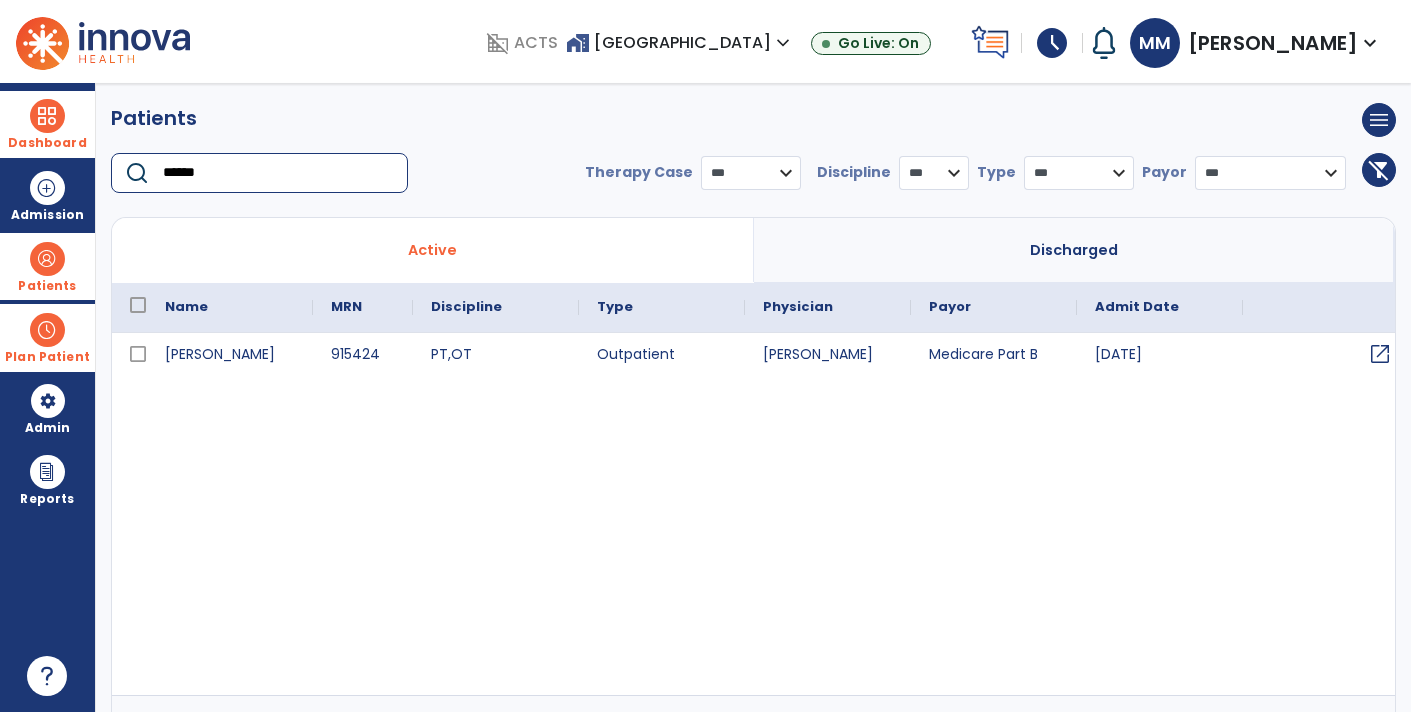 click on "open_in_new" at bounding box center (1380, 354) 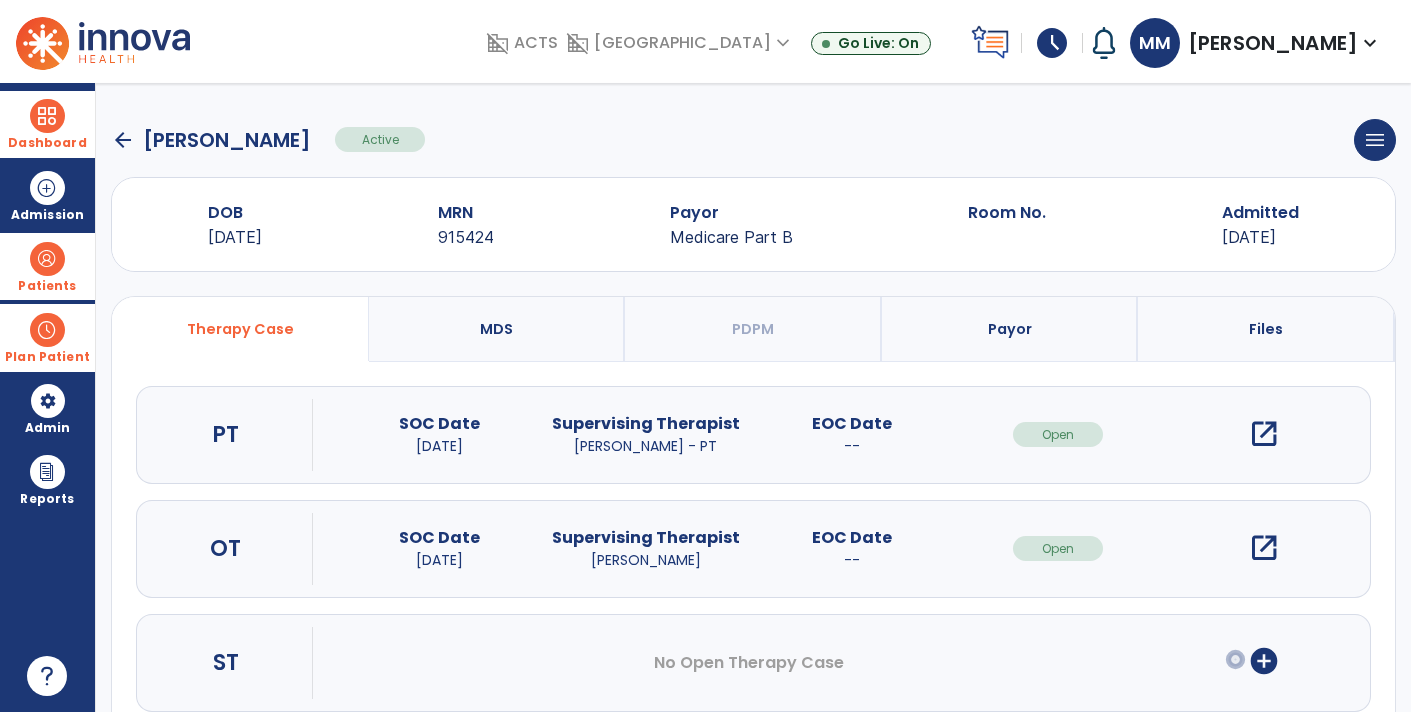 click on "open_in_new" at bounding box center (1264, 548) 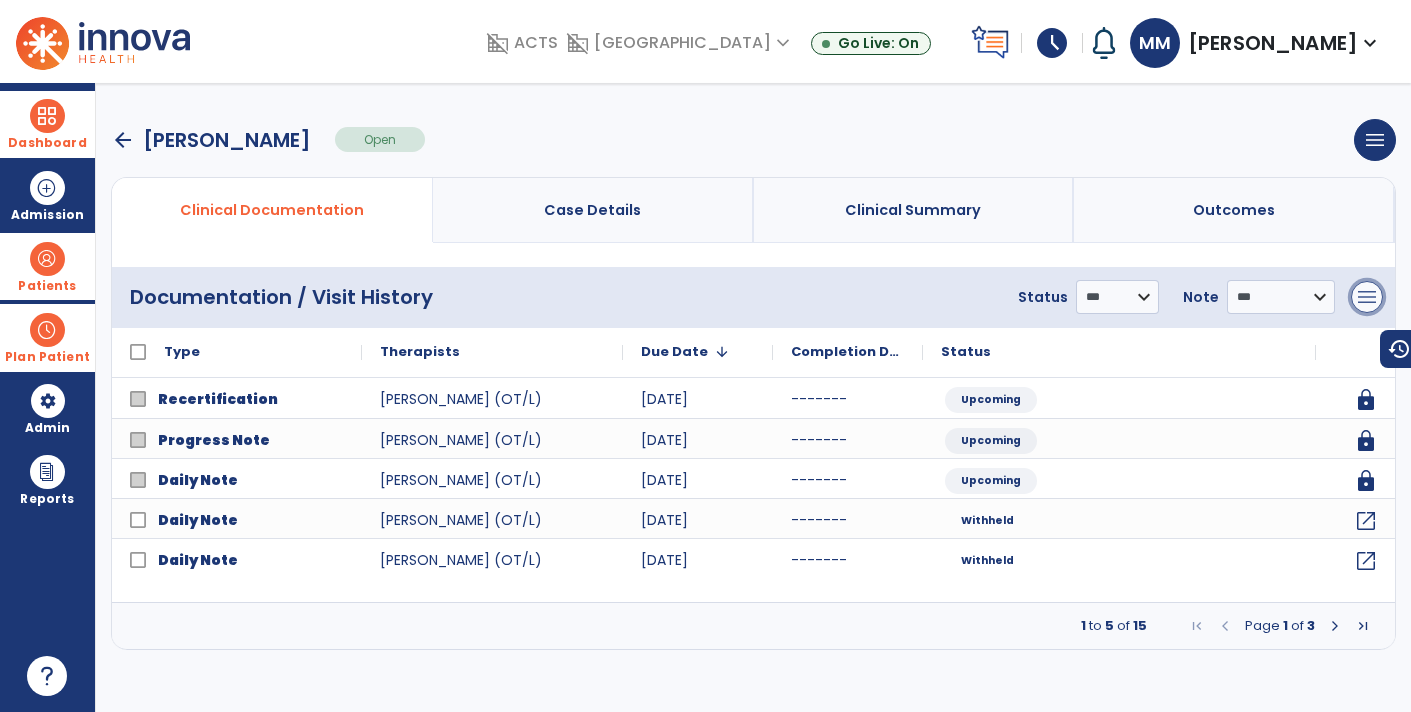 click on "menu" at bounding box center (1367, 297) 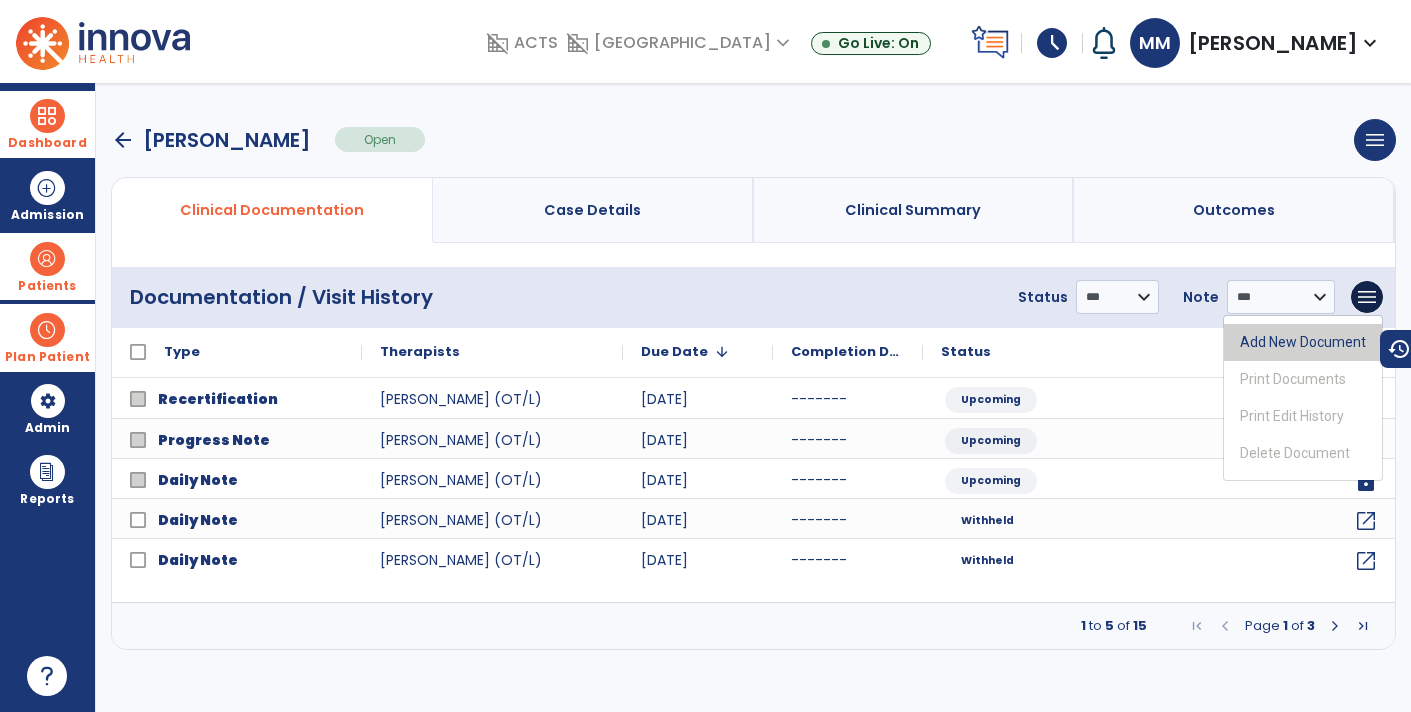 click on "Add New Document" at bounding box center (1303, 342) 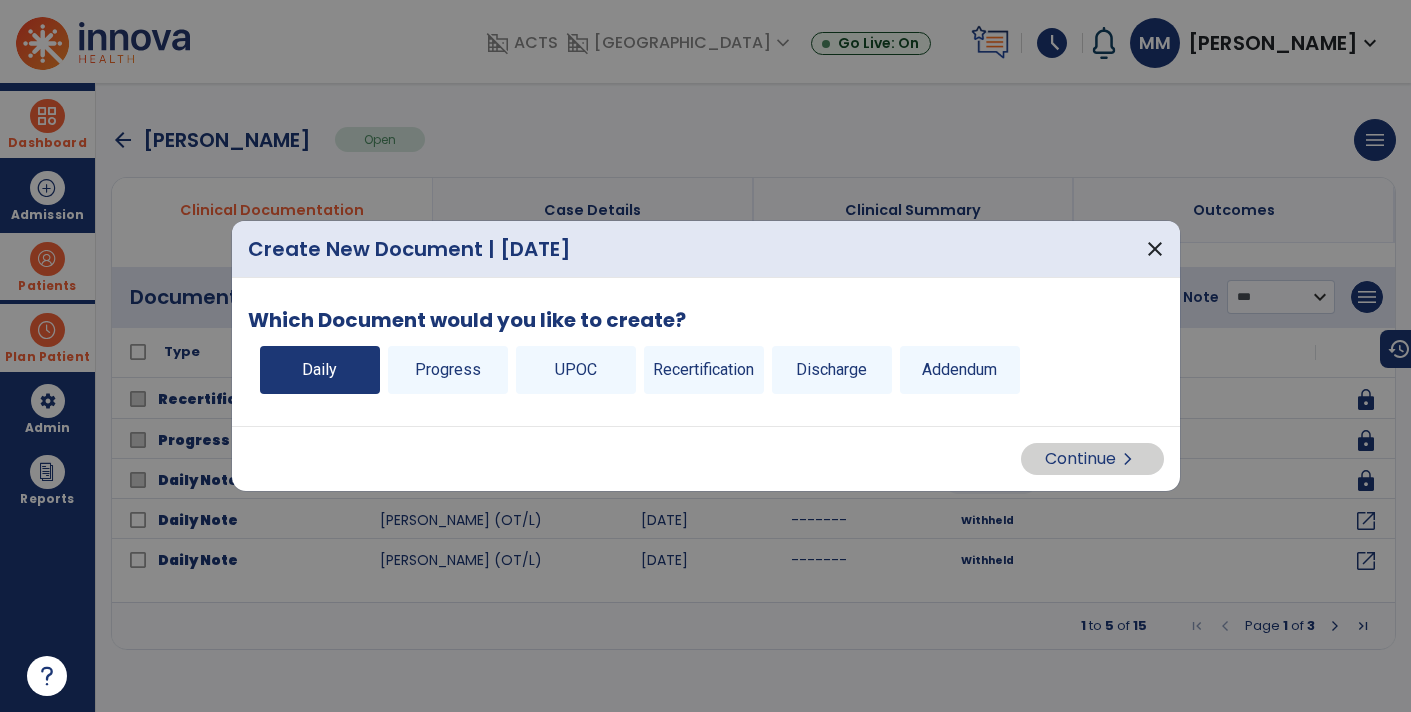 click on "Daily" at bounding box center [320, 370] 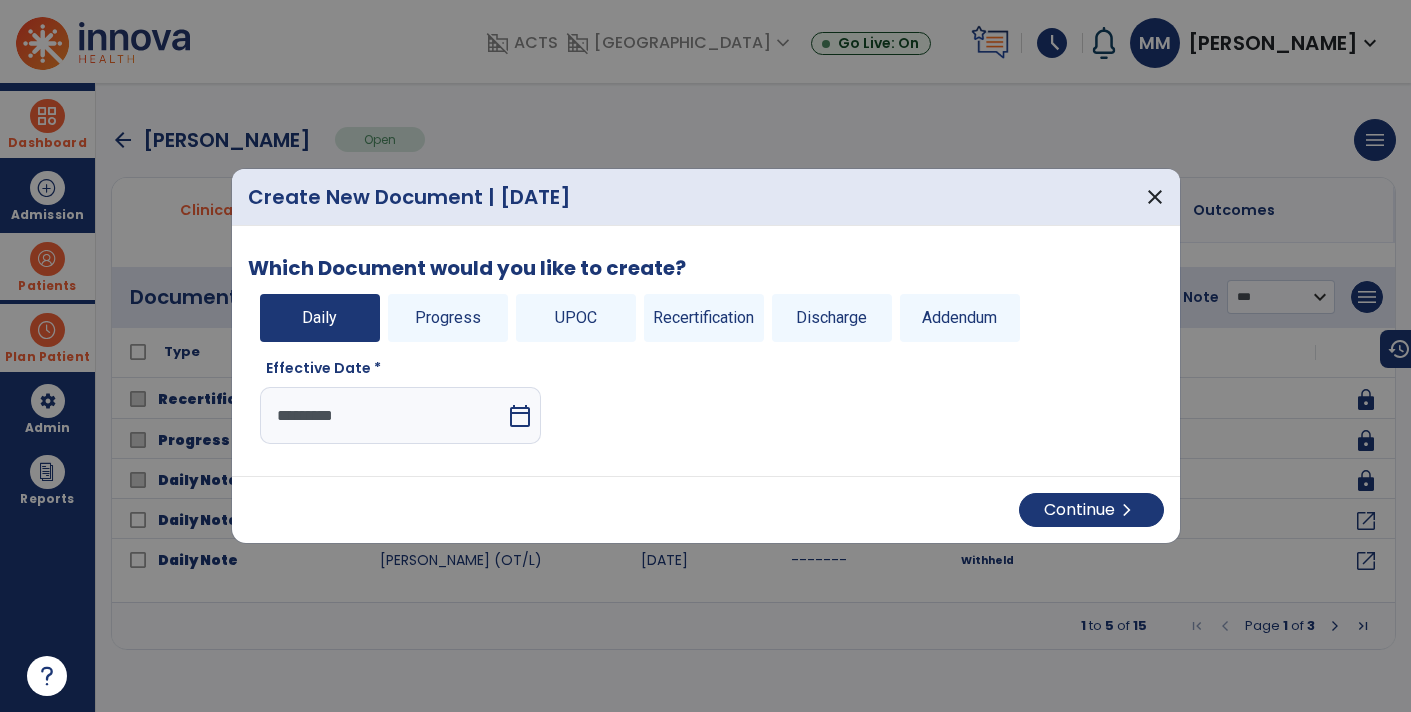click on "calendar_today" at bounding box center [522, 415] 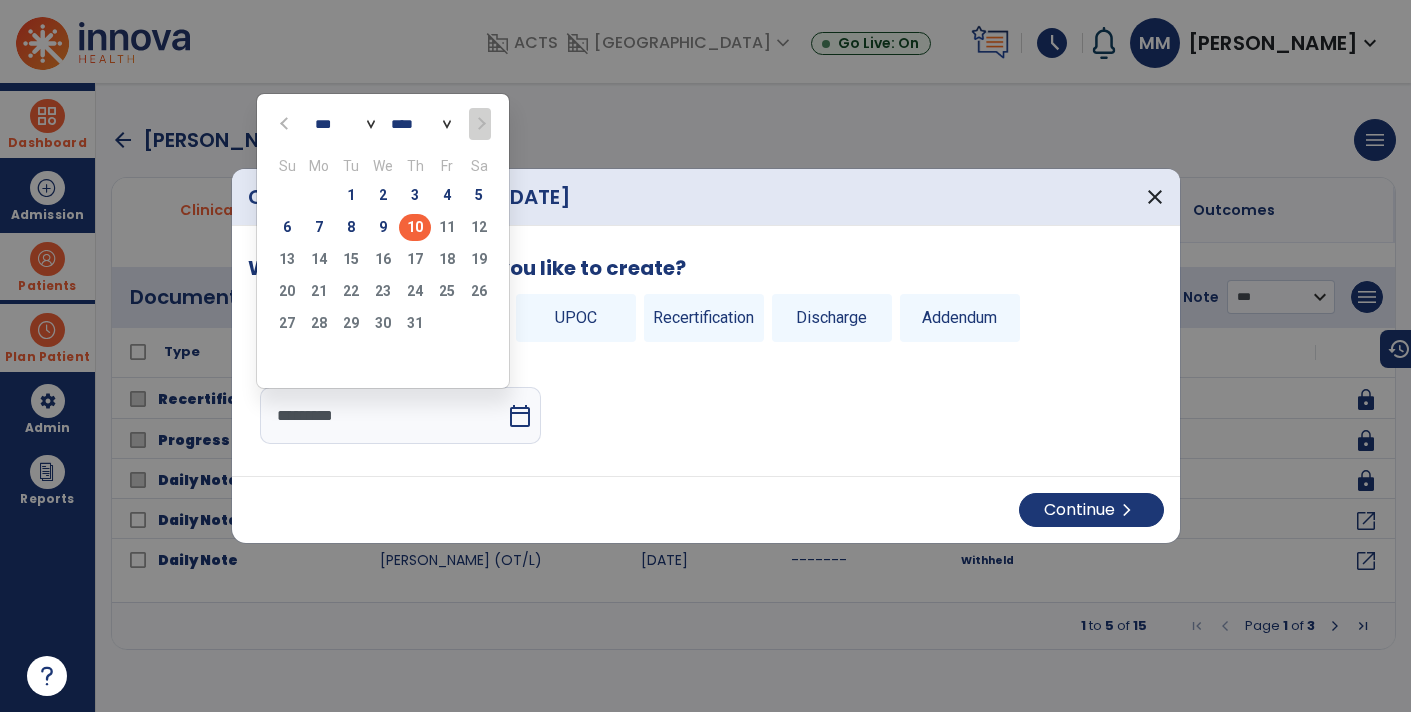 click on "10" 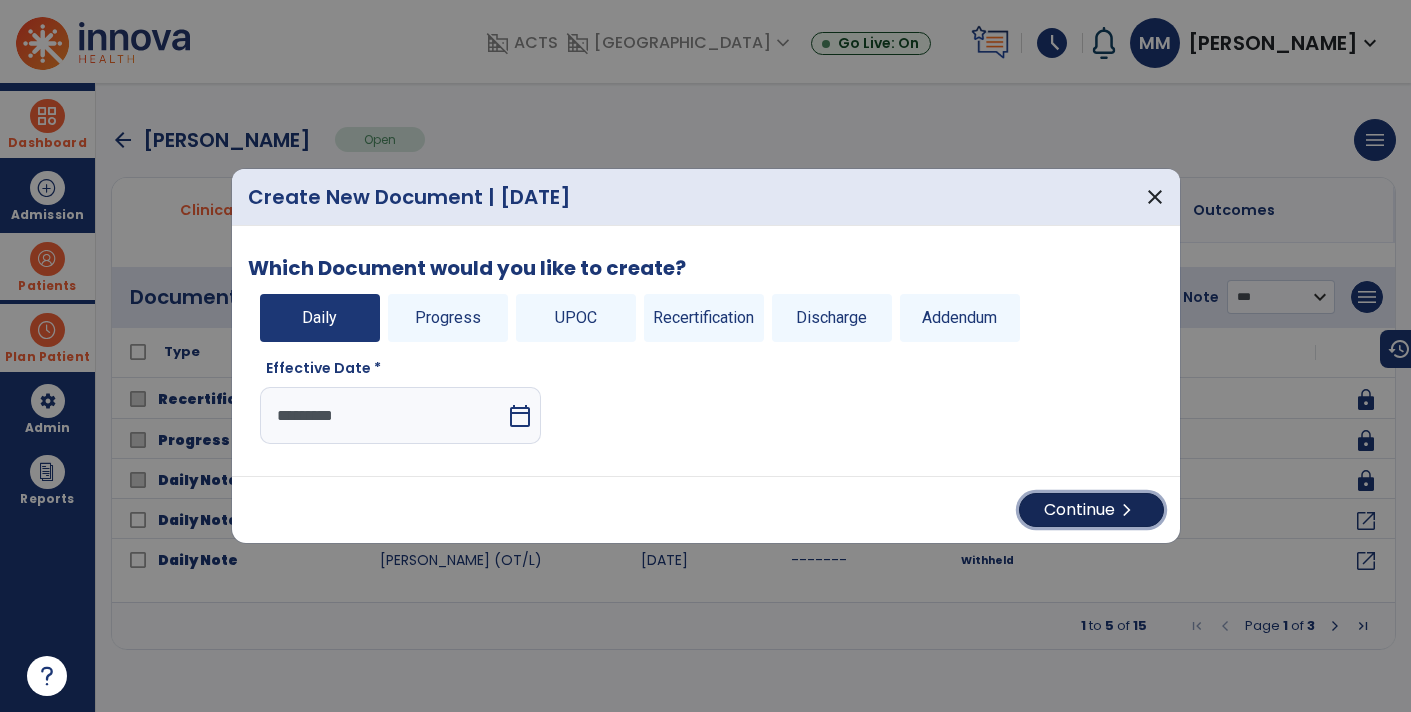 click on "chevron_right" at bounding box center [1127, 510] 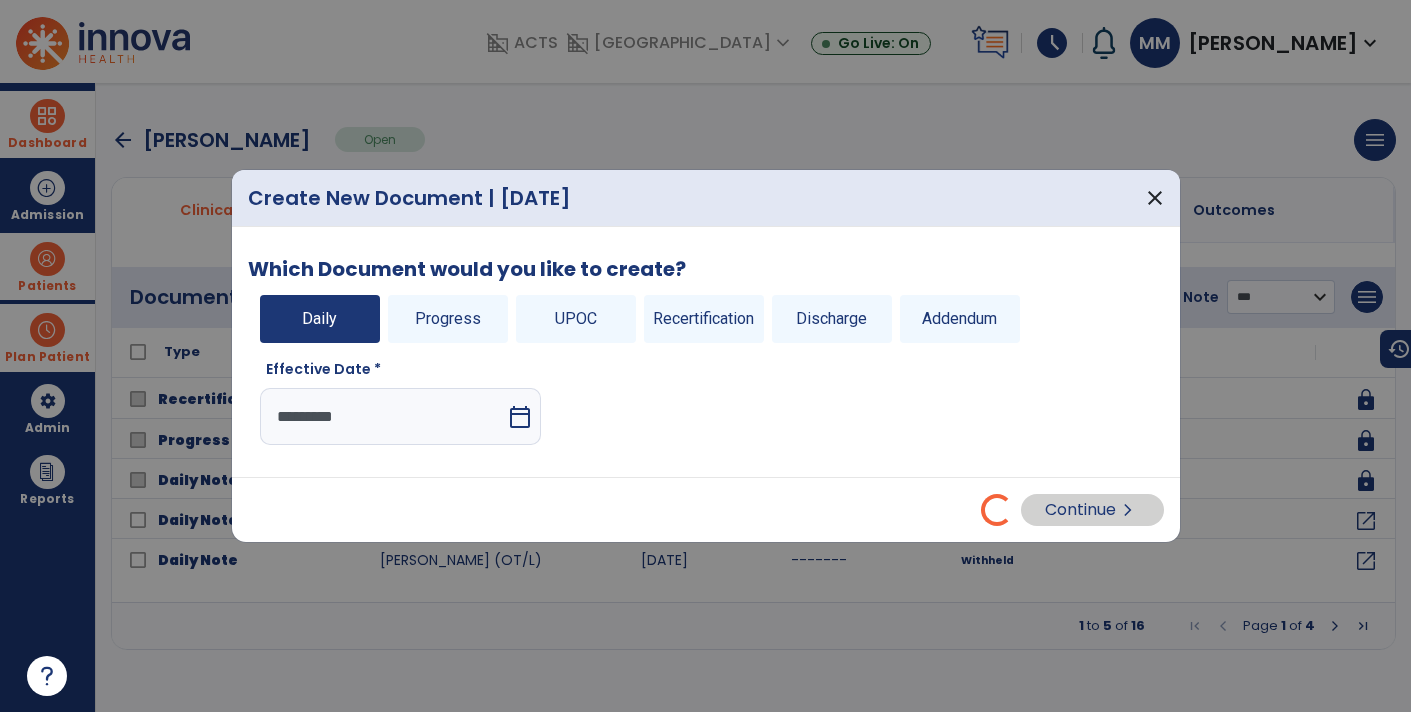select on "*" 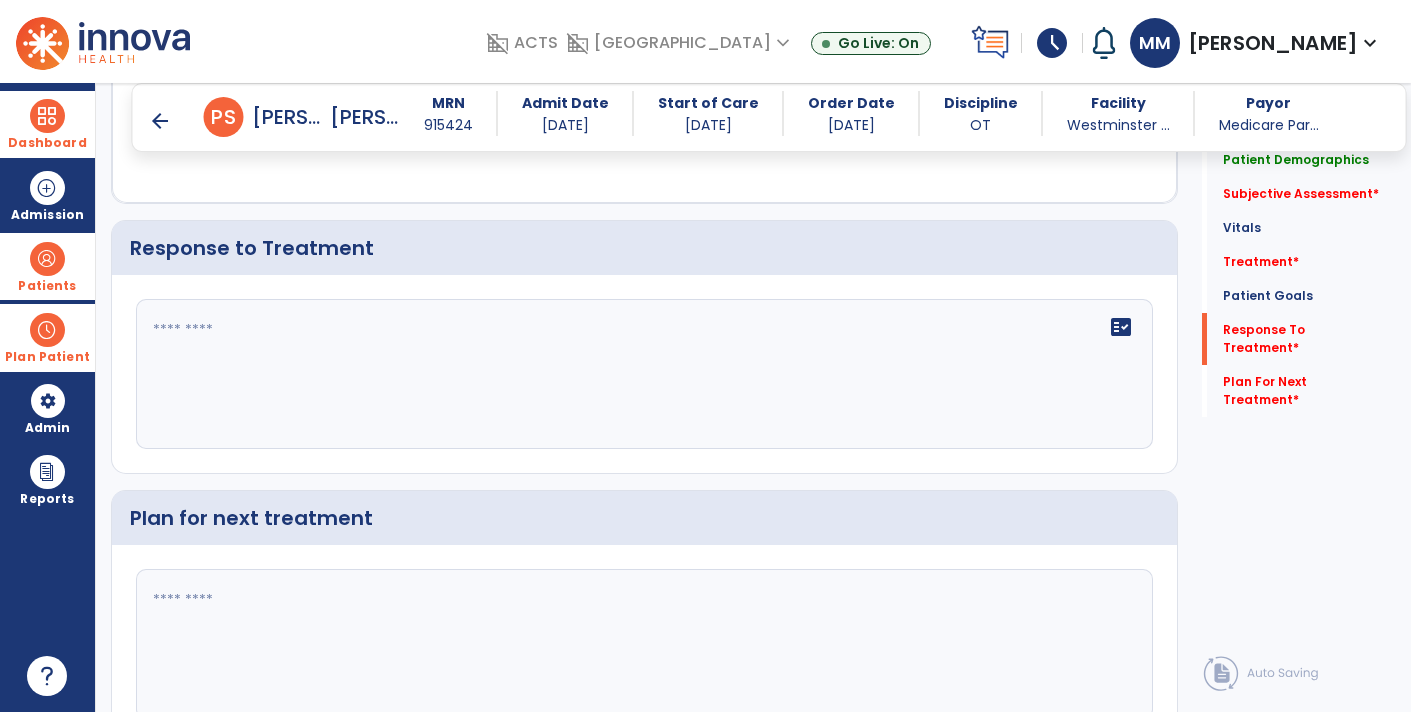 scroll, scrollTop: 2286, scrollLeft: 0, axis: vertical 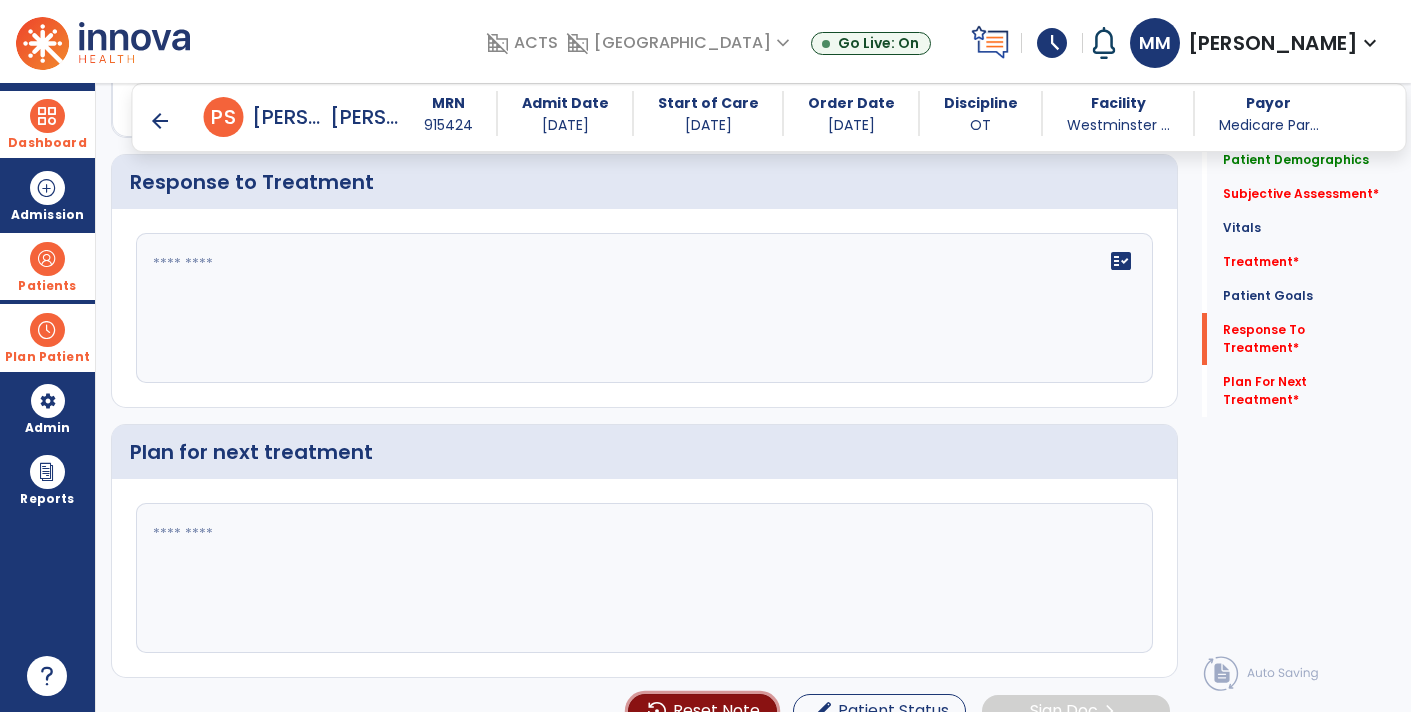 click on "Reset Note" 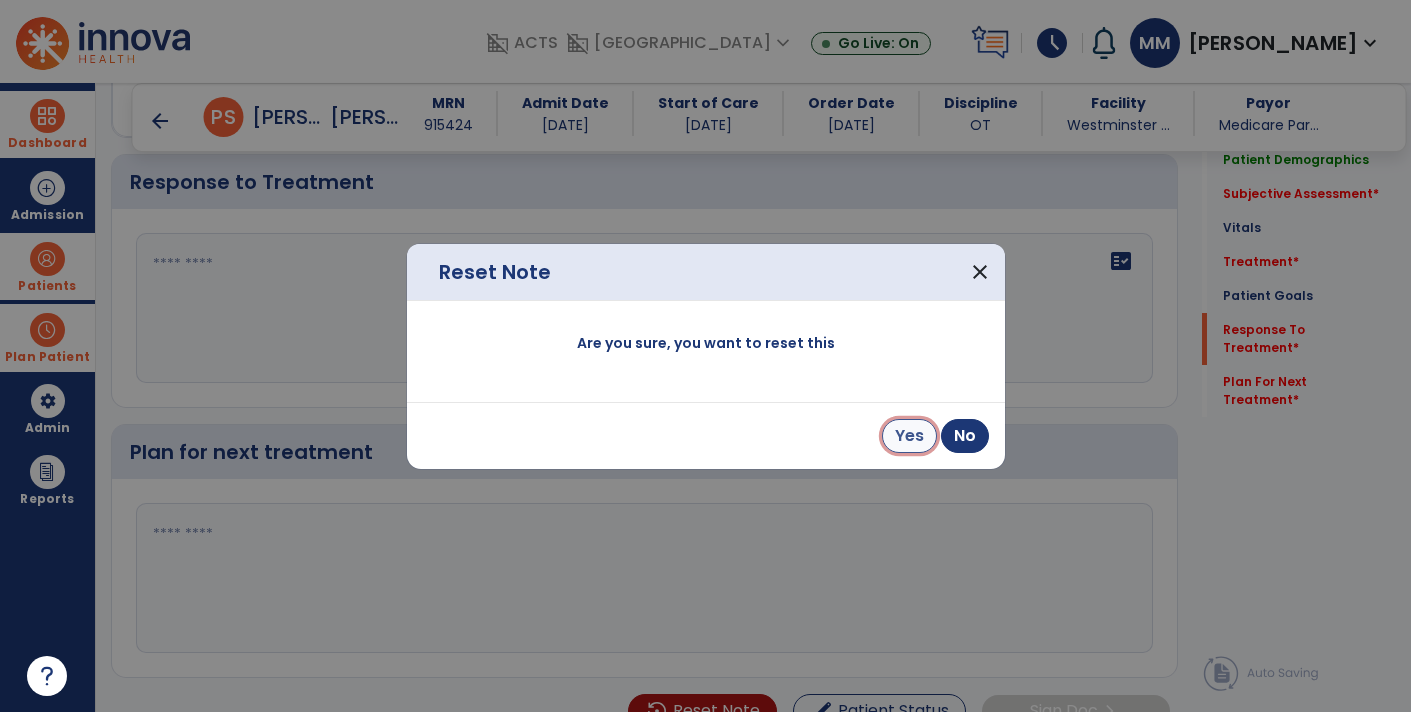 click on "Yes" at bounding box center (909, 436) 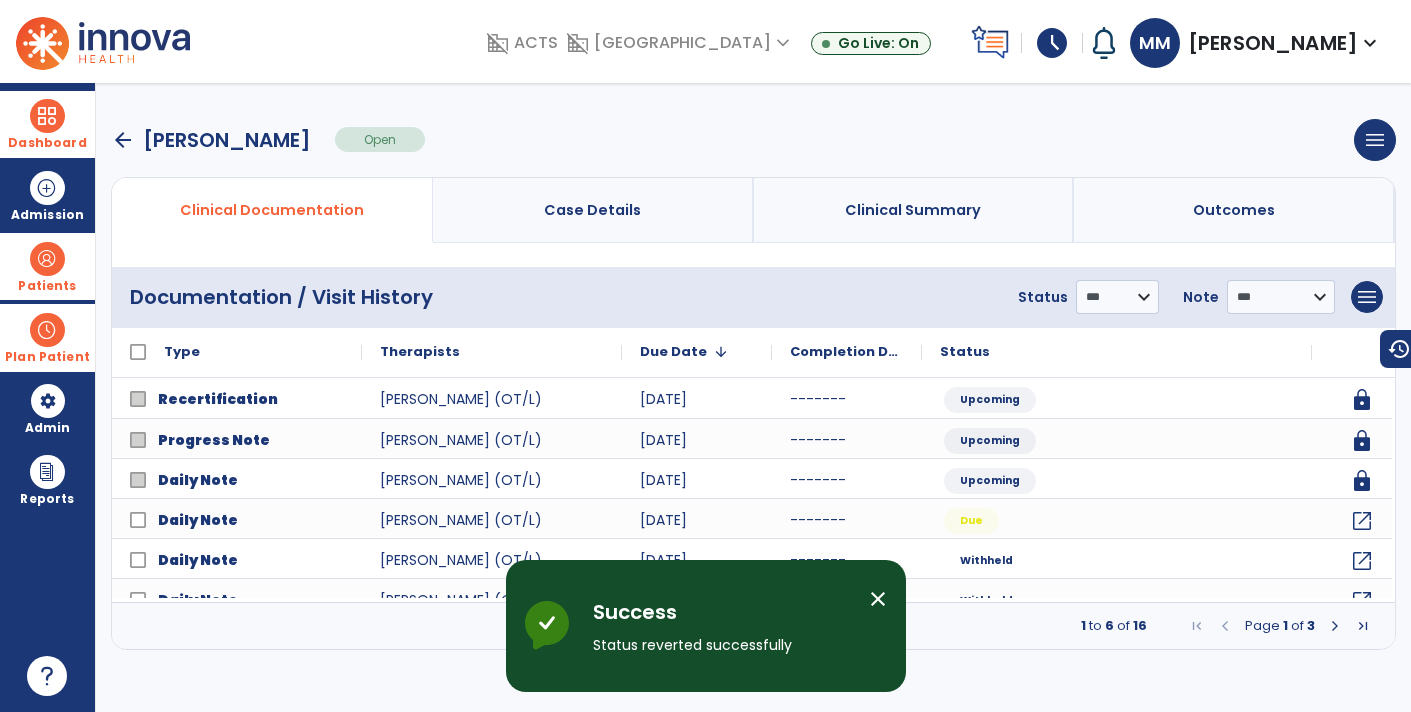 scroll, scrollTop: 0, scrollLeft: 0, axis: both 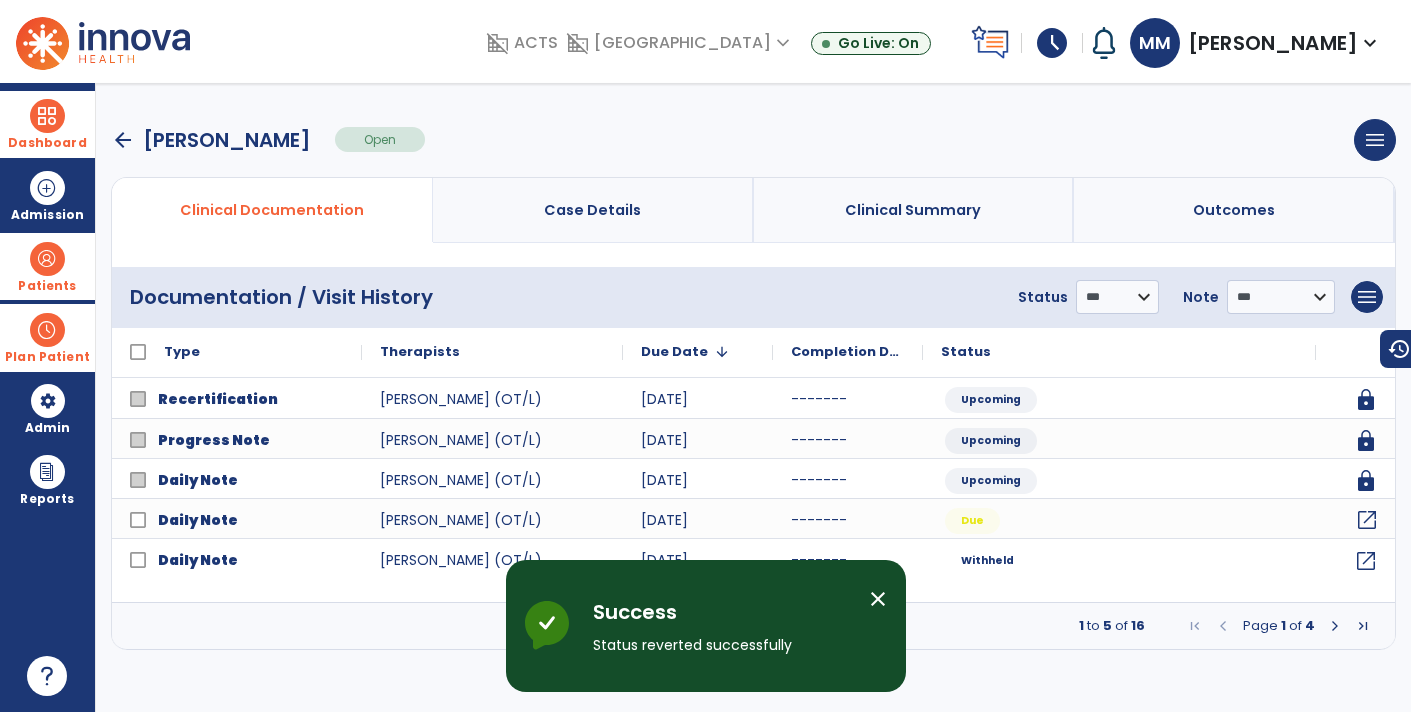 click on "open_in_new" 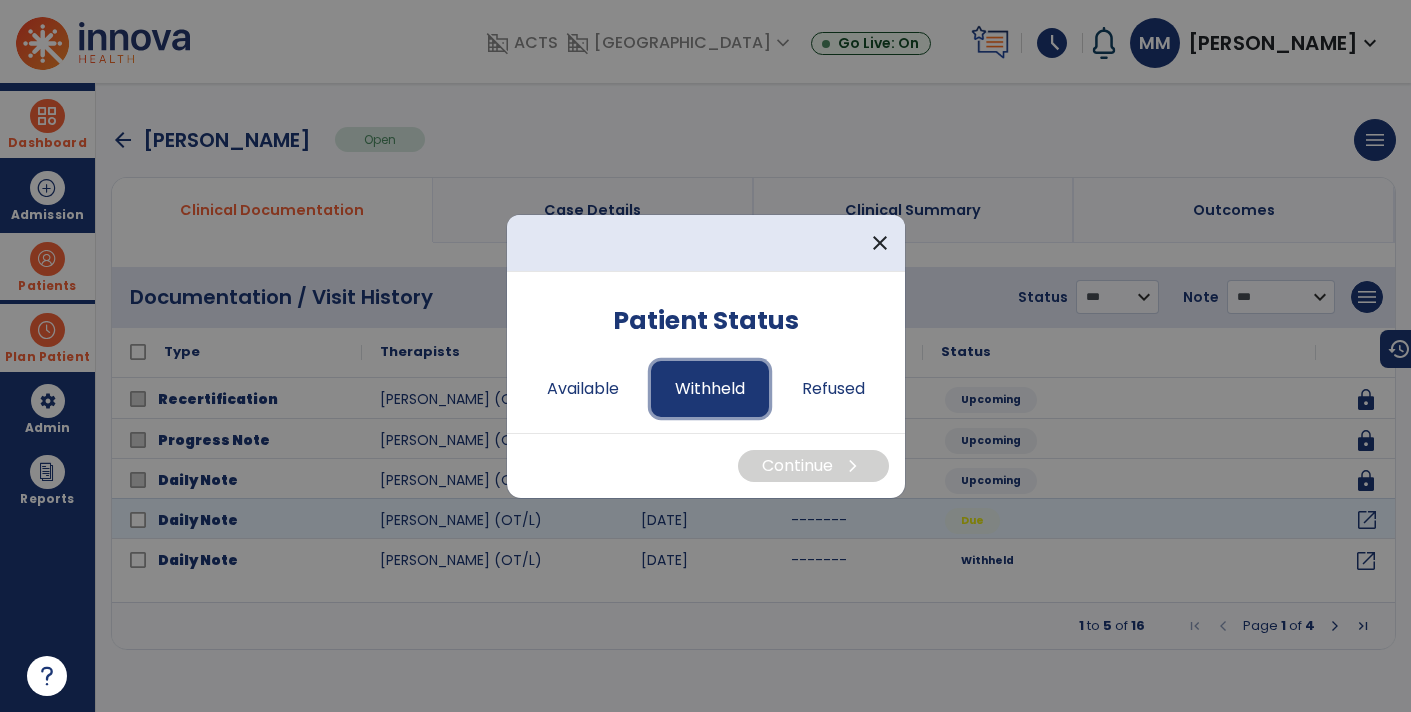 click on "Withheld" at bounding box center [710, 389] 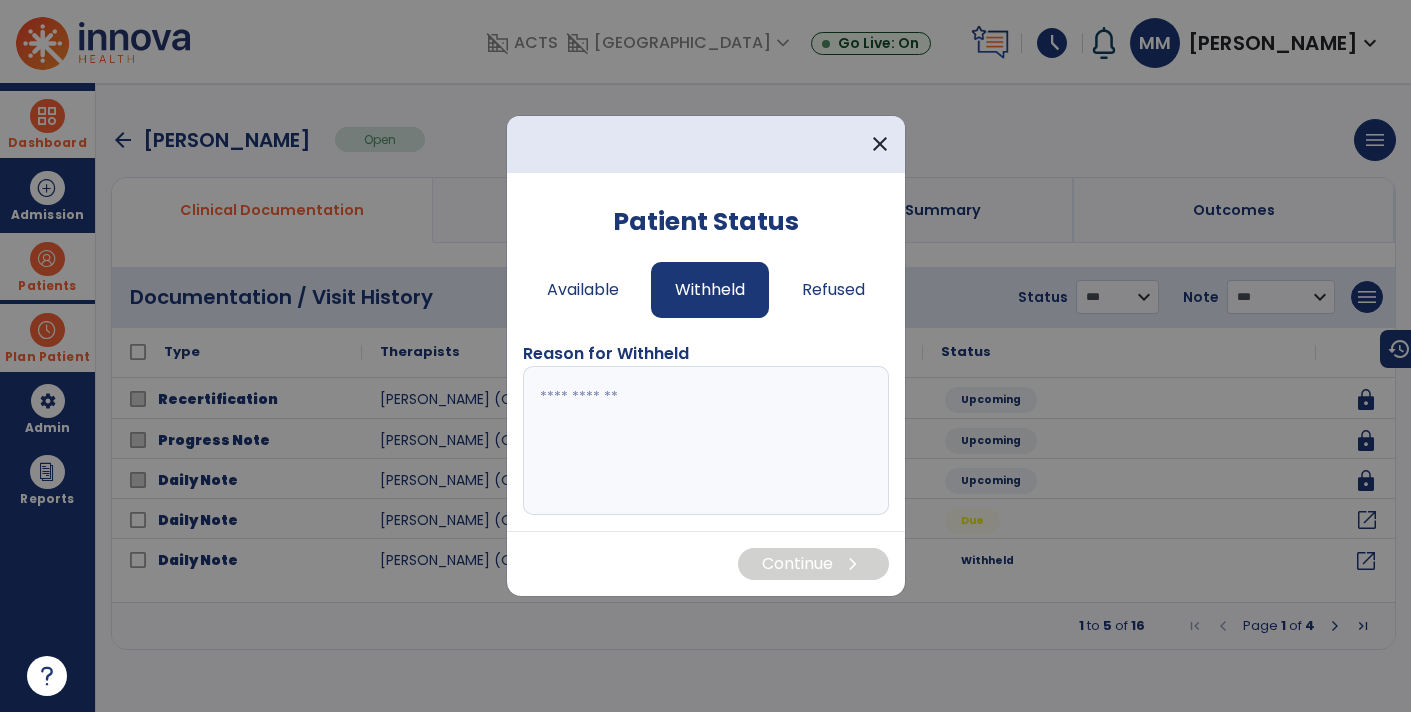 click at bounding box center (706, 441) 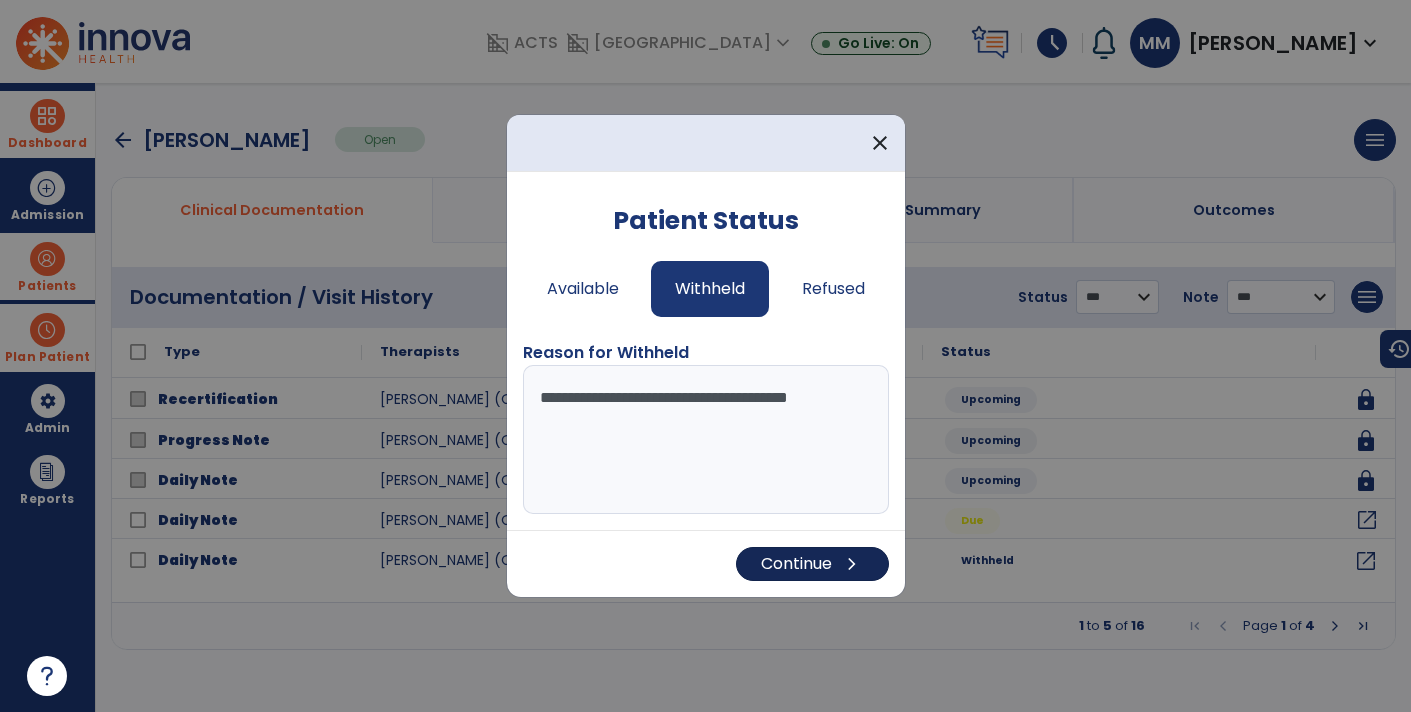 type on "**********" 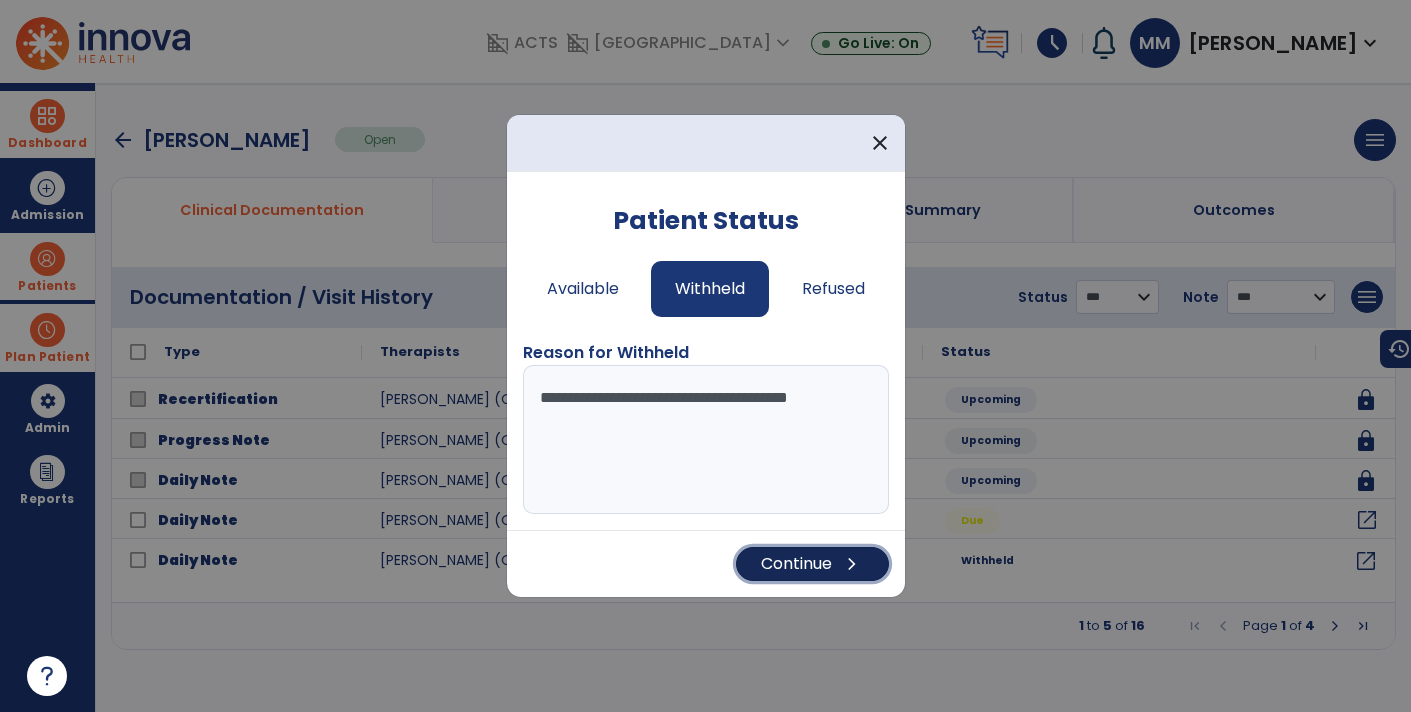 click on "chevron_right" at bounding box center [852, 564] 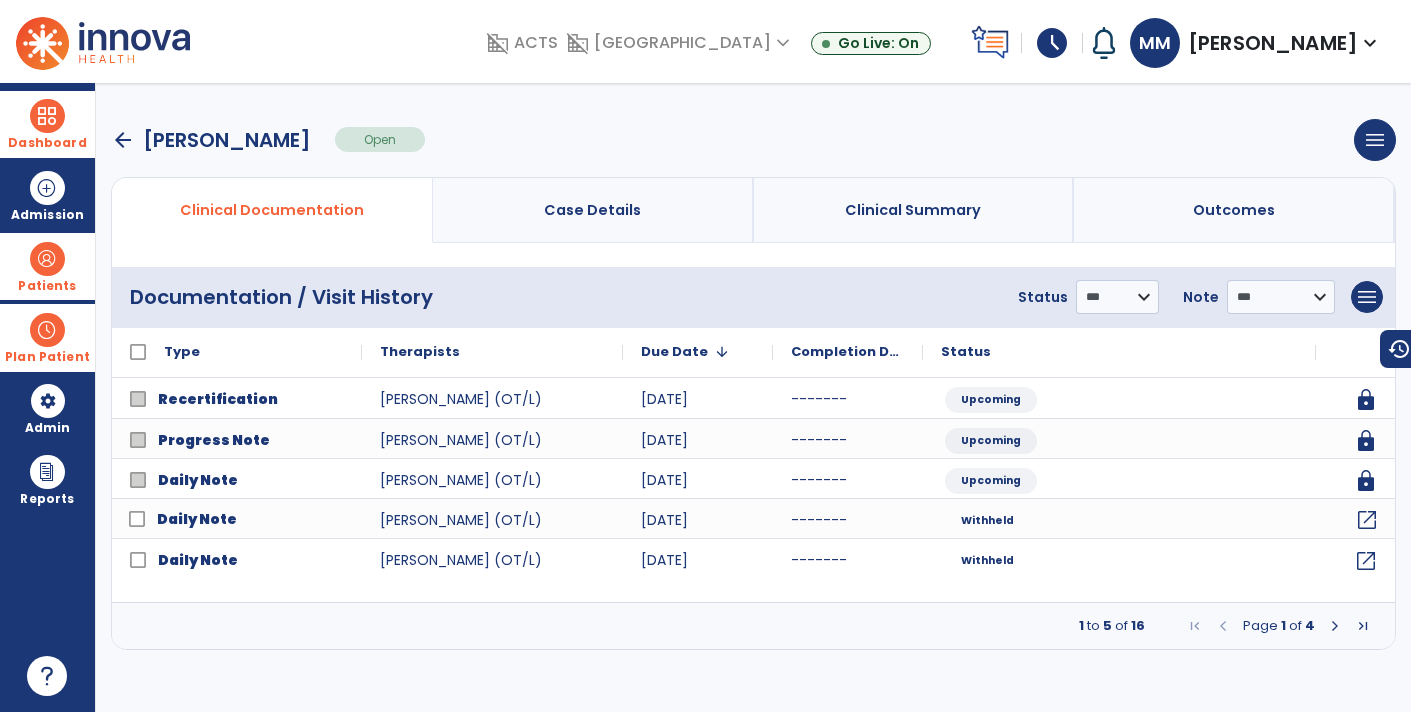 click on "Daily Note" at bounding box center [251, 519] 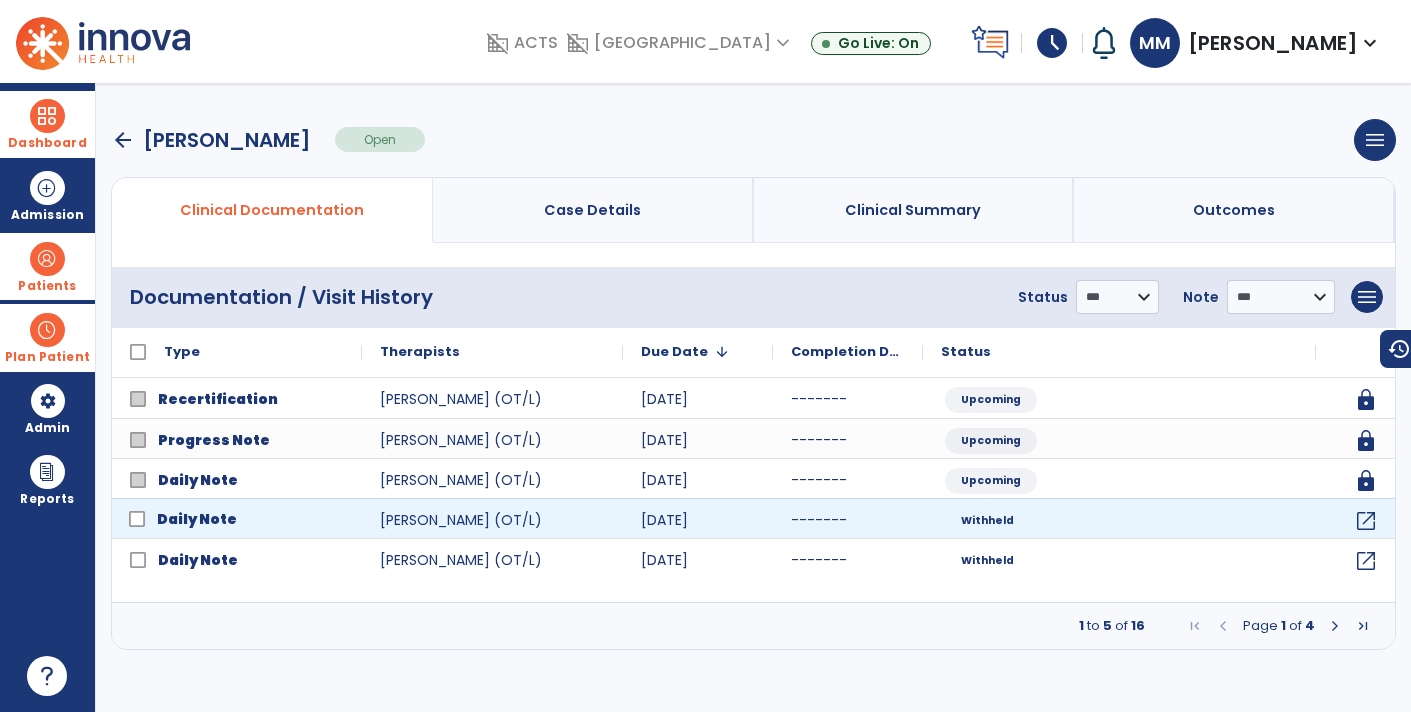 click at bounding box center (47, 116) 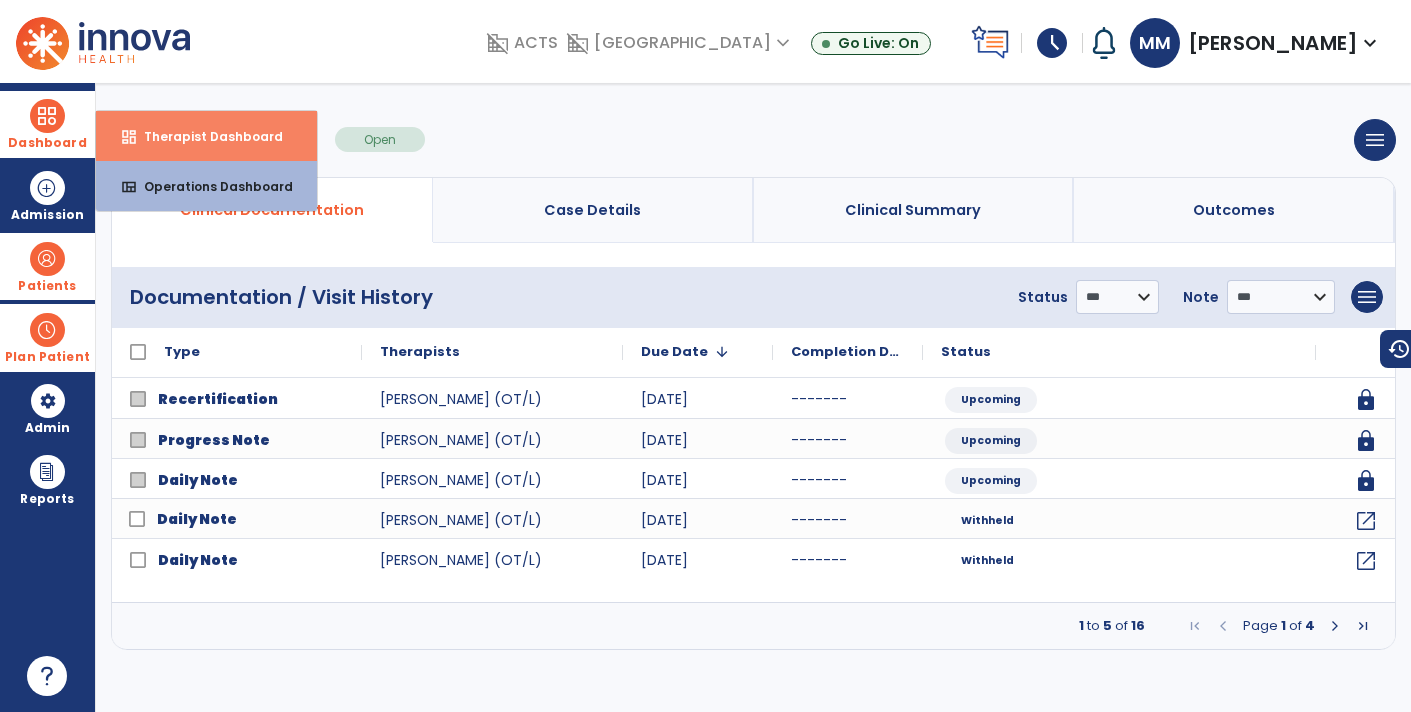 click on "Therapist Dashboard" at bounding box center [205, 136] 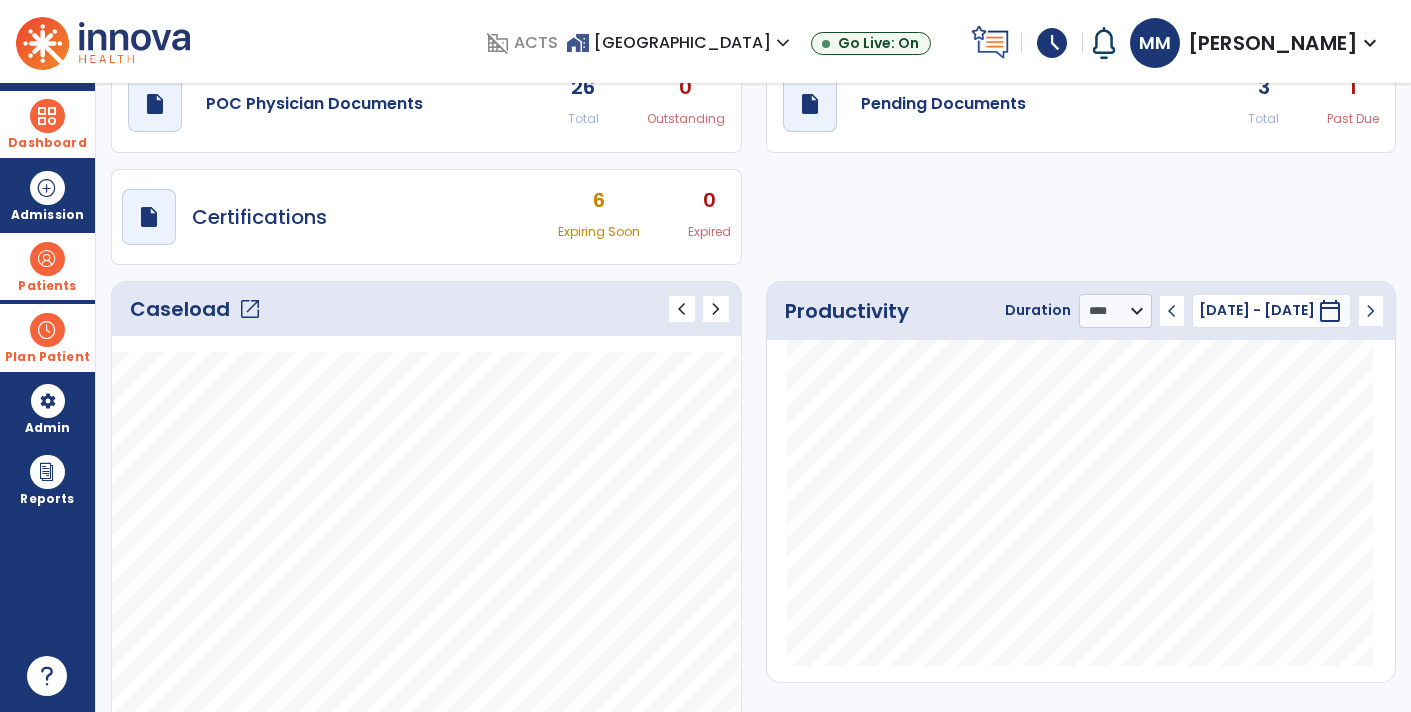 scroll, scrollTop: 97, scrollLeft: 0, axis: vertical 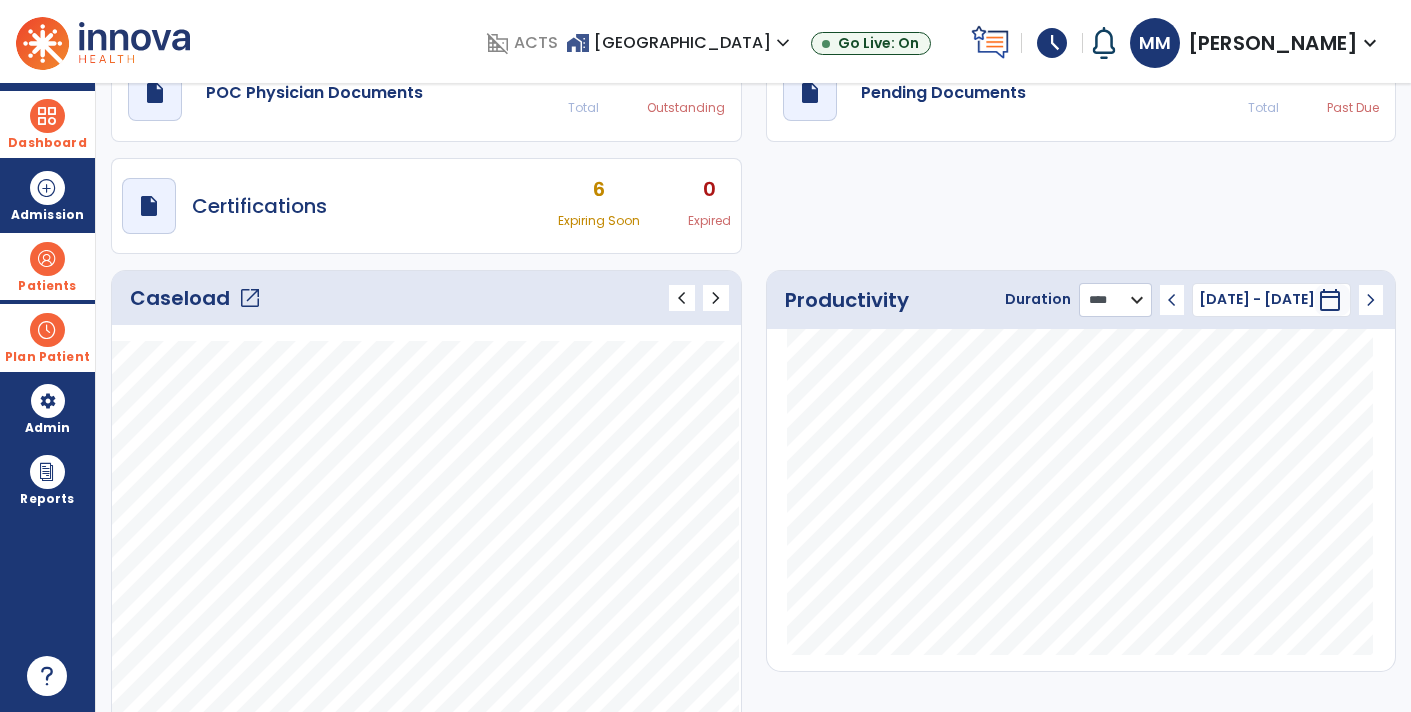 click on "******** **** ***" 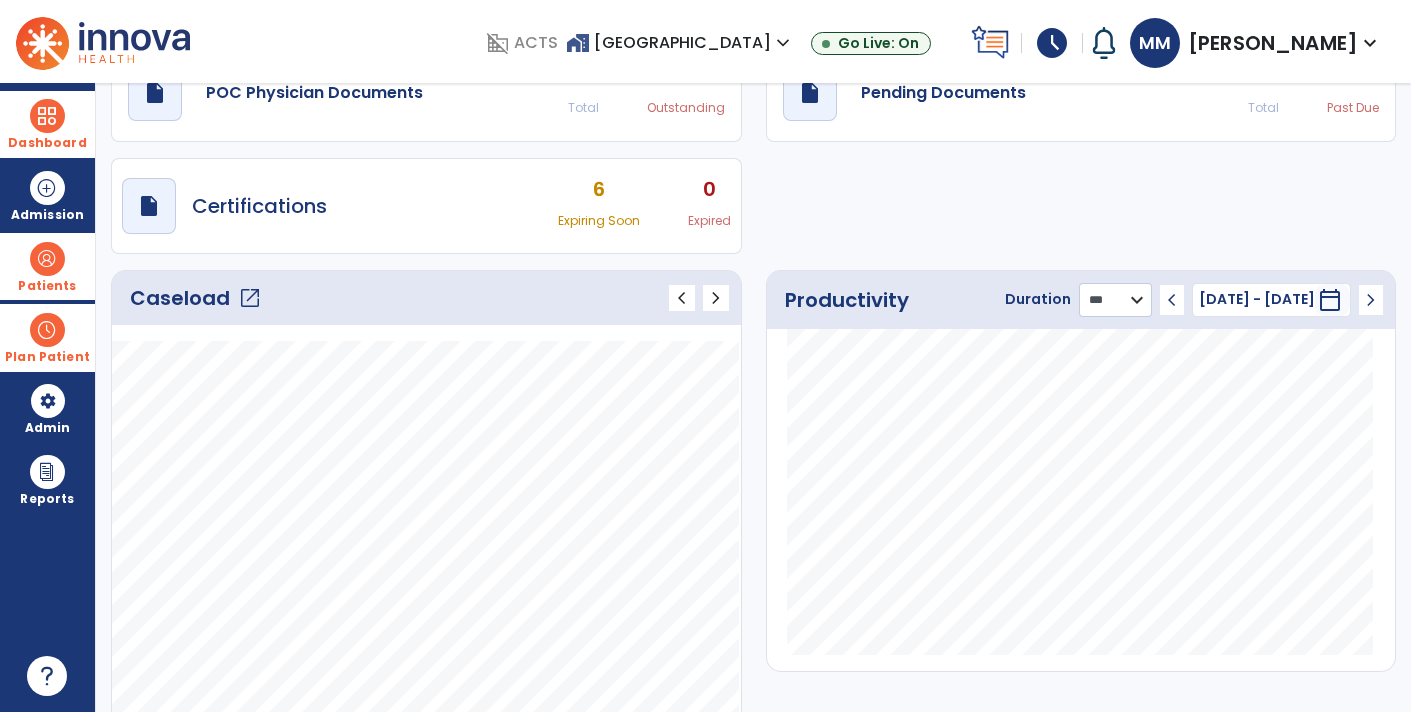 click on "******** **** ***" 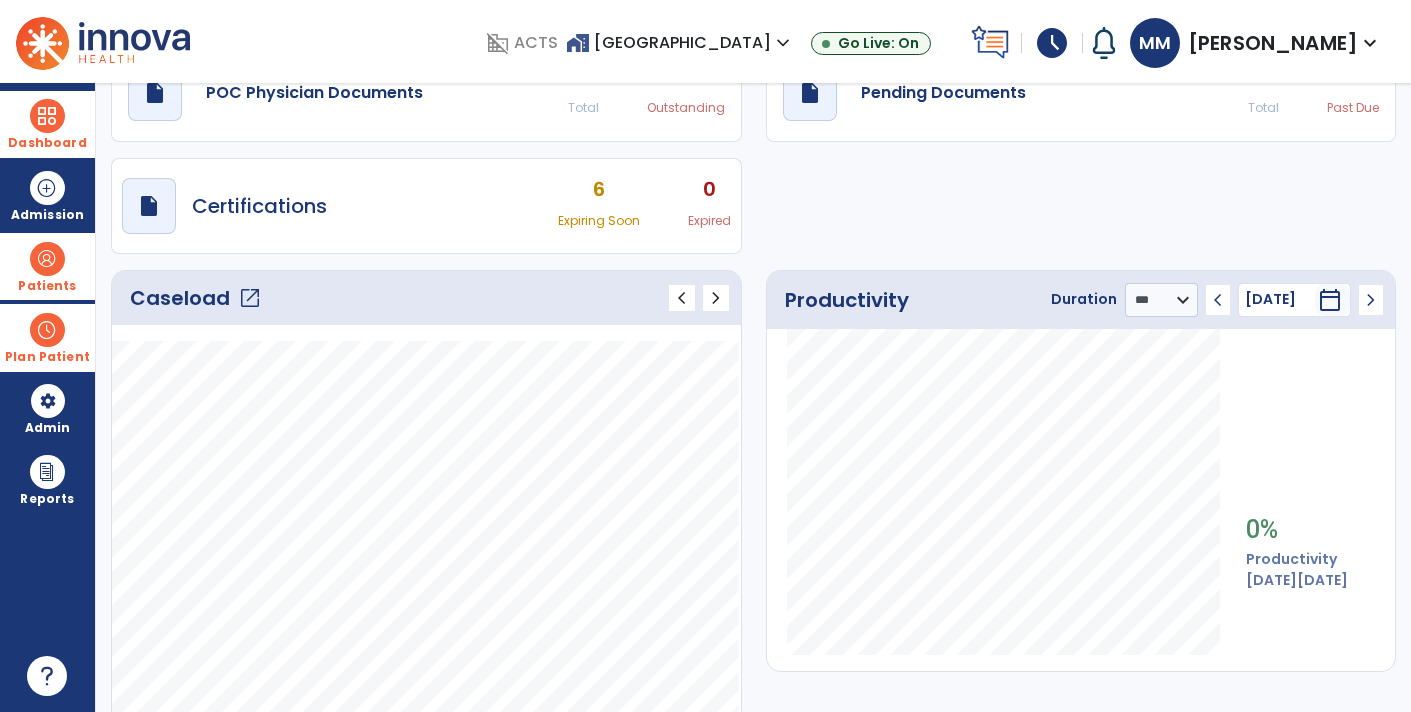 click on "chevron_left" 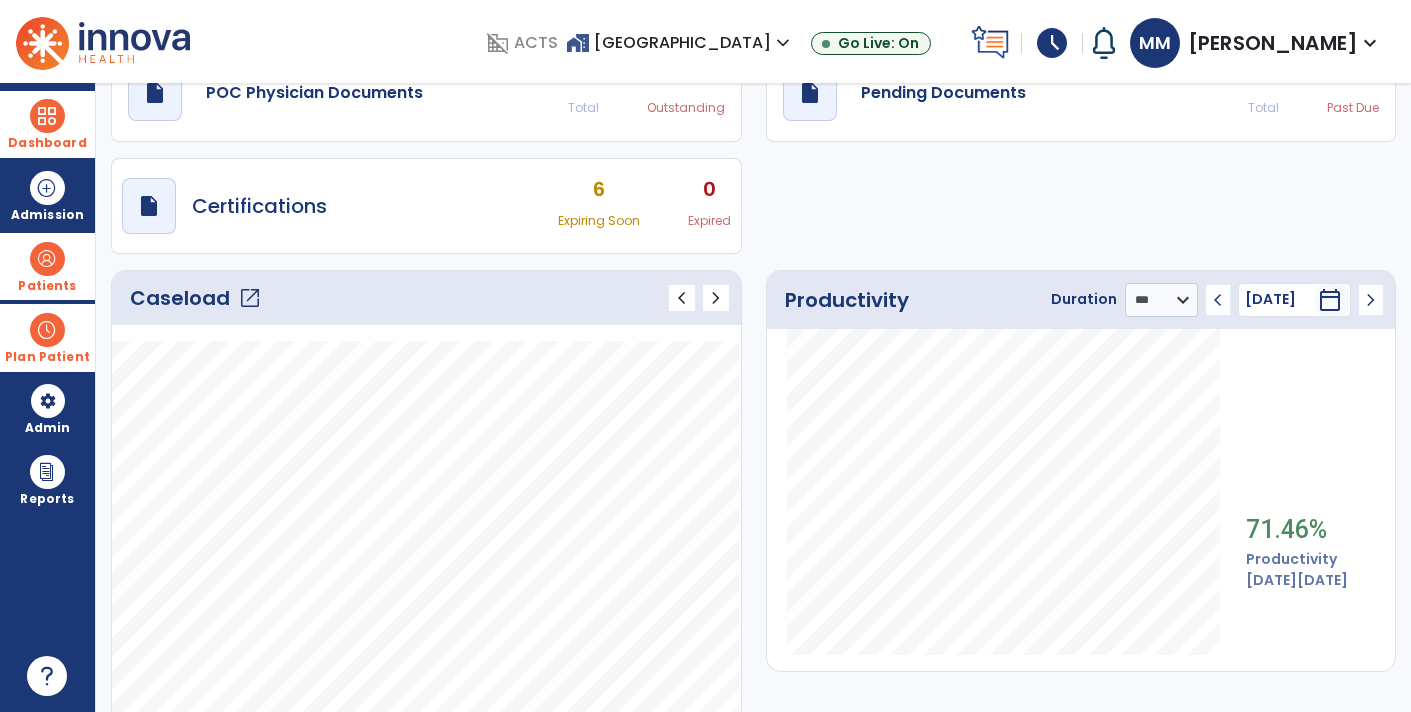click on "chevron_right" 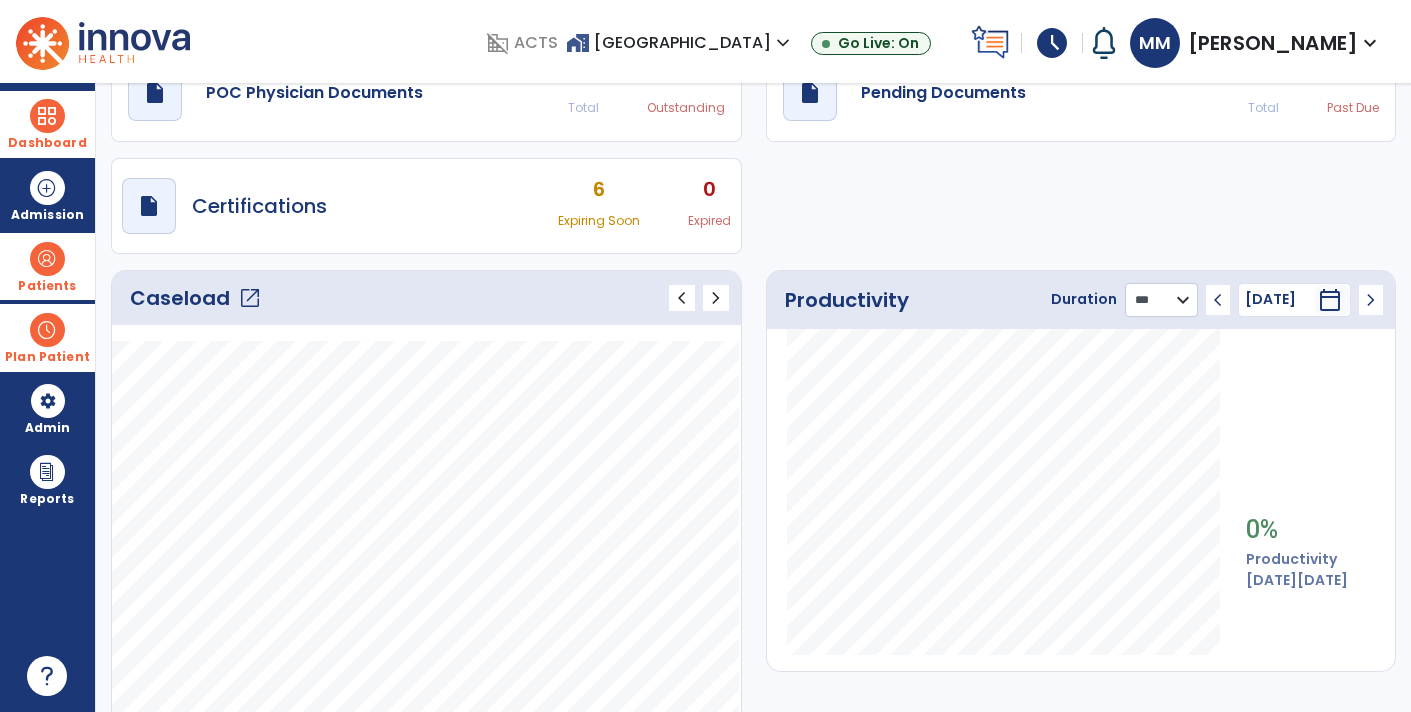 click on "******** **** ***" 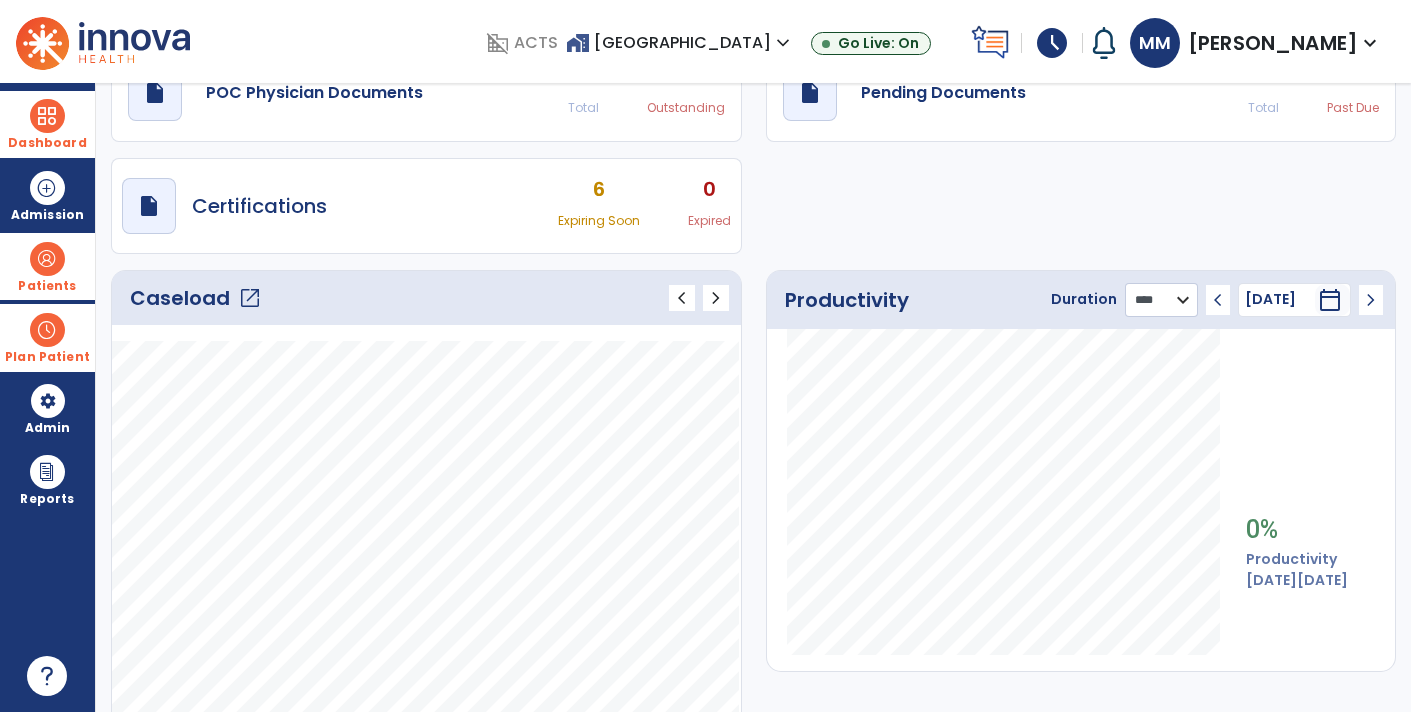 click on "******** **** ***" 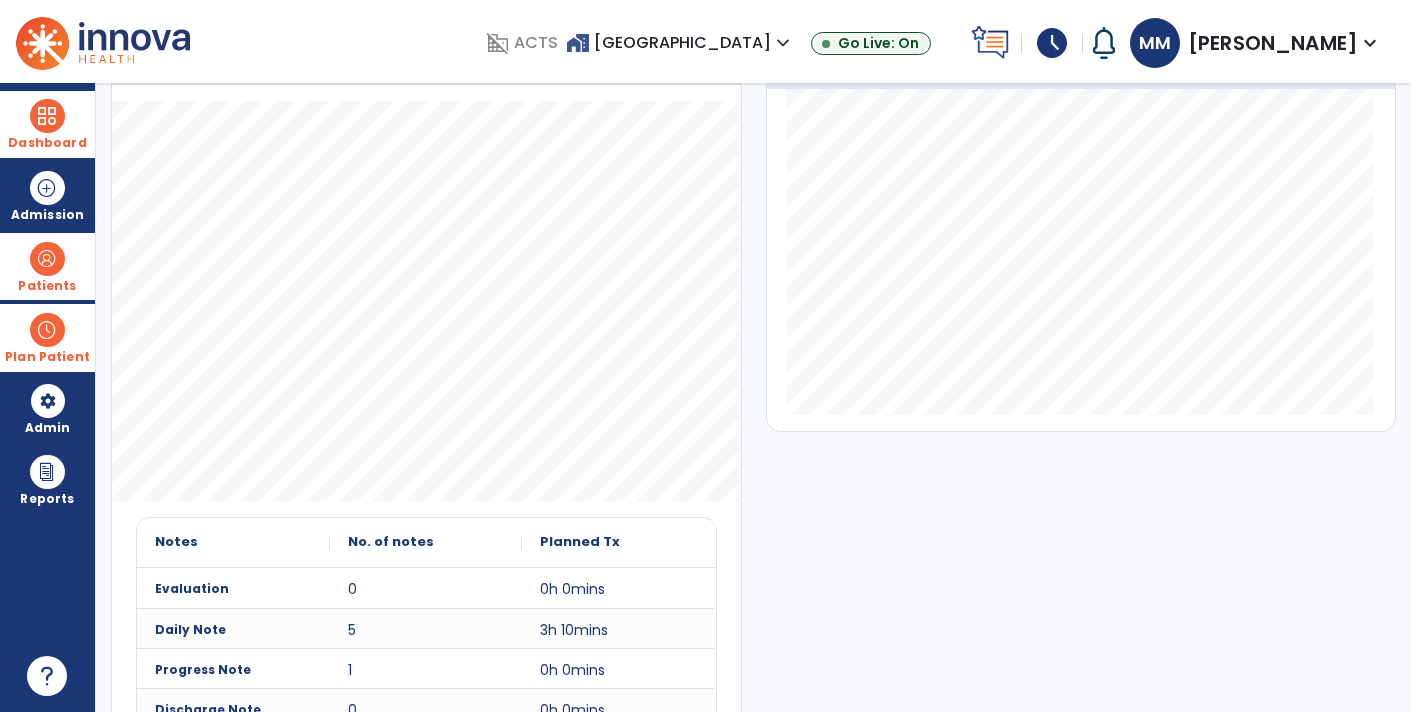 scroll, scrollTop: 0, scrollLeft: 0, axis: both 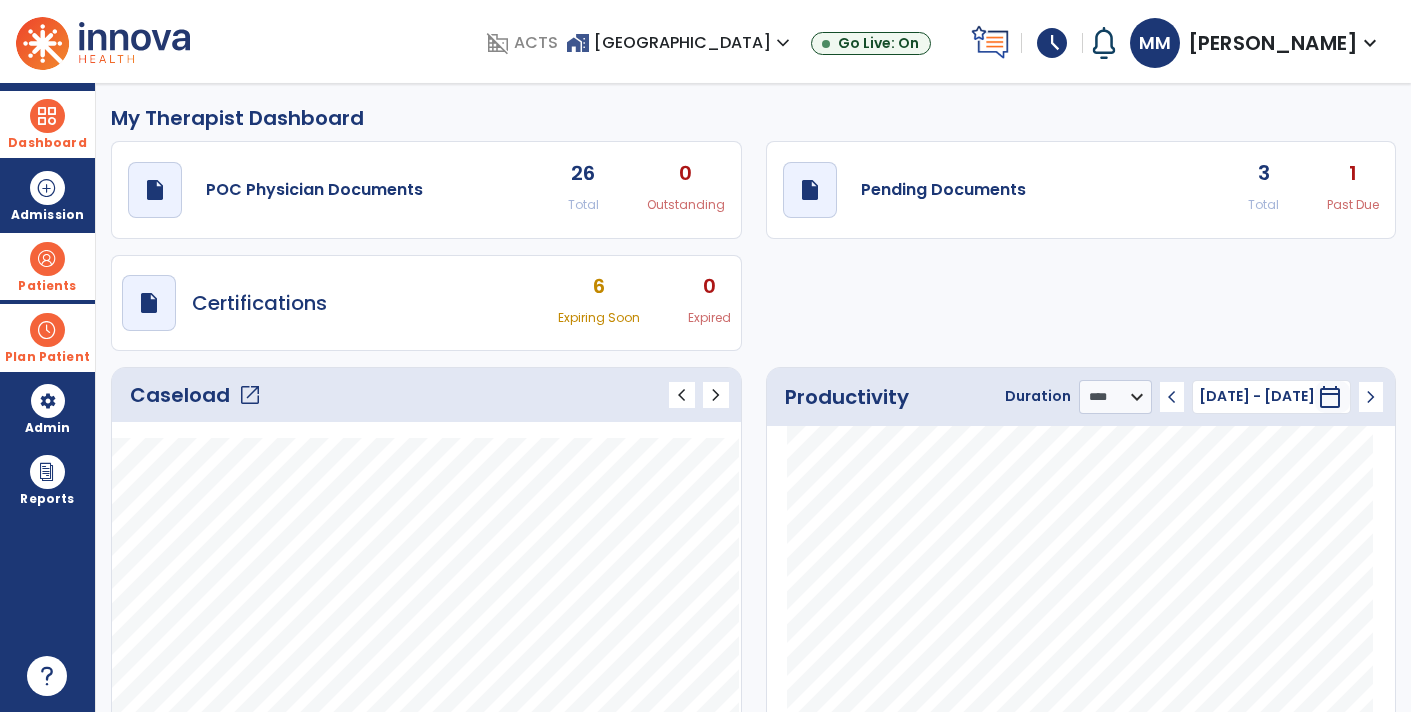 click on "6 Expiring Soon 0 Expired" at bounding box center (644, 303) 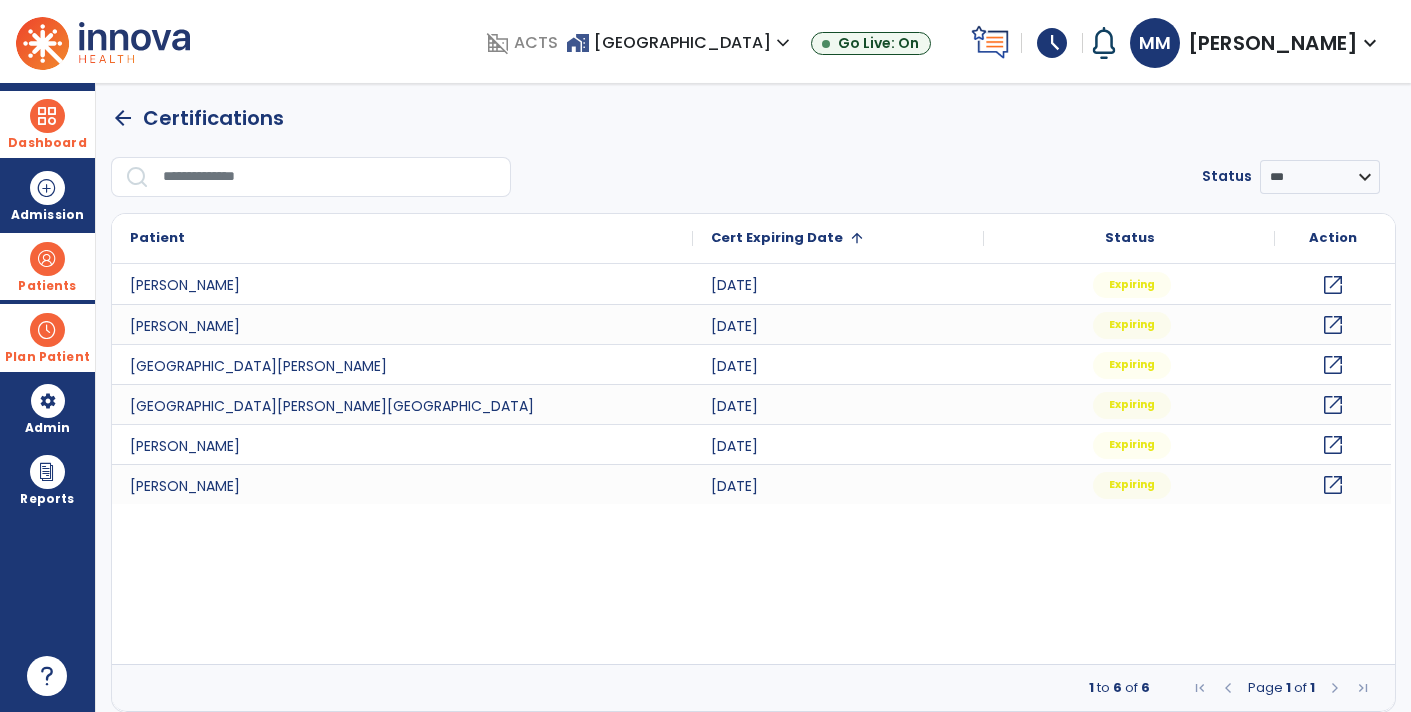 click at bounding box center [47, 116] 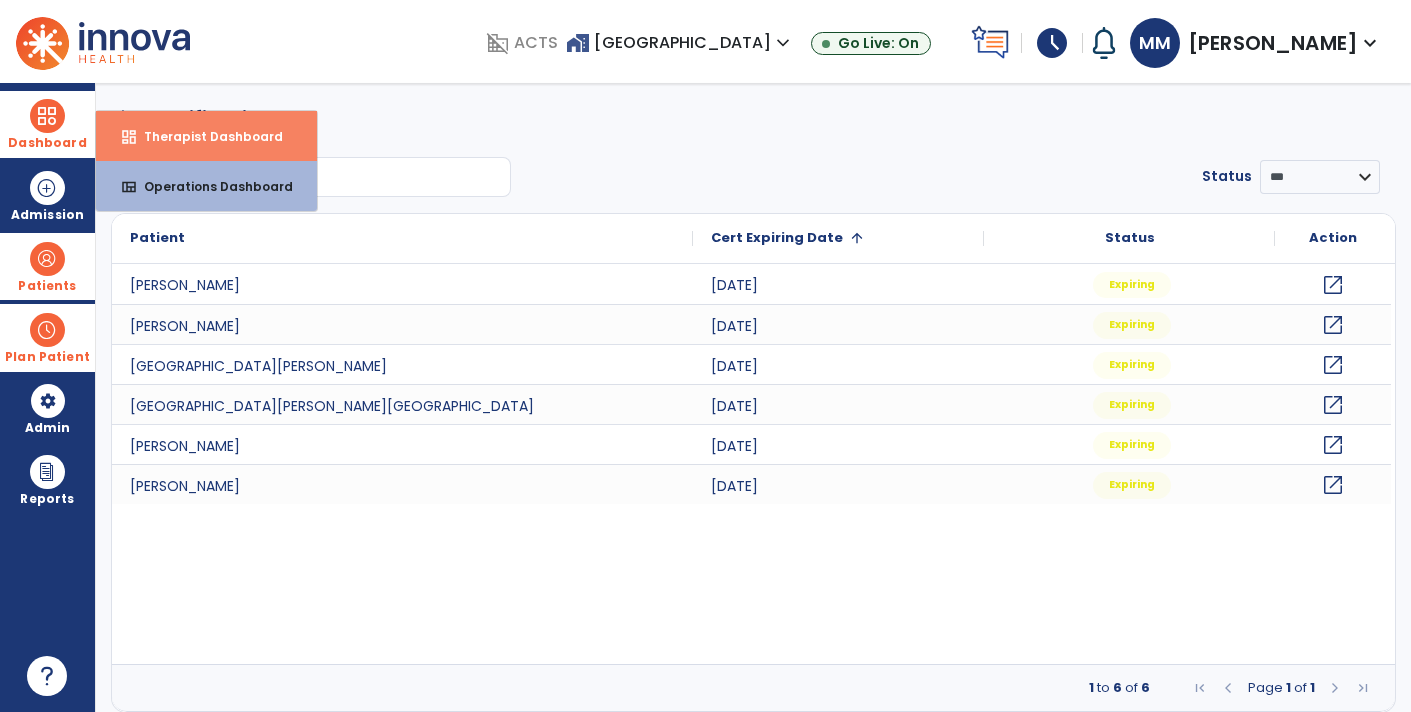 click on "Therapist Dashboard" at bounding box center (205, 136) 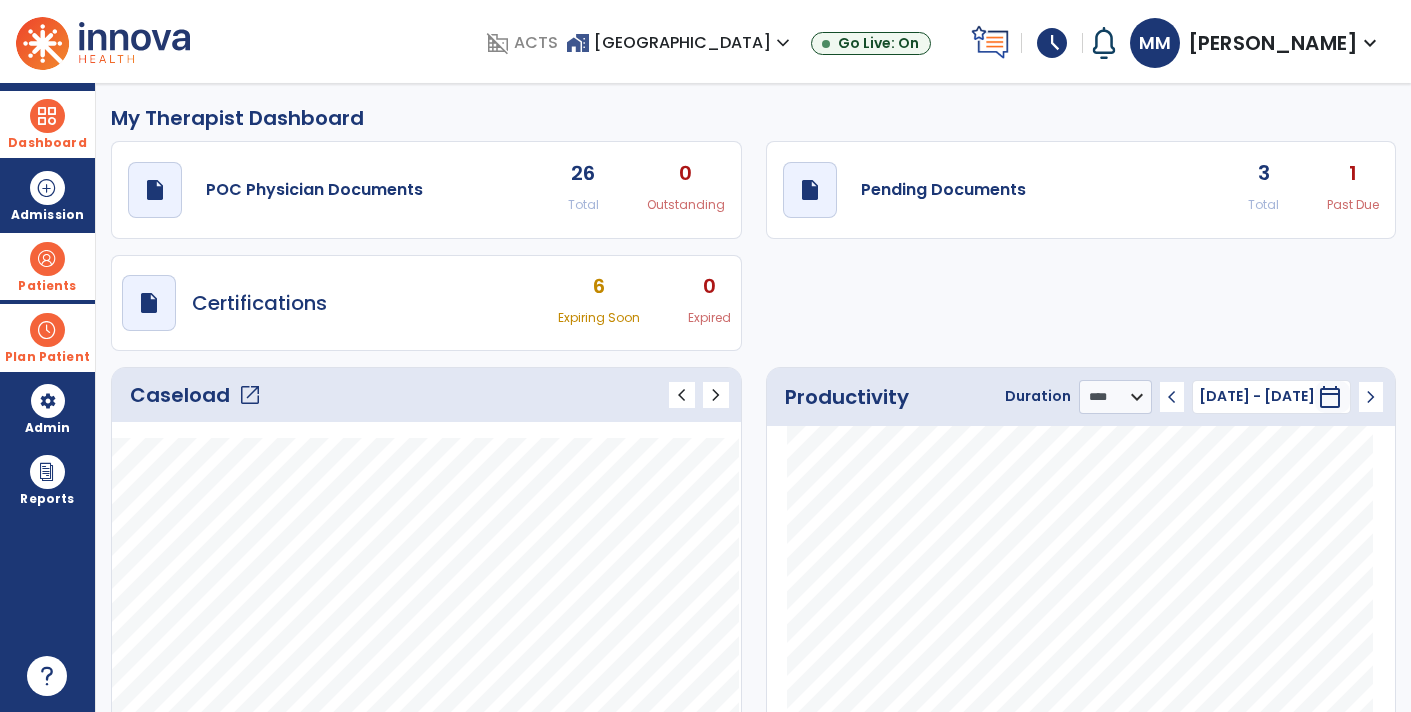 click on "draft   open_in_new  Pending Documents 3 Total 1 Past Due" 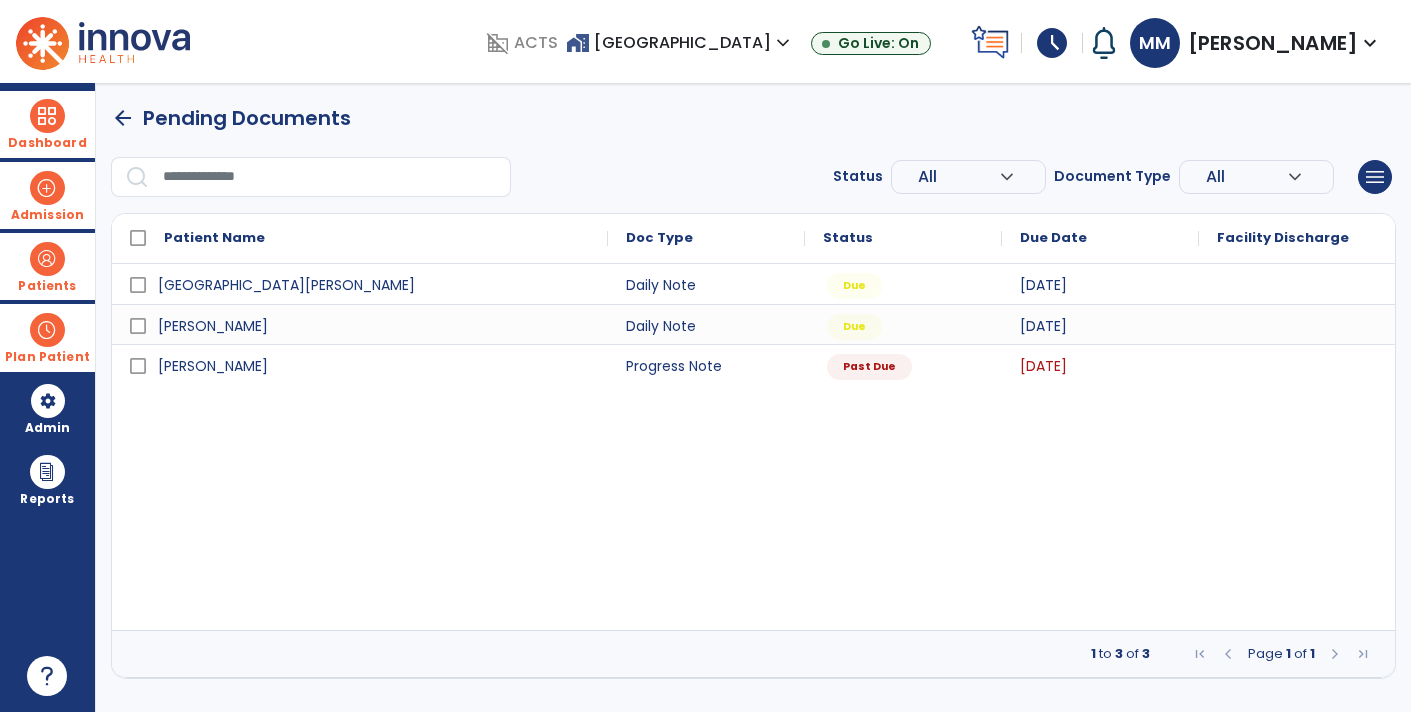 click at bounding box center [47, 188] 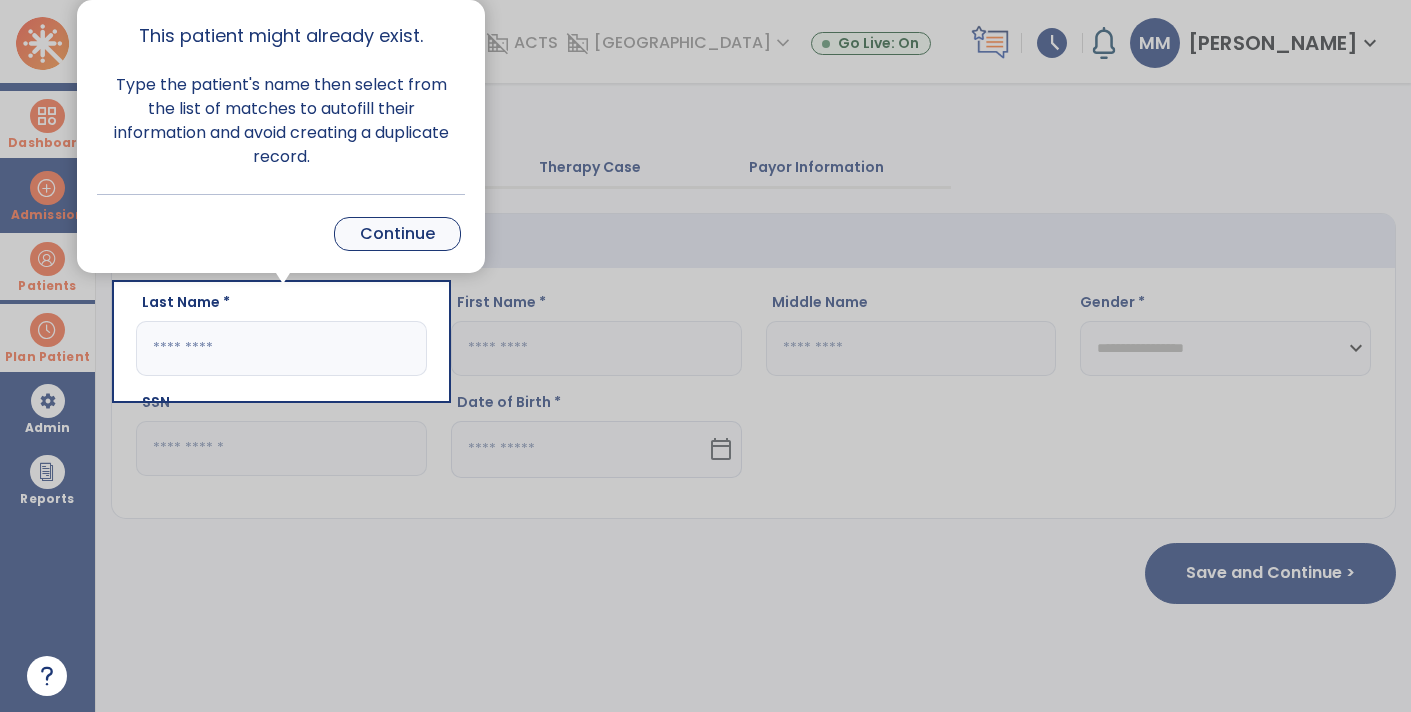 click on "Continue" at bounding box center (397, 234) 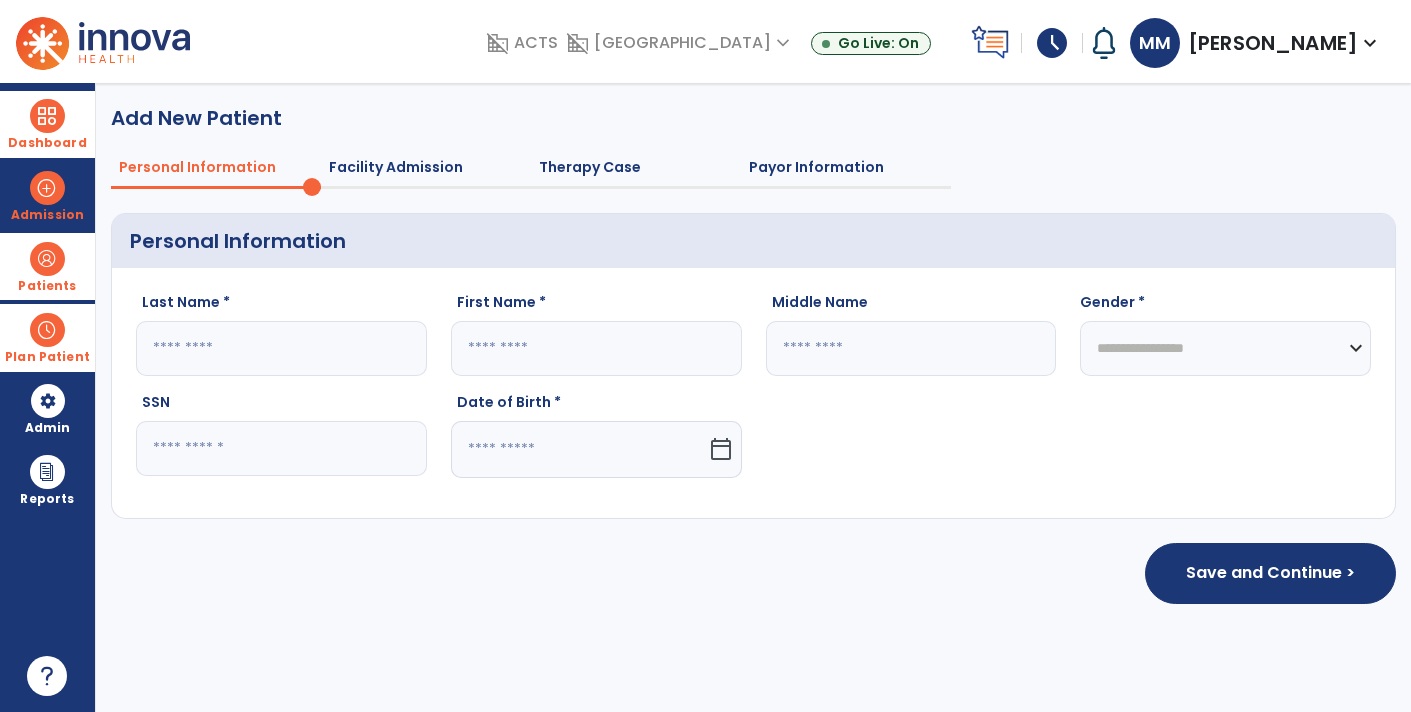 click 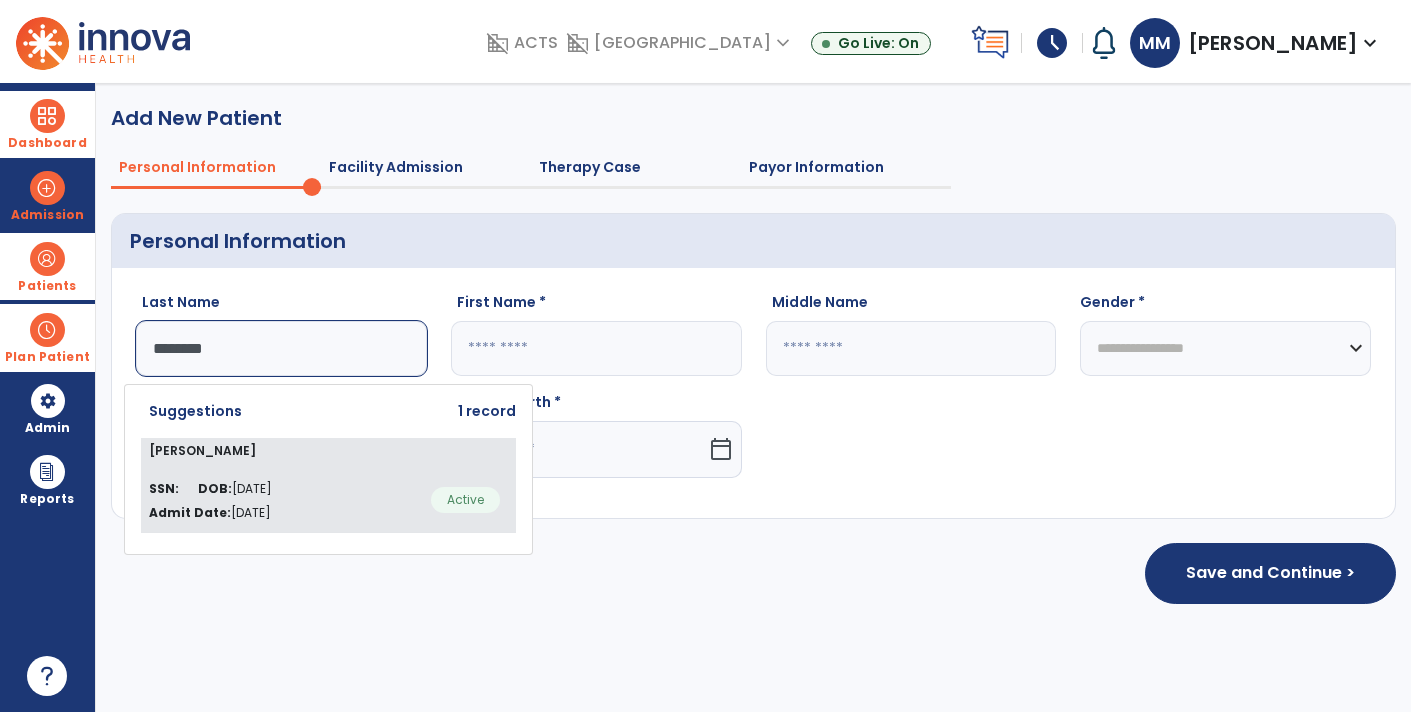 type on "********" 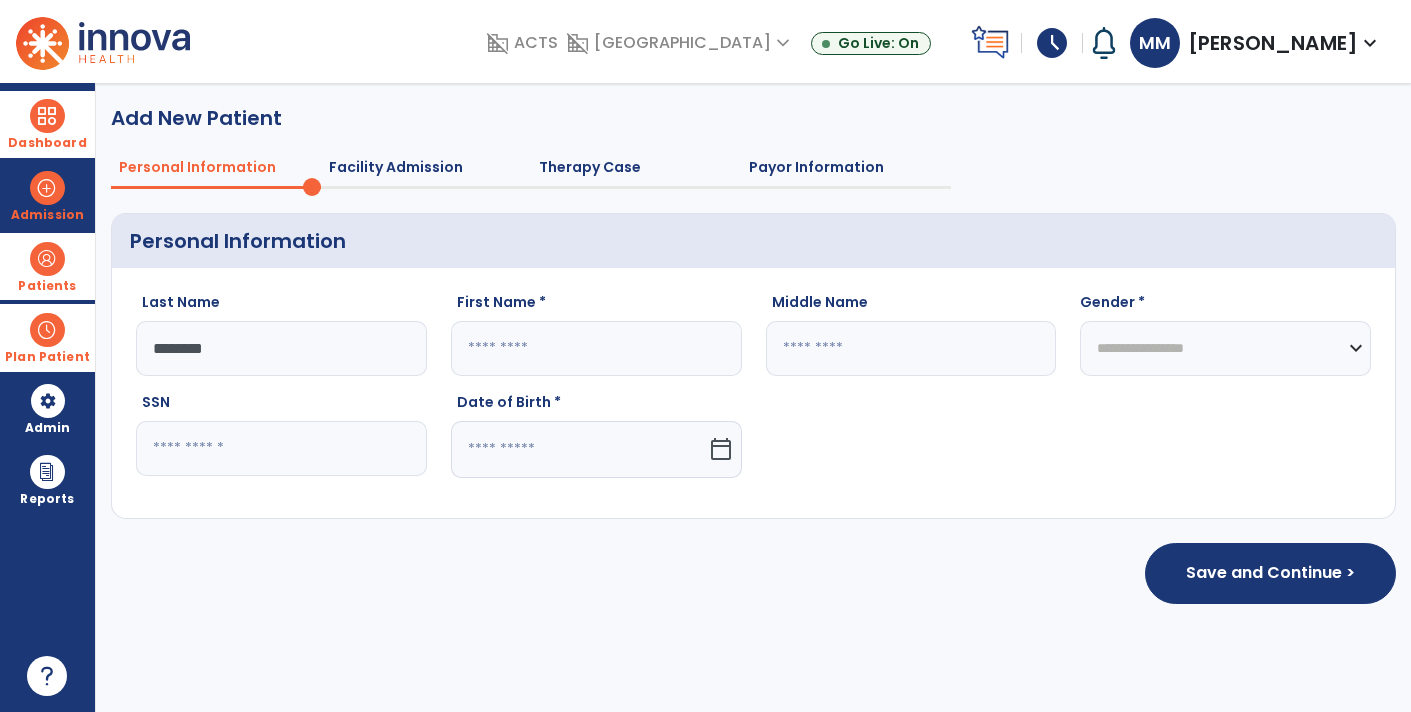 type on "****" 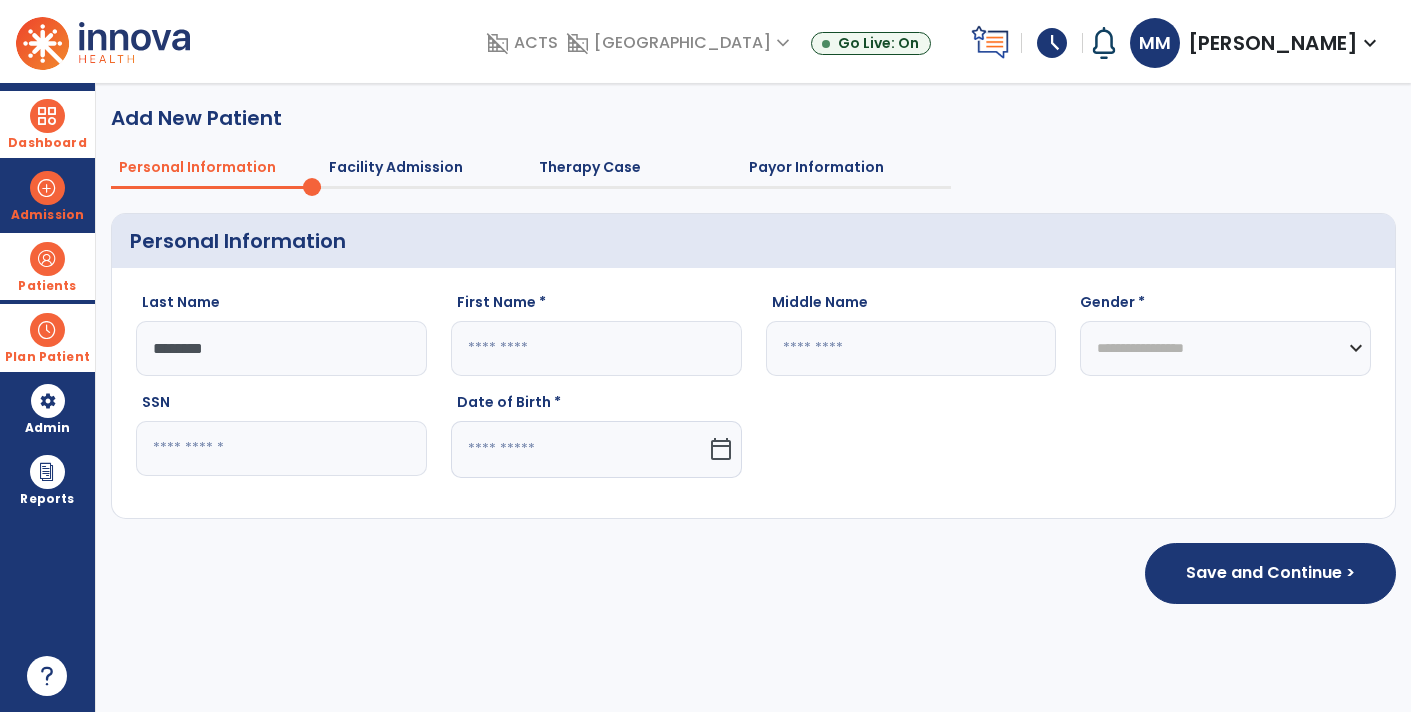 select on "******" 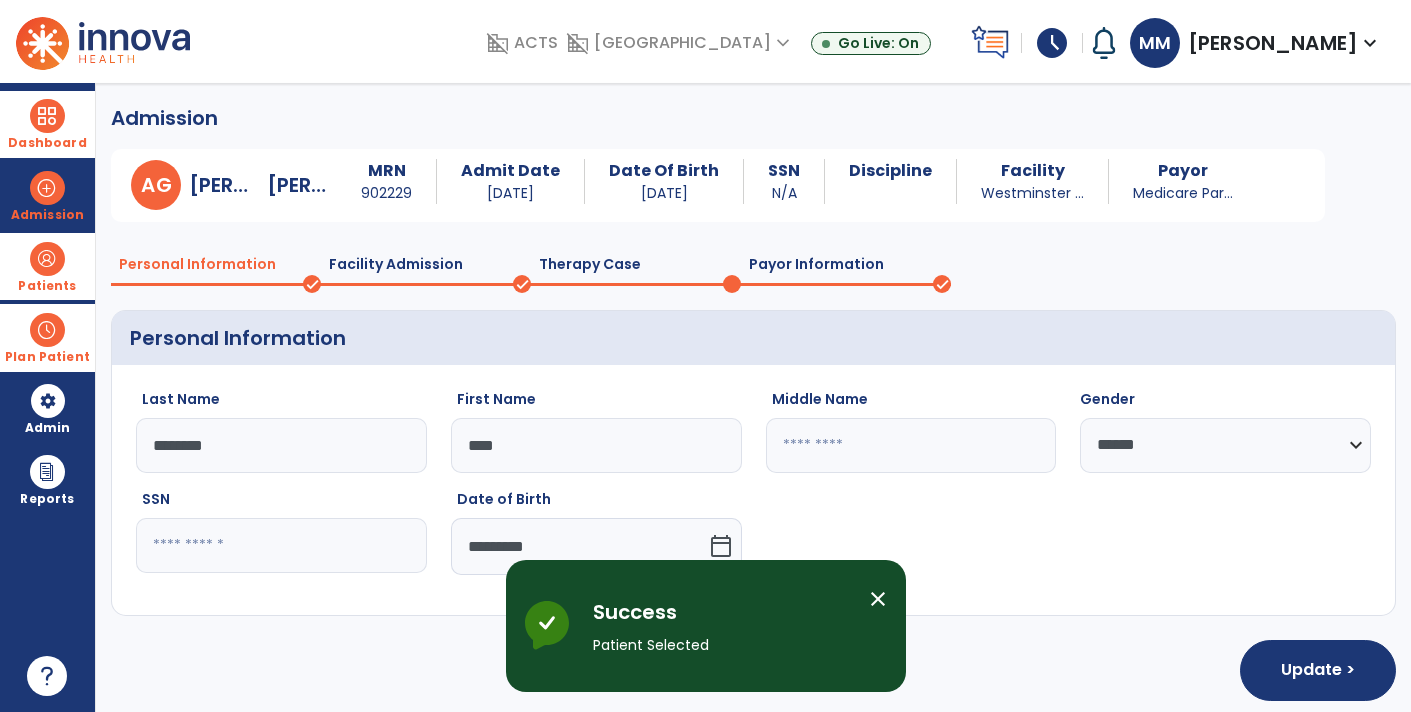 click on "done" 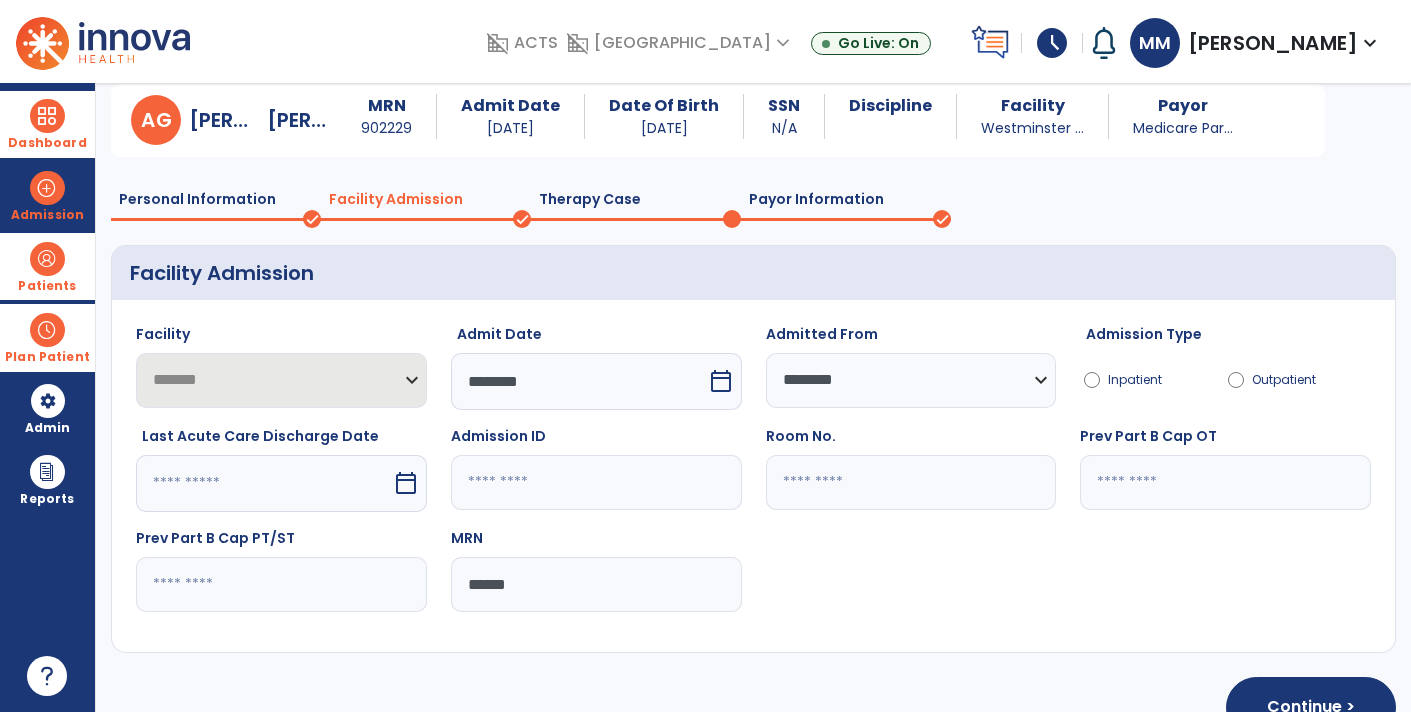 scroll, scrollTop: 64, scrollLeft: 0, axis: vertical 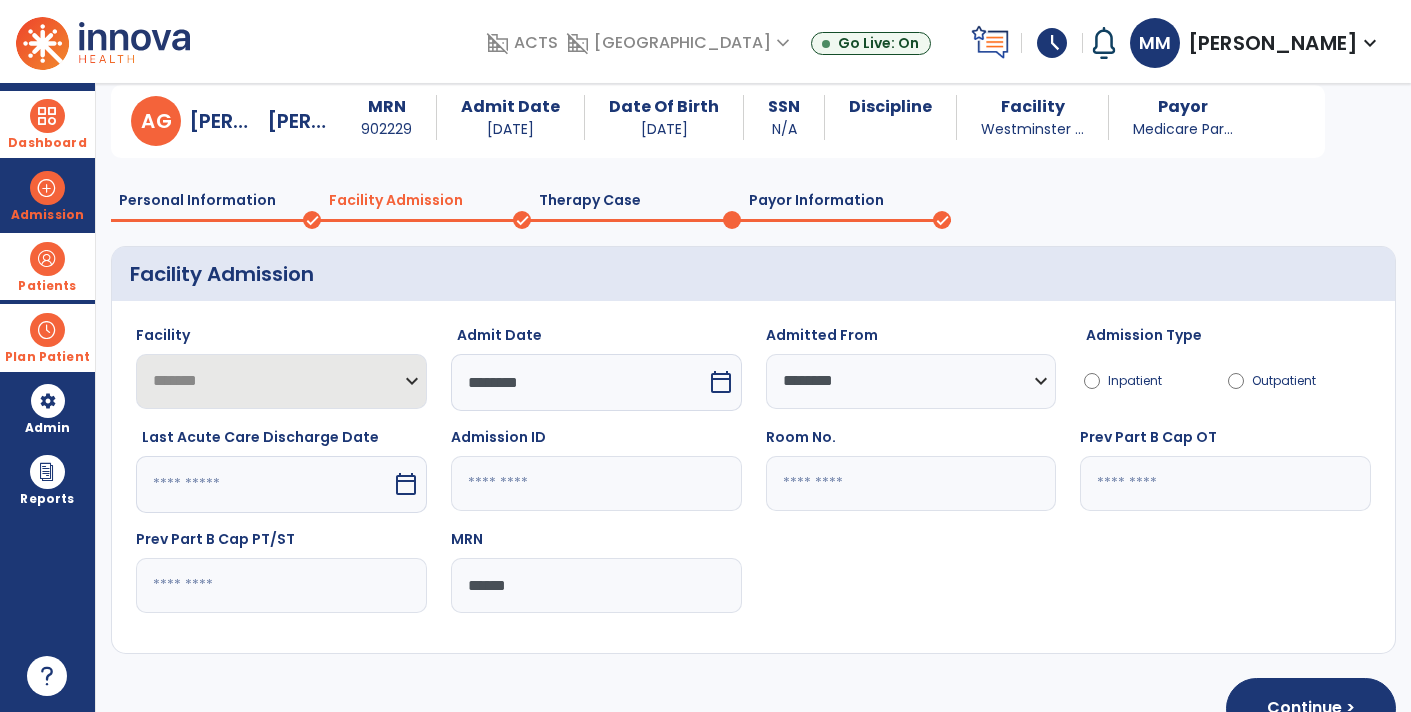click on "Therapy Case" 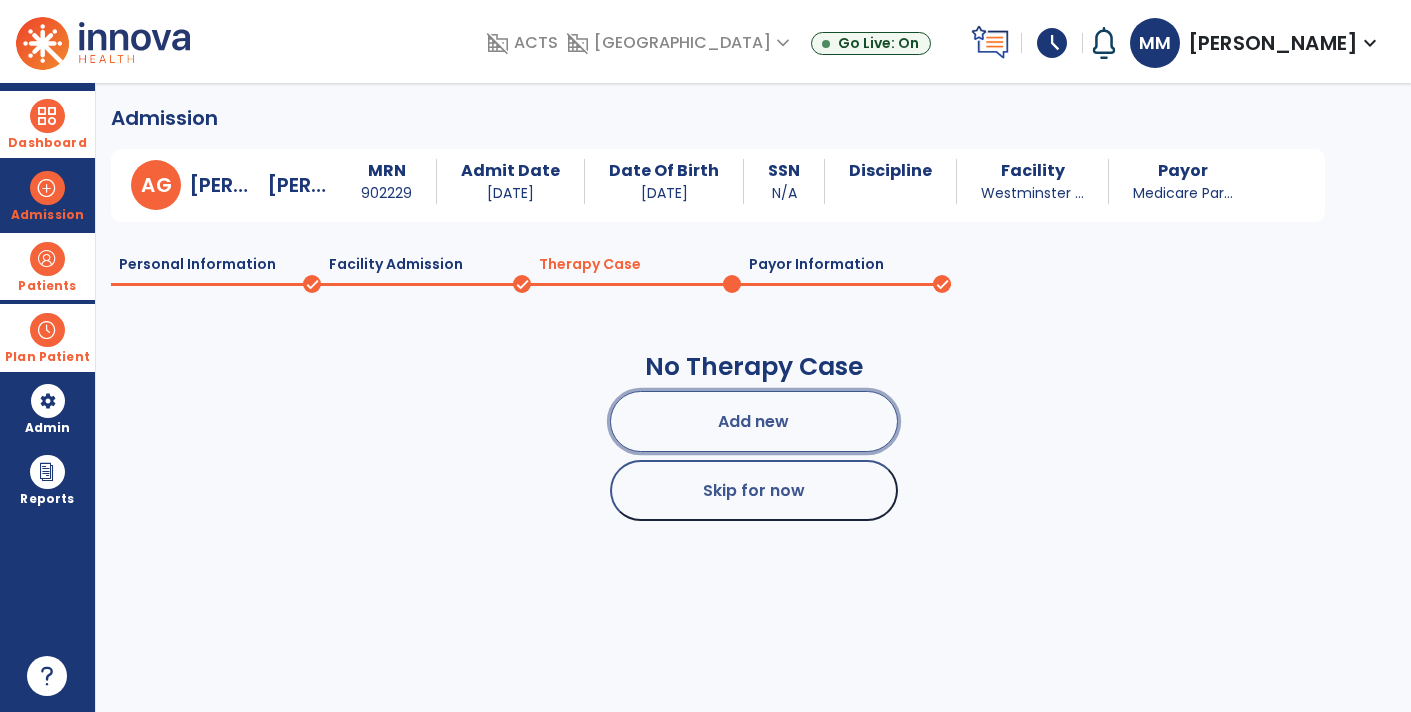 click on "Add new" at bounding box center [754, 421] 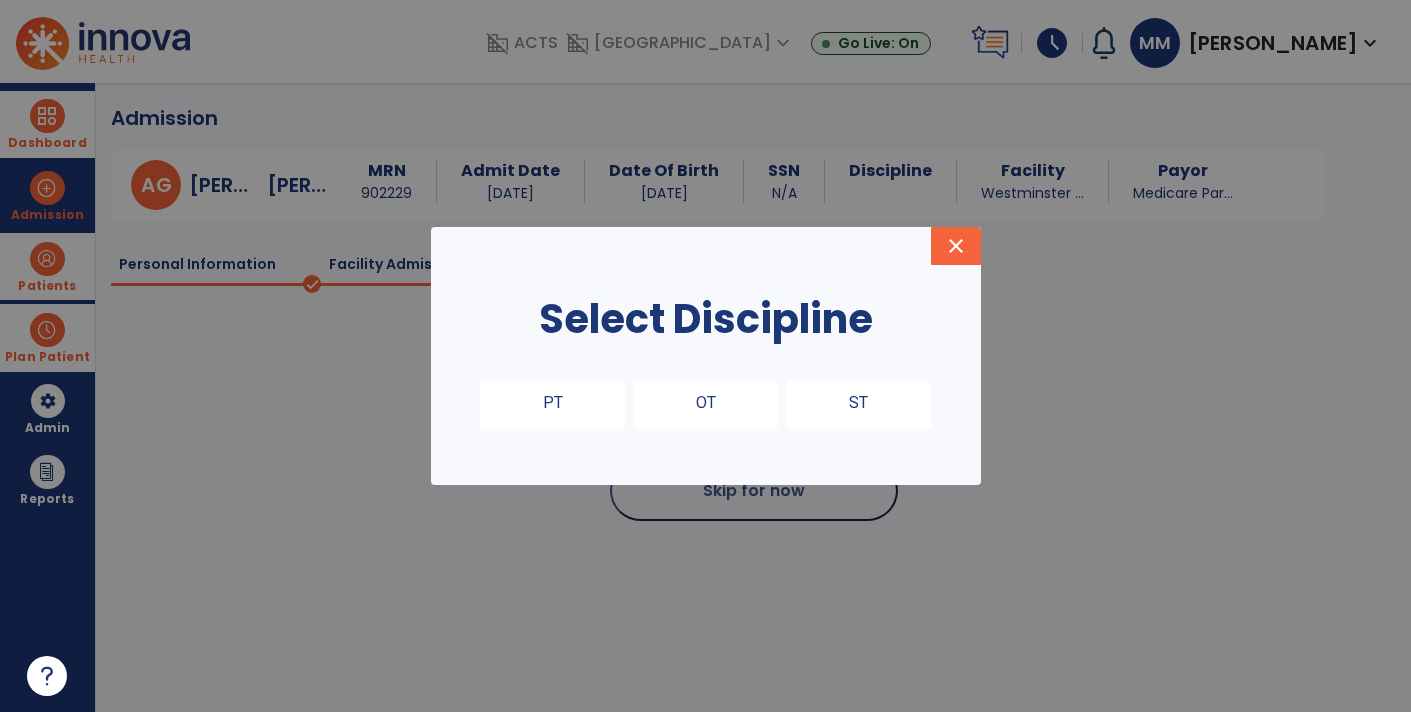 click on "PT" at bounding box center (552, 405) 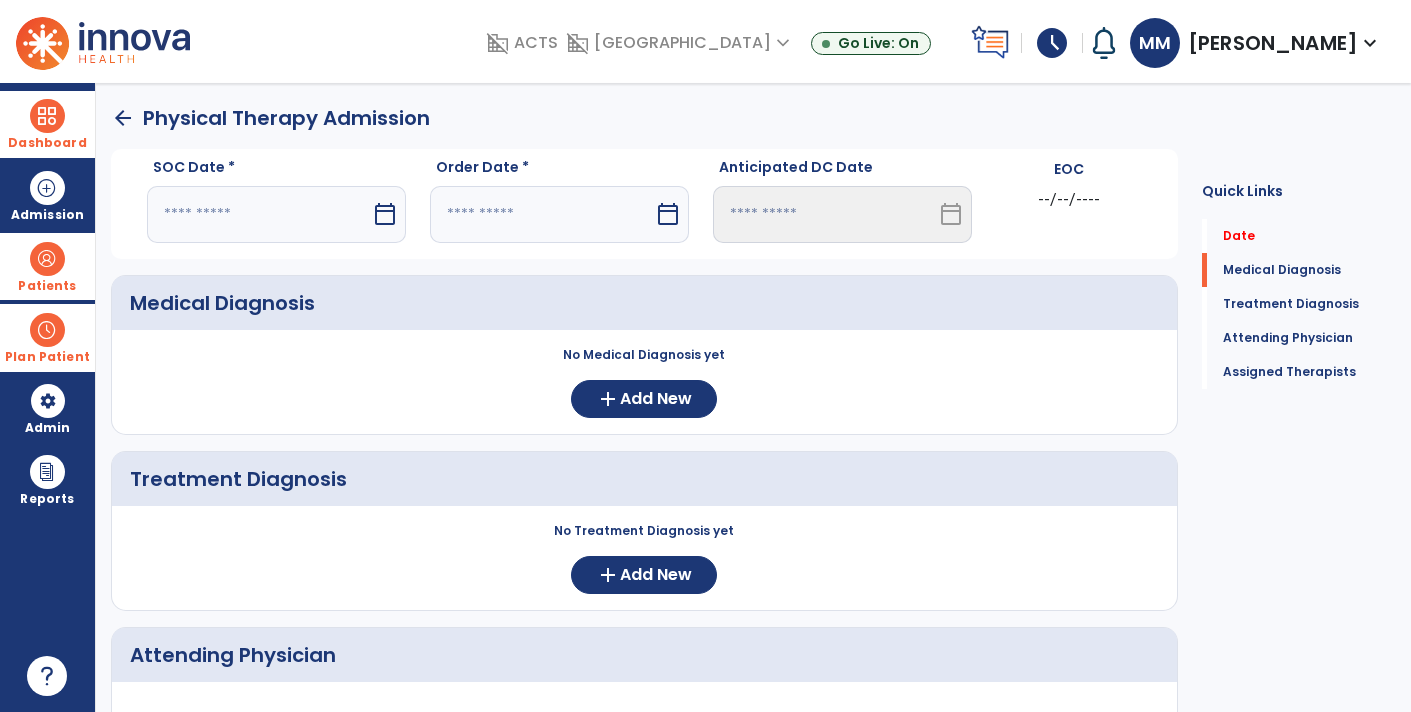 click on "arrow_back" 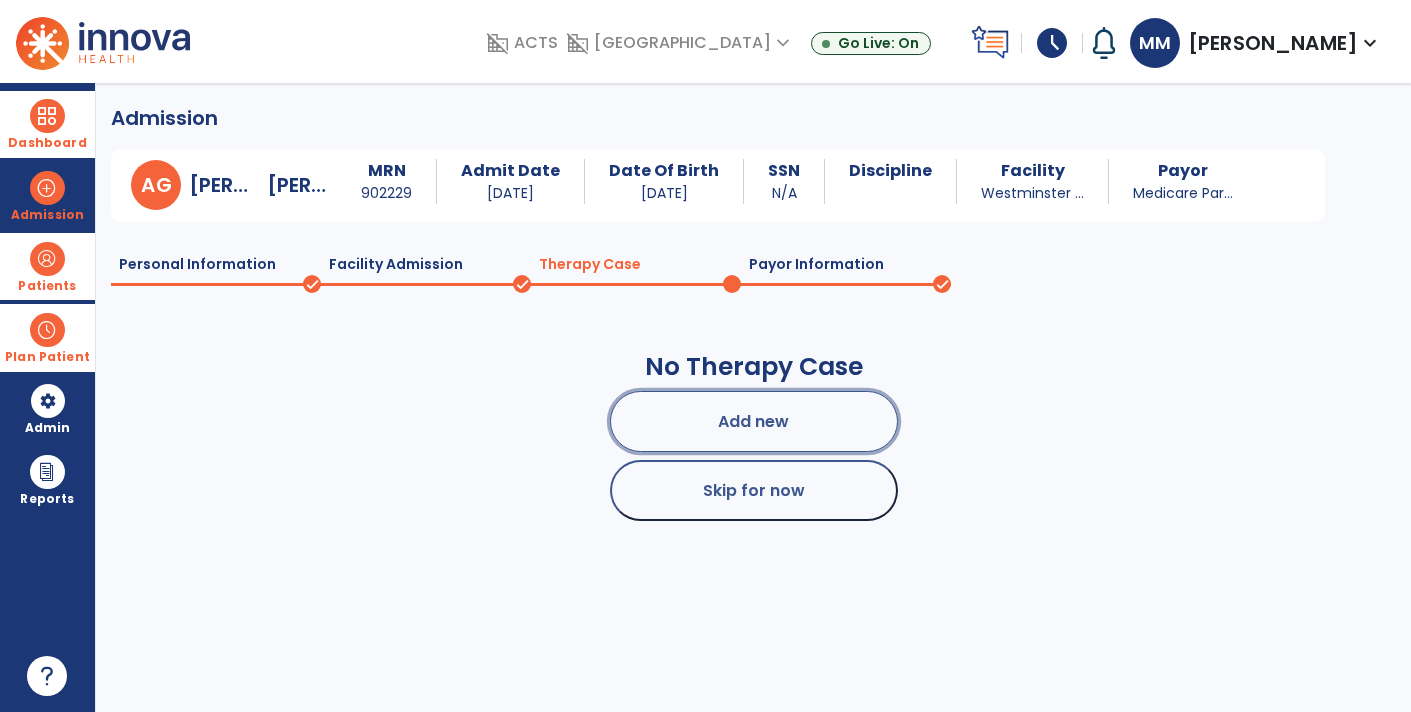 click on "Add new" at bounding box center (754, 421) 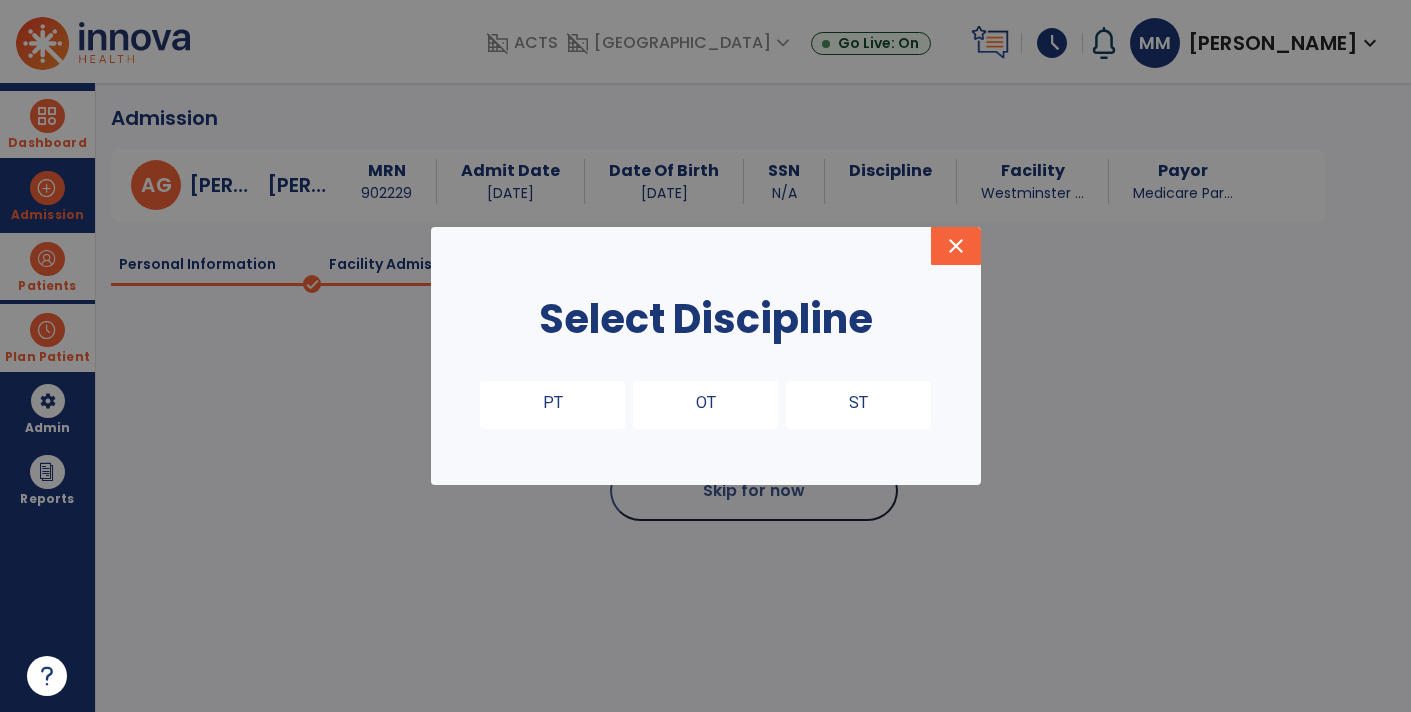 click on "OT" at bounding box center [705, 405] 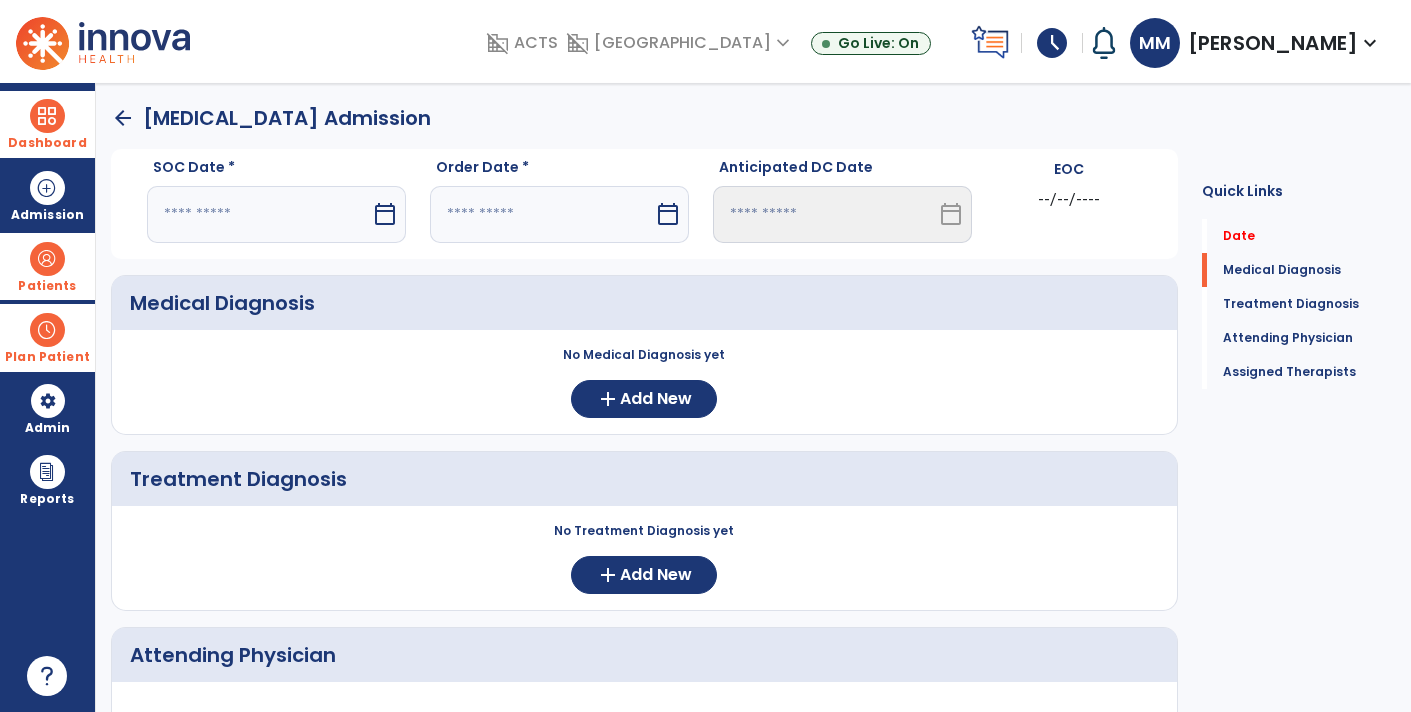 click on "calendar_today" at bounding box center [387, 214] 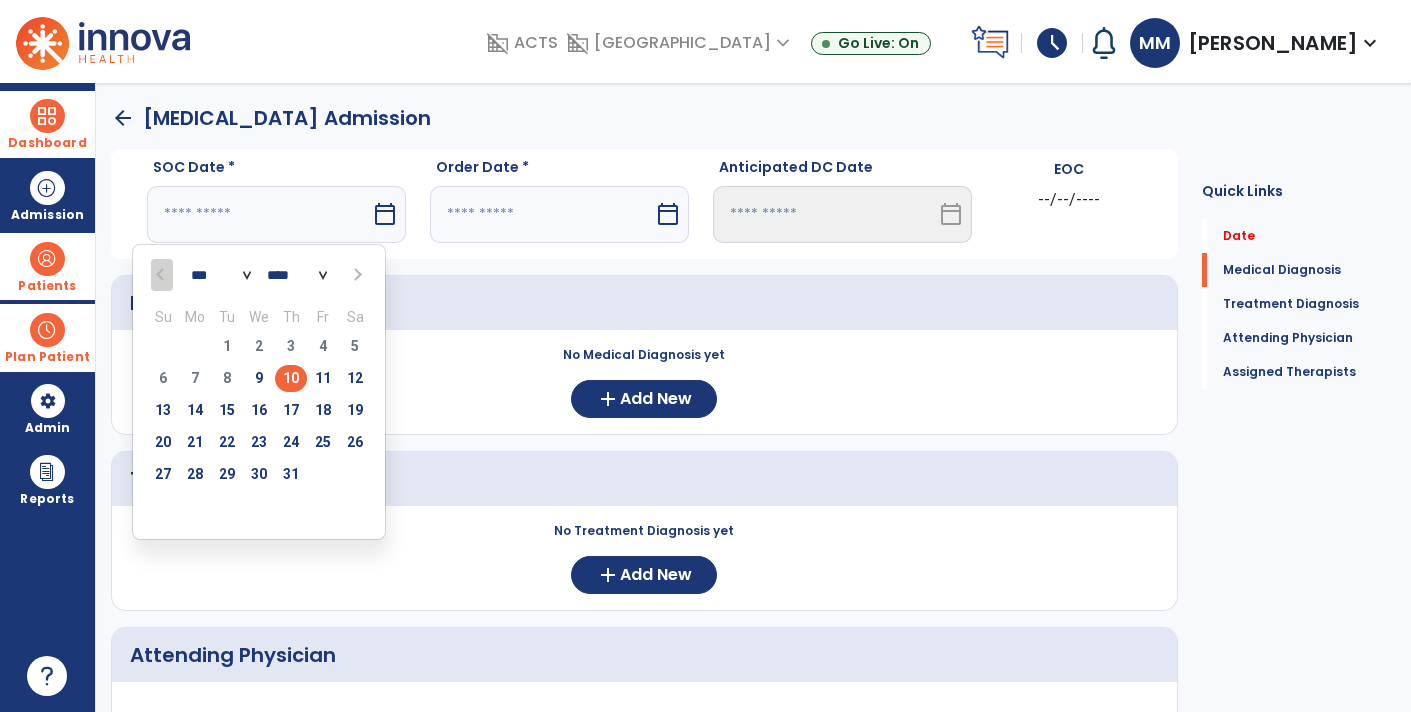click on "10" at bounding box center (291, 378) 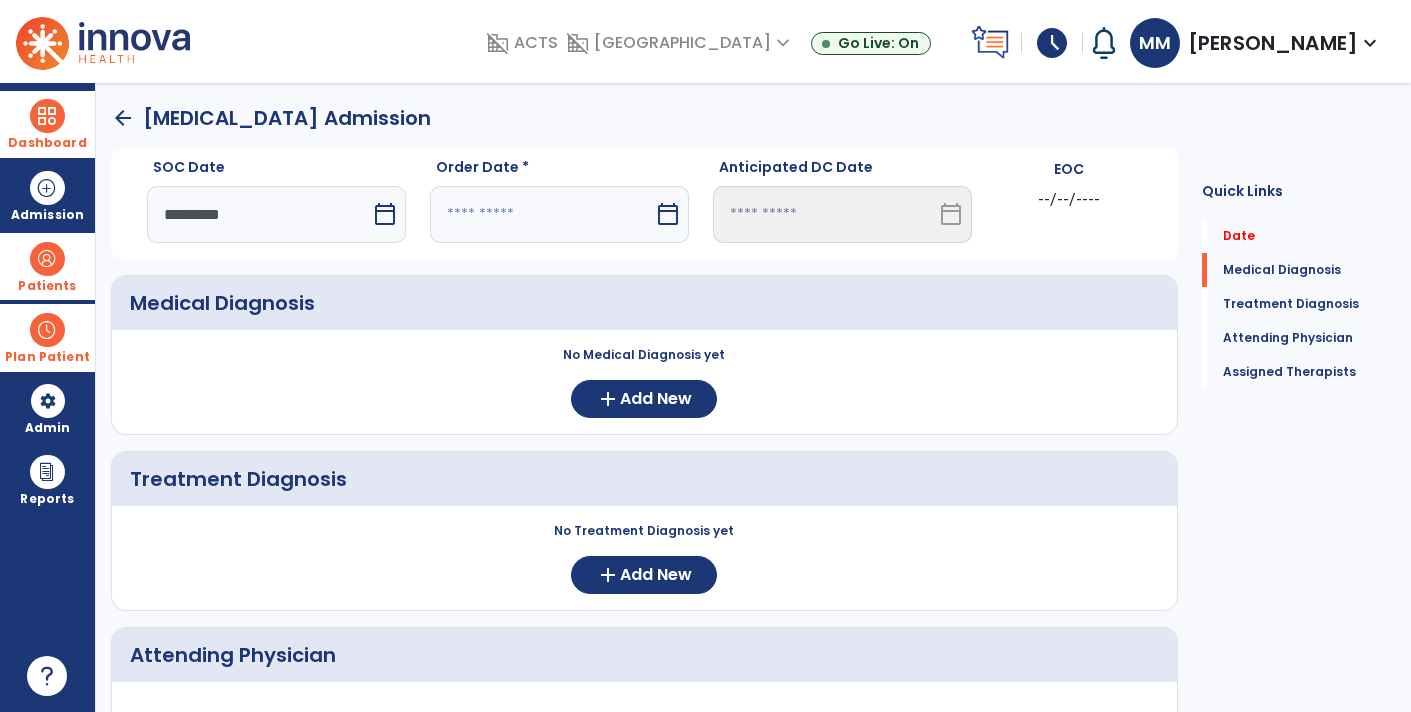 click on "calendar_today" at bounding box center (668, 214) 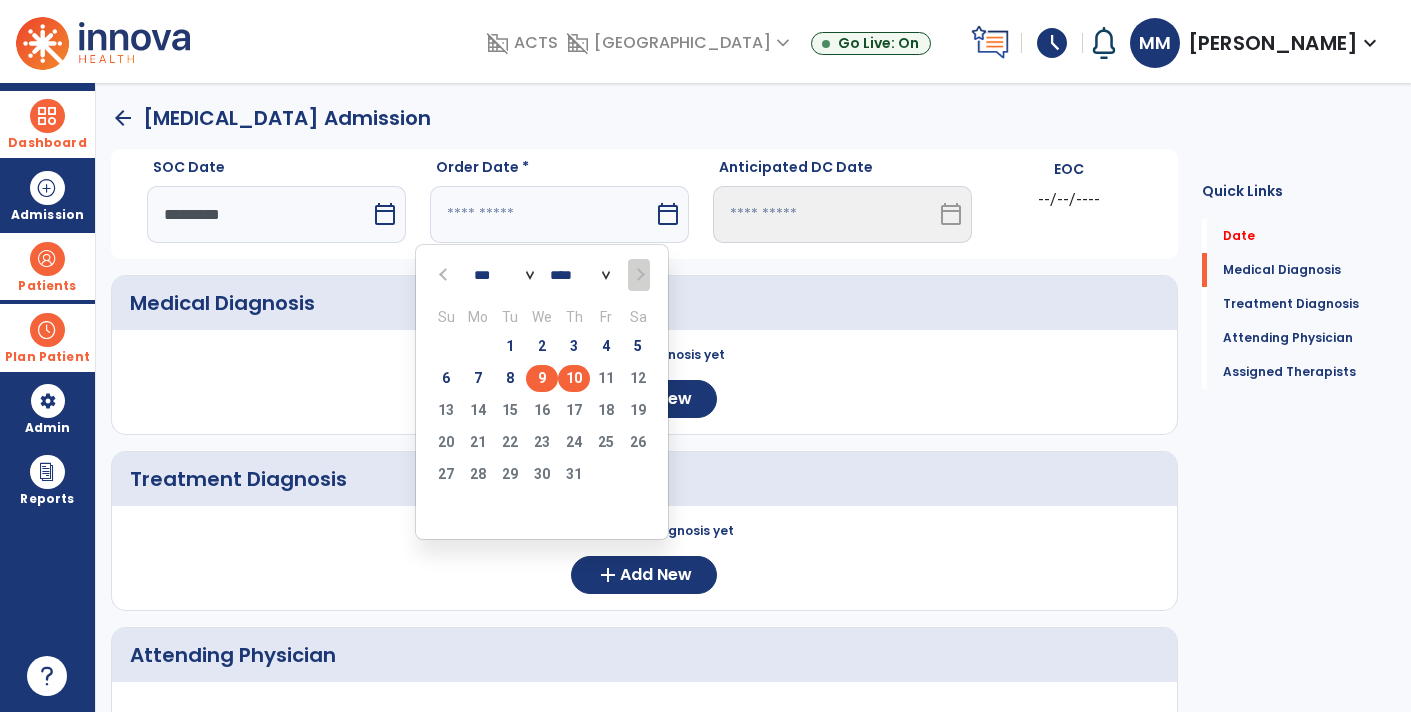 click on "9" at bounding box center [542, 378] 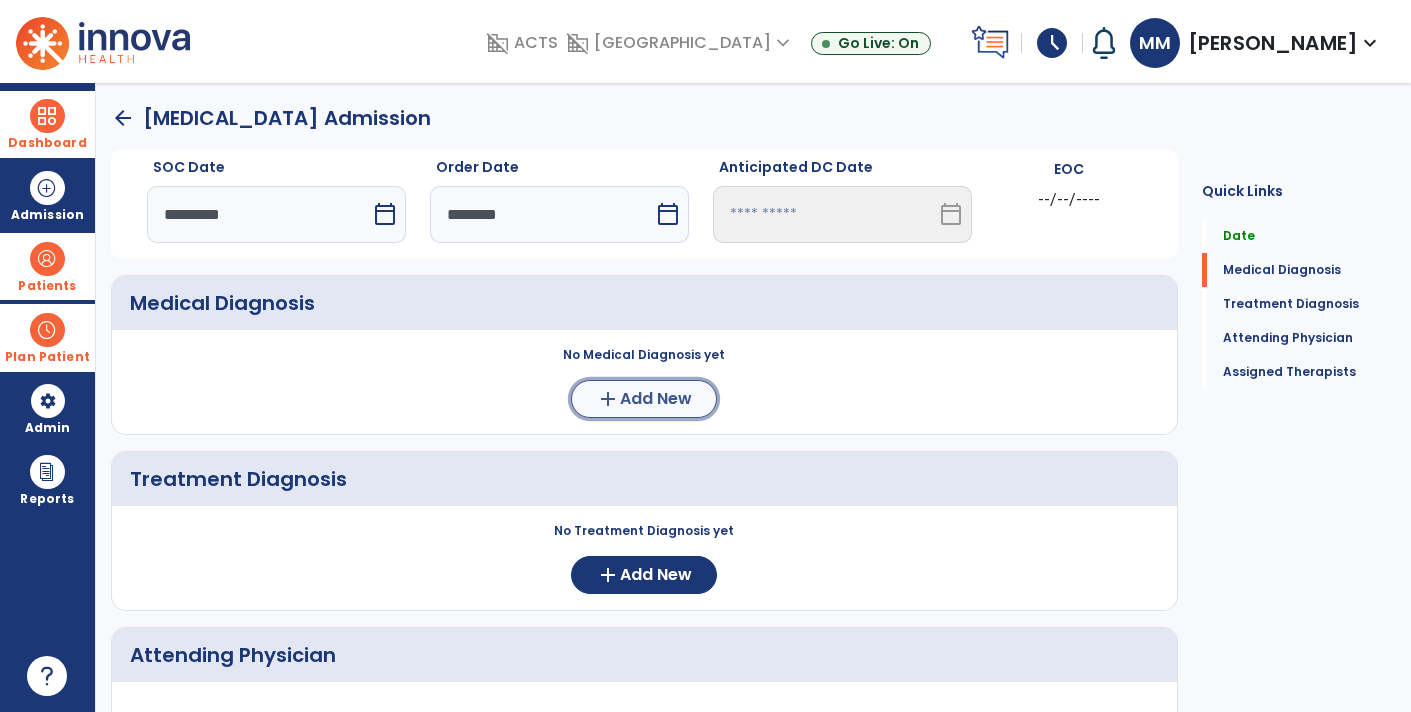 click on "Add New" 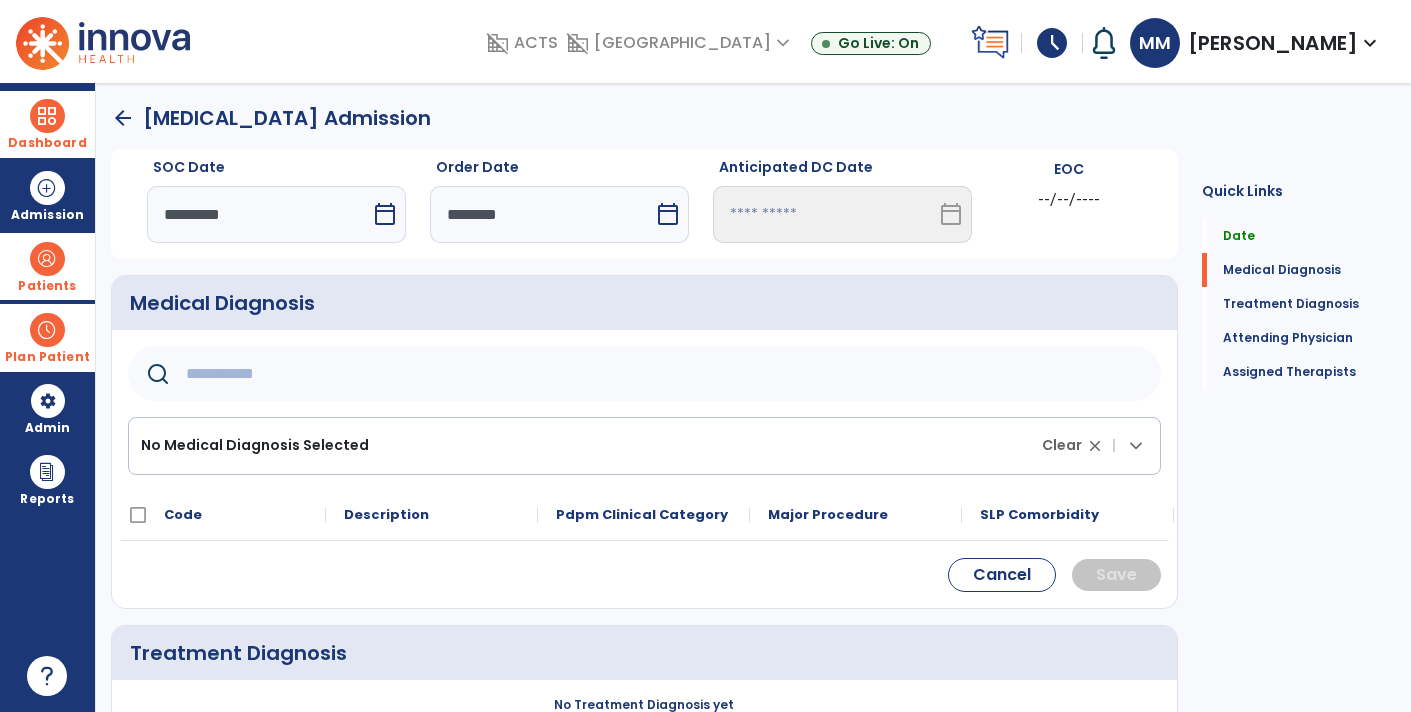 click 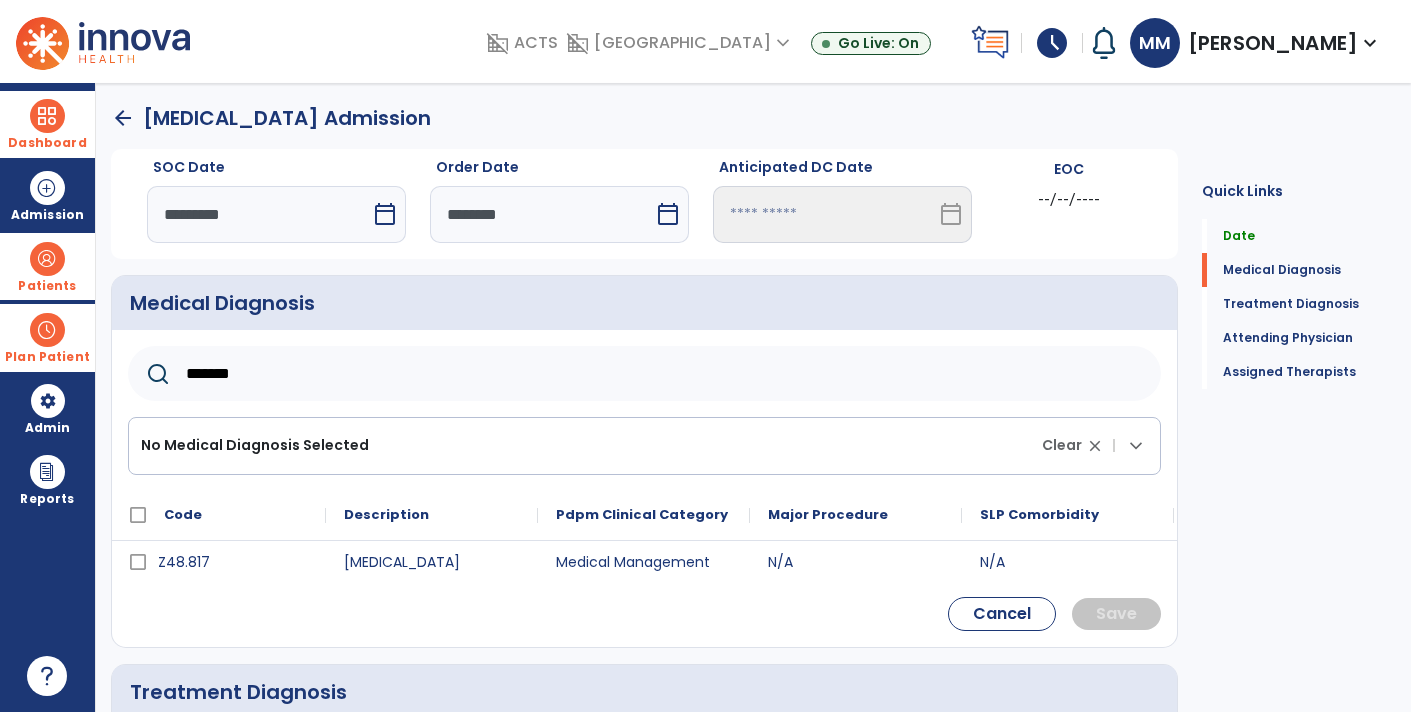 type on "*******" 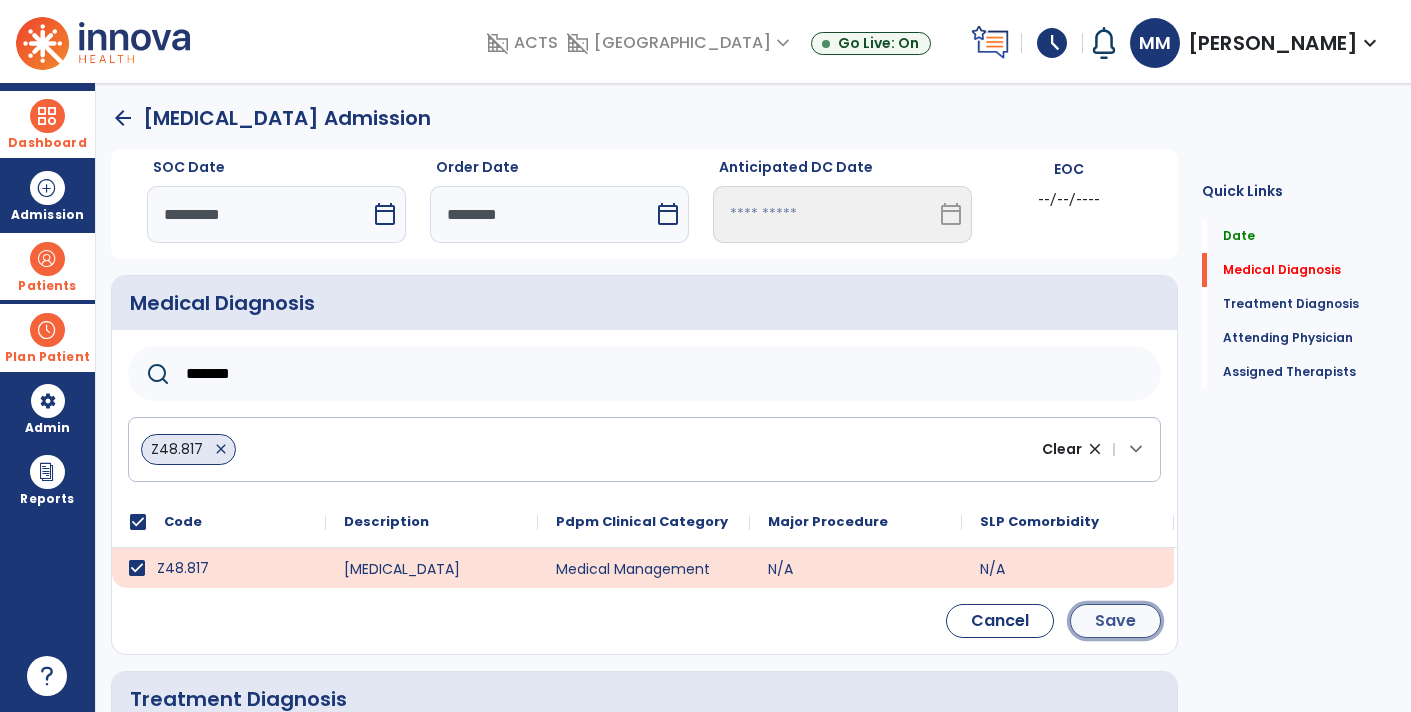 click on "Save" 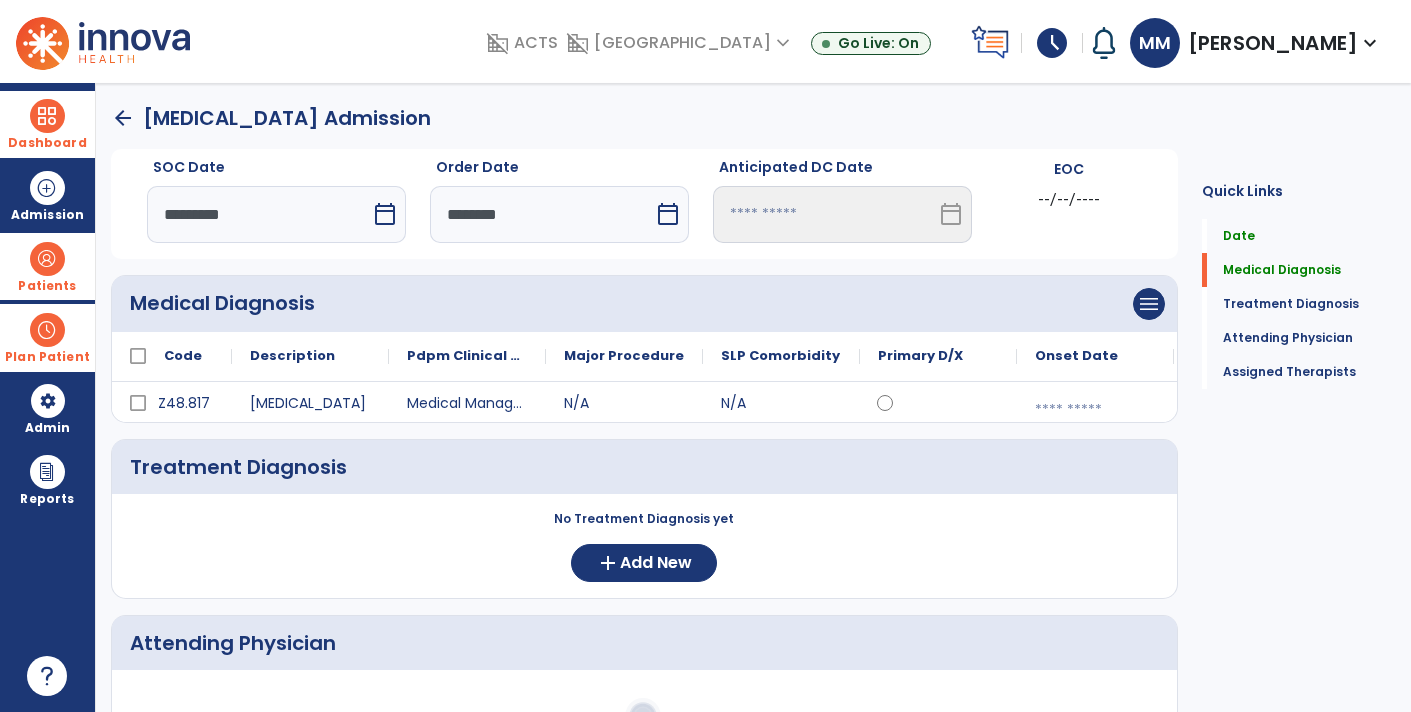 click at bounding box center [1095, 410] 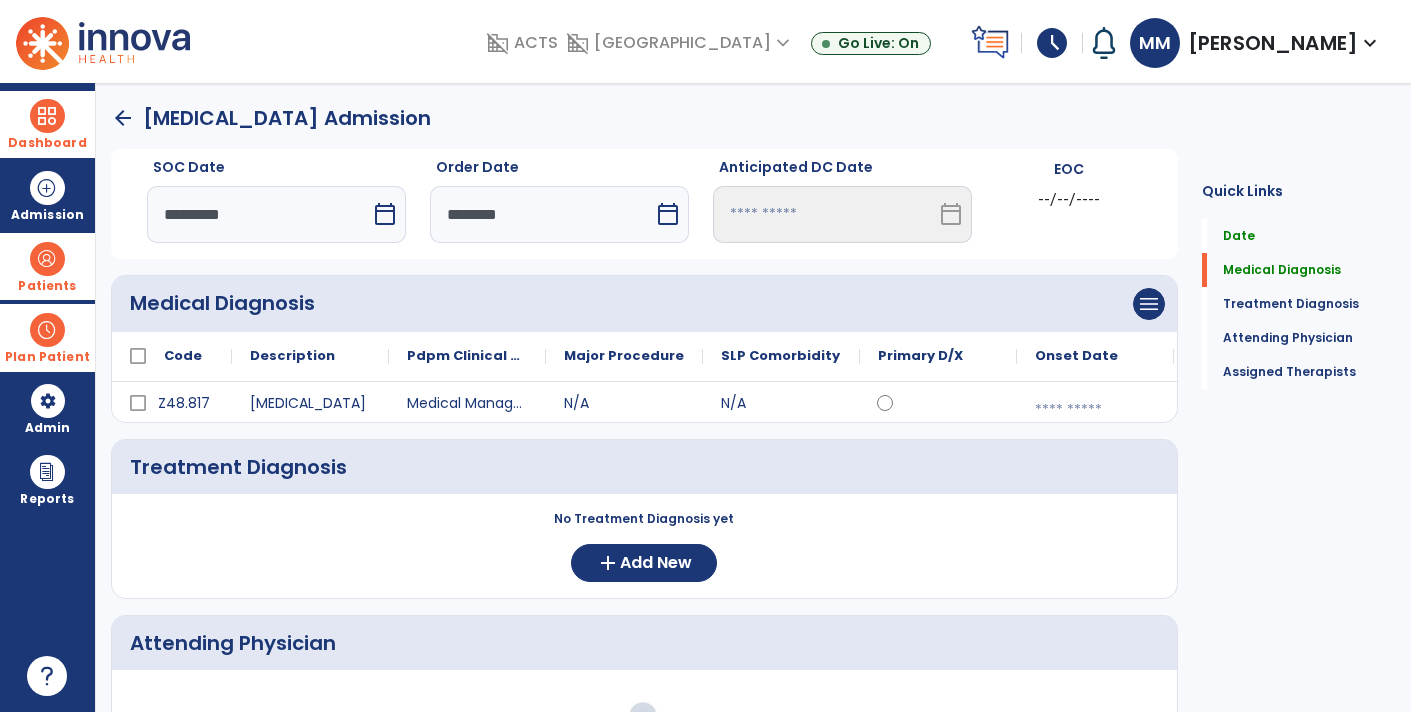 select on "*" 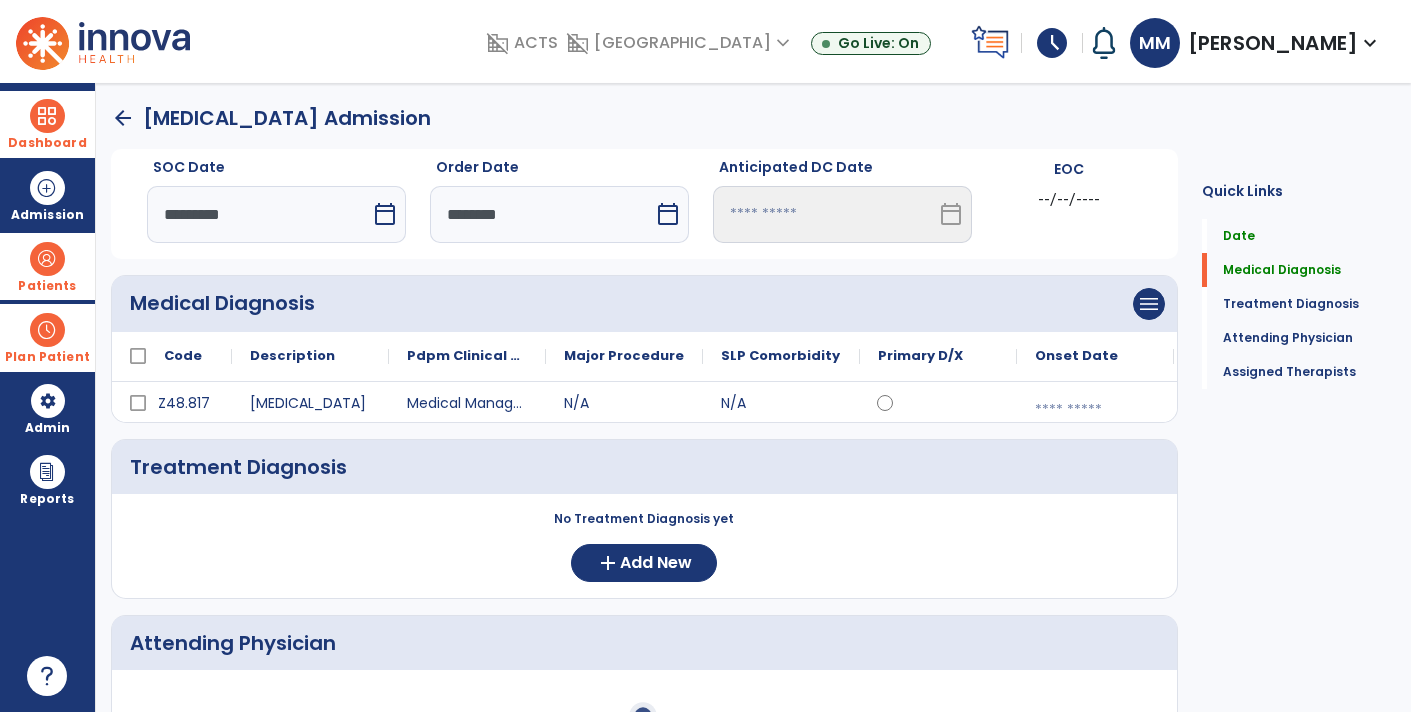 select on "****" 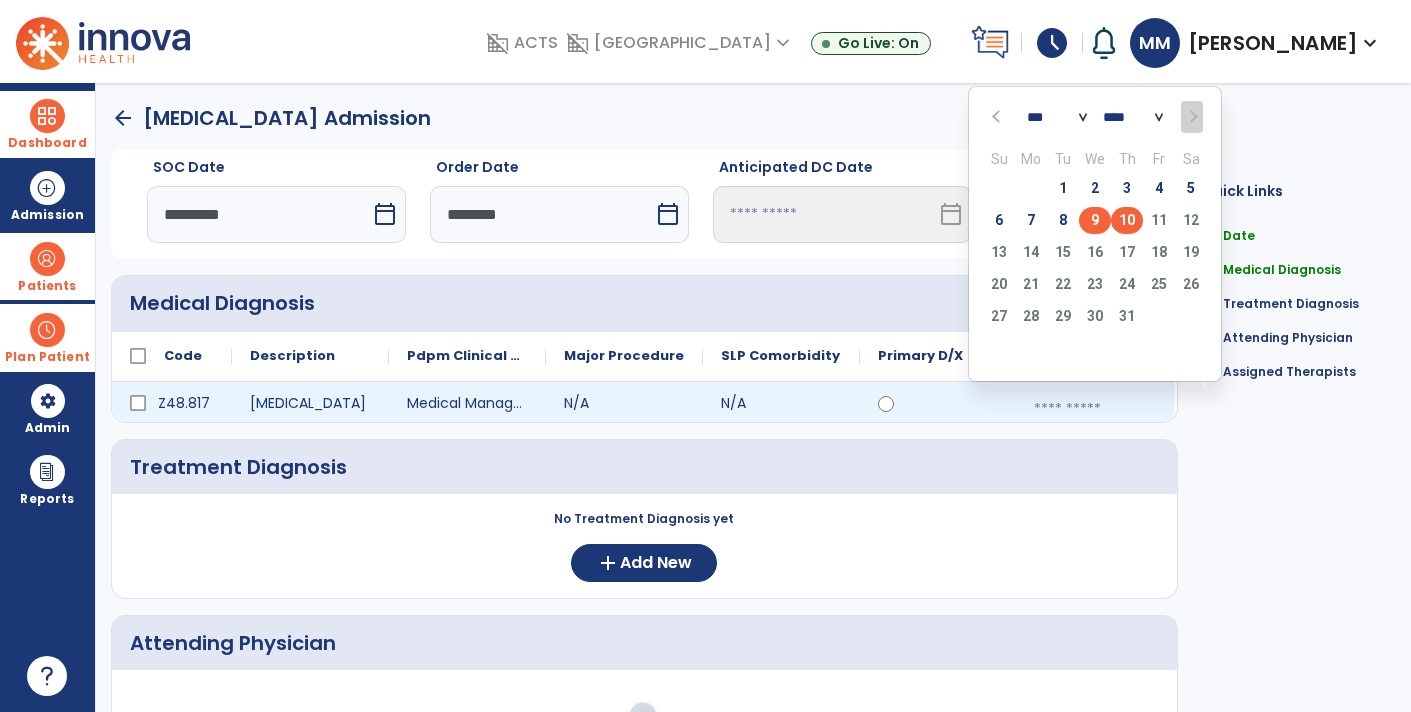 click on "9" 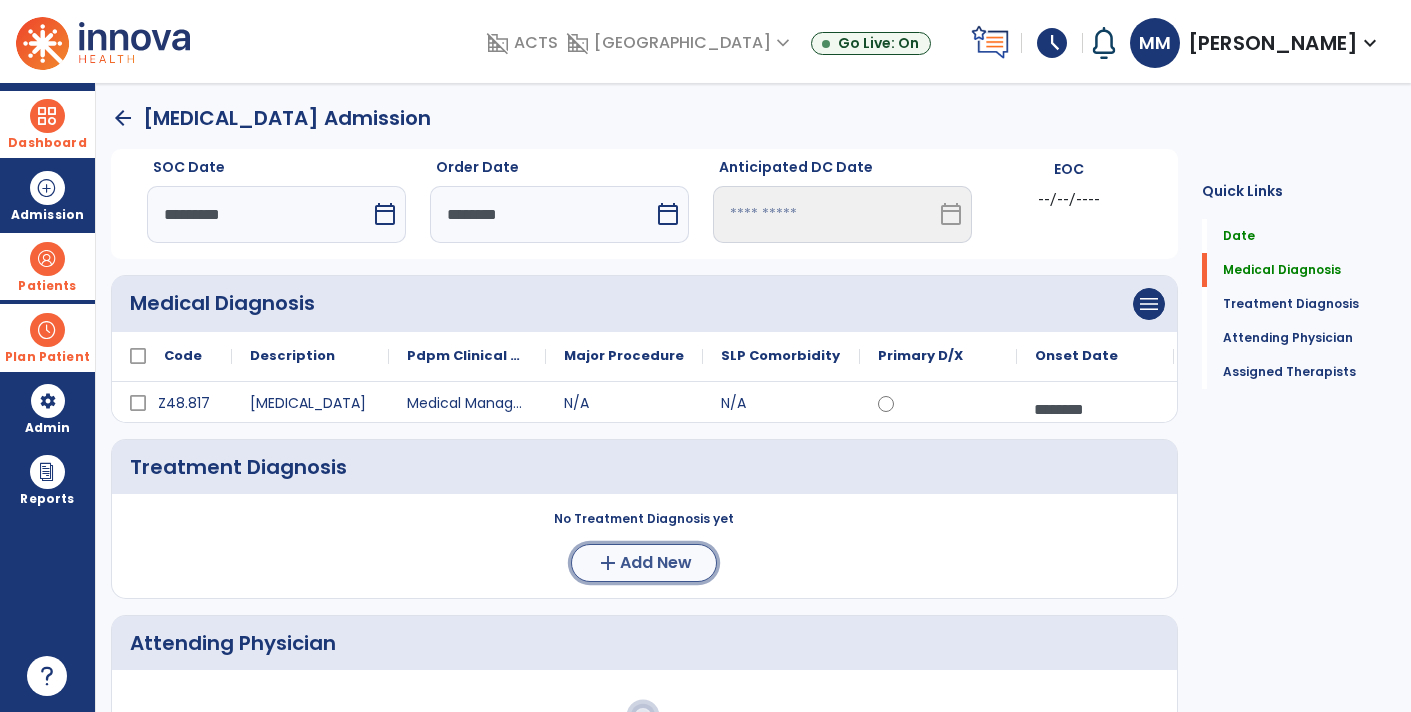click on "Add New" 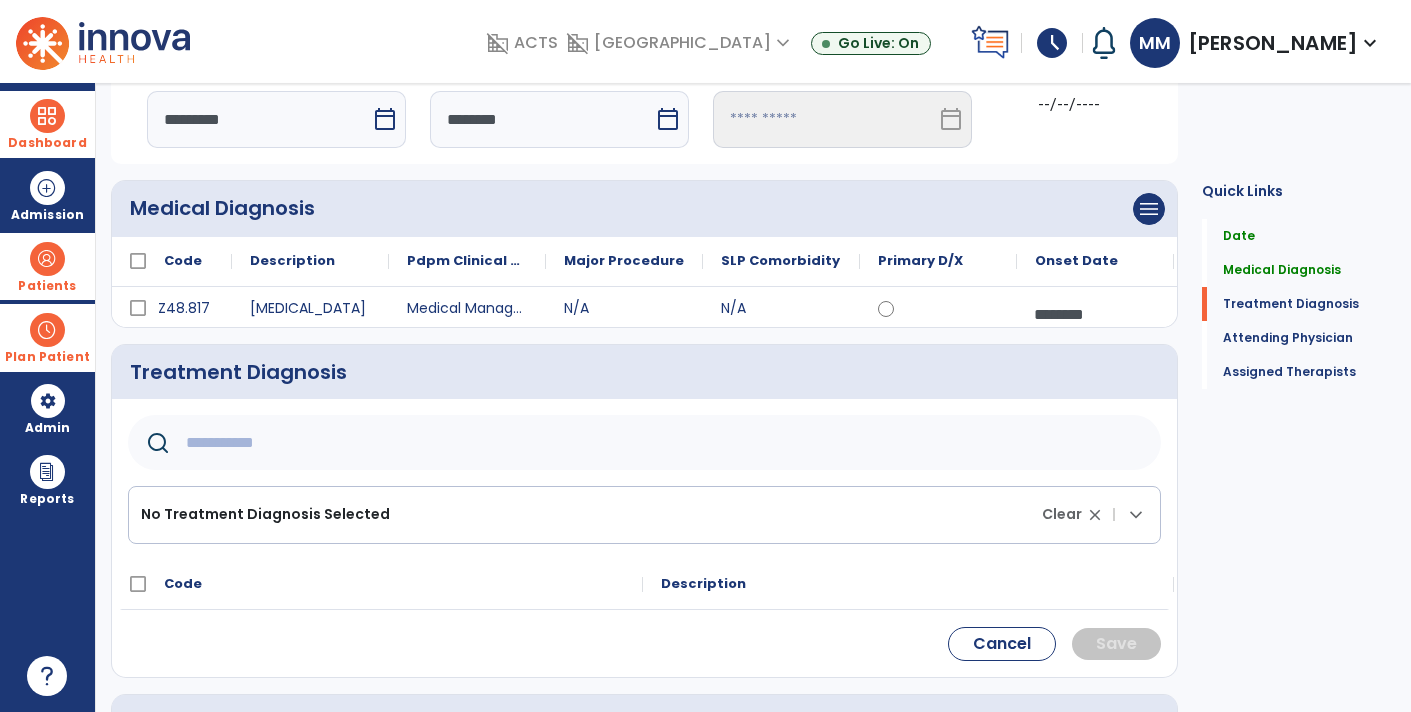 scroll, scrollTop: 130, scrollLeft: 0, axis: vertical 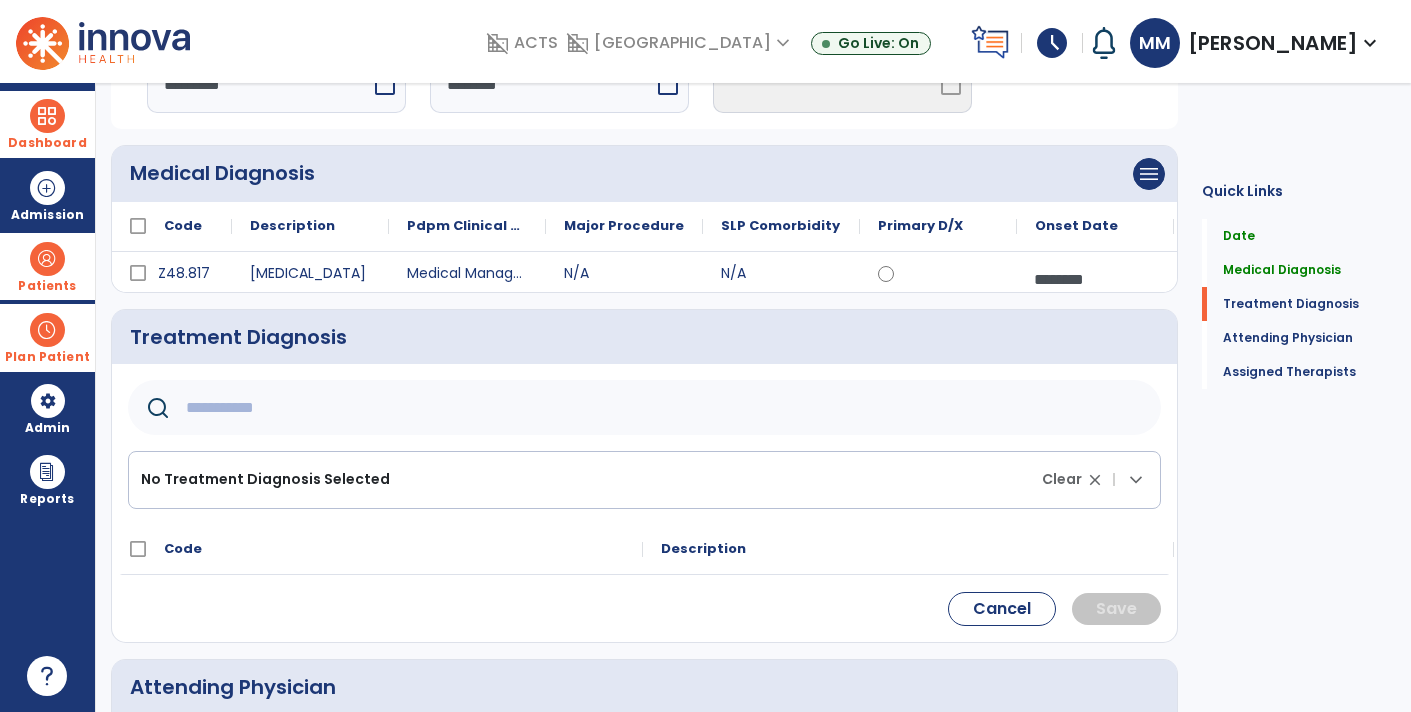 click 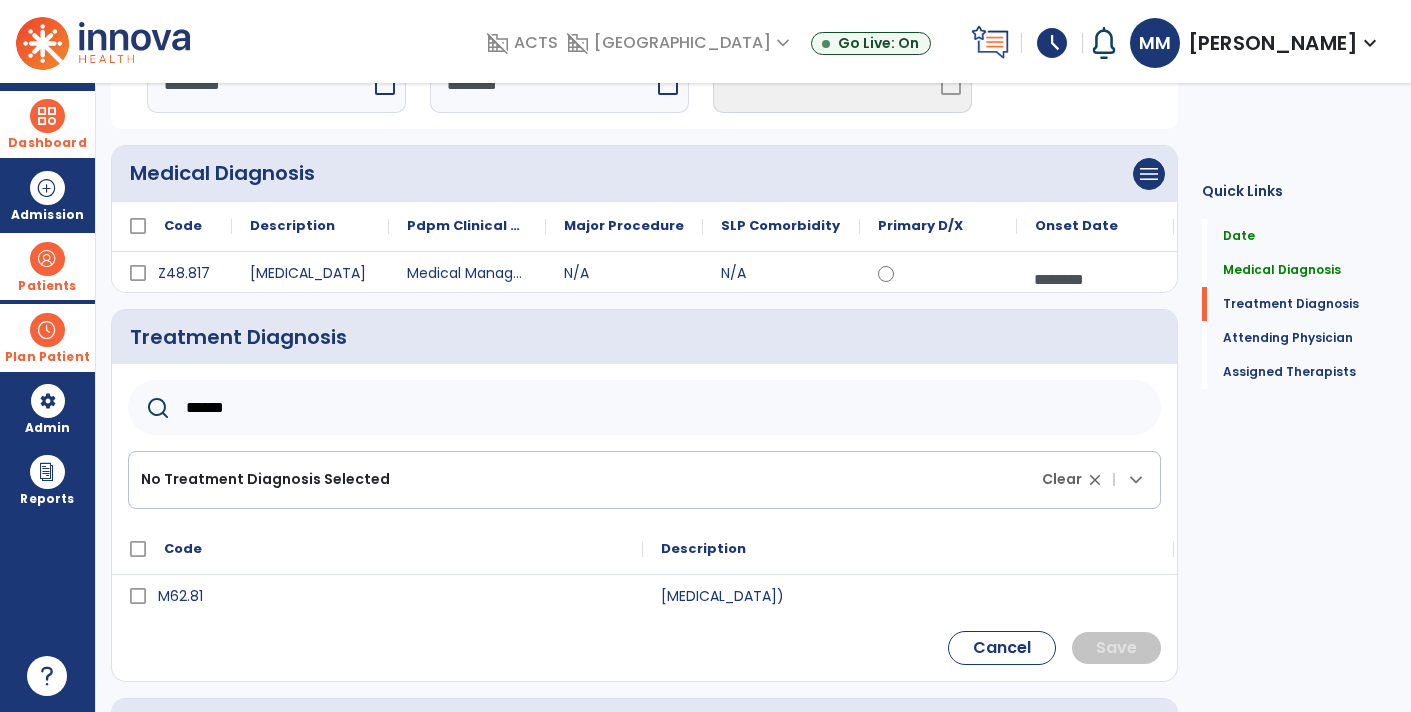 type on "******" 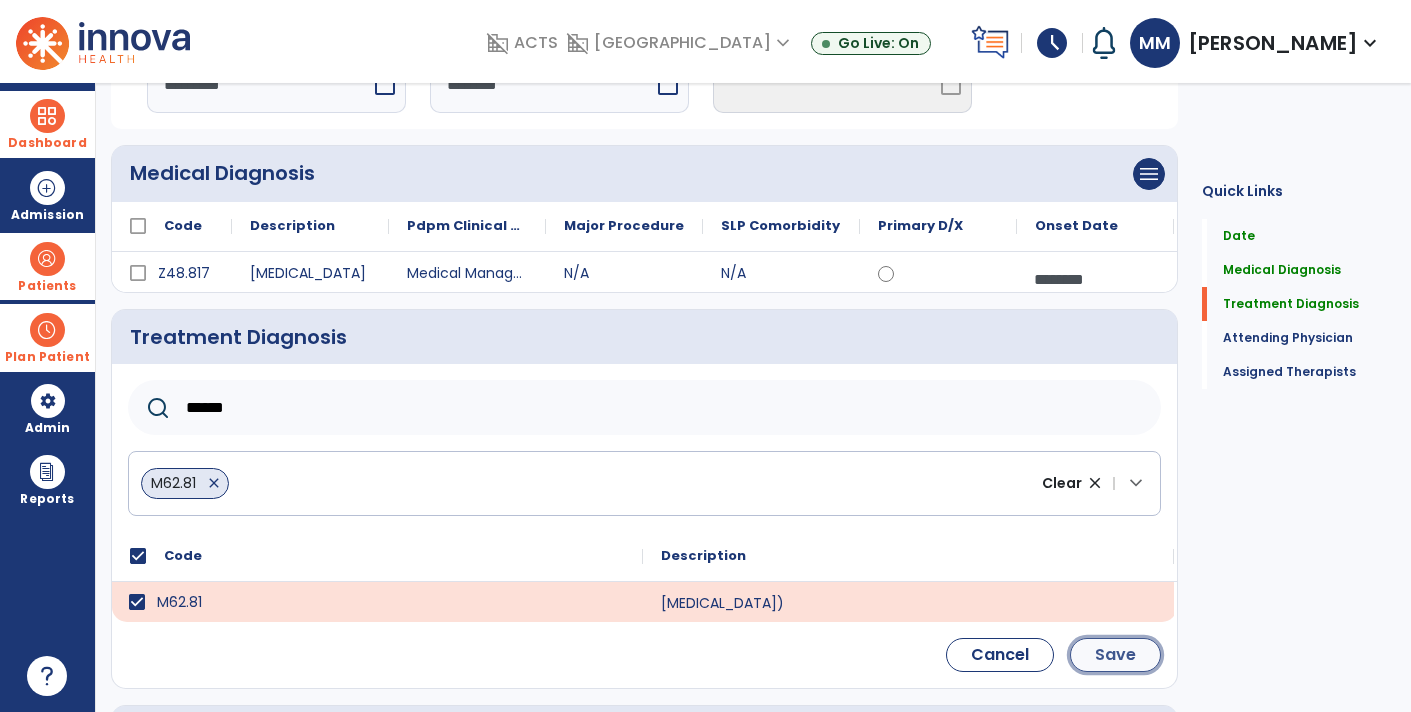 click on "Save" 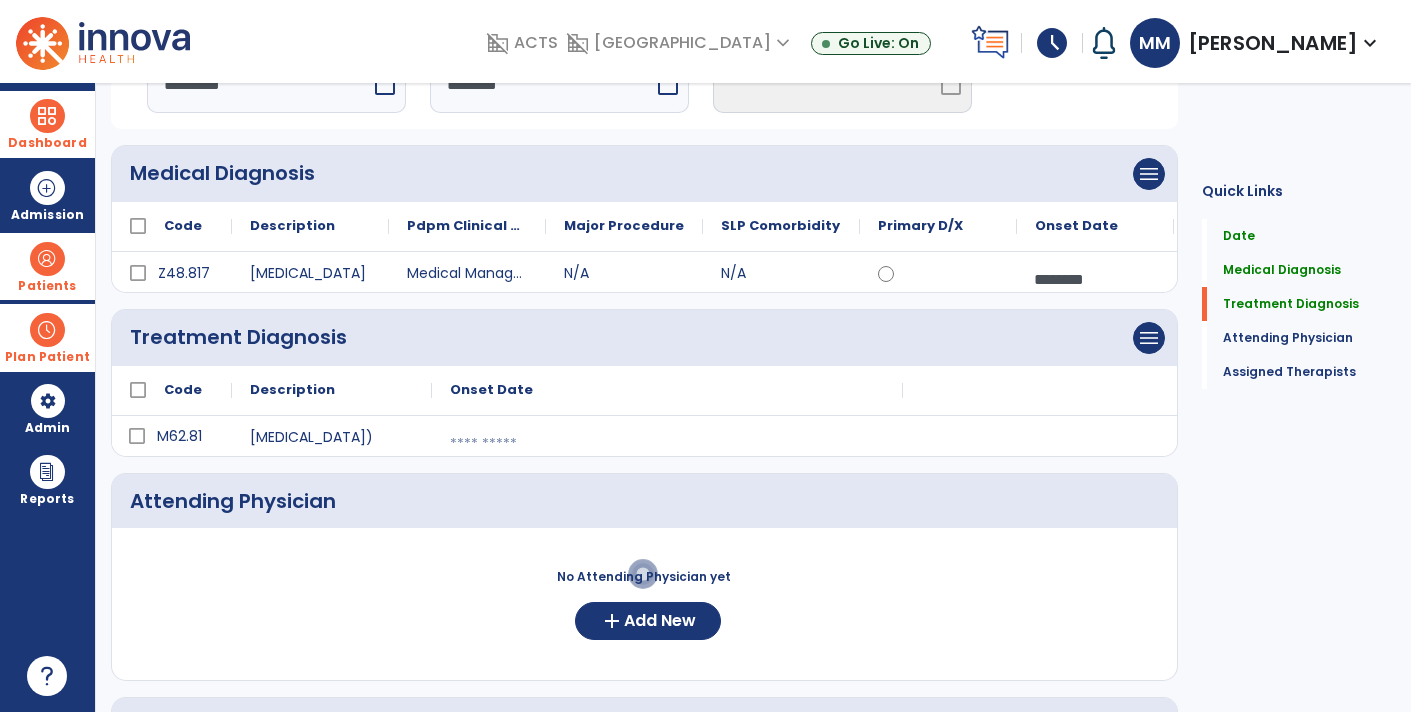 click at bounding box center [1095, 279] 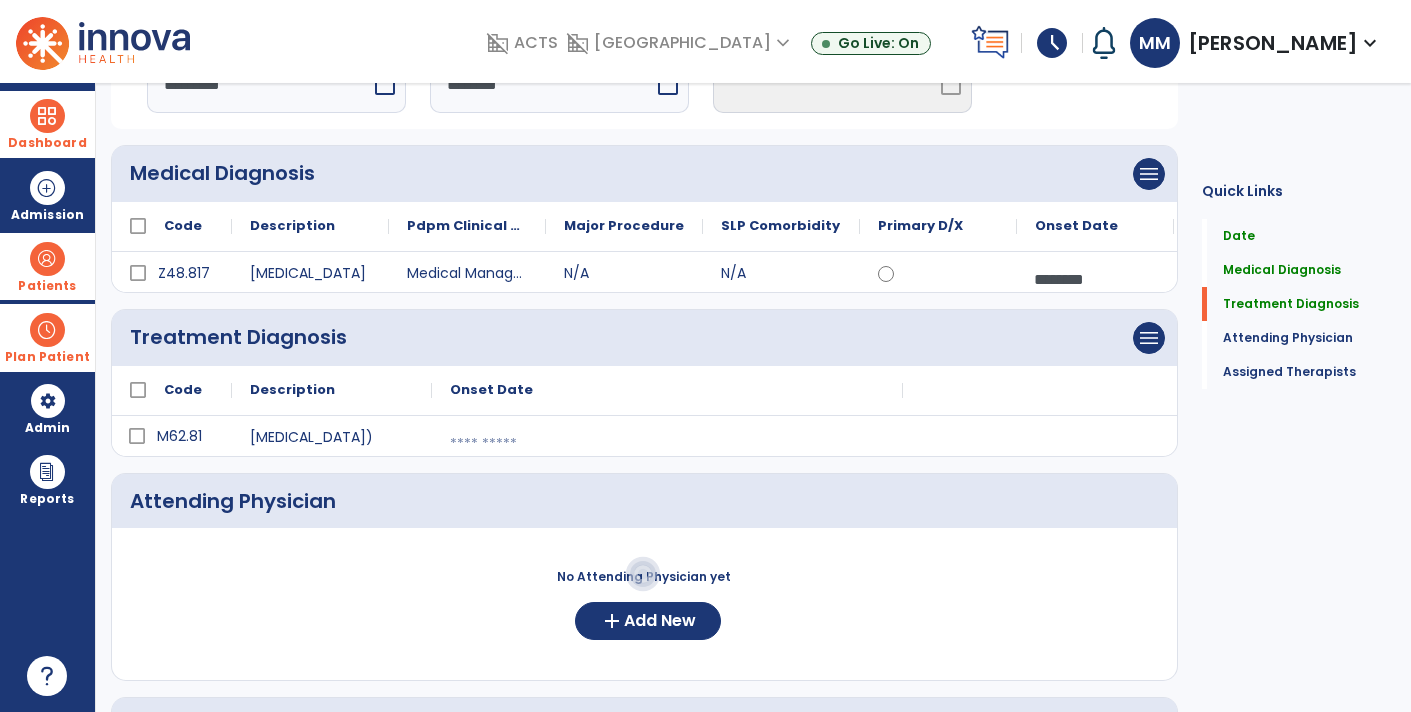 select on "*" 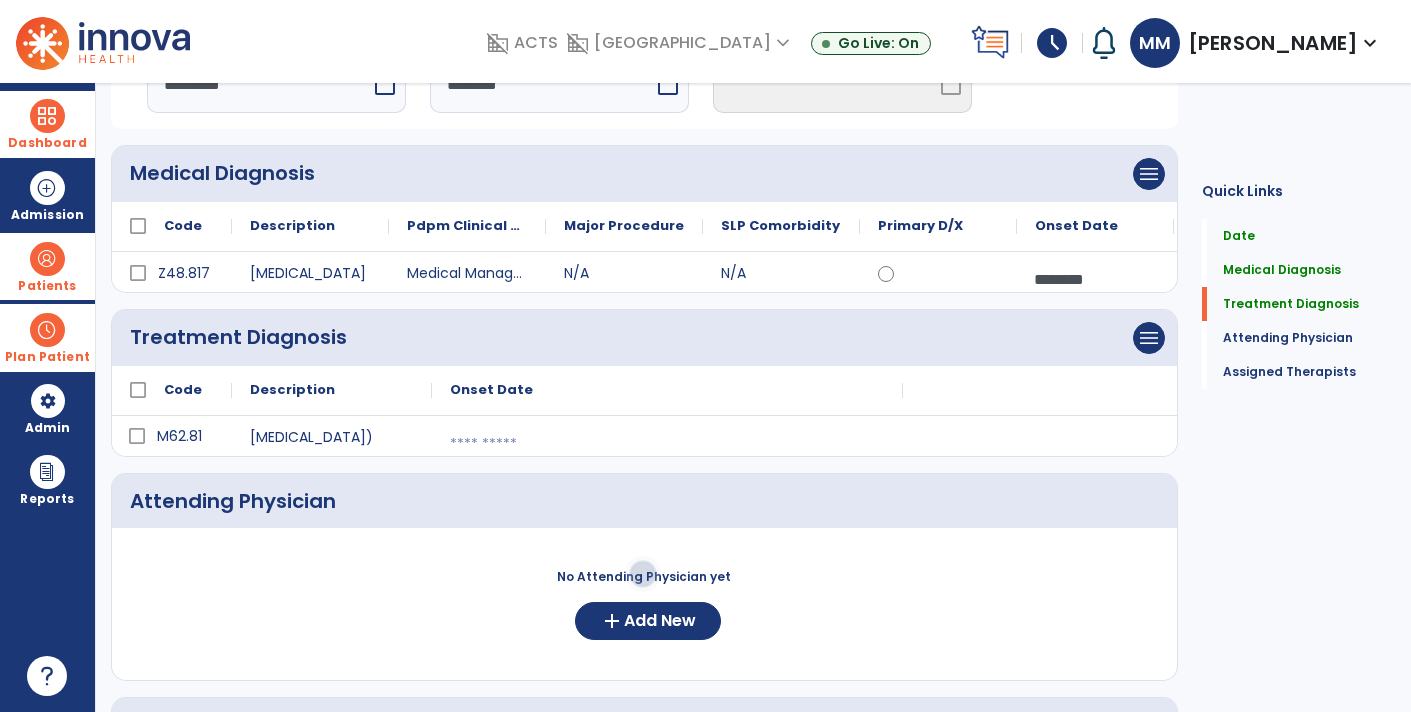 select on "****" 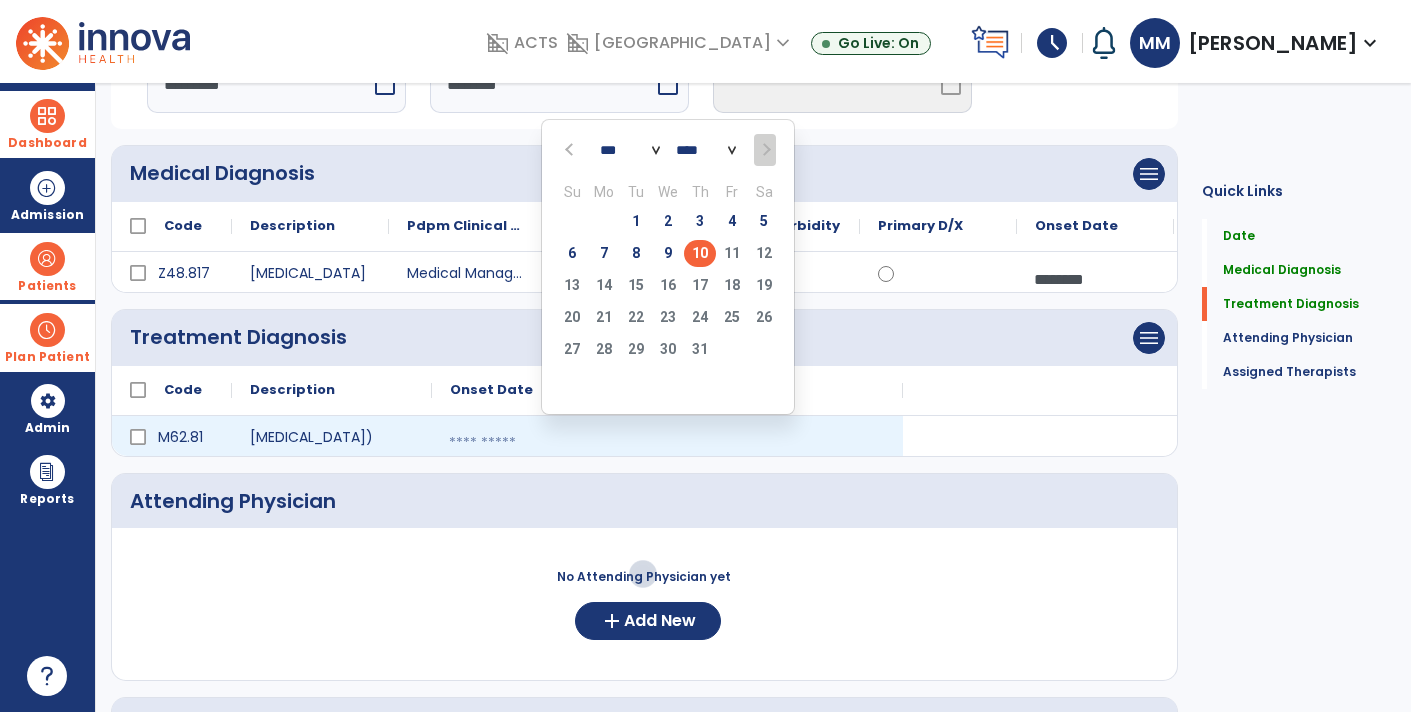 click on "10" 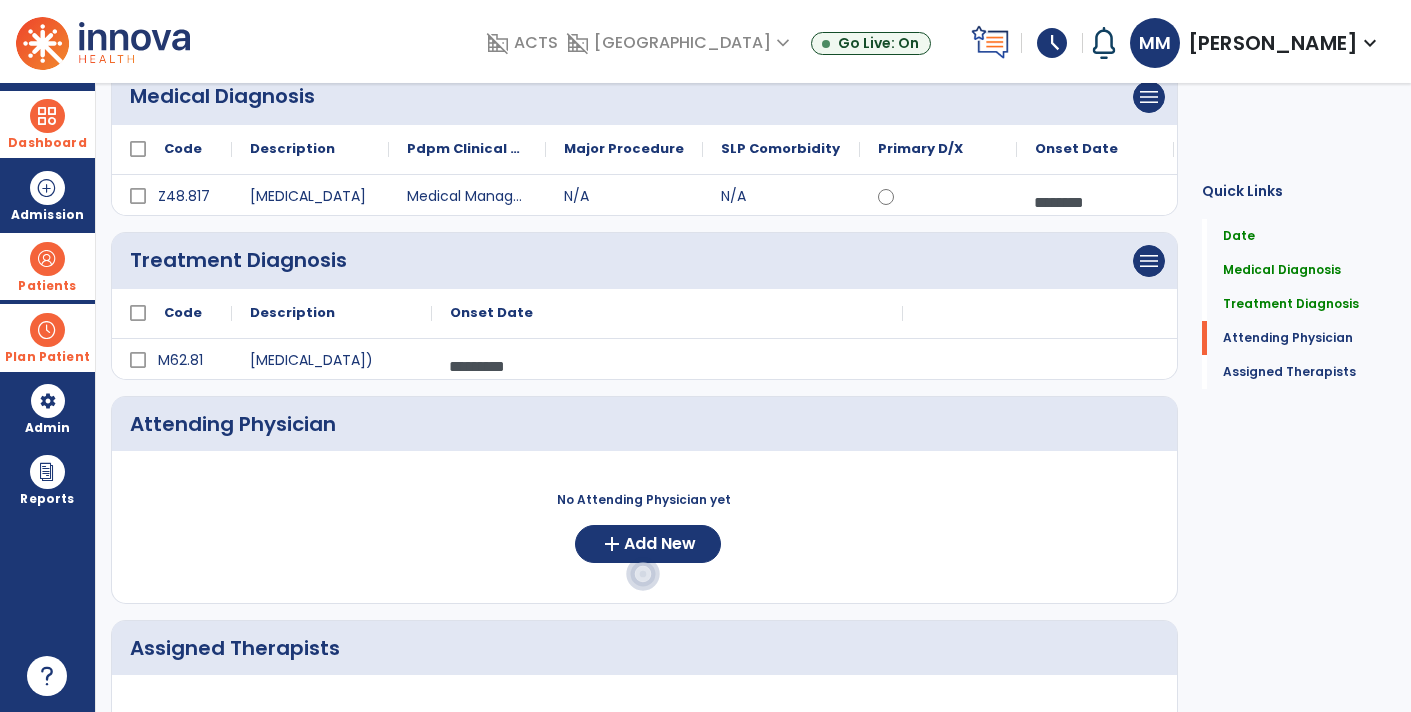 scroll, scrollTop: 282, scrollLeft: 0, axis: vertical 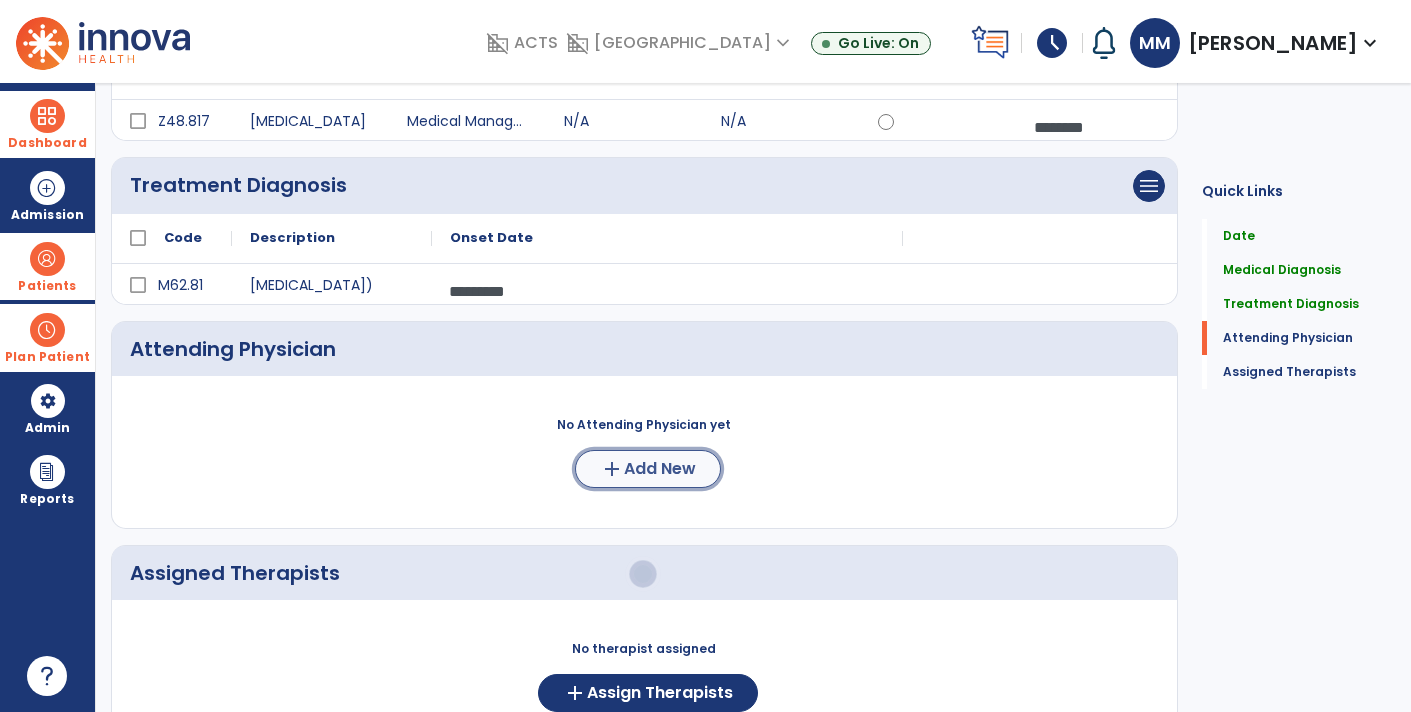 click on "add  Add New" 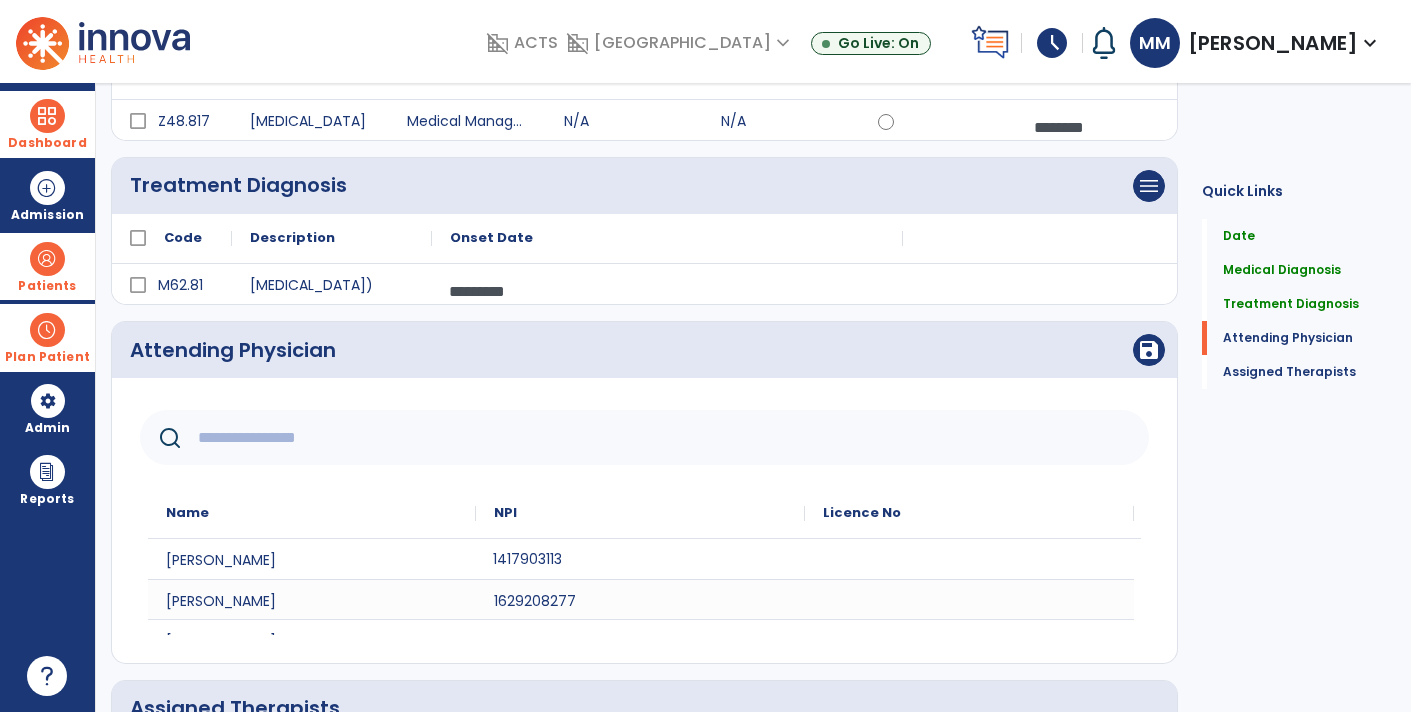 click on "1417903113" 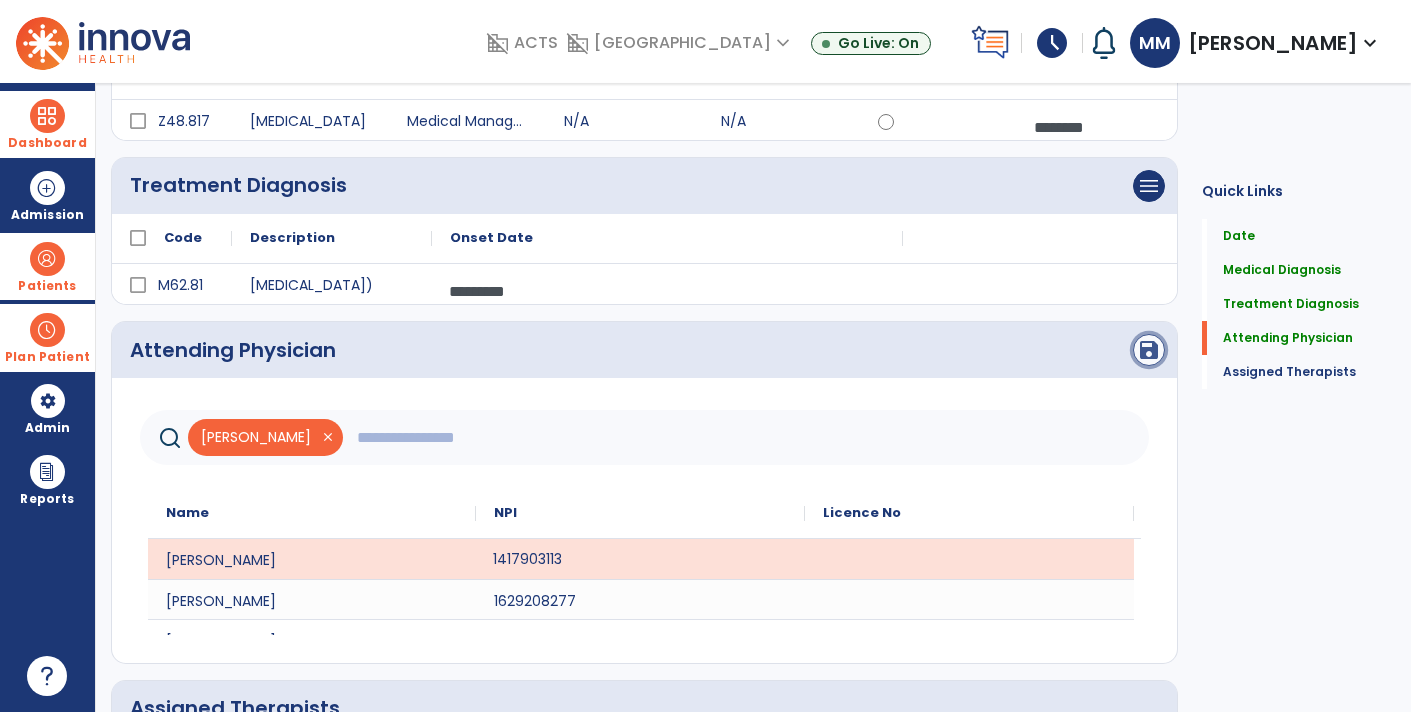 click on "save" 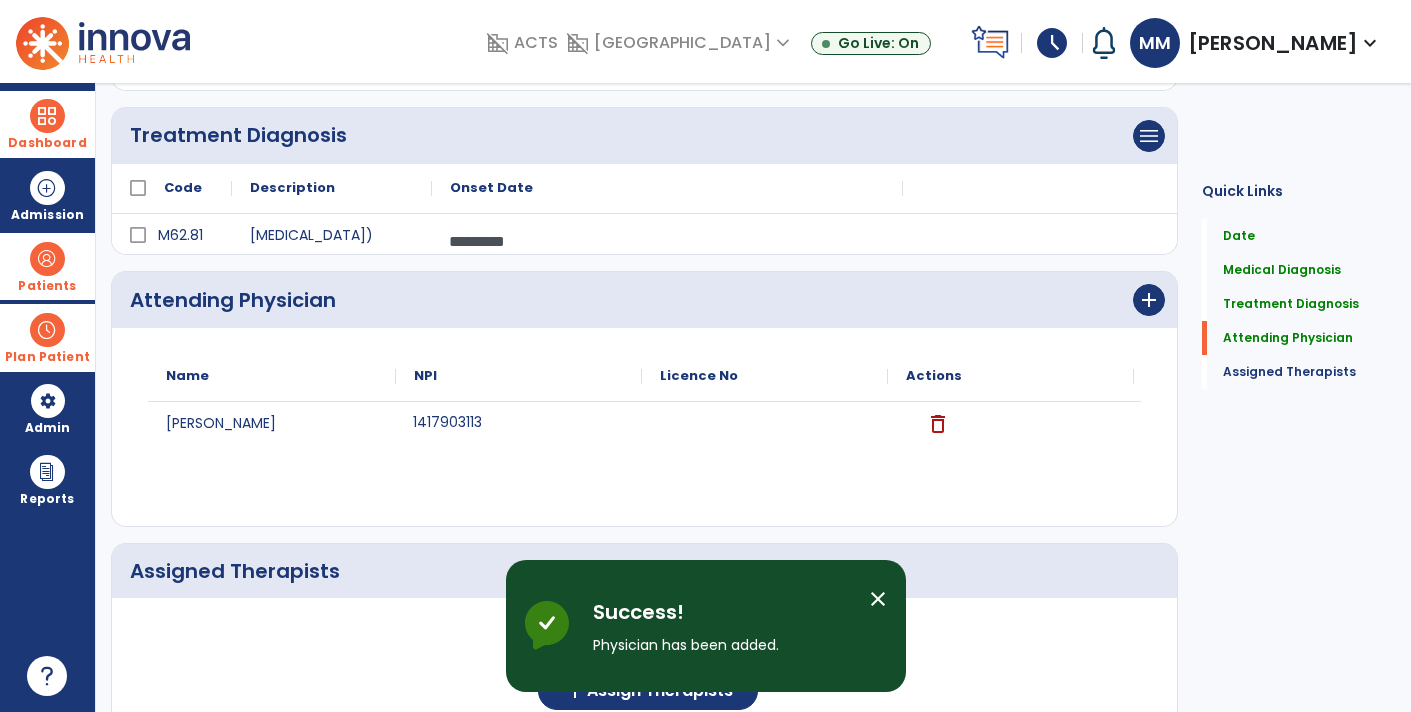 scroll, scrollTop: 460, scrollLeft: 0, axis: vertical 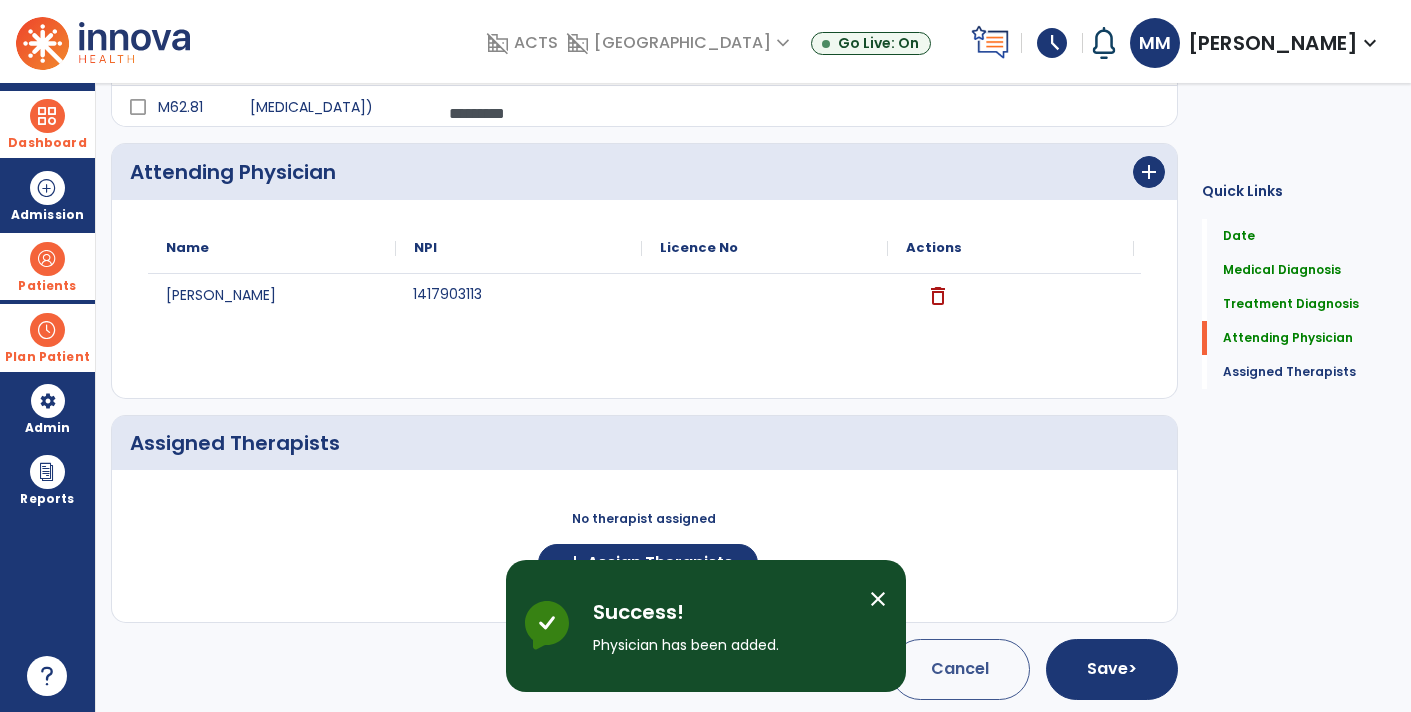 click on "Success! Physician  has been added." at bounding box center [723, 626] 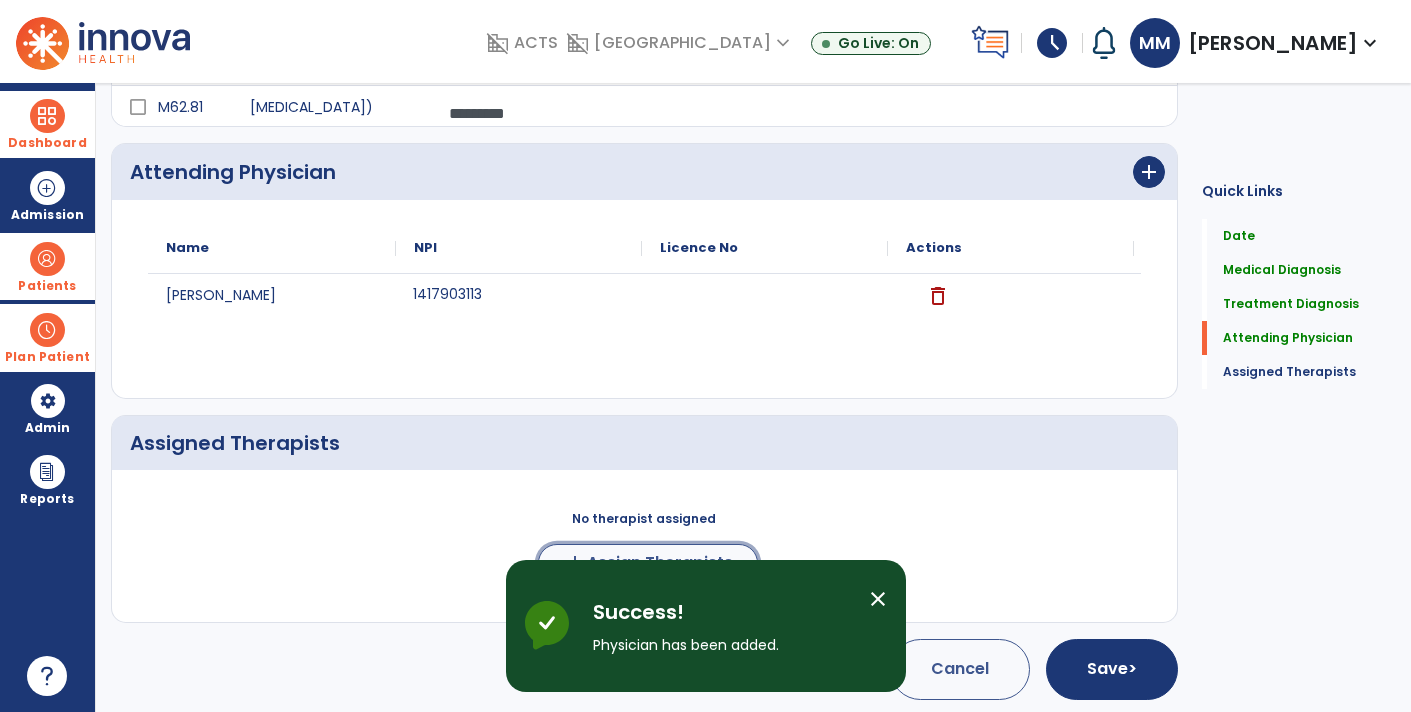 click on "Assign Therapists" 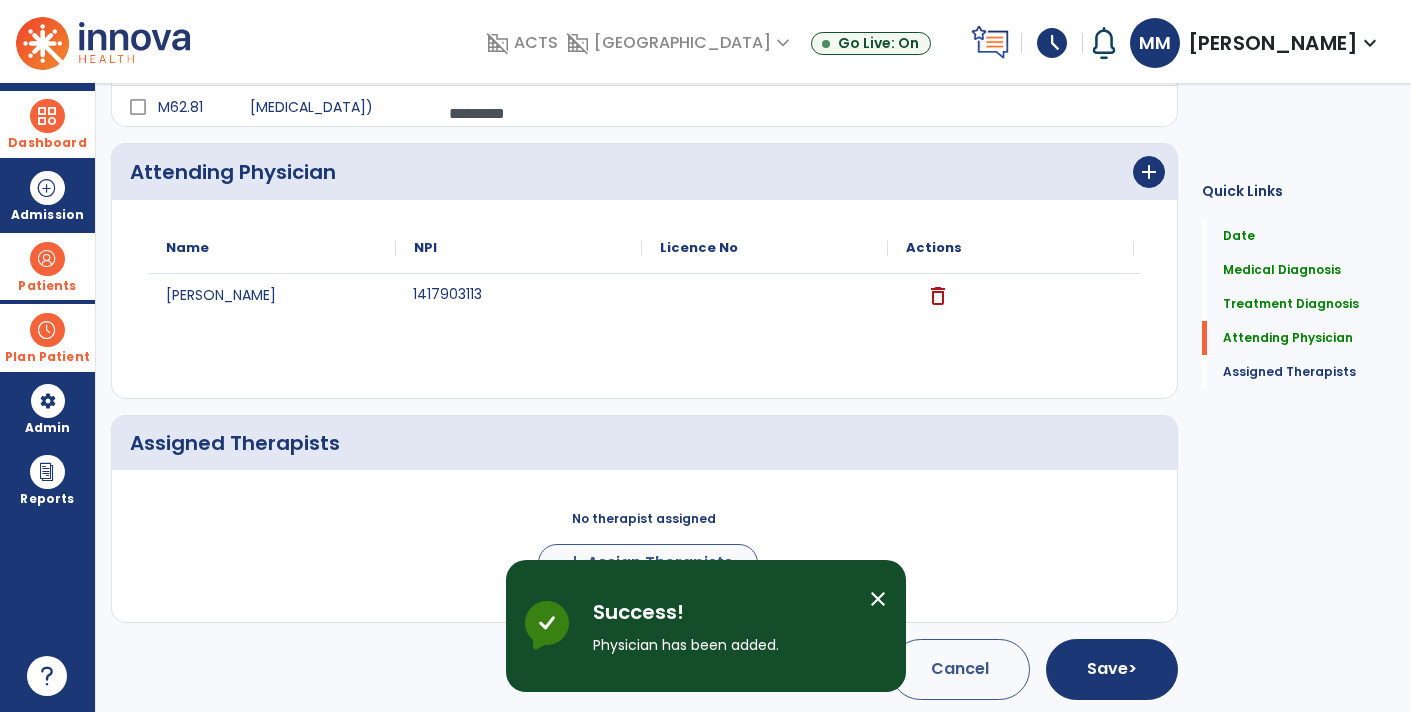 scroll, scrollTop: 457, scrollLeft: 0, axis: vertical 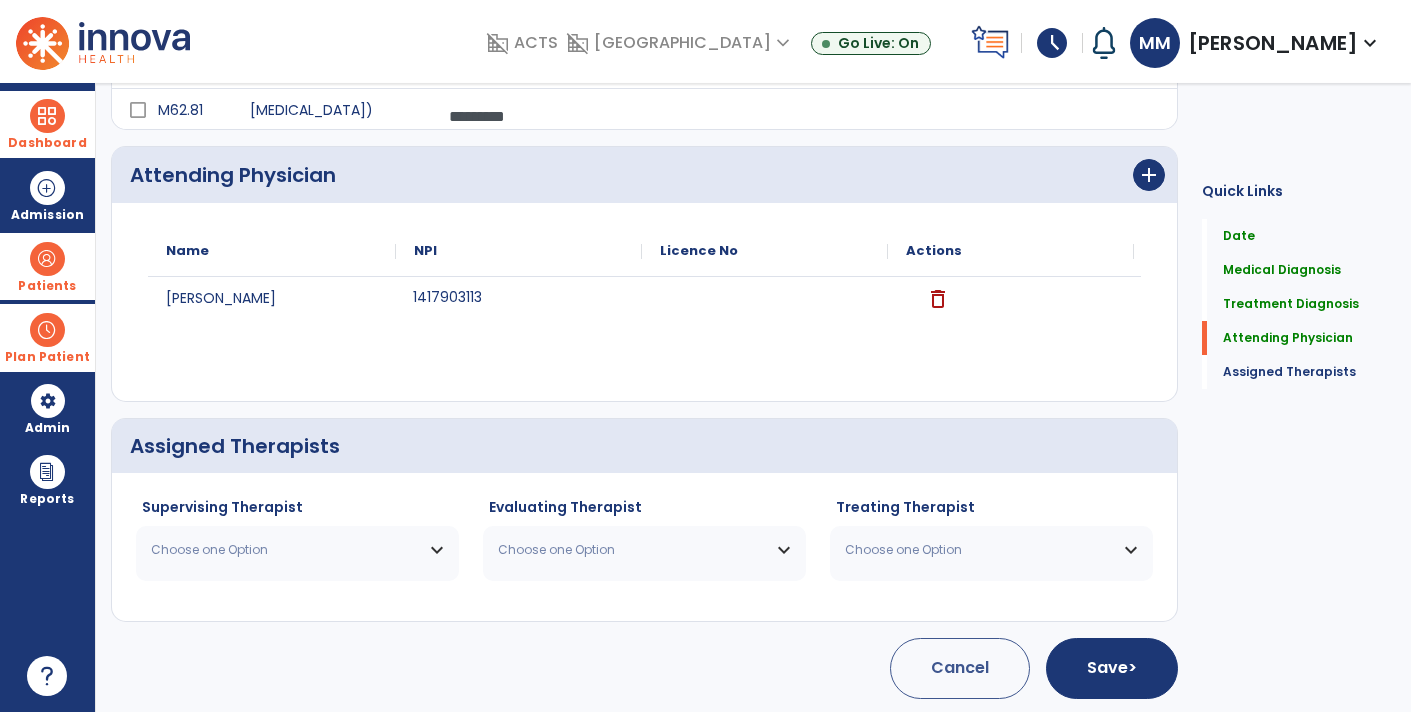 click on "Choose one Option" at bounding box center (285, 550) 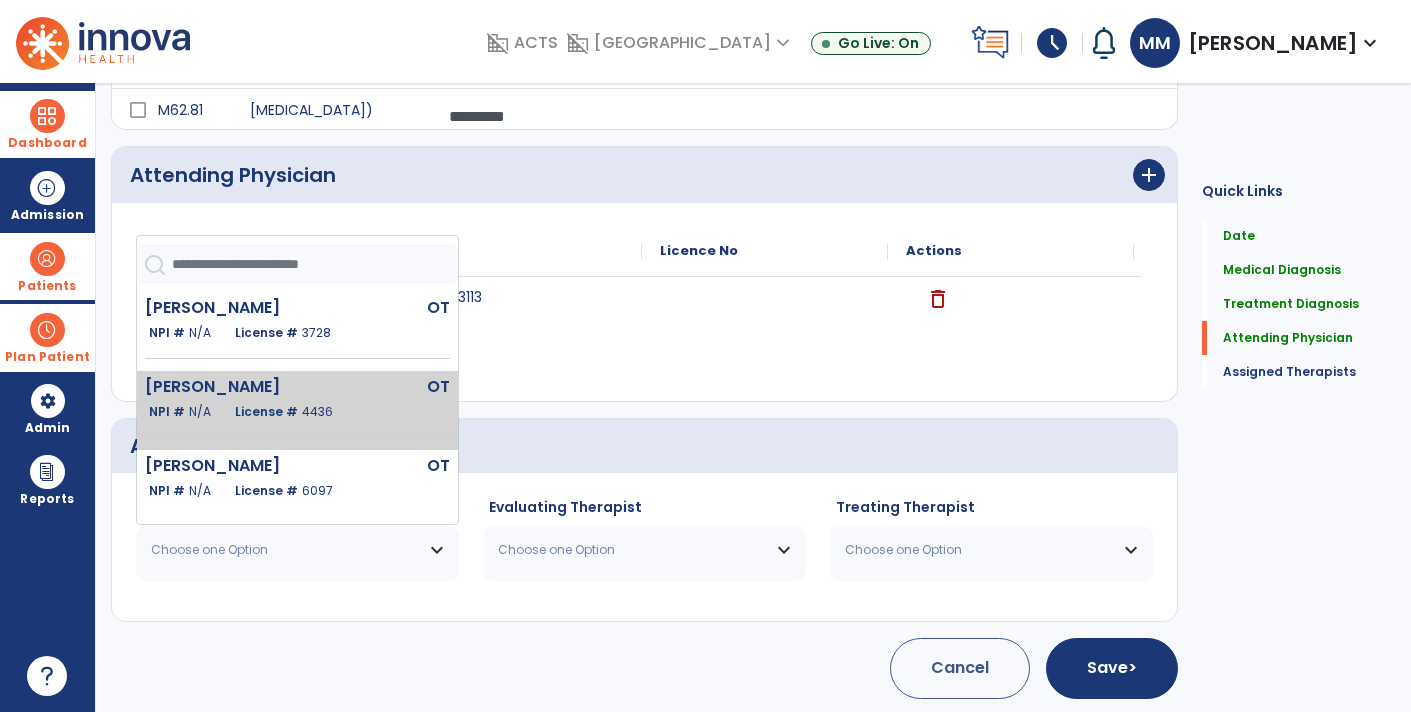 click on "OT" 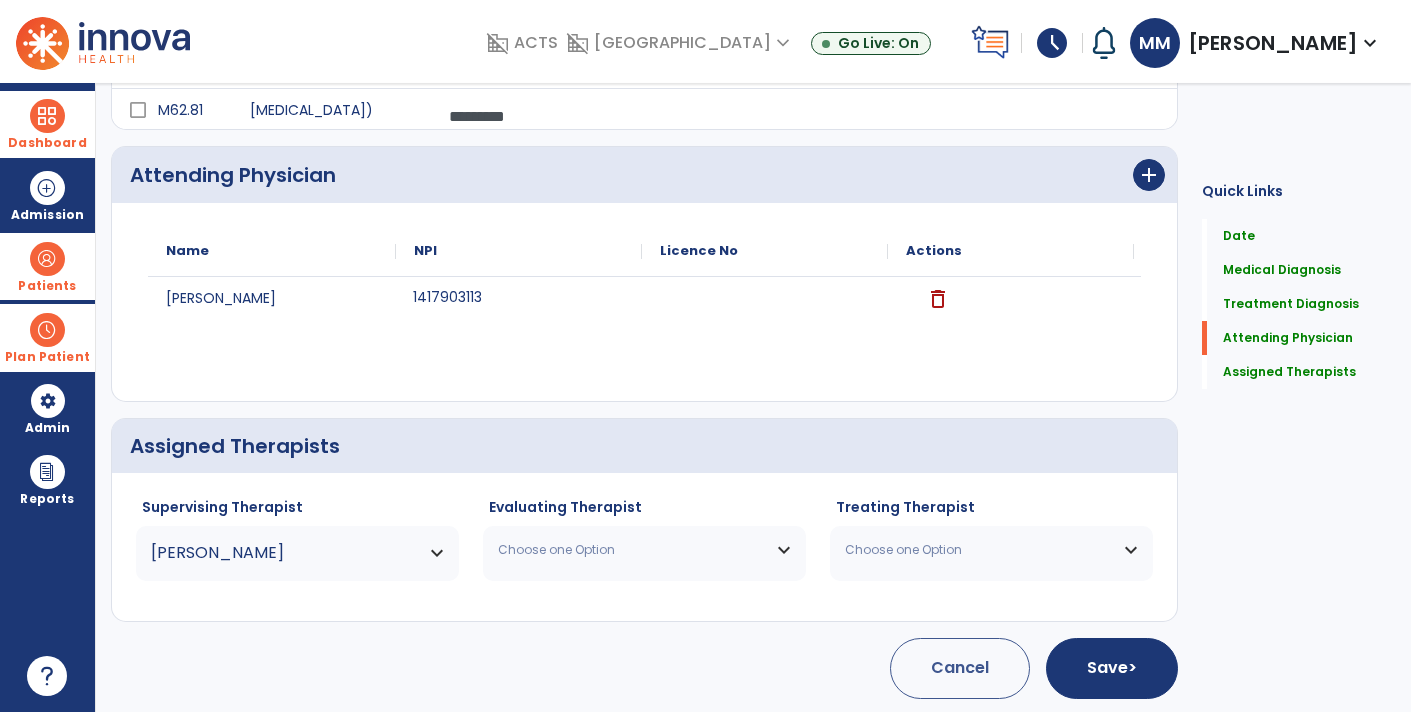 click on "Choose one Option" at bounding box center [644, 550] 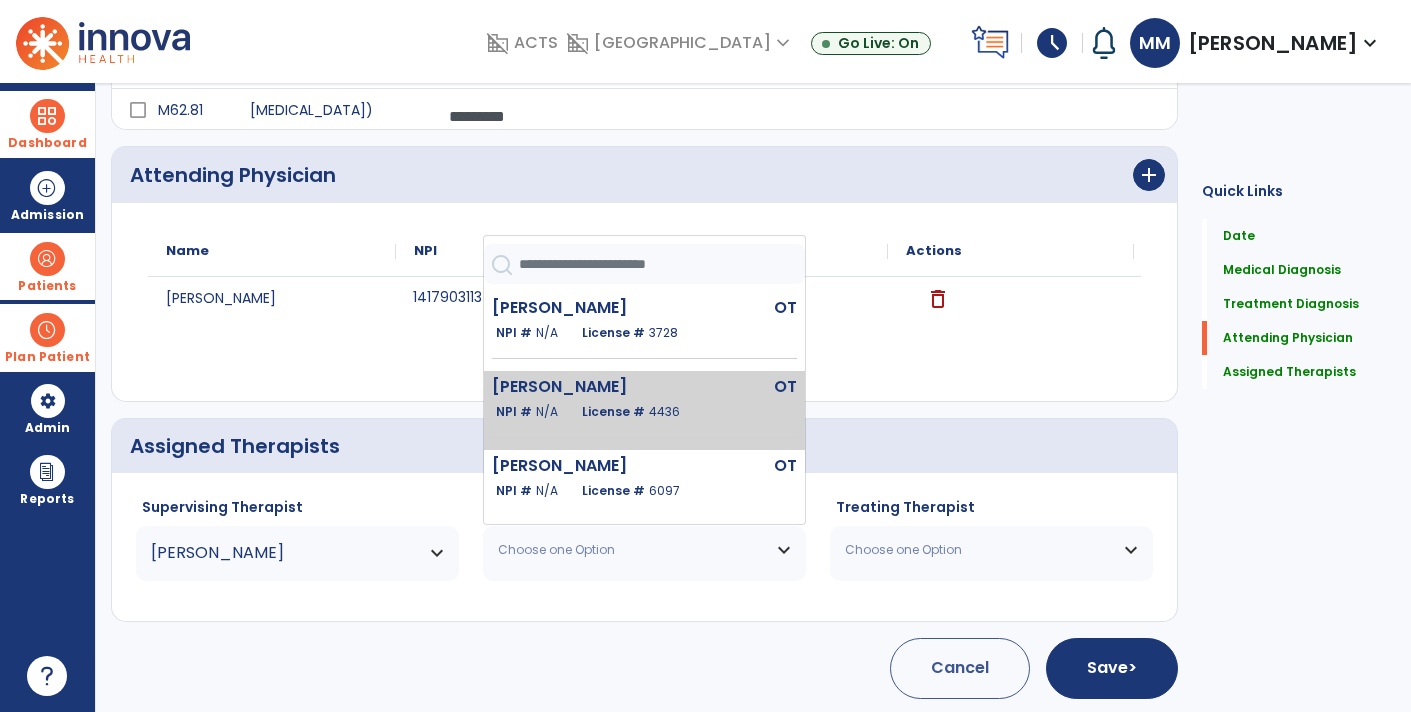 click on "OT" 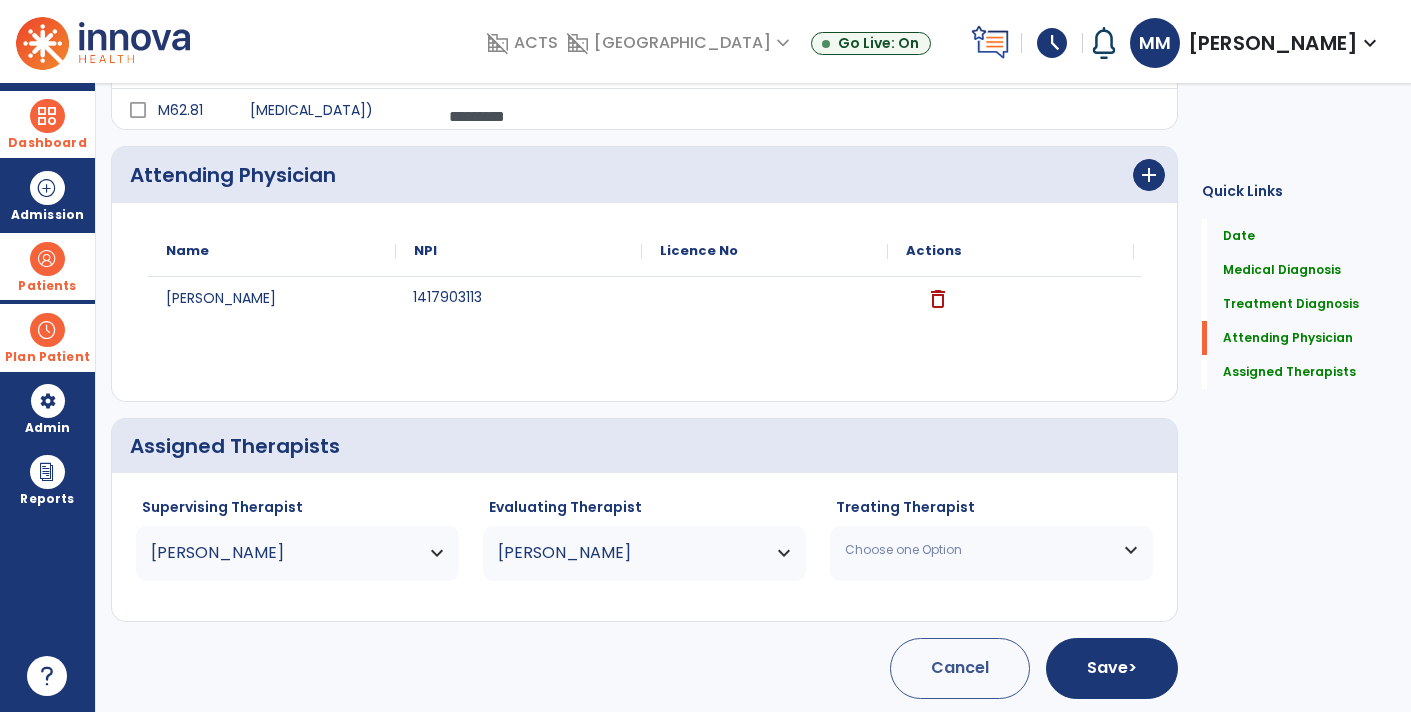 click on "Choose one Option" at bounding box center [979, 550] 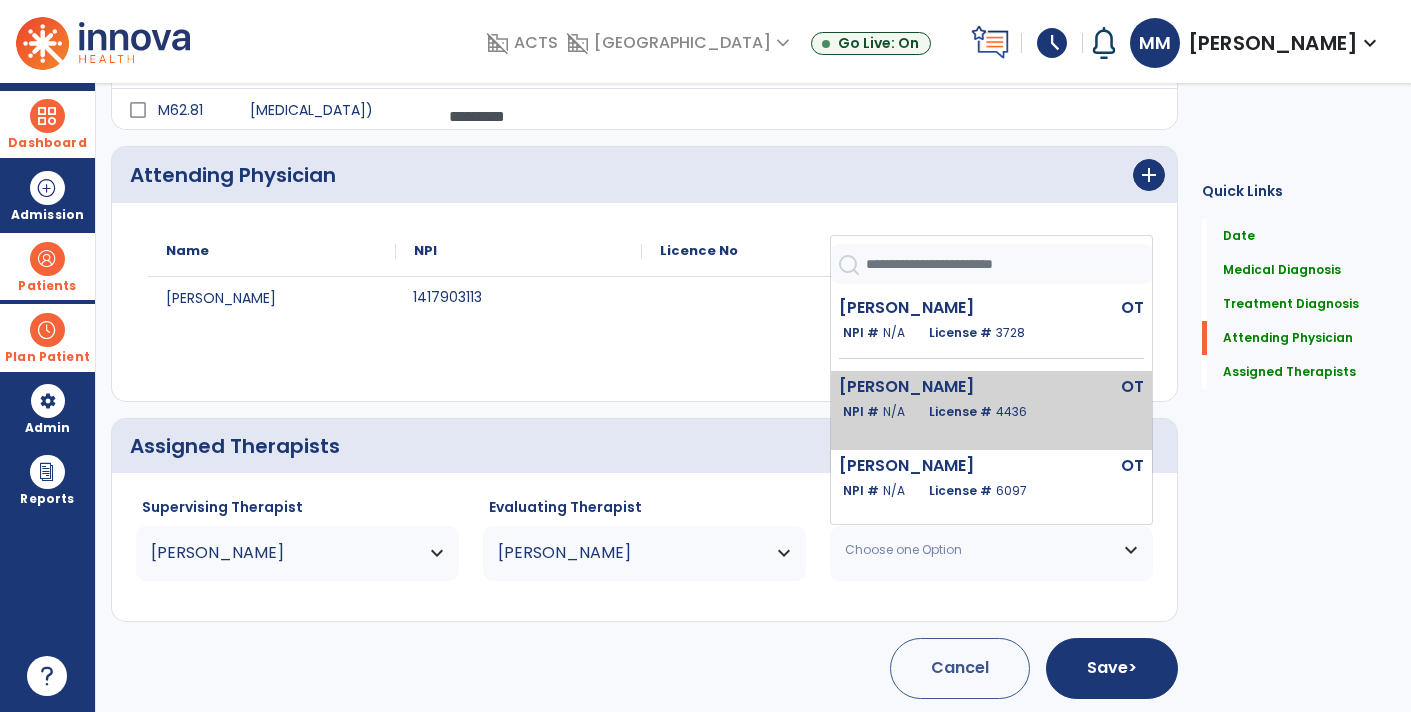 click on "OT" 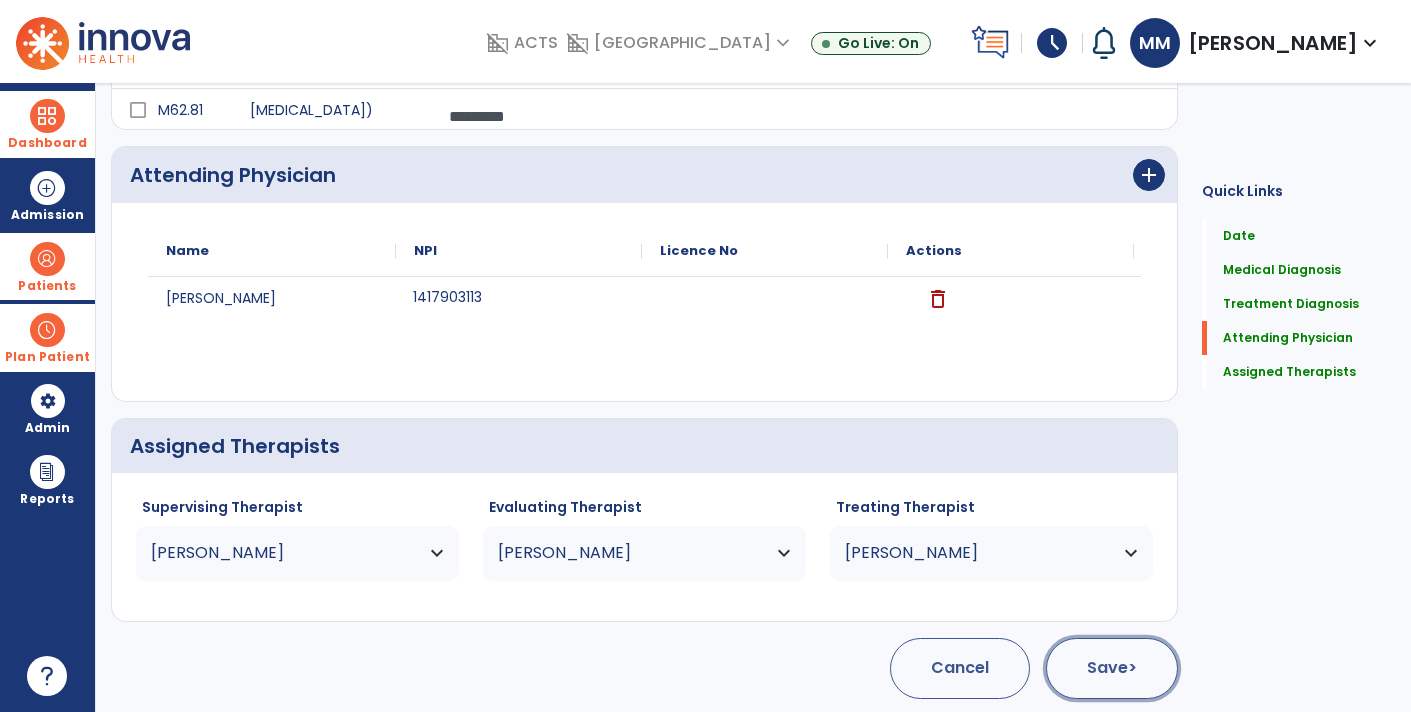 click on ">" 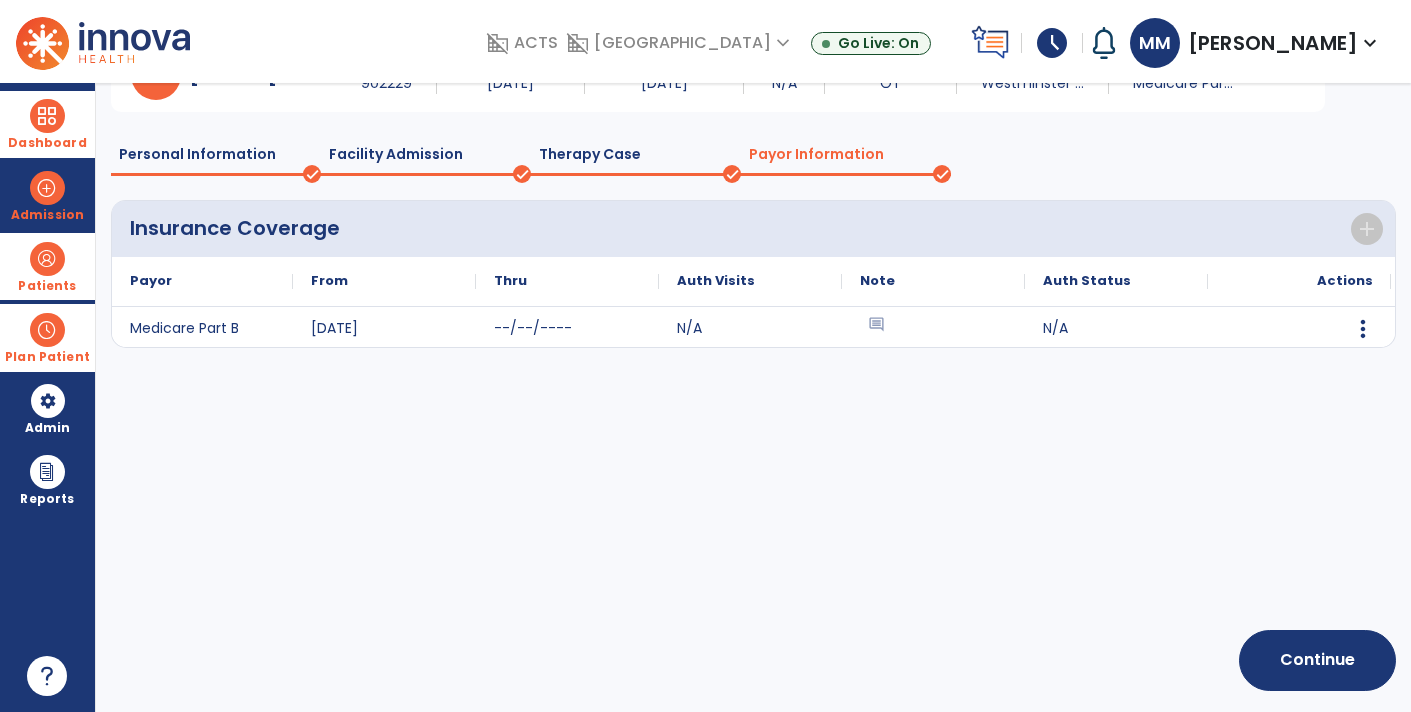 scroll, scrollTop: 112, scrollLeft: 0, axis: vertical 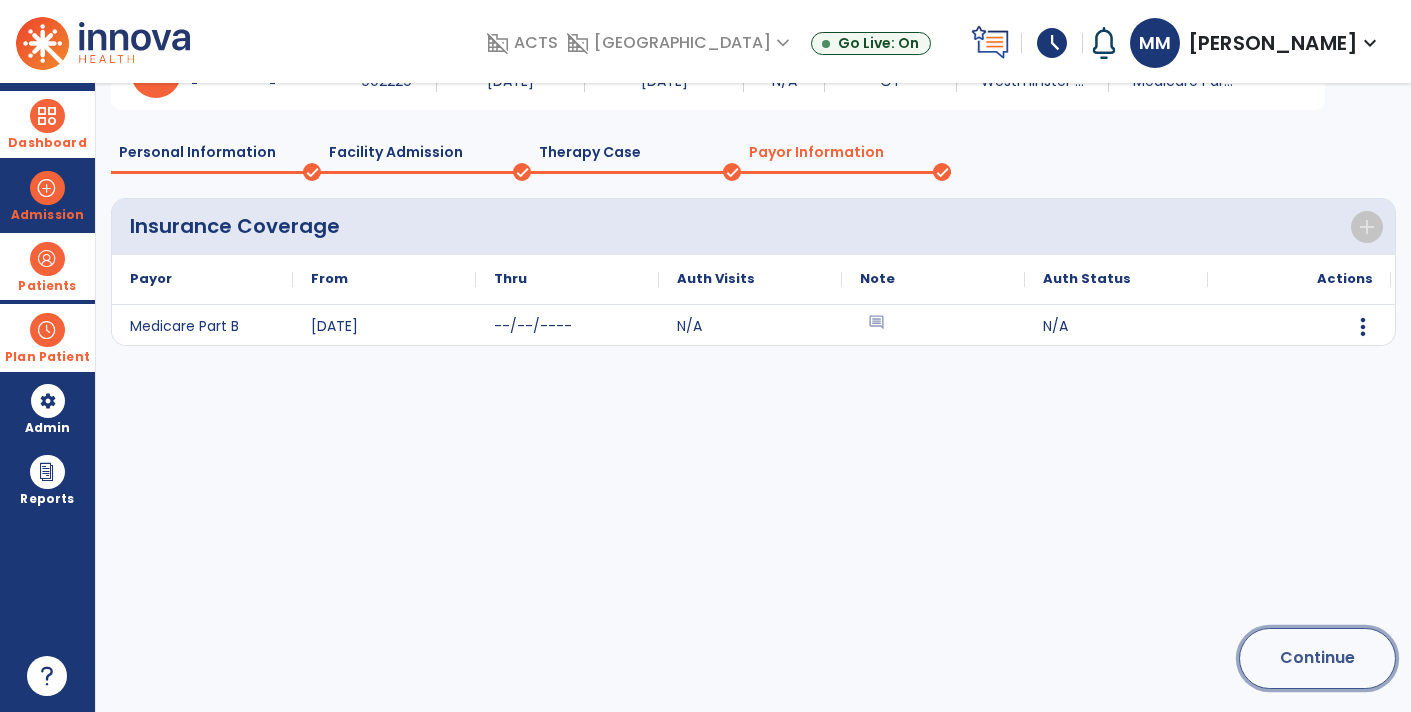 click on "Continue" 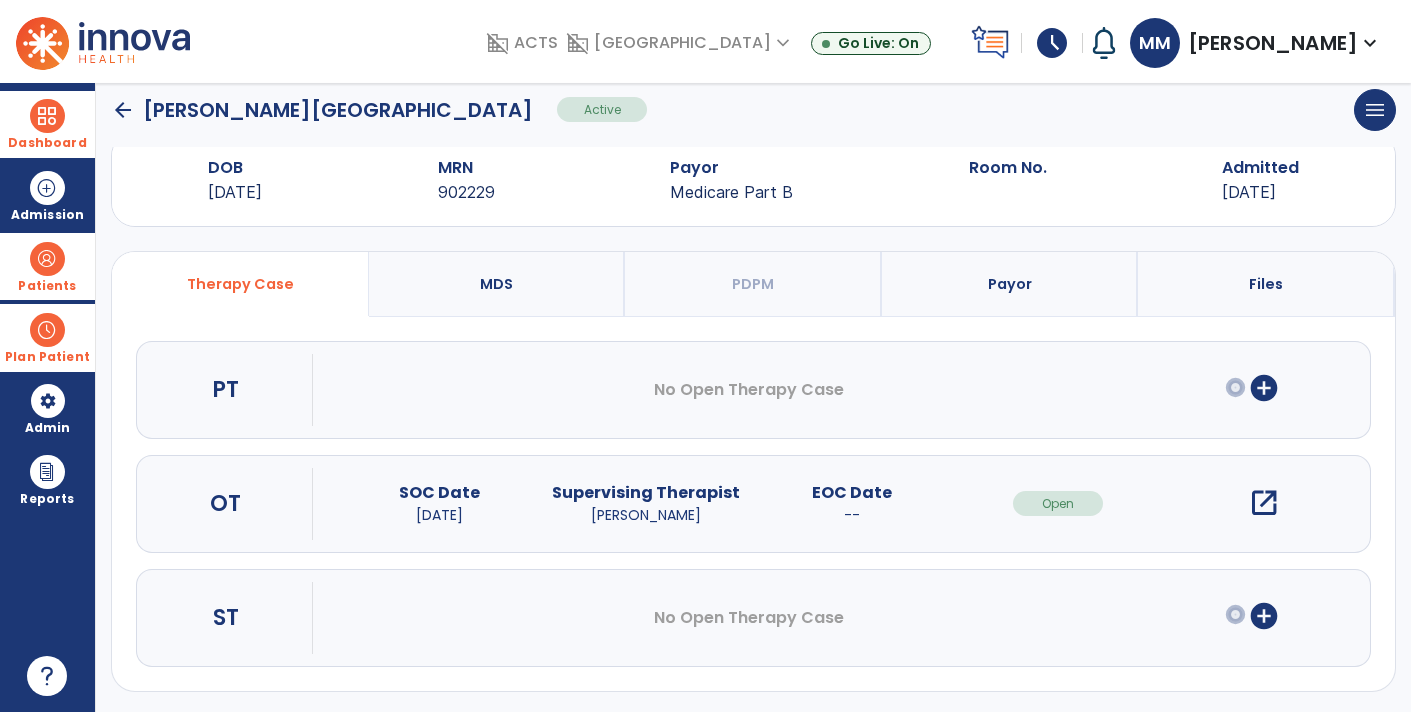 scroll, scrollTop: 0, scrollLeft: 0, axis: both 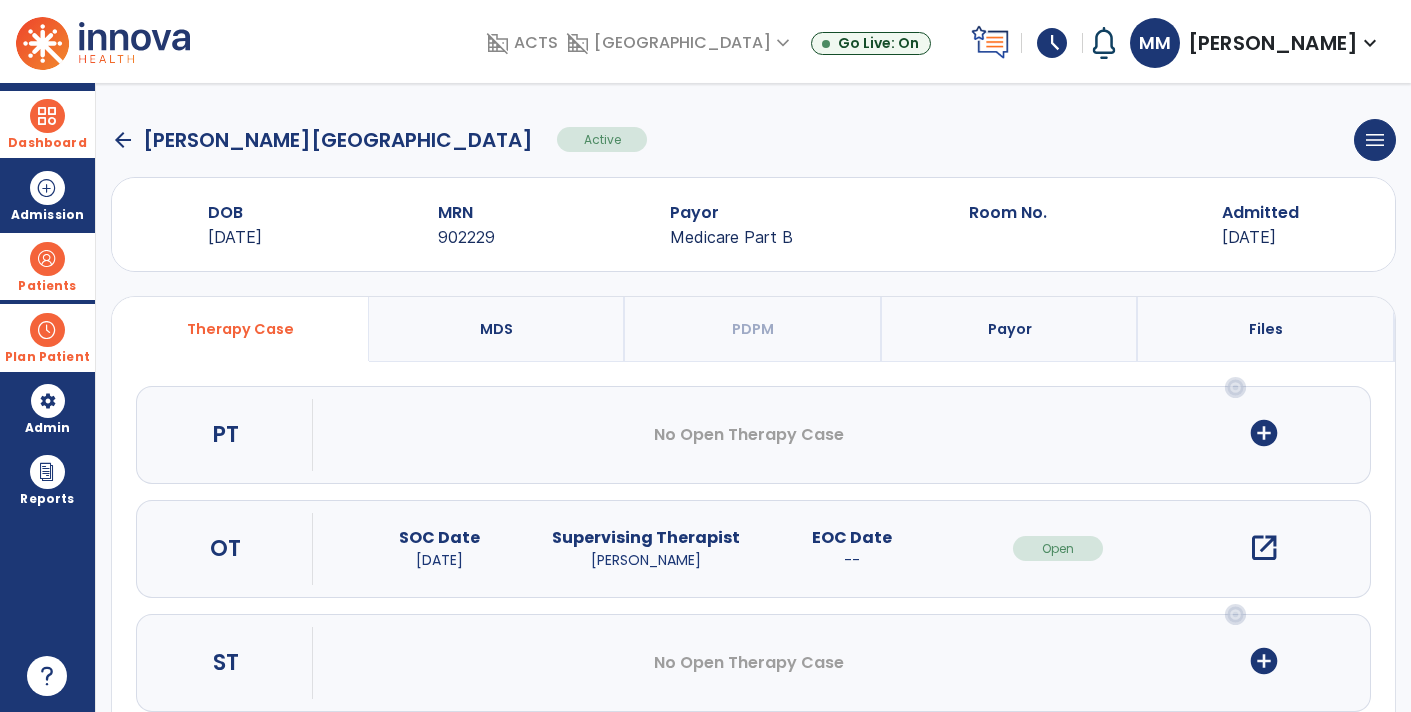click at bounding box center (47, 116) 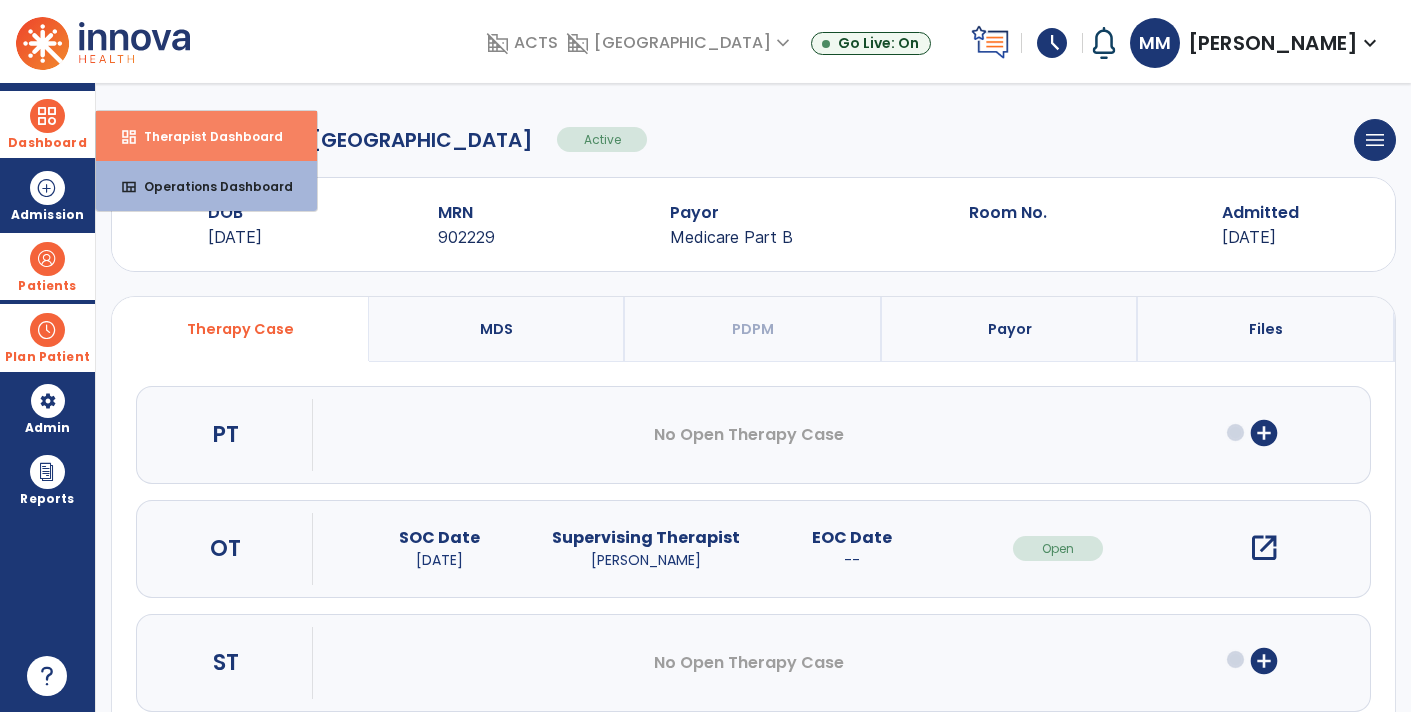 click on "Therapist Dashboard" at bounding box center (205, 136) 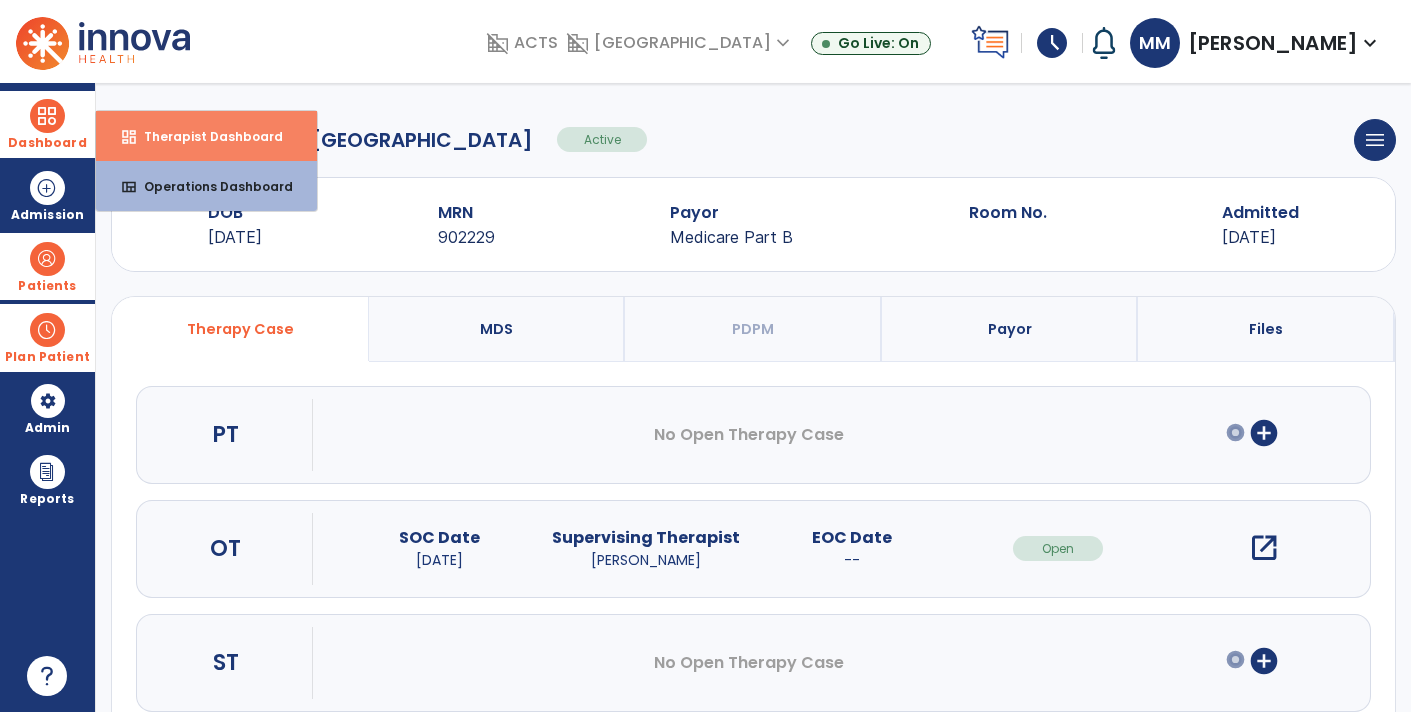 select on "****" 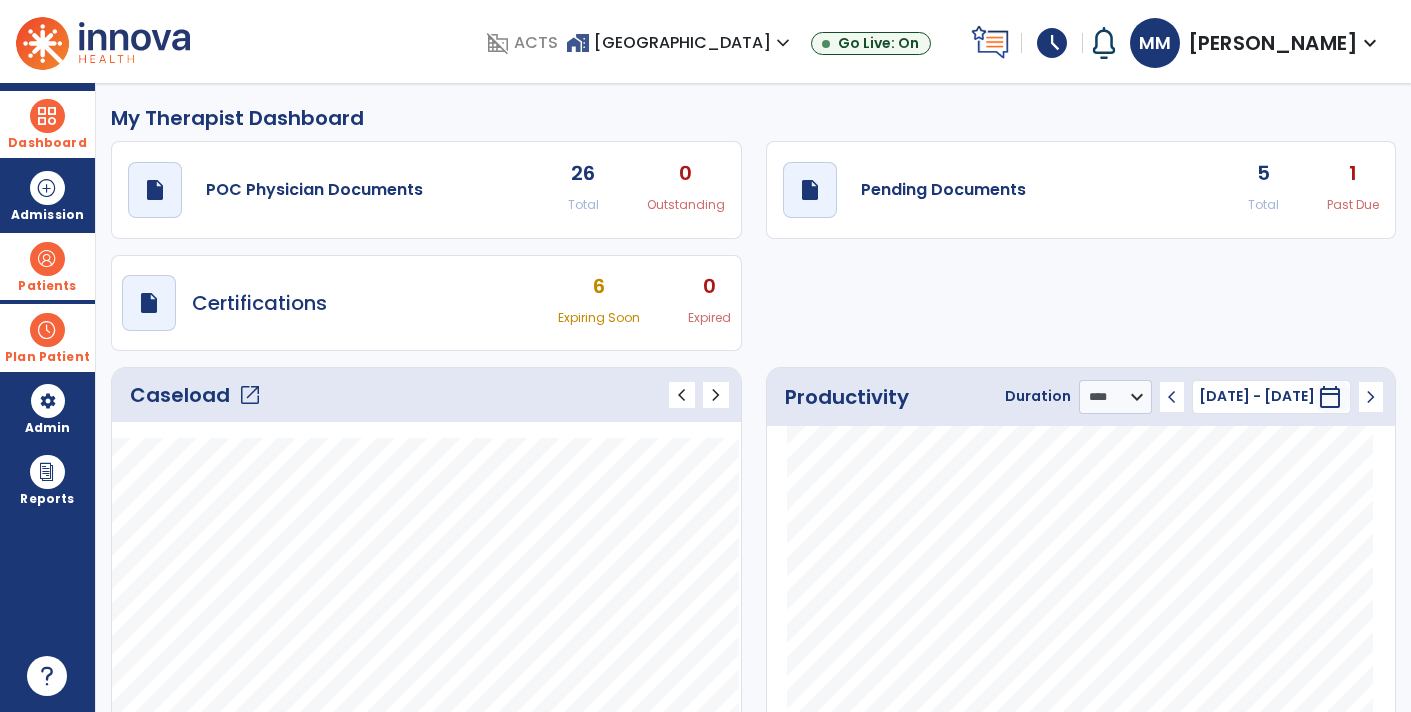 click on "draft   open_in_new  Pending Documents 5 Total 1 Past Due" 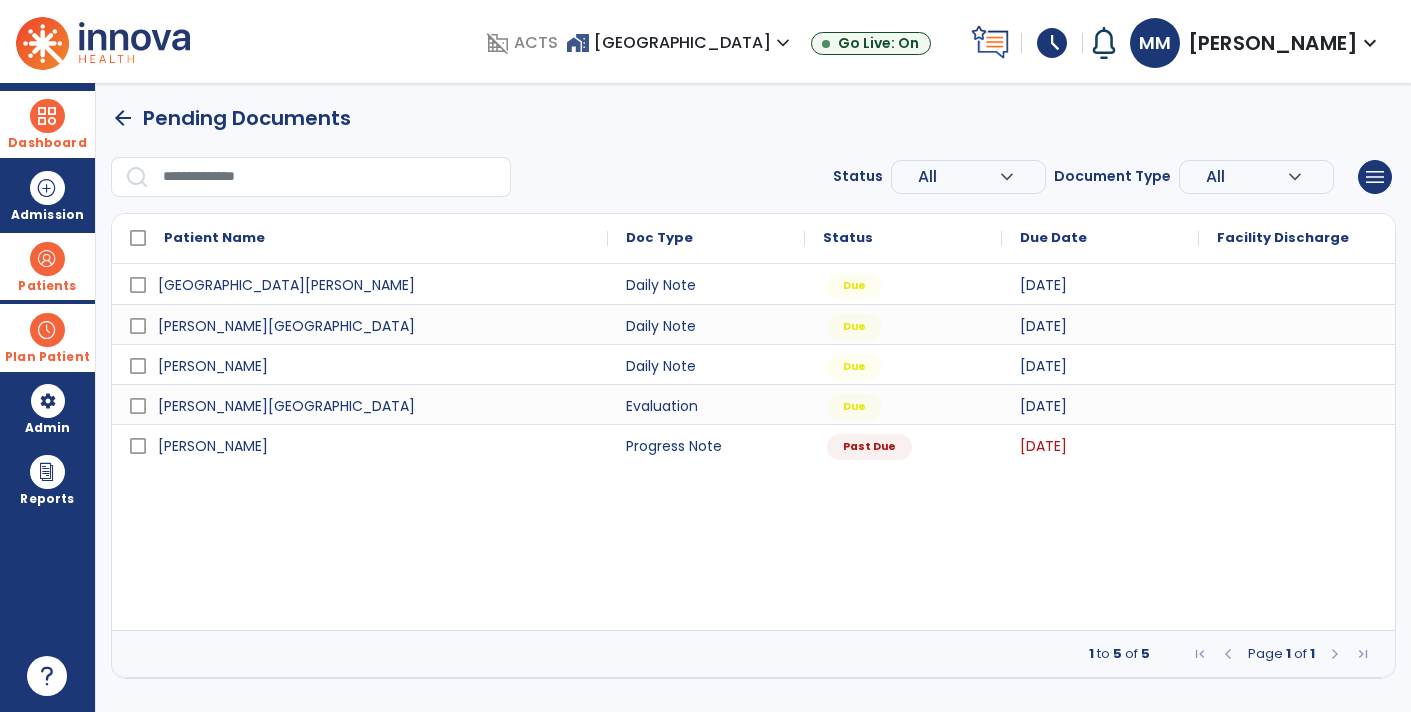 click at bounding box center (47, 259) 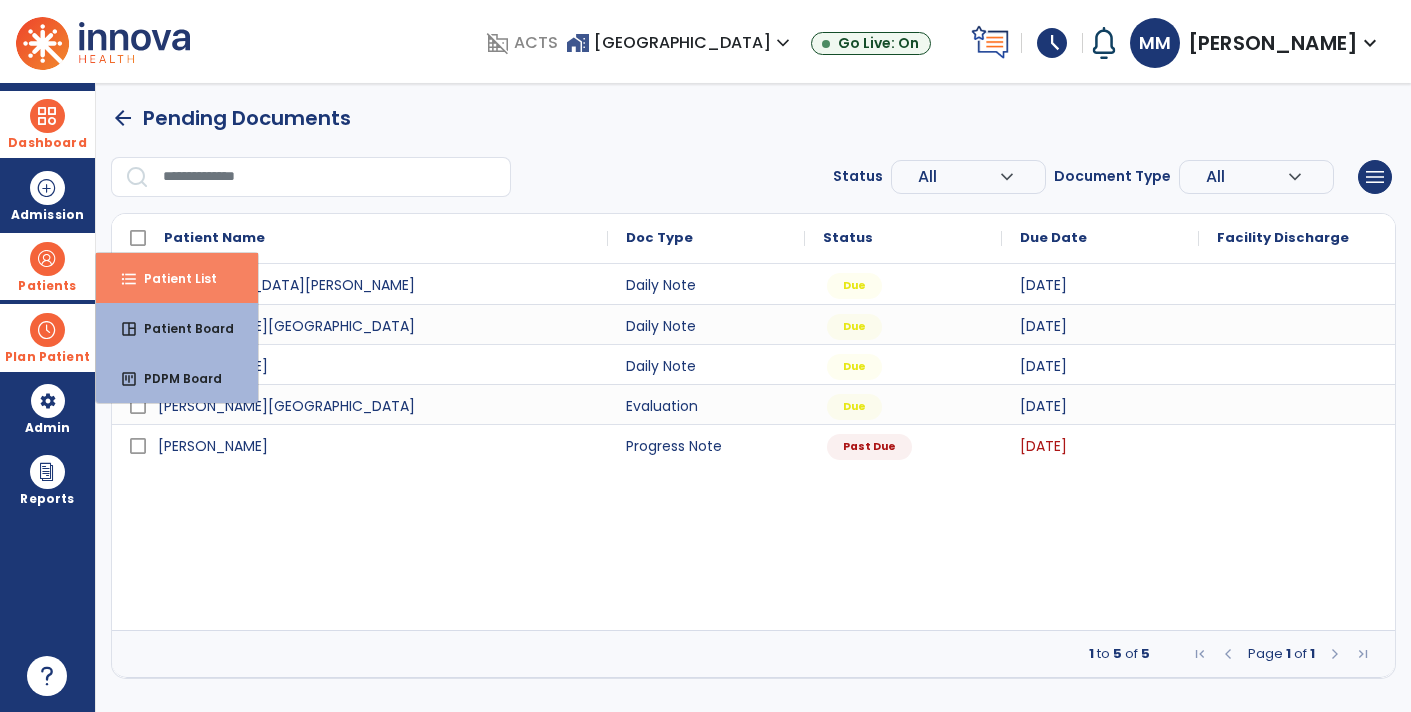 click on "format_list_bulleted  Patient List" at bounding box center (177, 278) 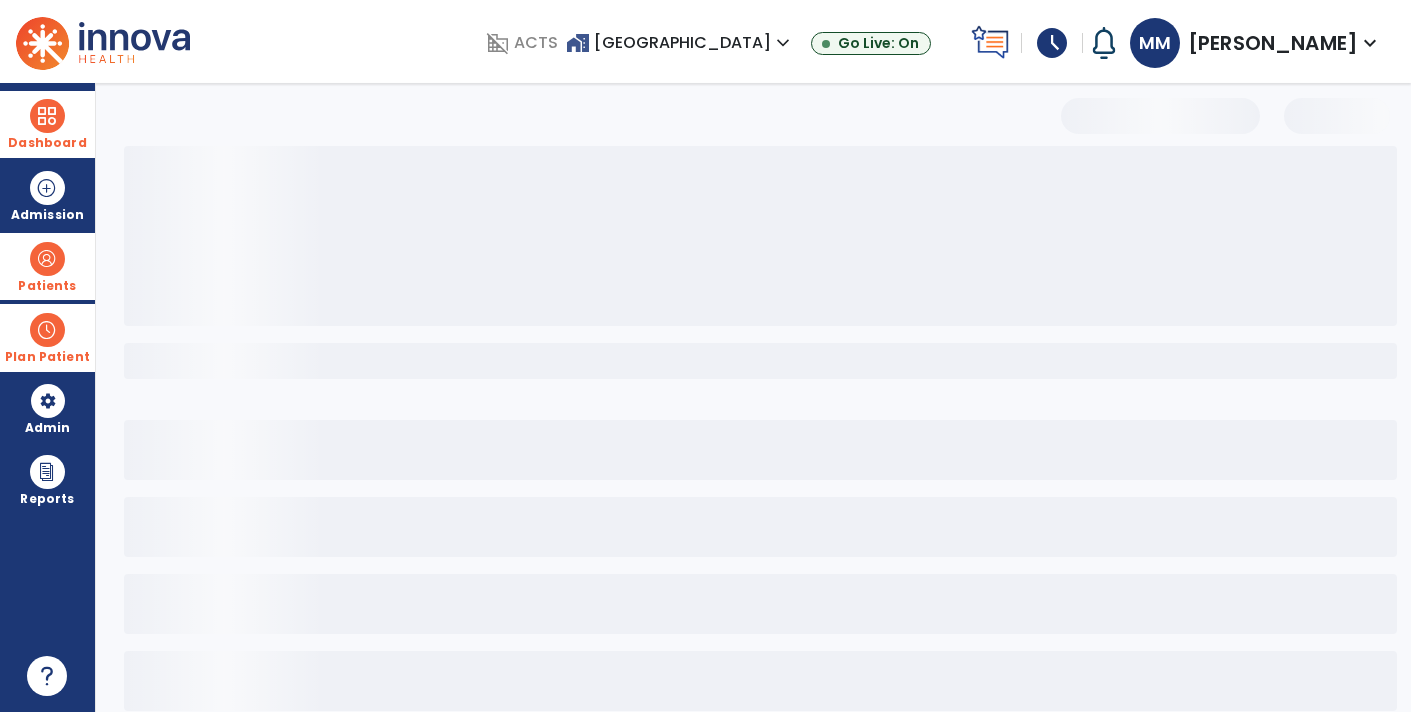 select on "***" 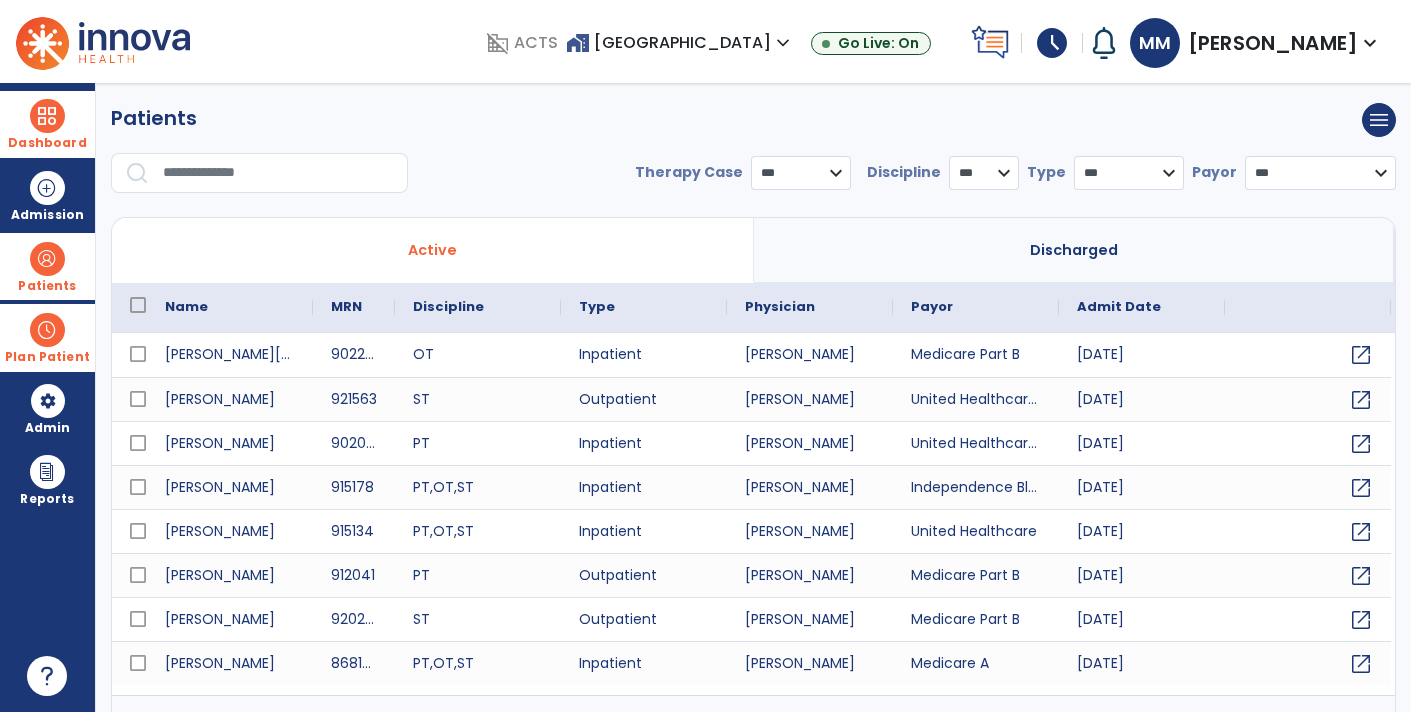 click at bounding box center [278, 173] 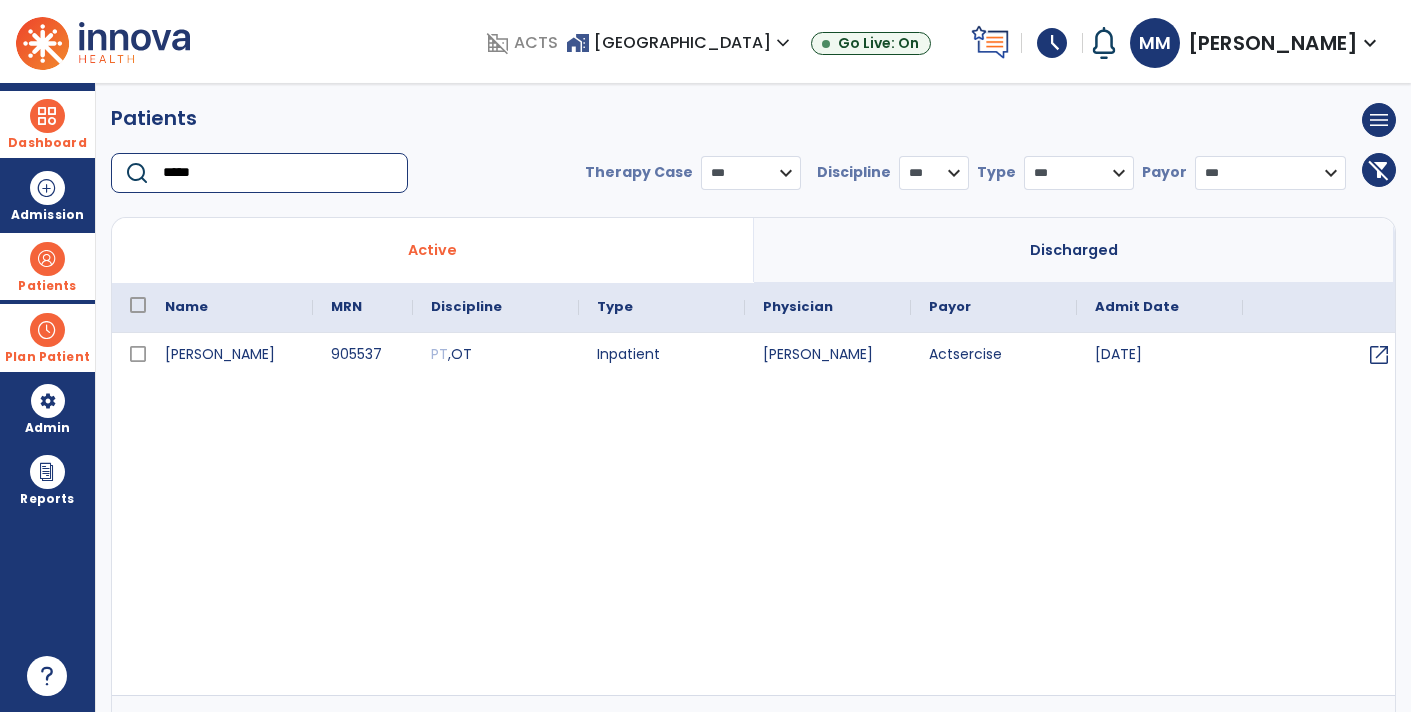 type on "*****" 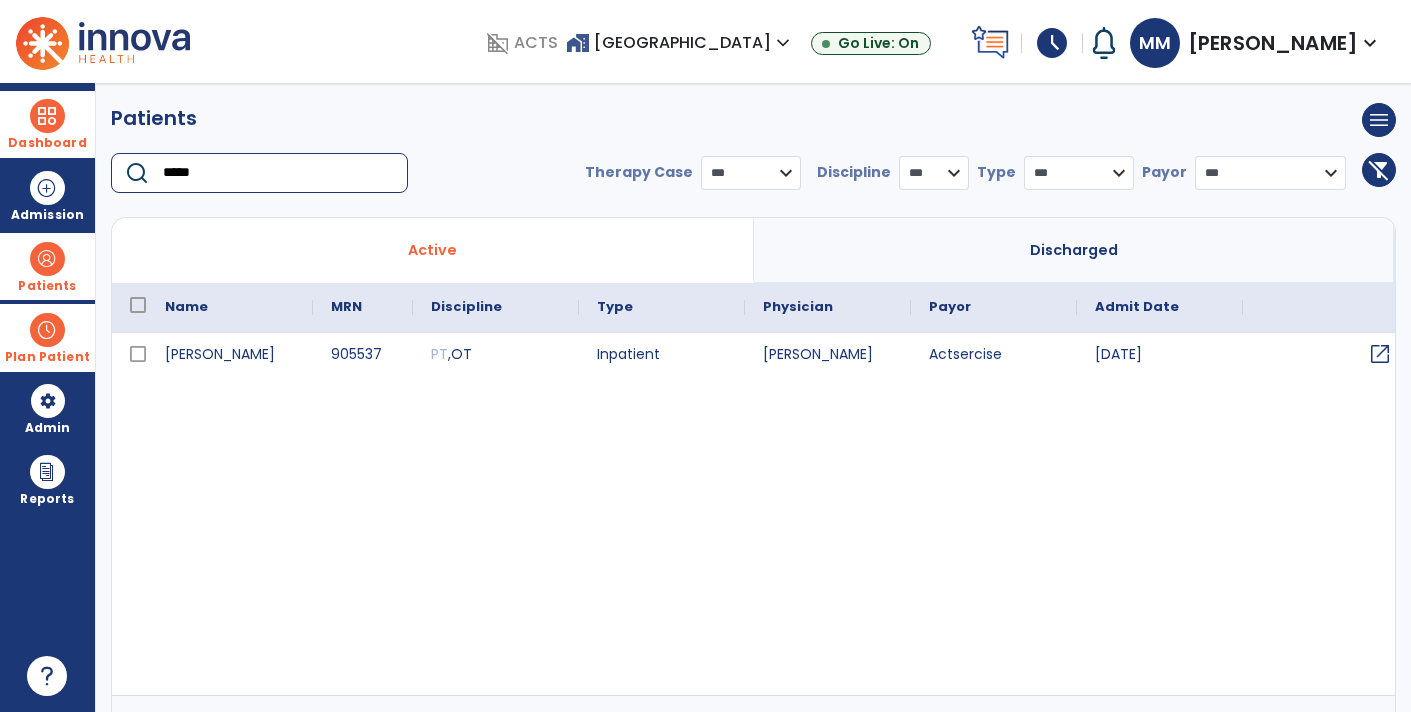 click on "open_in_new" at bounding box center [1380, 354] 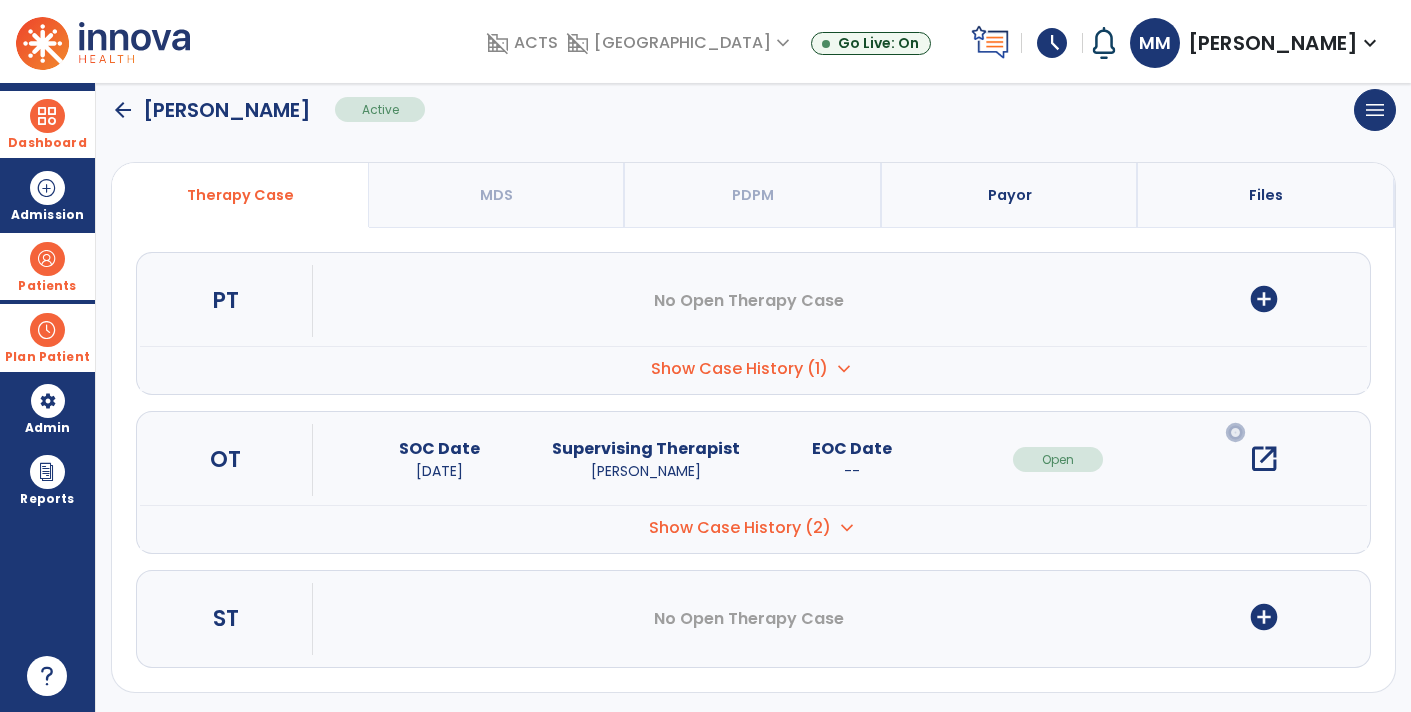 scroll, scrollTop: 131, scrollLeft: 0, axis: vertical 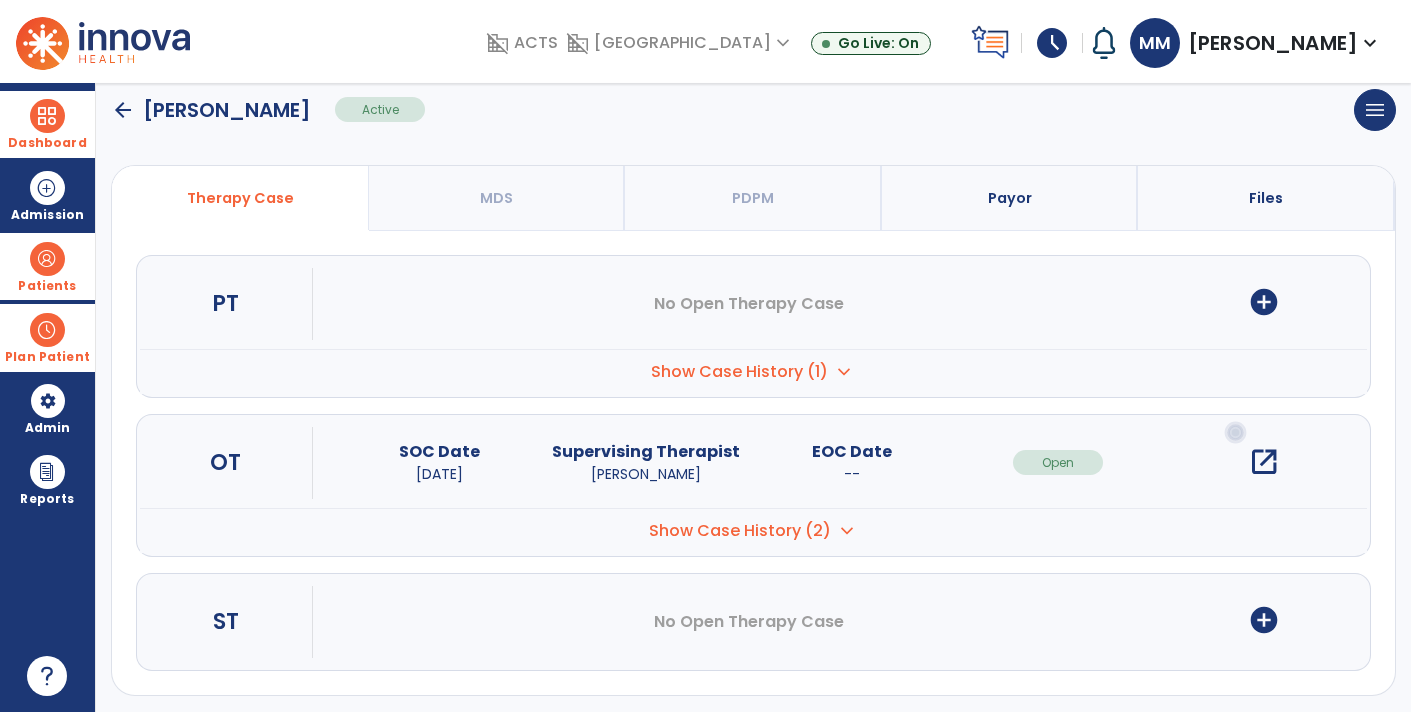 click on "open_in_new" at bounding box center (1264, 462) 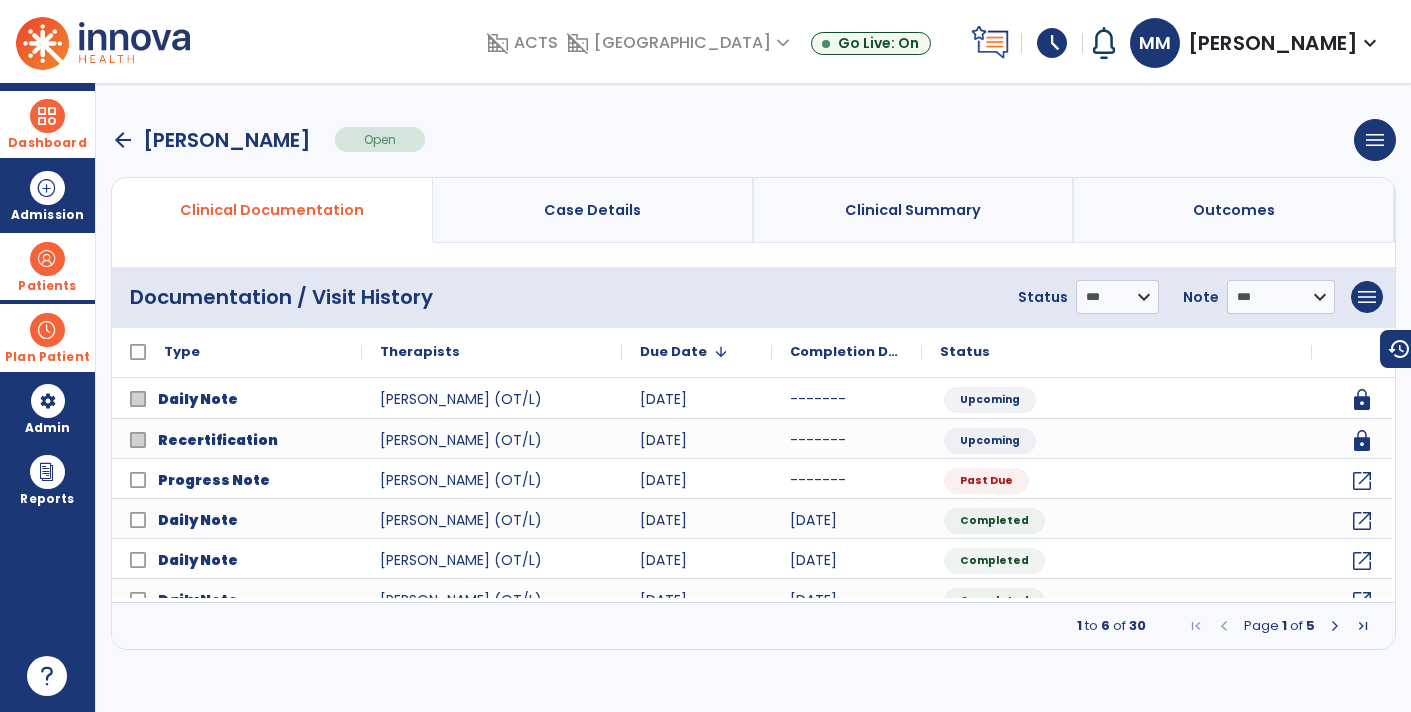 scroll, scrollTop: 0, scrollLeft: 0, axis: both 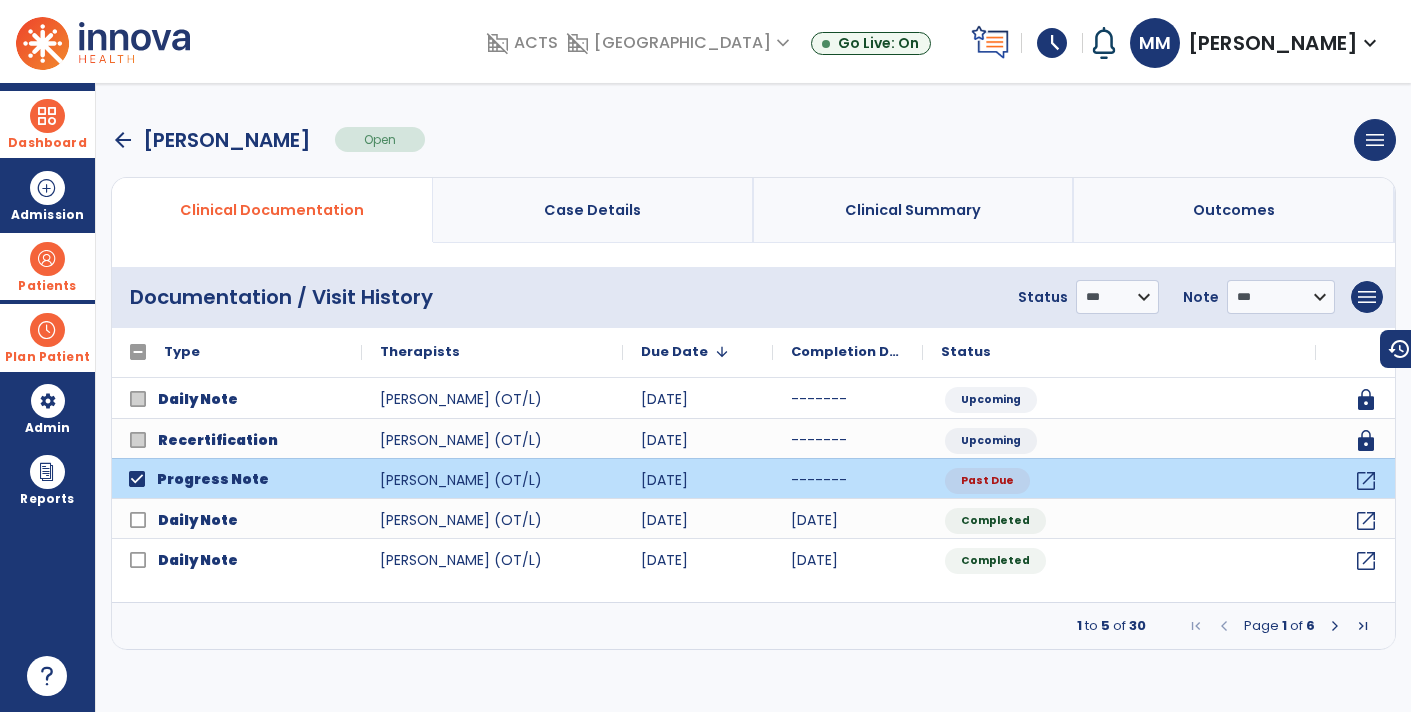 click on "menu   Add New Document   Print Documents   Print Edit History   Delete Document" at bounding box center [1367, 297] 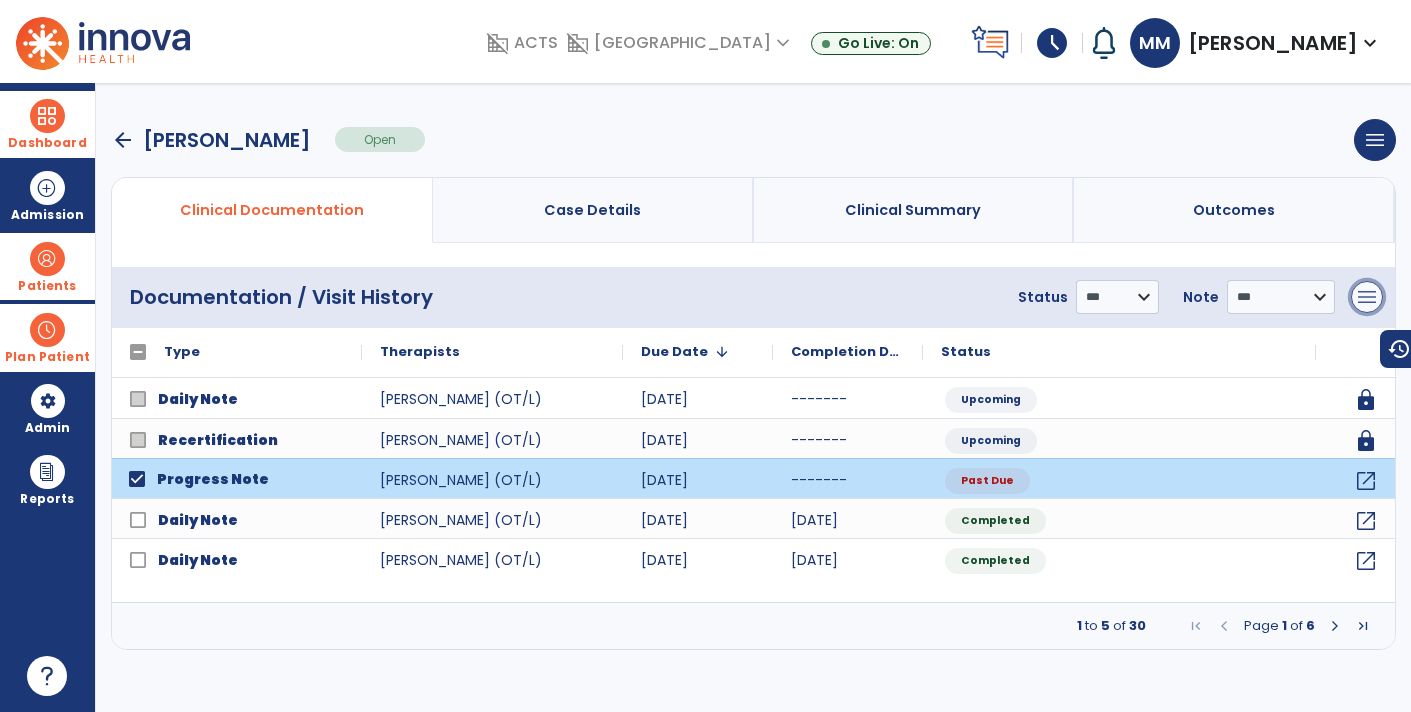 click on "menu" at bounding box center [1367, 297] 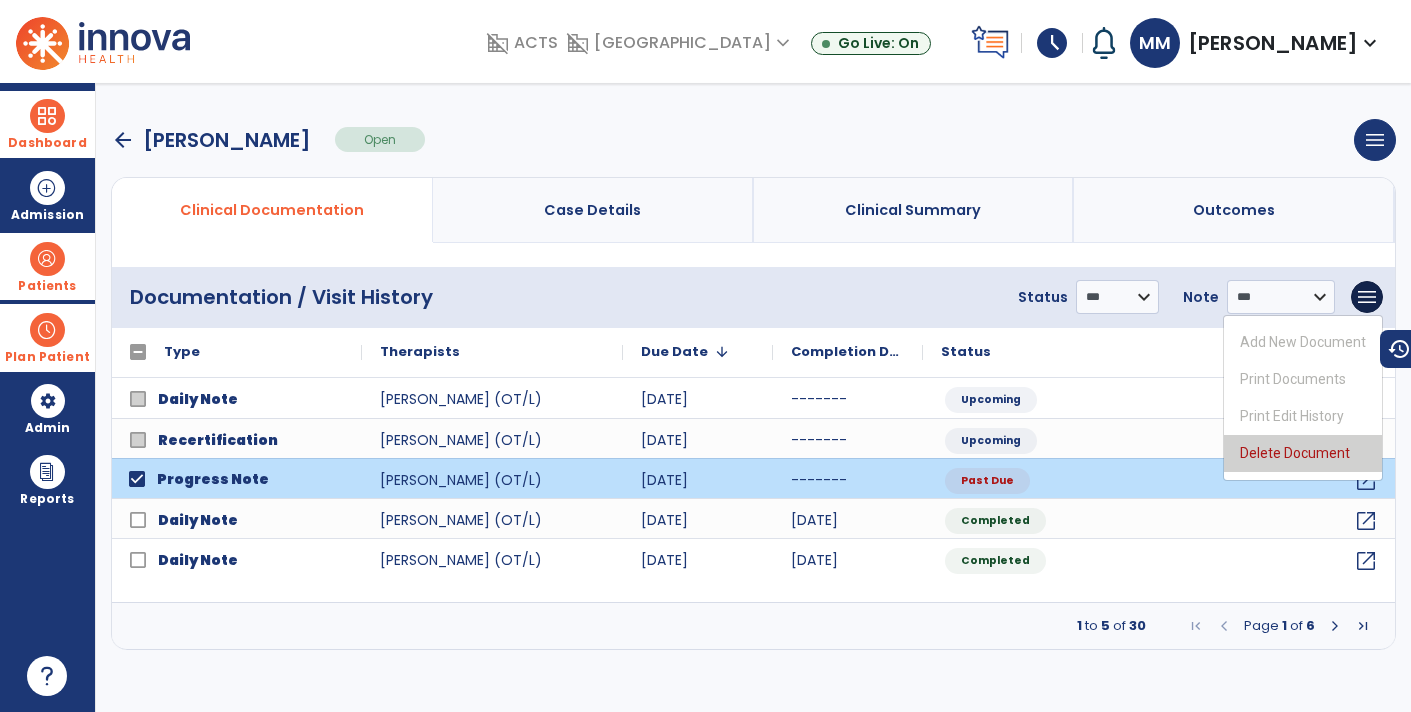 click on "Delete Document" at bounding box center (1303, 453) 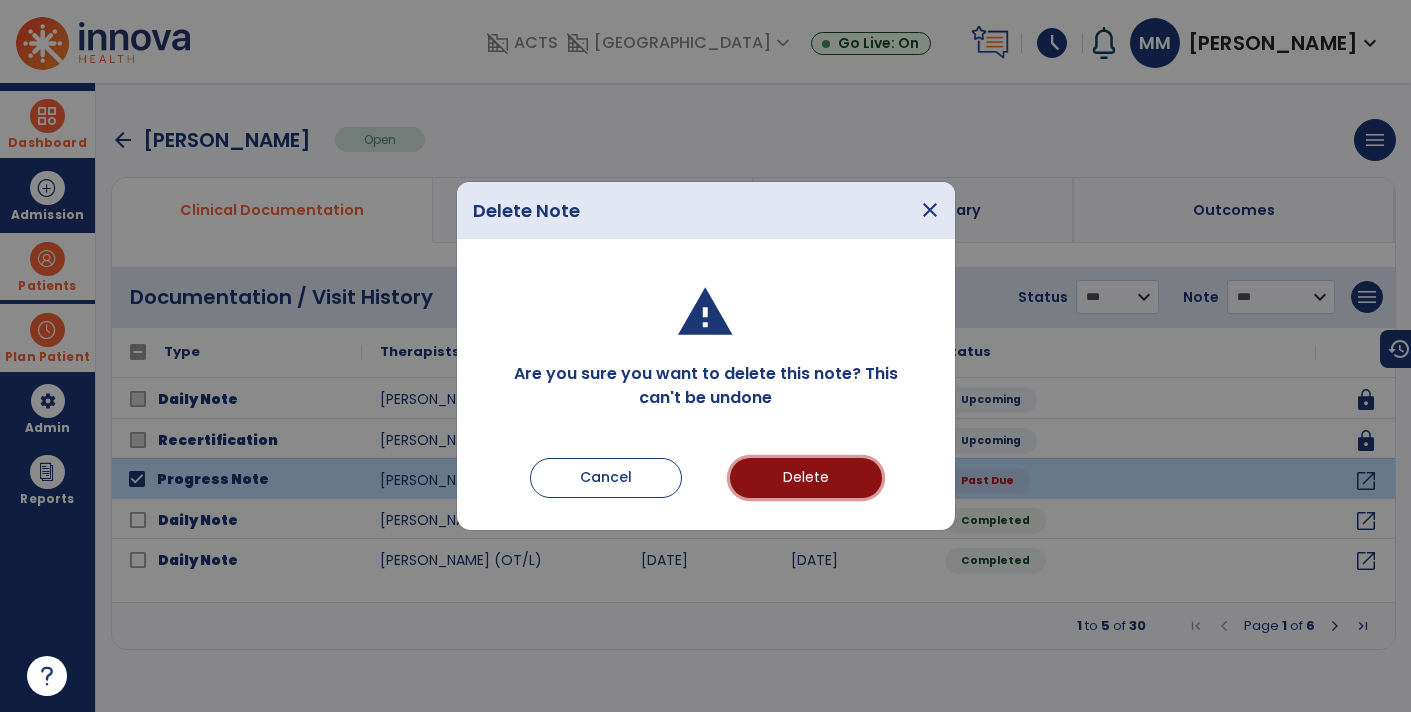 click on "Delete" at bounding box center [806, 478] 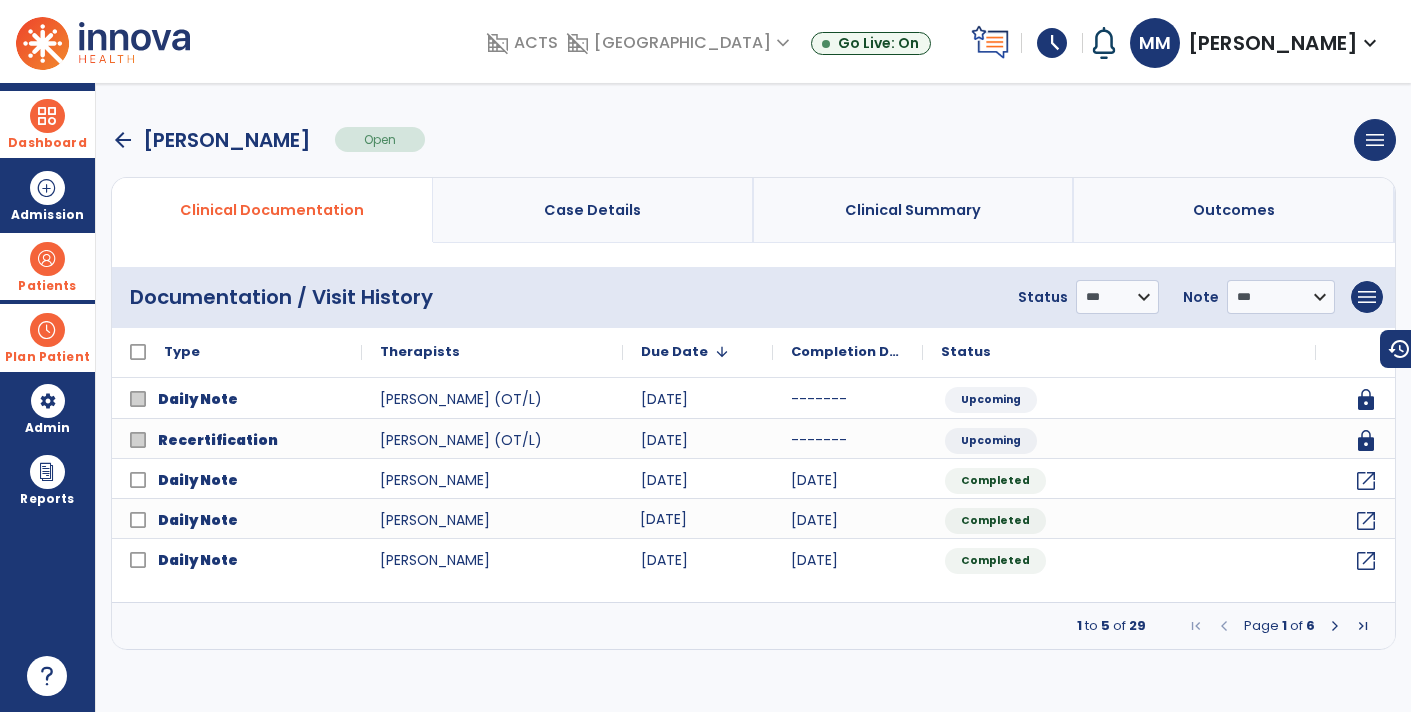 click on "[DATE]" 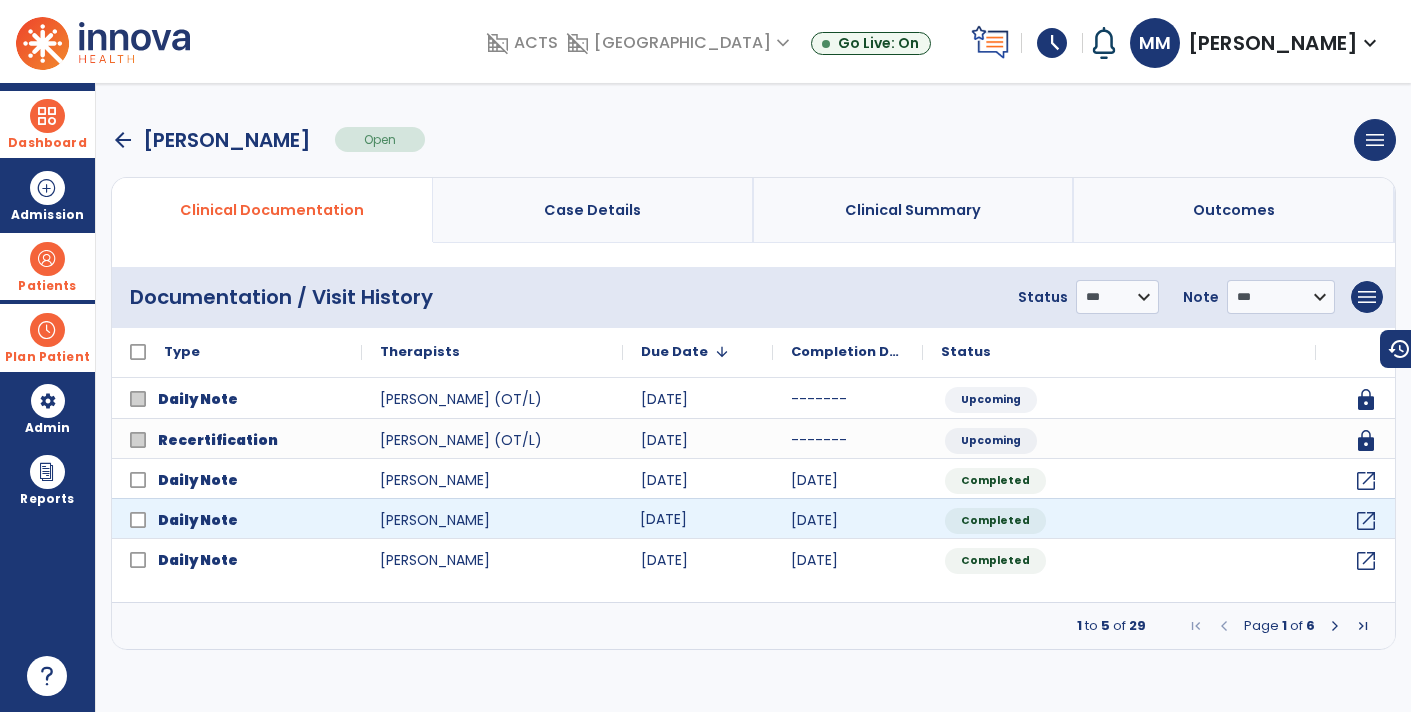 click on "**********" at bounding box center (753, 397) 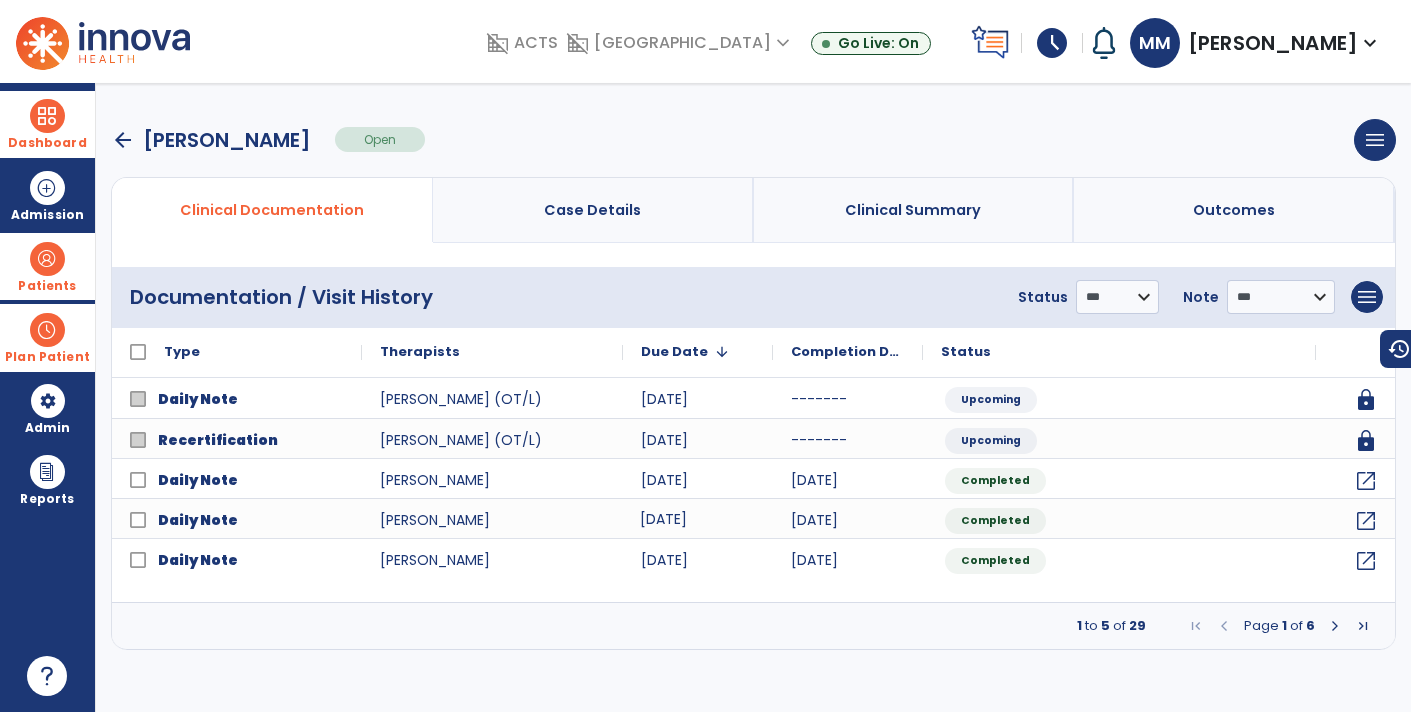 click at bounding box center [47, 330] 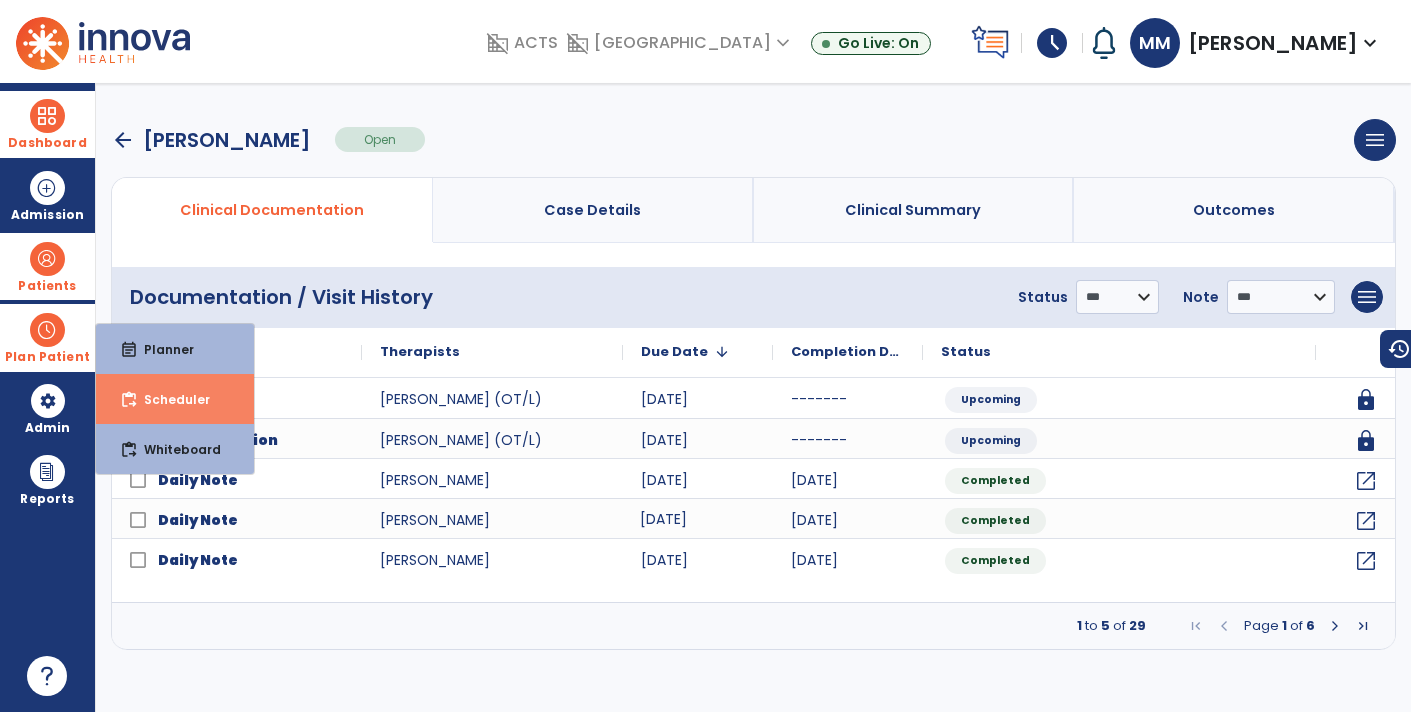 click on "content_paste_go  Scheduler" at bounding box center [175, 399] 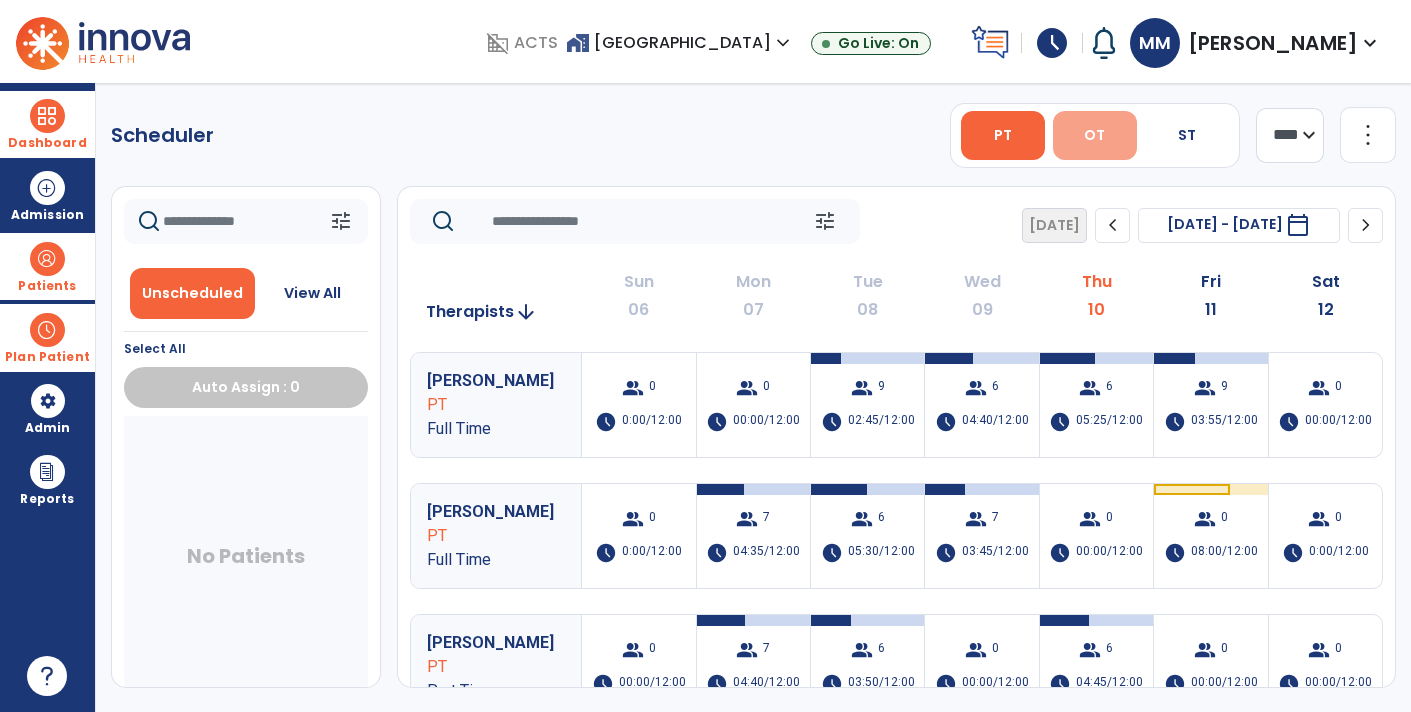 click on "OT" at bounding box center [1094, 135] 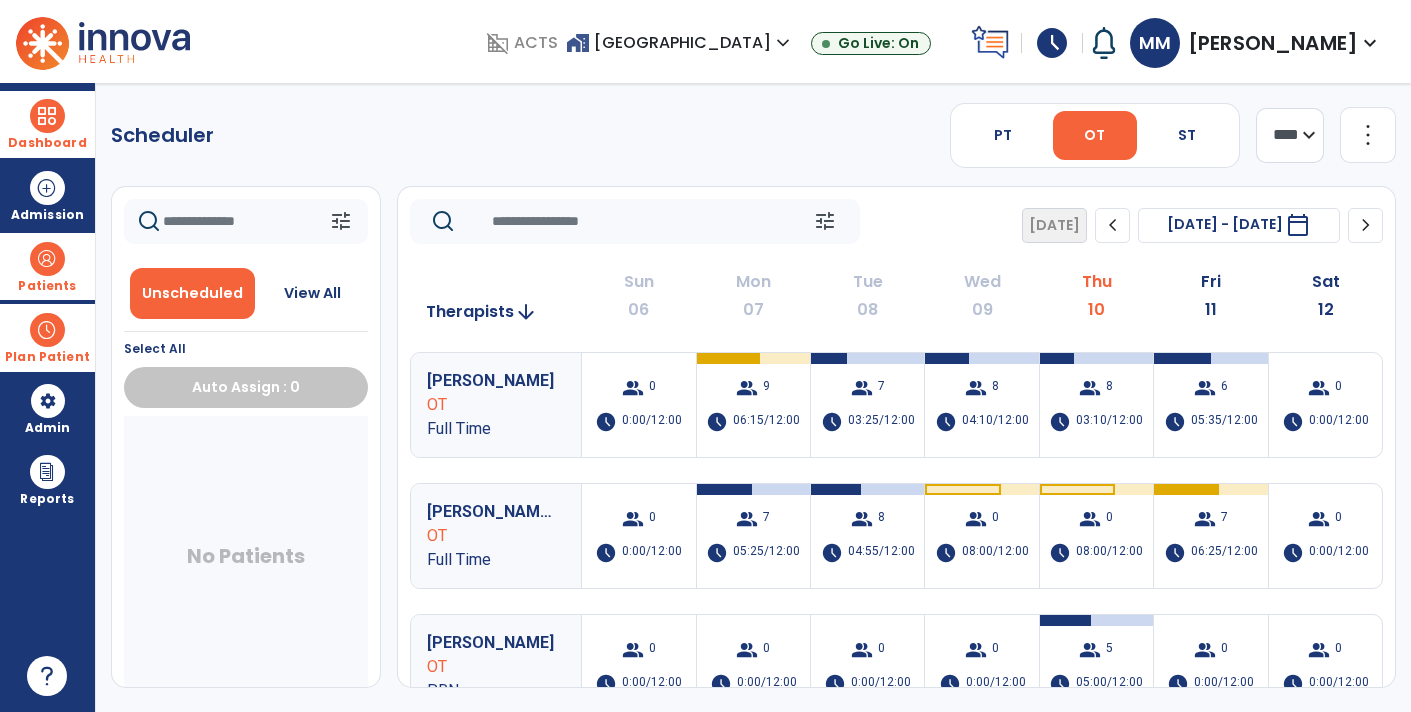 click on "Plan Patient" at bounding box center (47, 337) 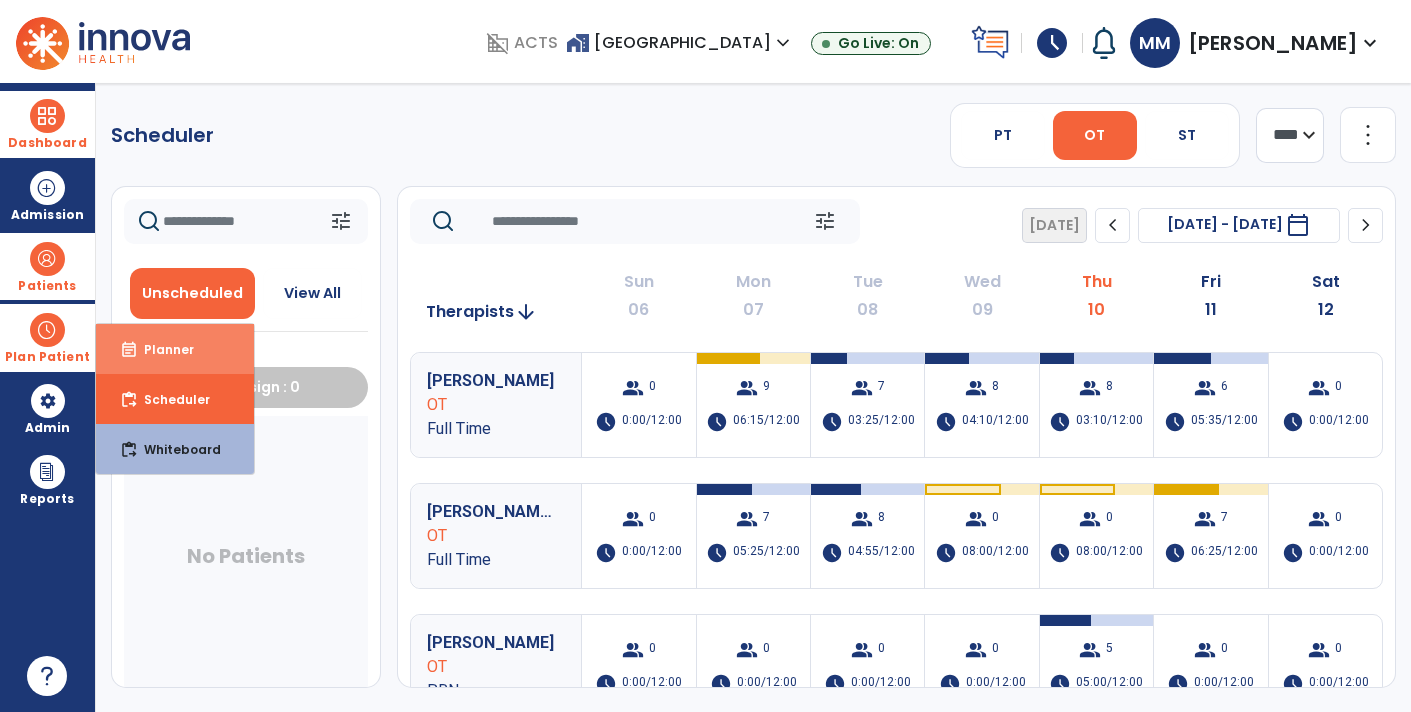 click on "event_note  Planner" at bounding box center (175, 349) 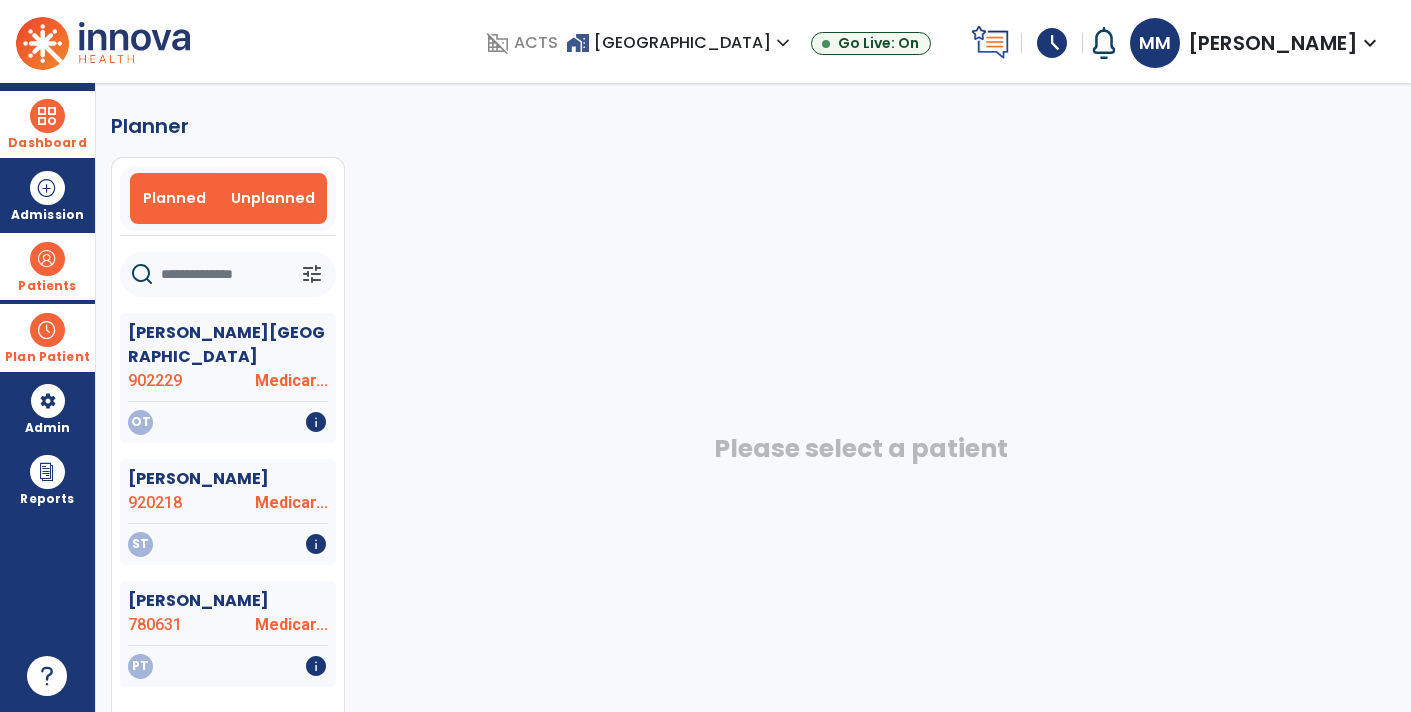 click on "Planned" at bounding box center (174, 198) 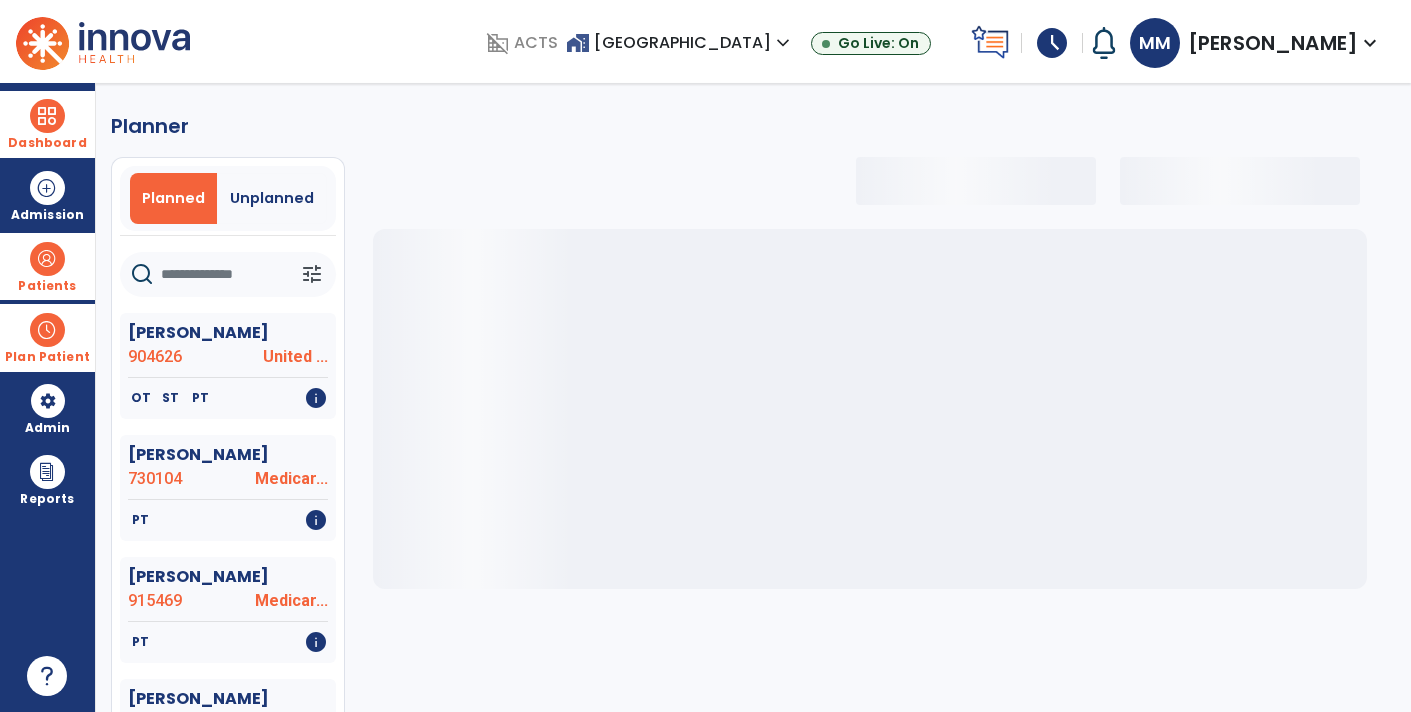 click 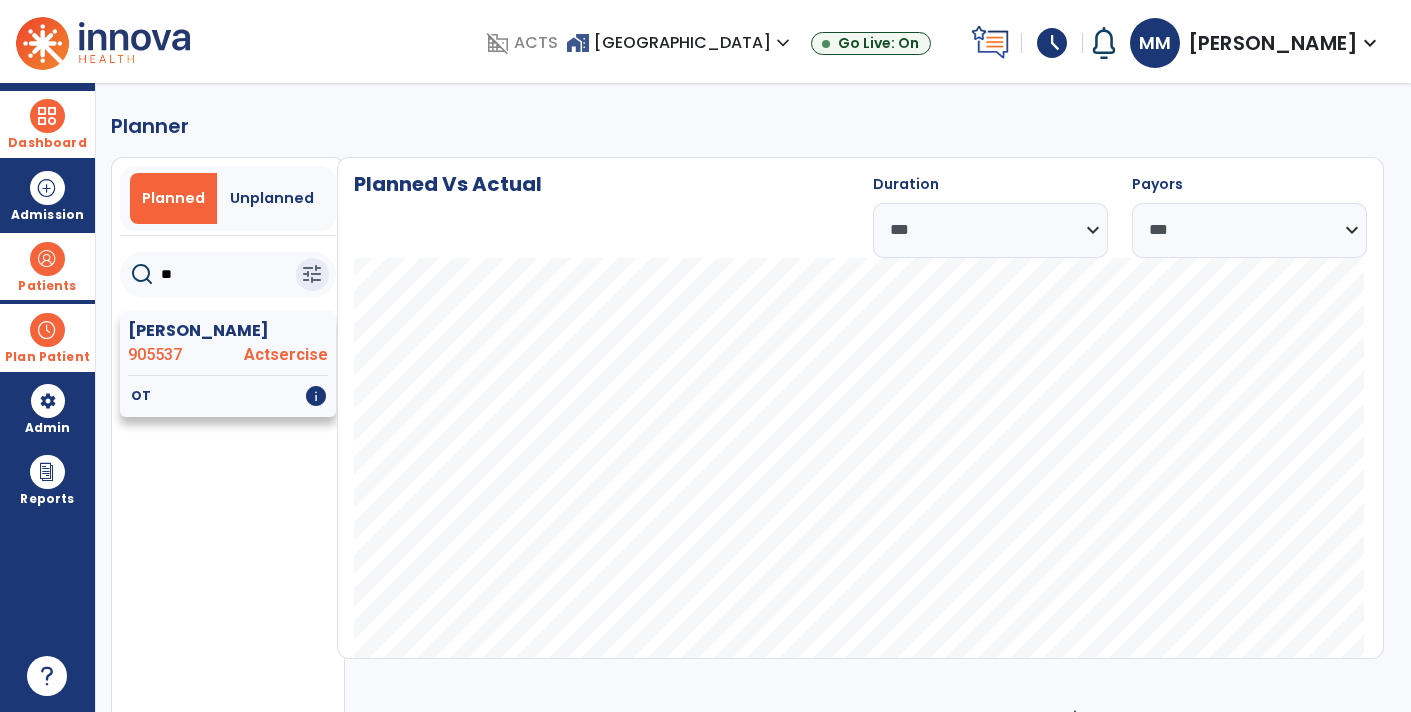 type on "**" 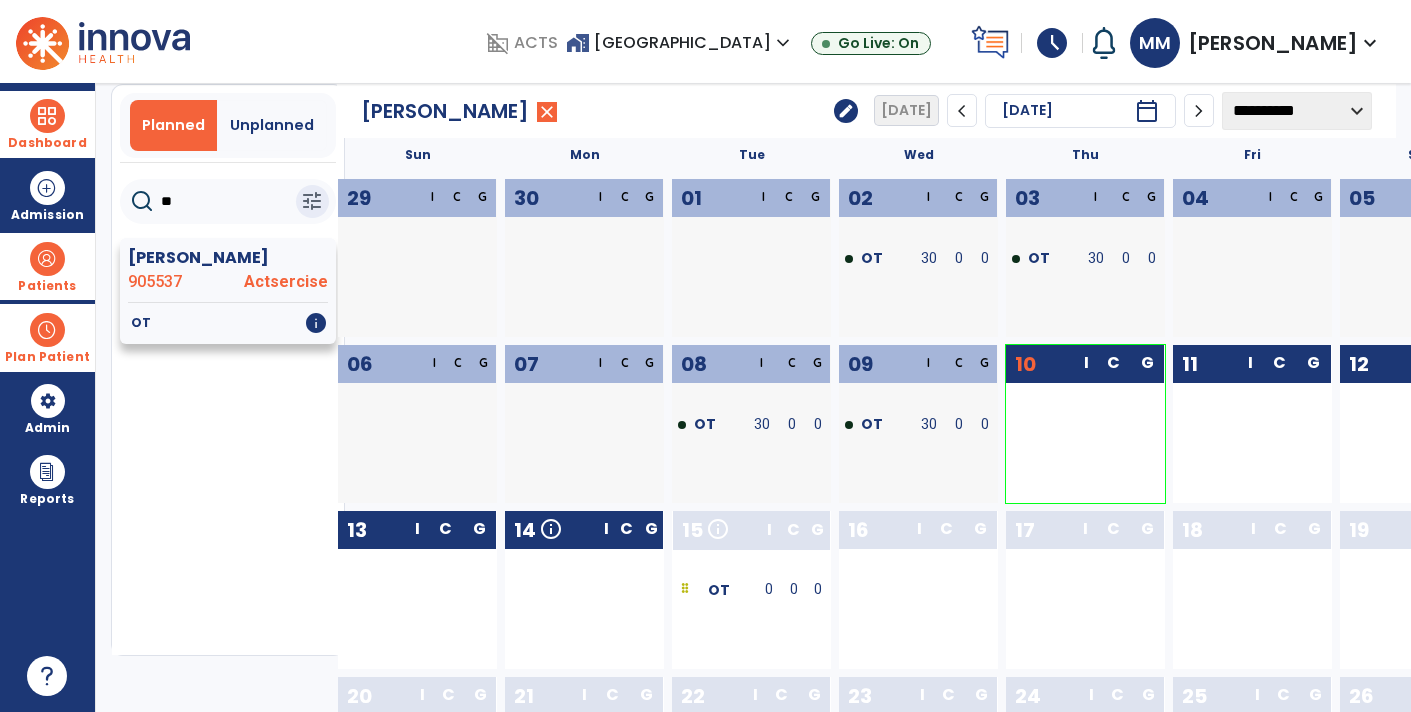scroll, scrollTop: 0, scrollLeft: 0, axis: both 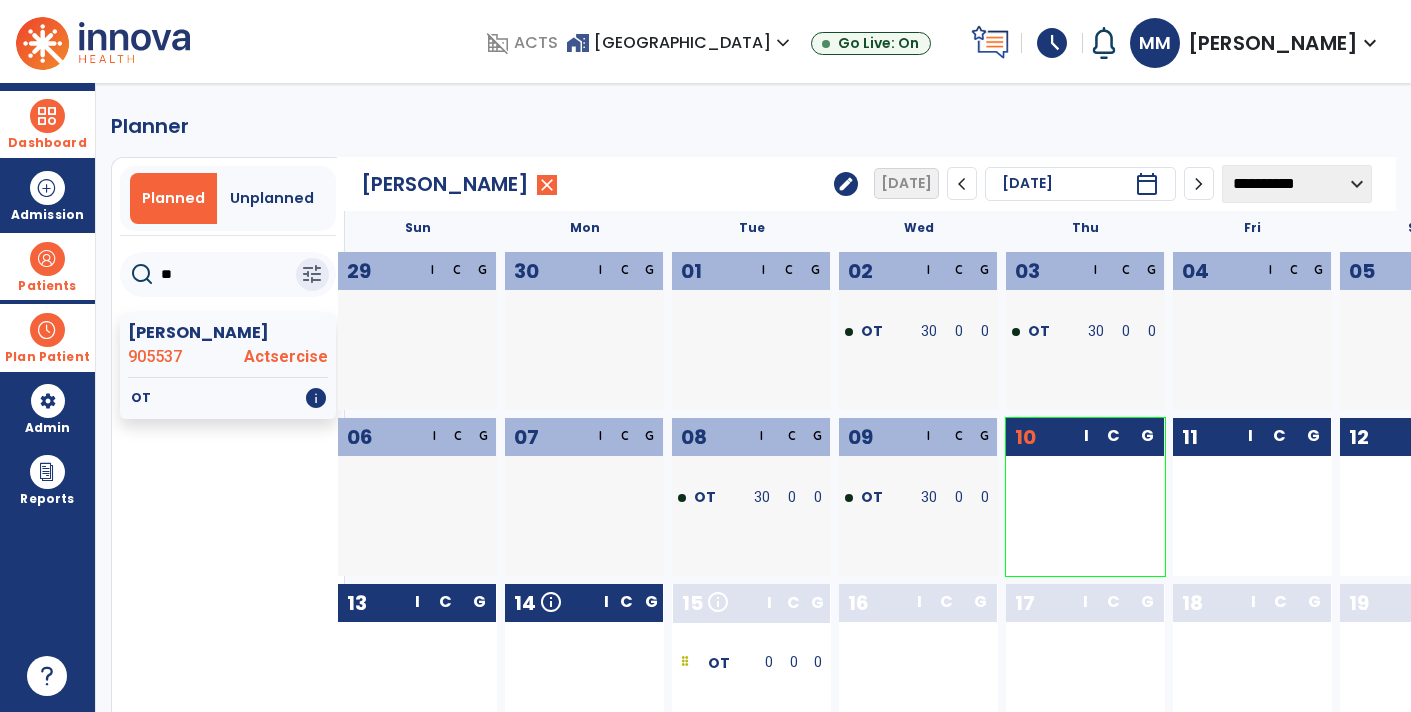 click on "Dashboard" at bounding box center (47, 124) 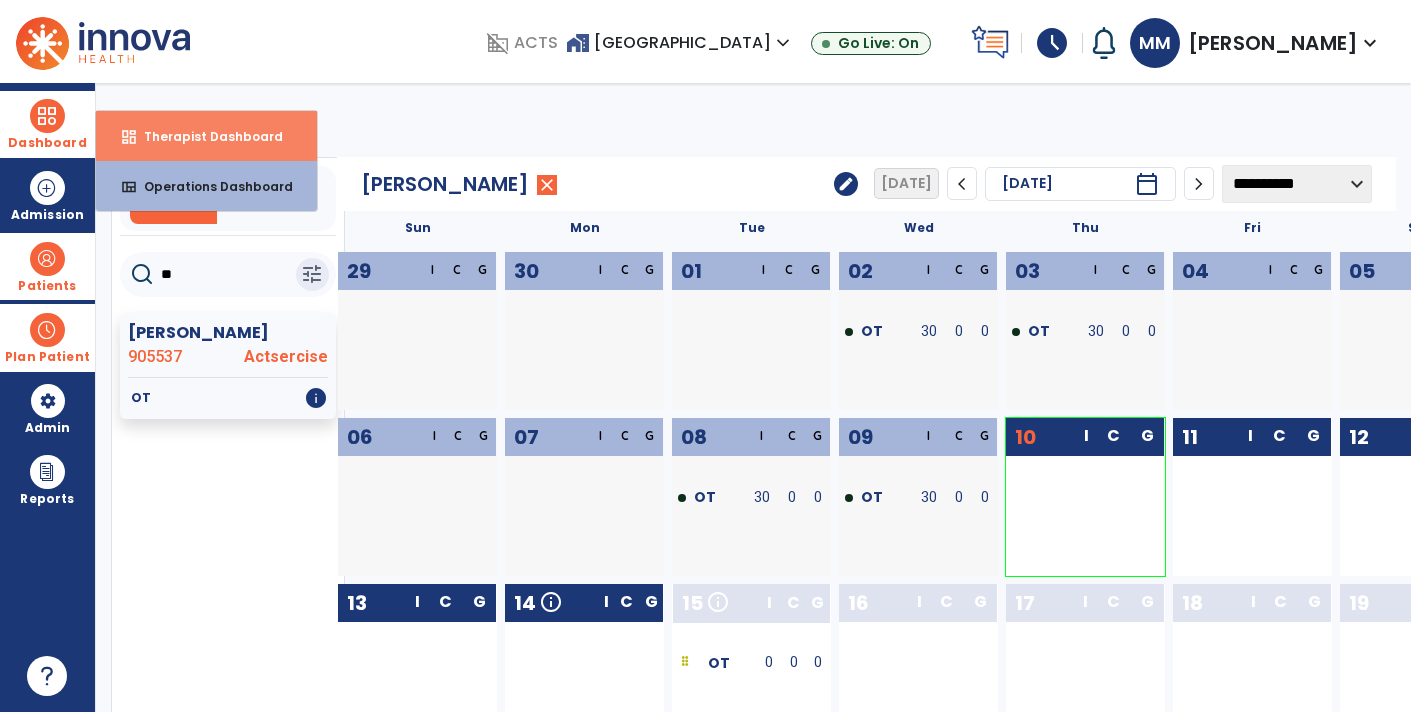 click on "dashboard  Therapist Dashboard" at bounding box center [206, 136] 